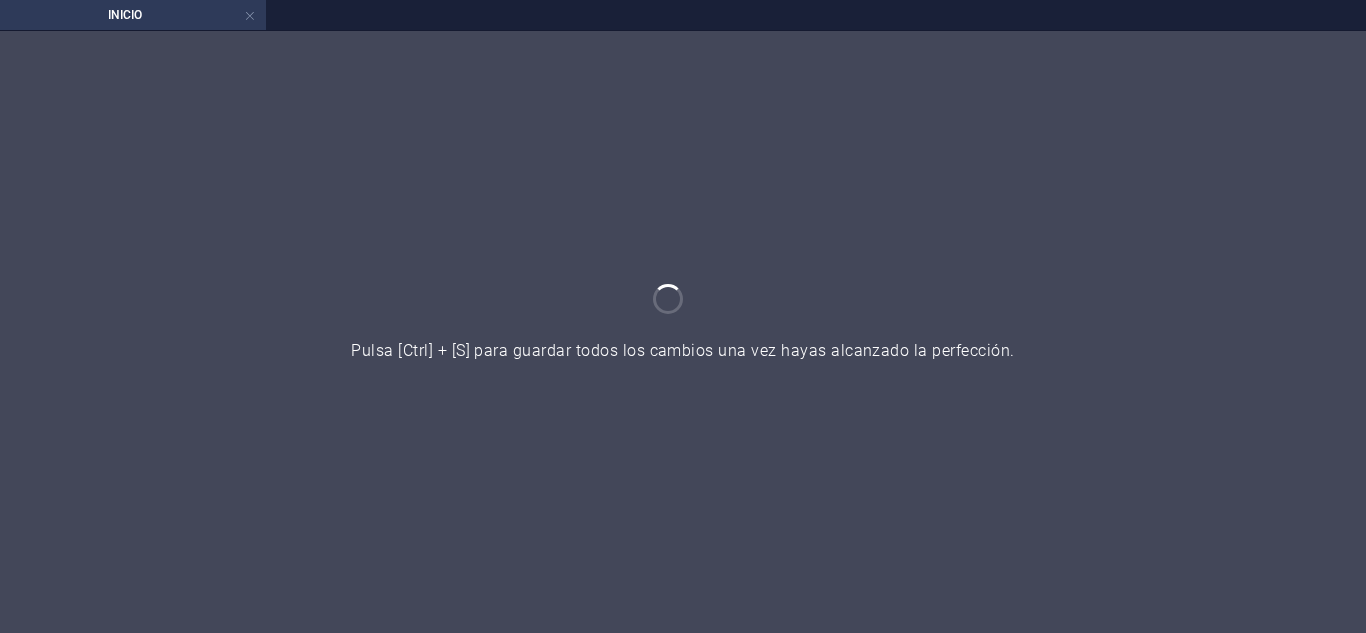 scroll, scrollTop: 0, scrollLeft: 0, axis: both 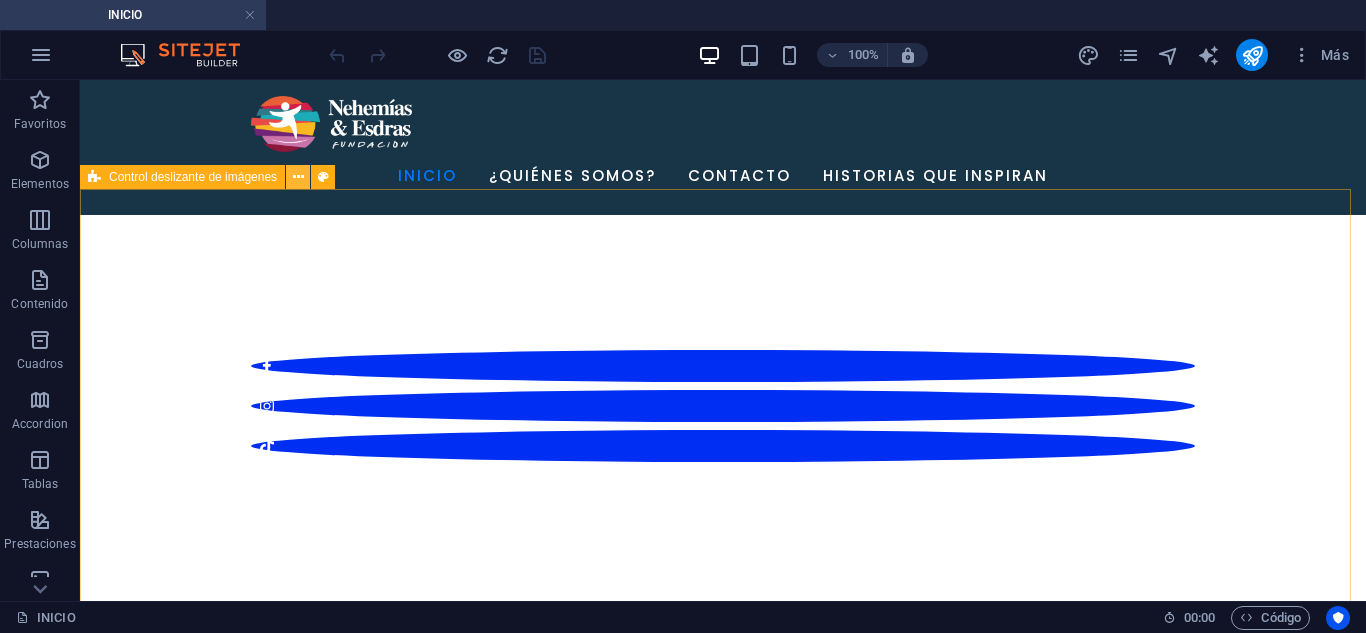 click at bounding box center [298, 177] 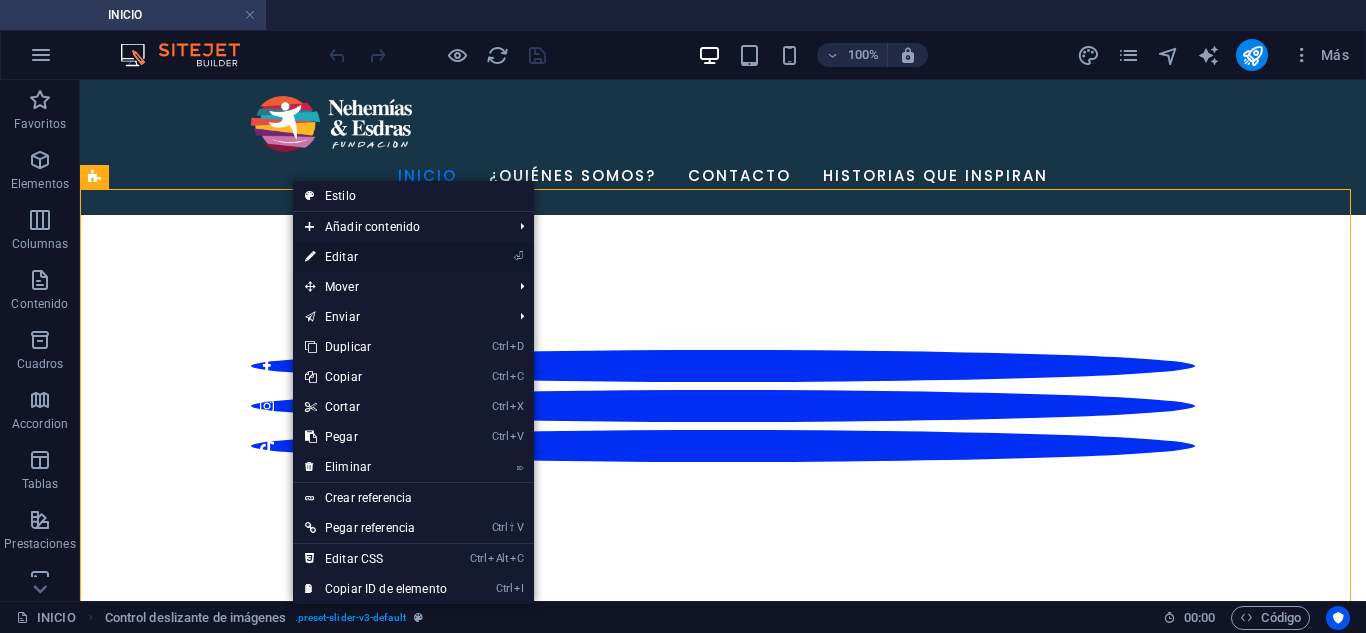 click on "⏎  Editar" at bounding box center (376, 257) 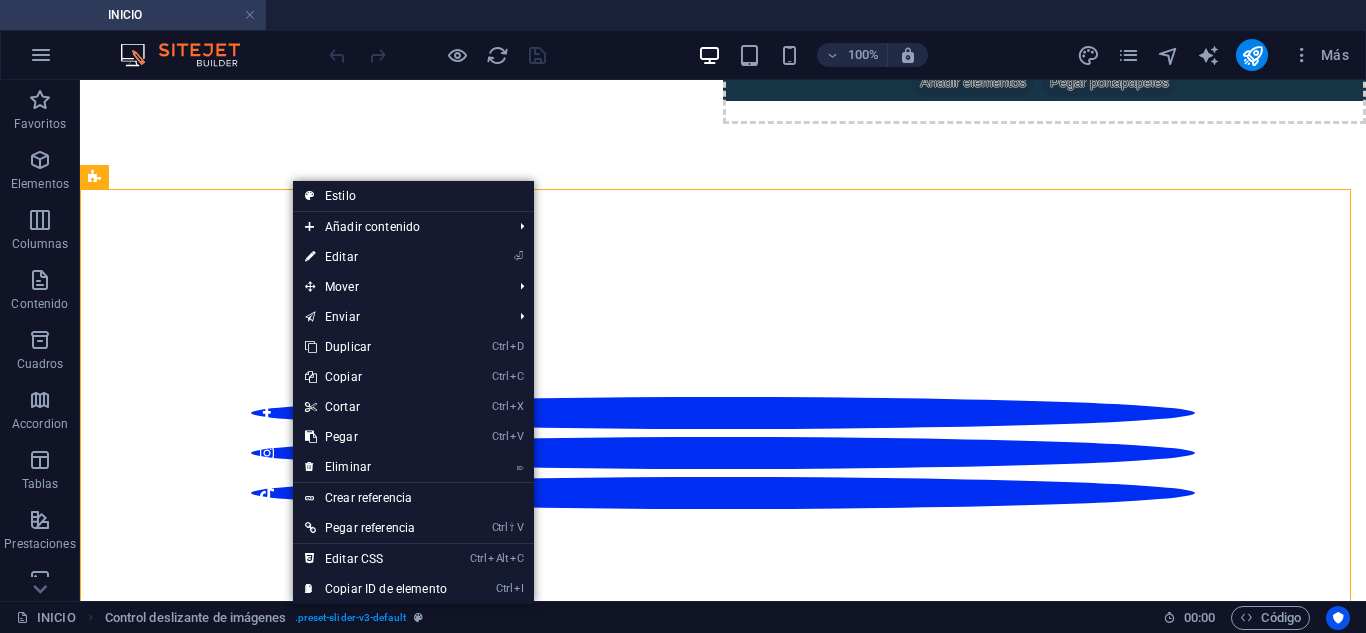select on "region" 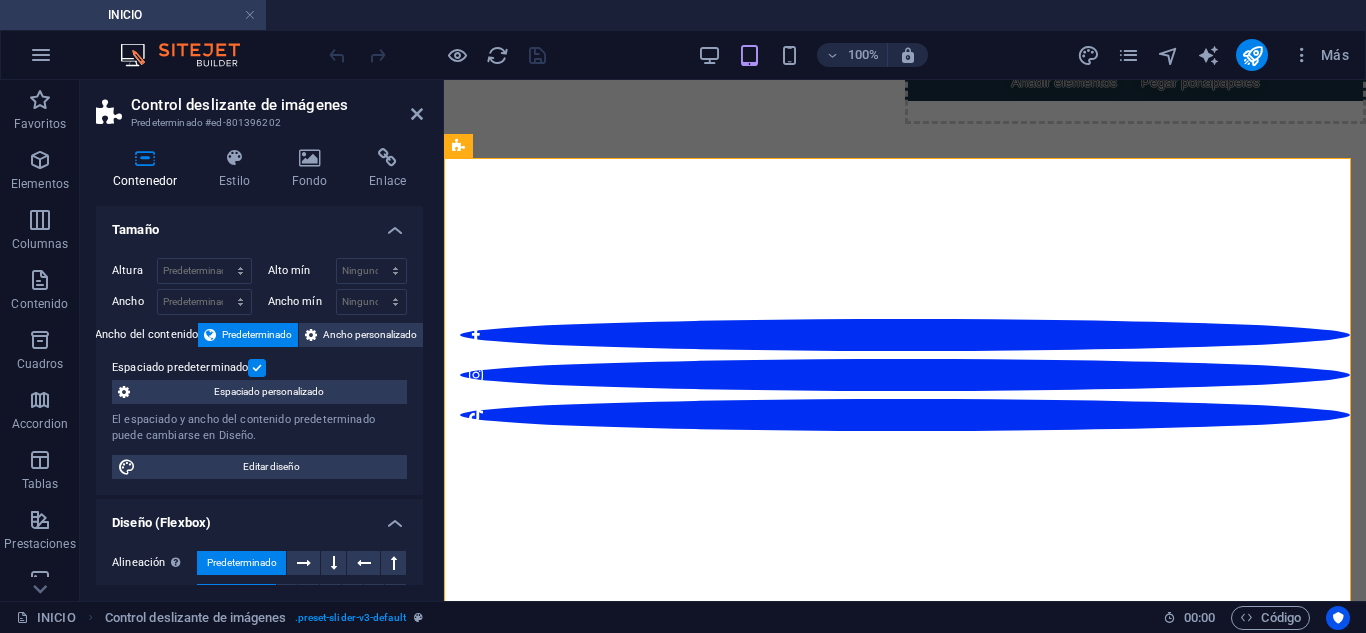 click on "Control deslizante de imágenes Predeterminado #ed-801396202" at bounding box center [259, 106] 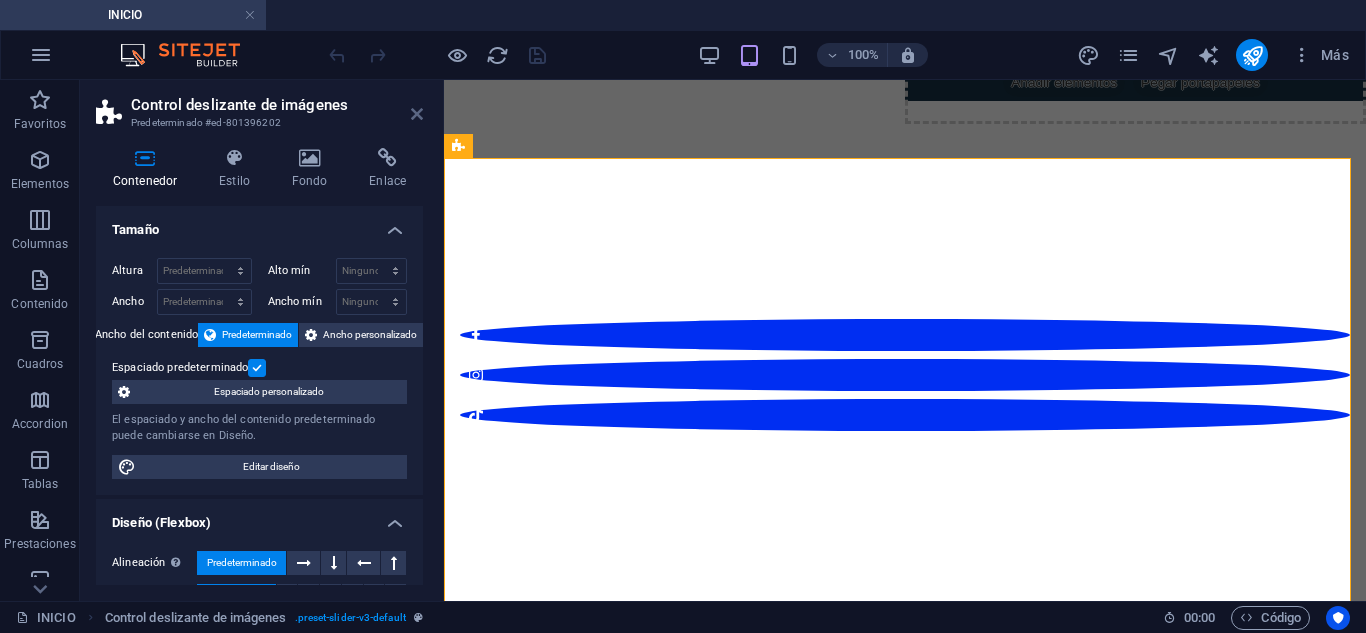 click at bounding box center (417, 114) 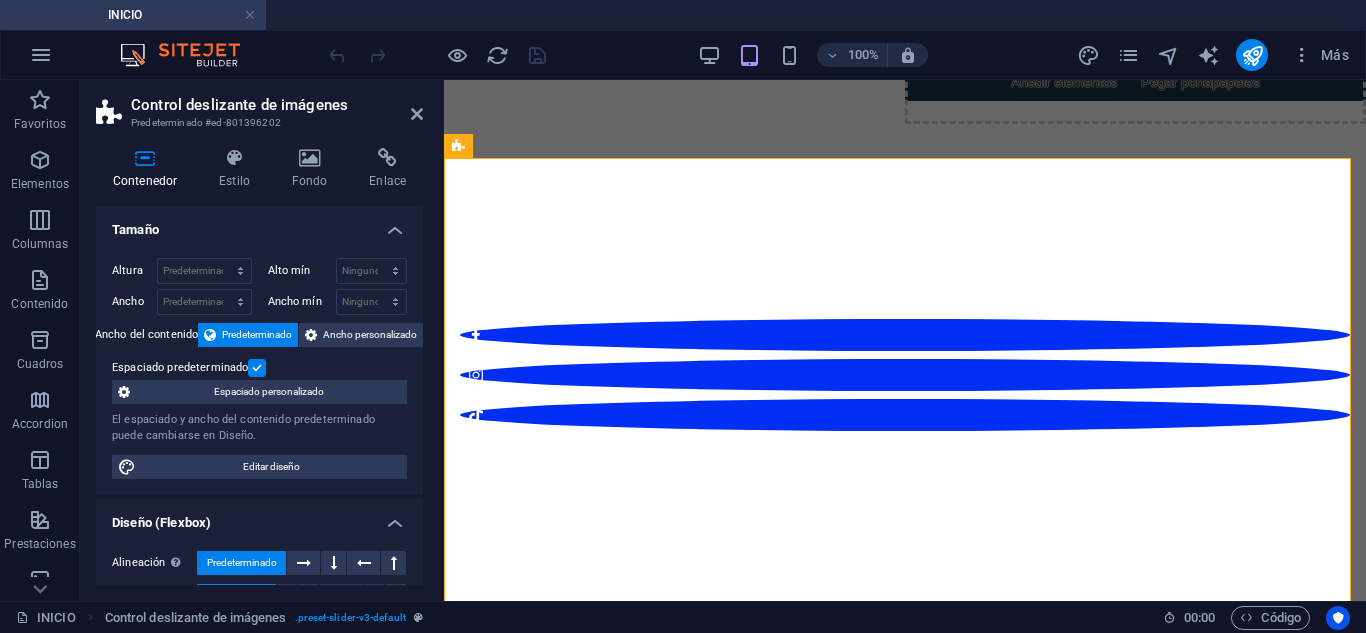 scroll, scrollTop: 532, scrollLeft: 0, axis: vertical 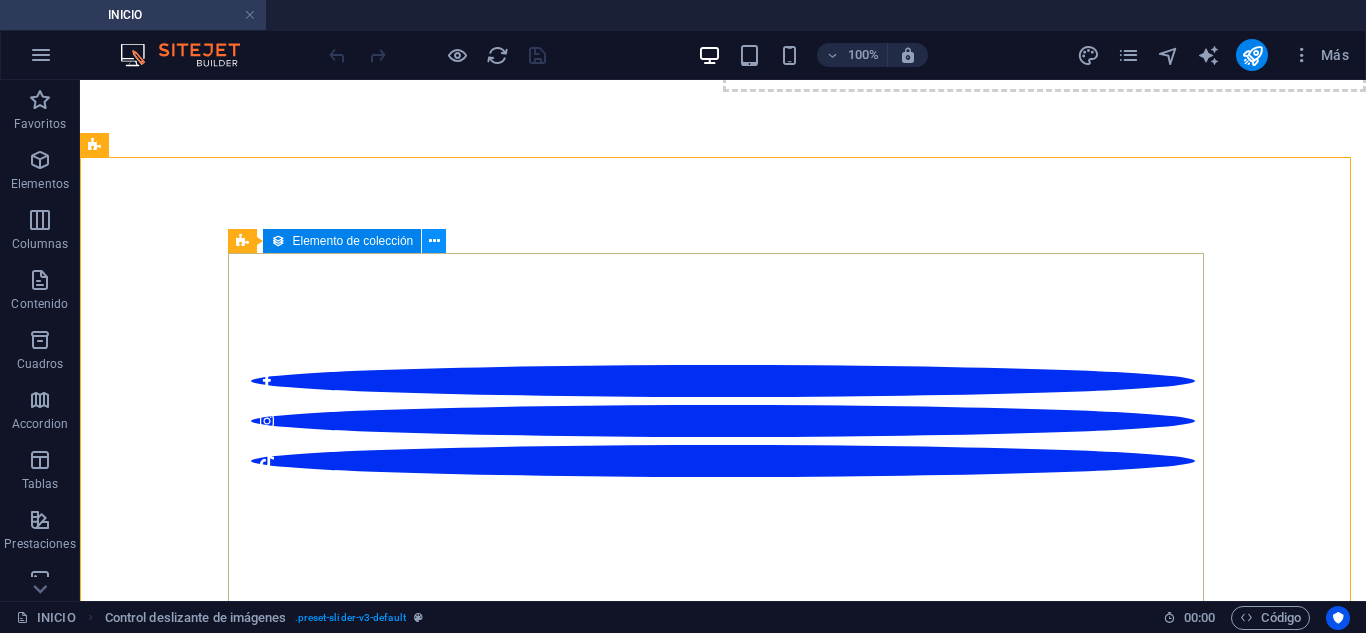 click at bounding box center (434, 241) 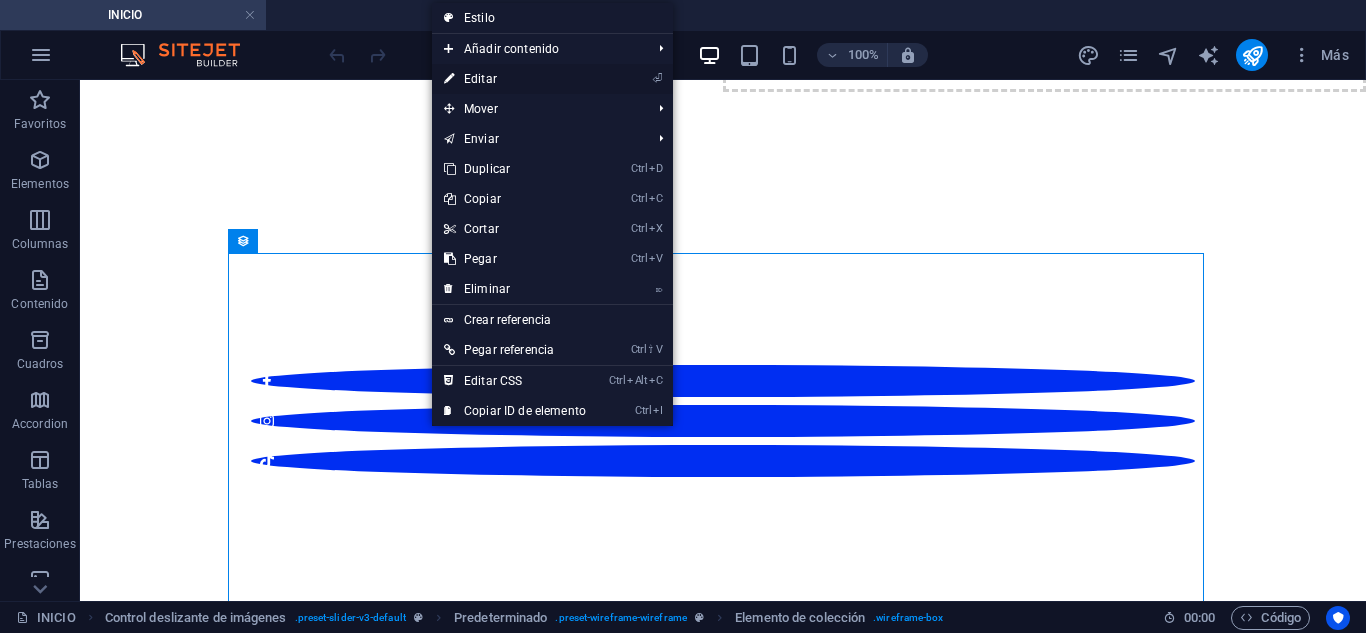 click on "⏎  Editar" at bounding box center [515, 79] 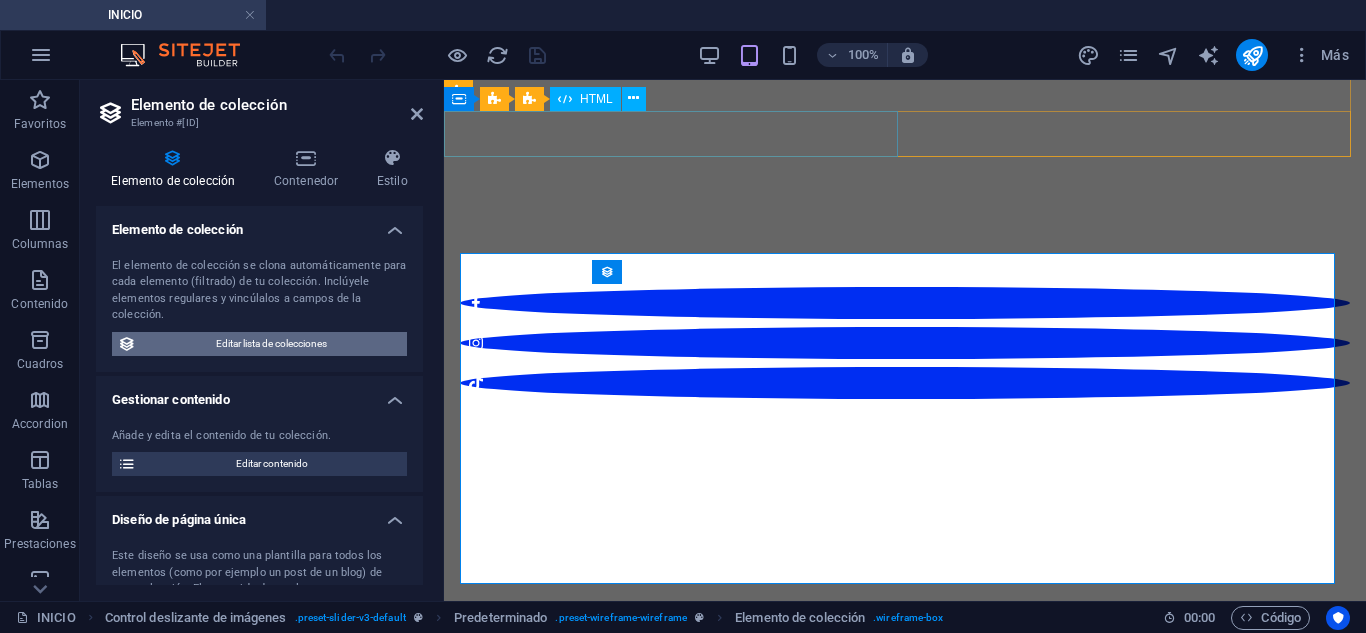 scroll, scrollTop: 501, scrollLeft: 0, axis: vertical 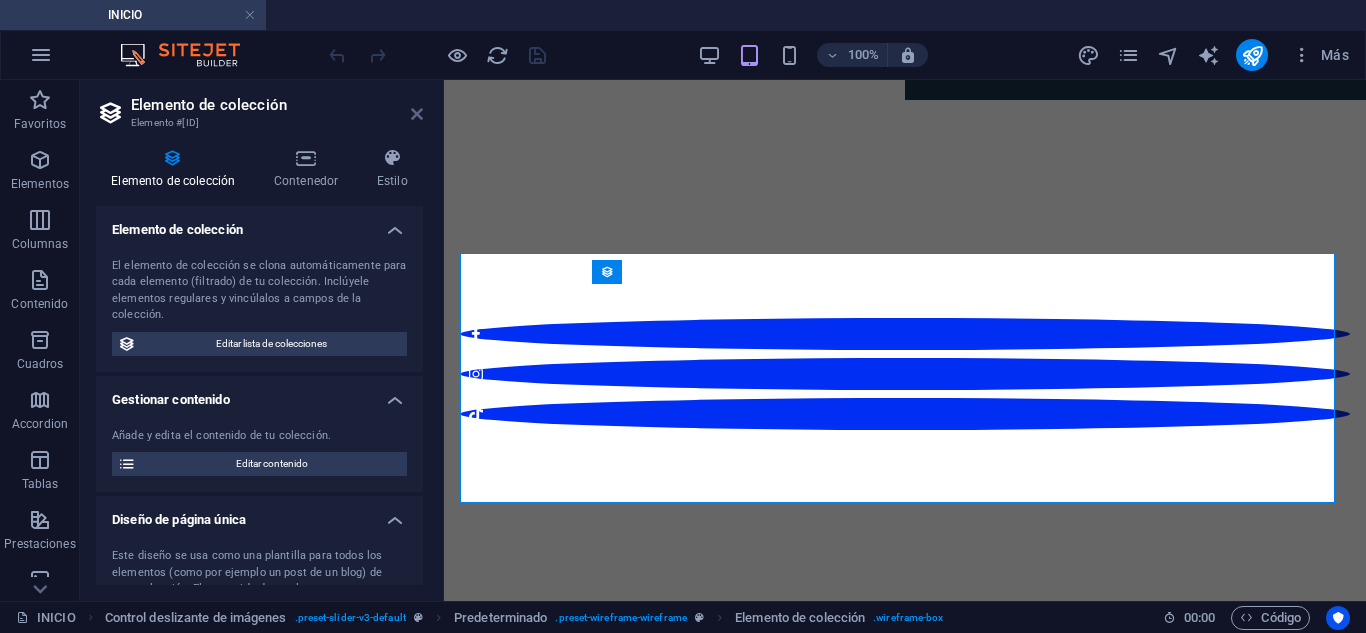 drag, startPoint x: 417, startPoint y: 112, endPoint x: 338, endPoint y: 37, distance: 108.93117 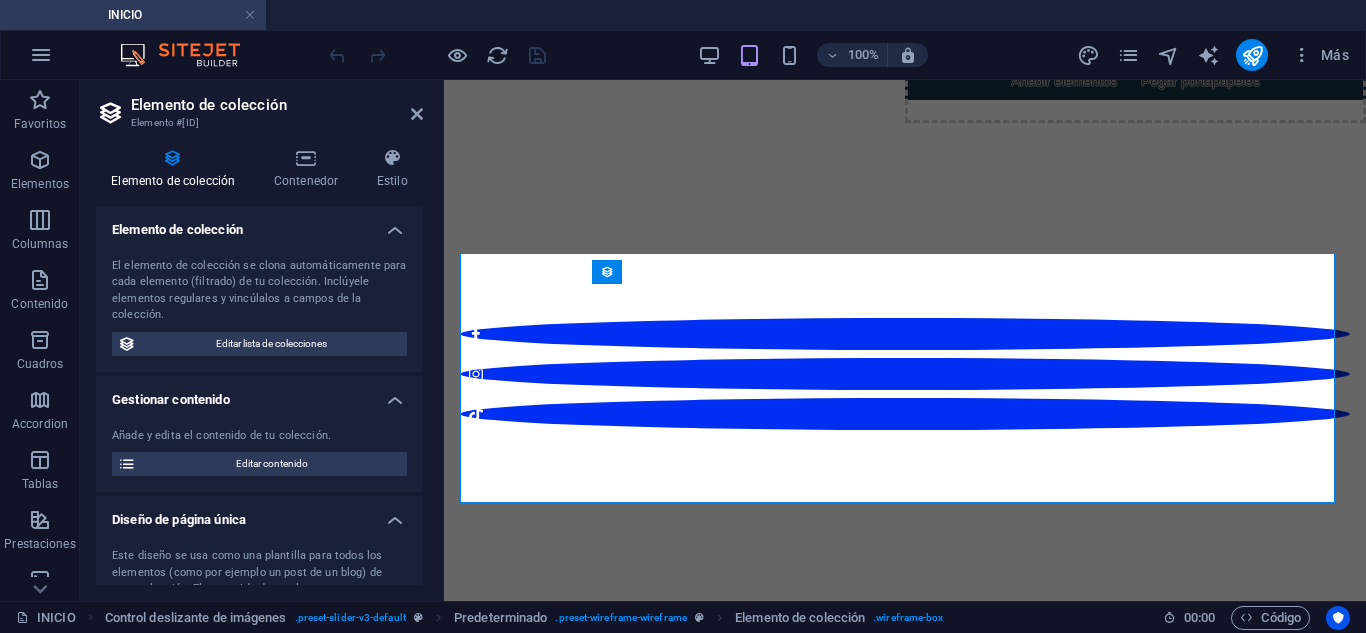 scroll, scrollTop: 533, scrollLeft: 0, axis: vertical 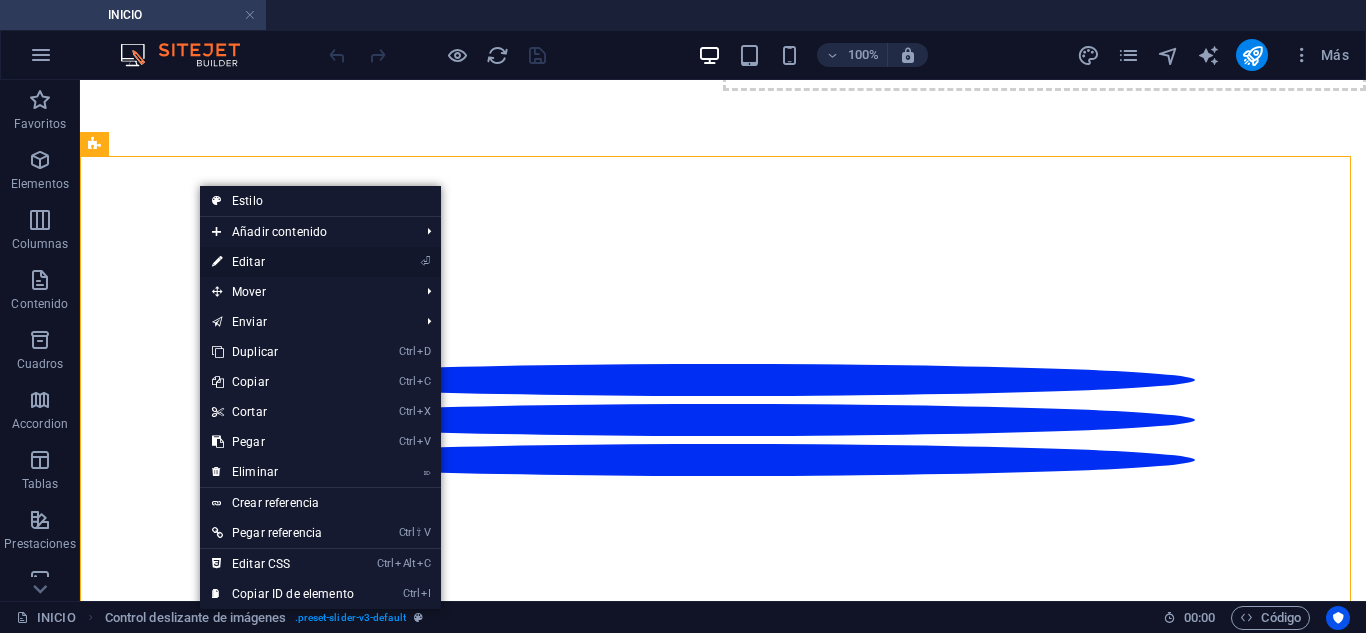 click on "⏎  Editar" at bounding box center (283, 262) 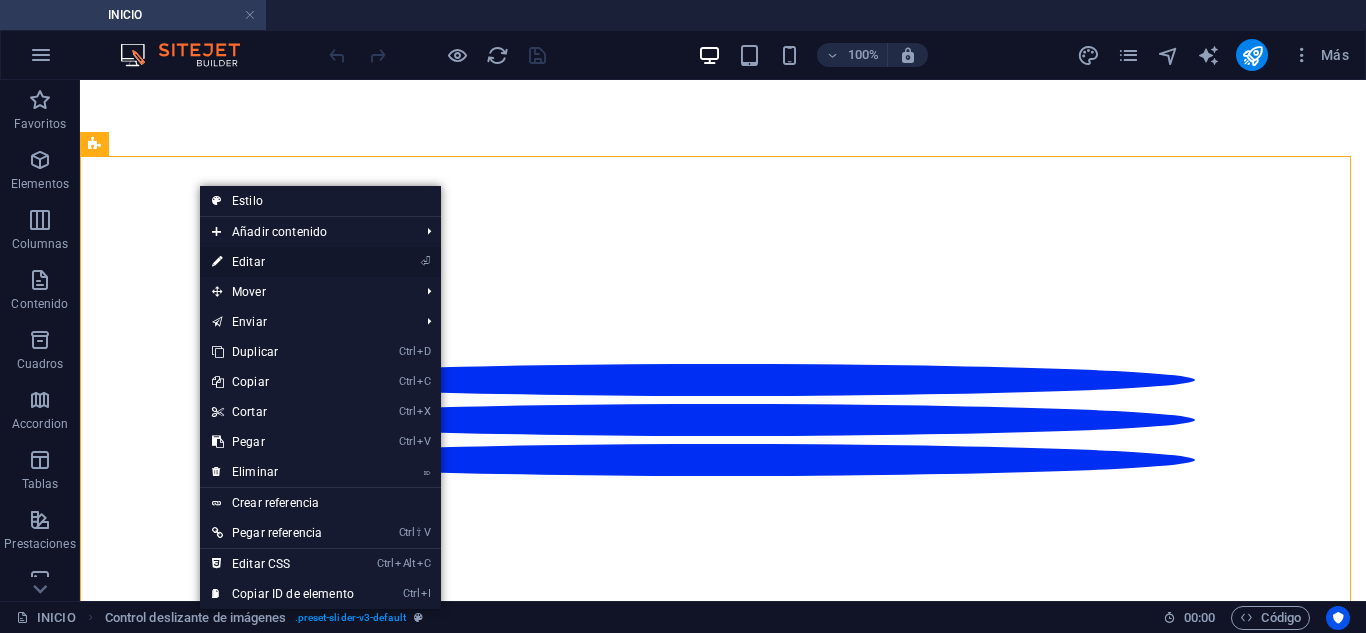scroll, scrollTop: 502, scrollLeft: 0, axis: vertical 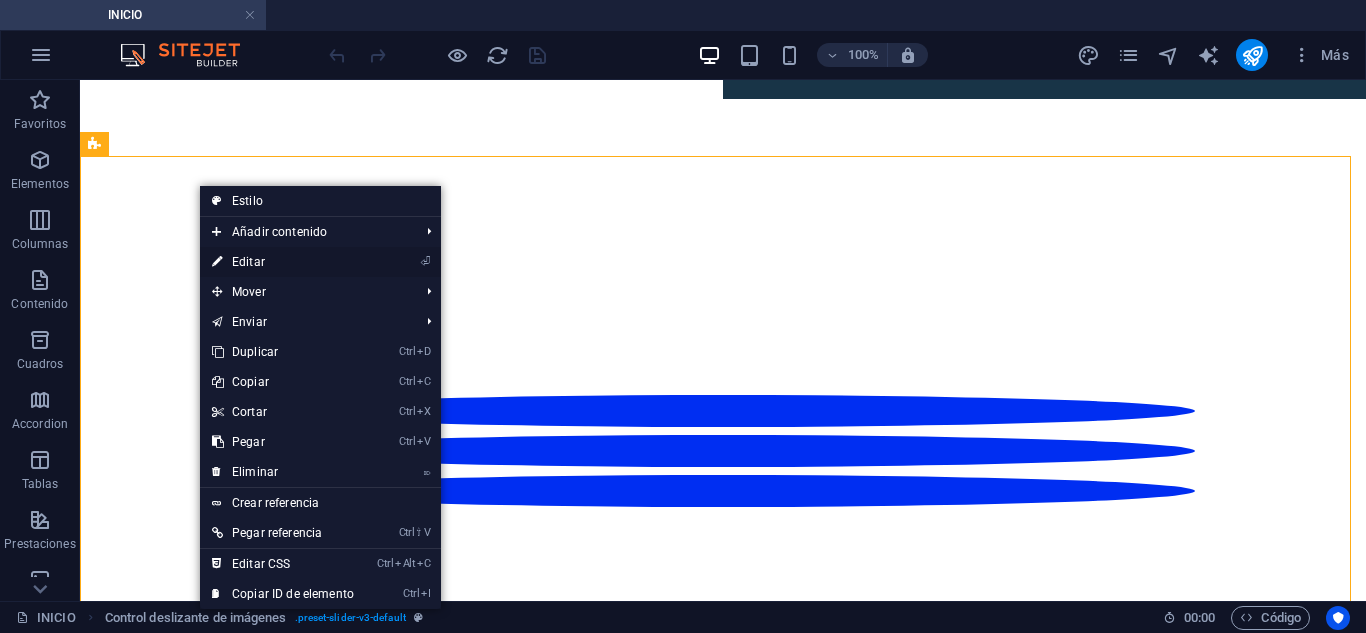 select on "region" 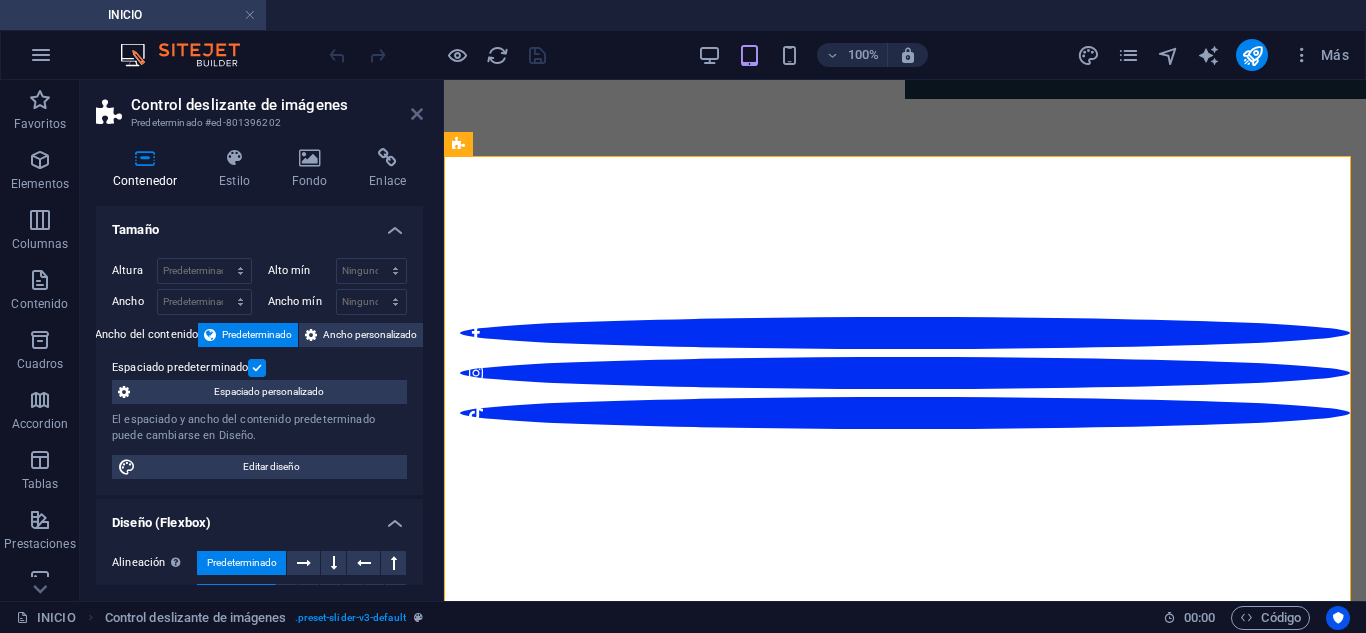 click at bounding box center [417, 114] 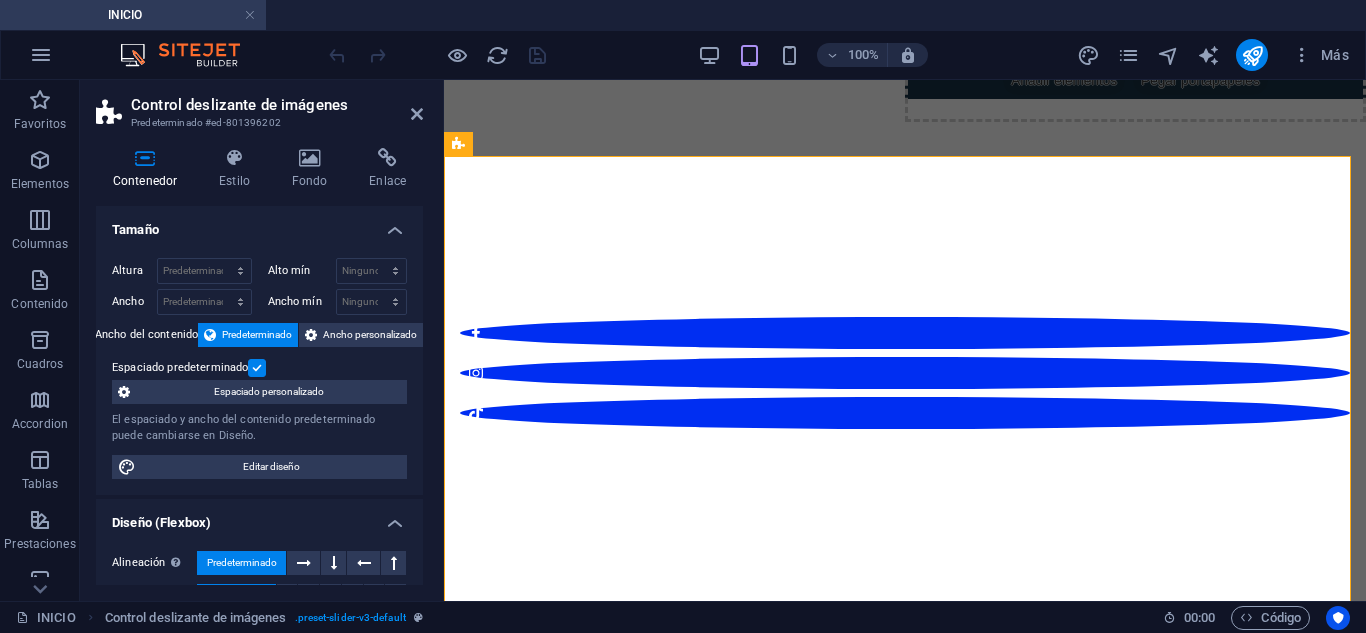 scroll, scrollTop: 534, scrollLeft: 0, axis: vertical 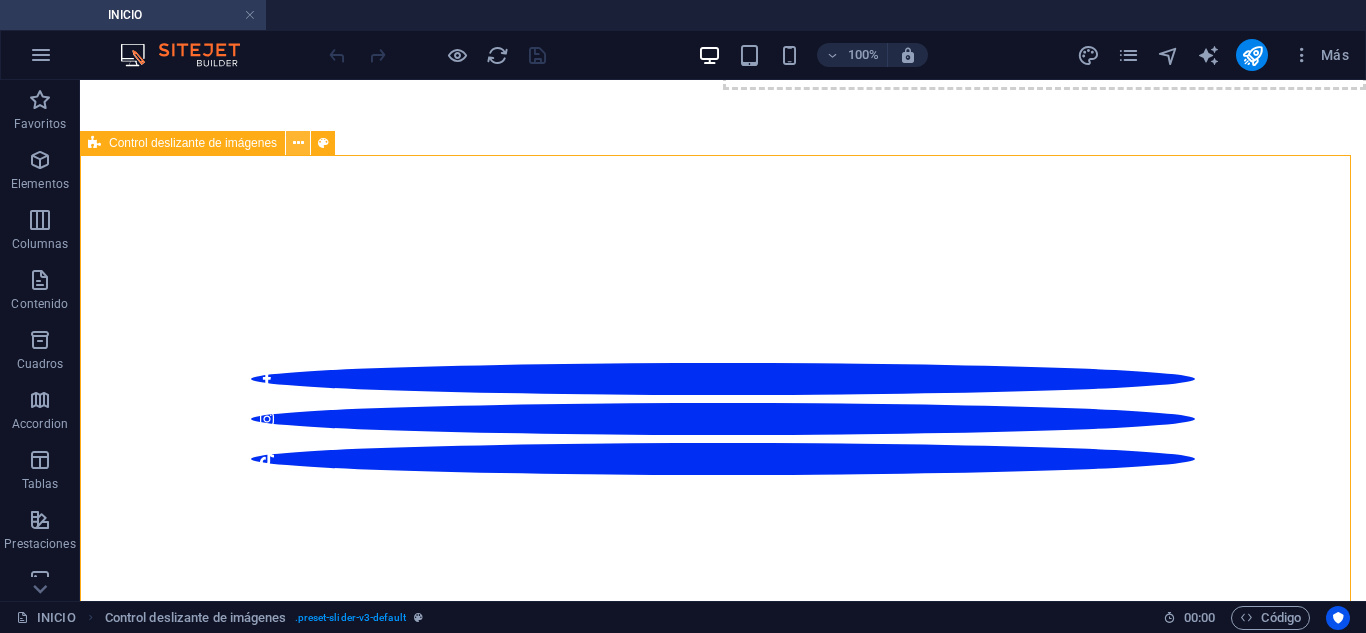 click at bounding box center (298, 143) 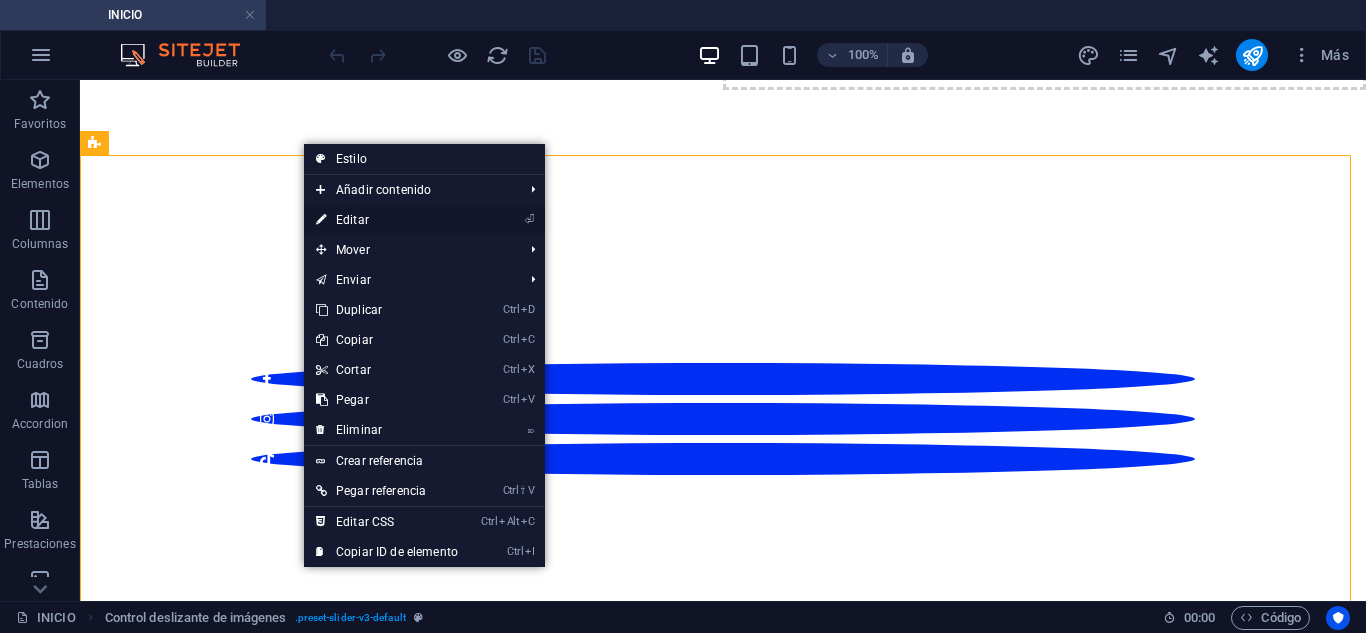 click on "⏎  Editar" at bounding box center [387, 220] 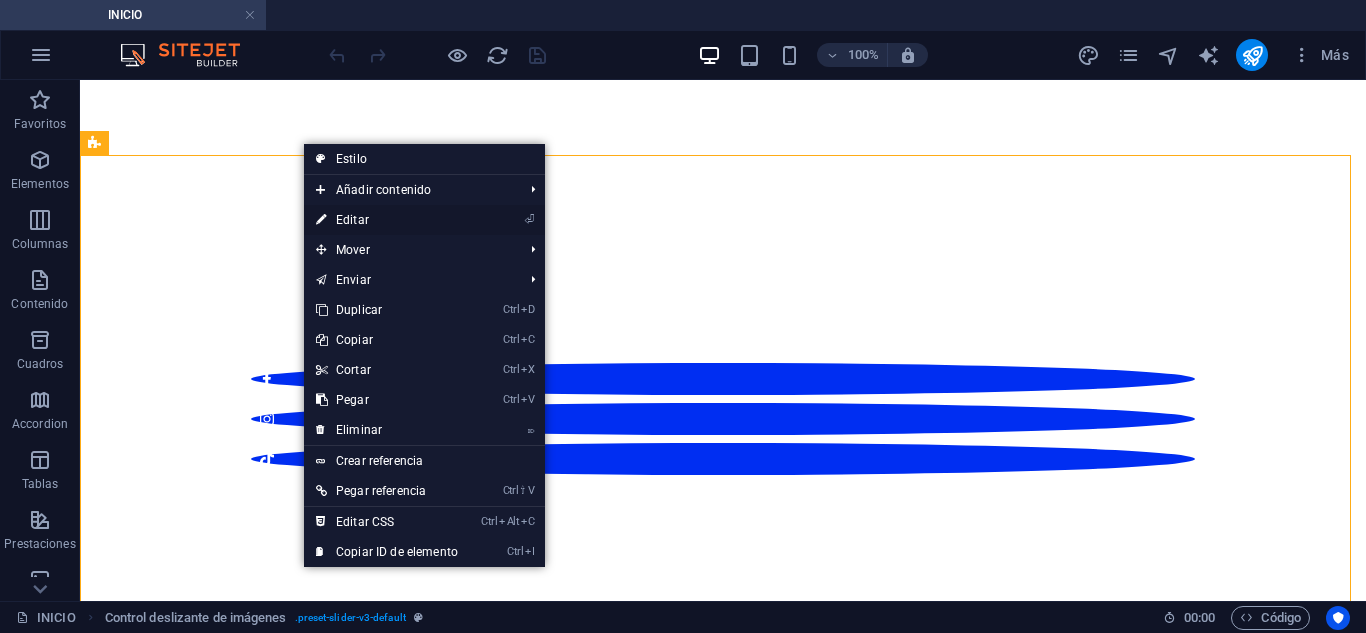scroll, scrollTop: 503, scrollLeft: 0, axis: vertical 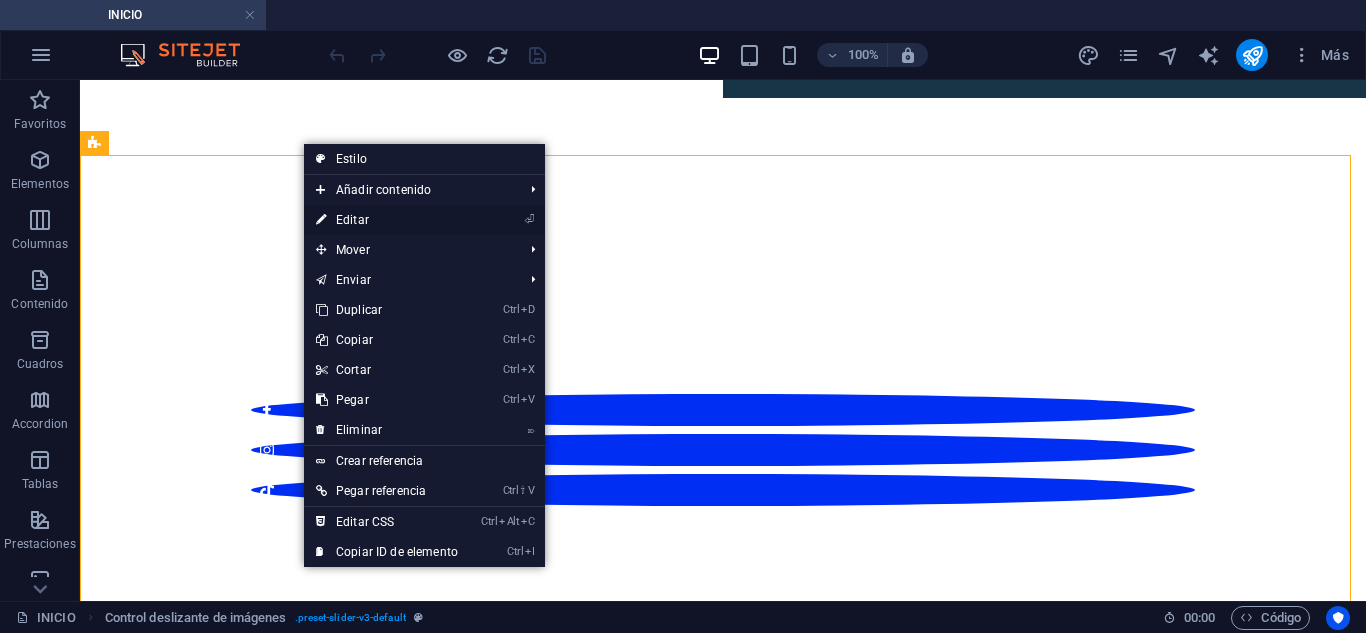 select on "region" 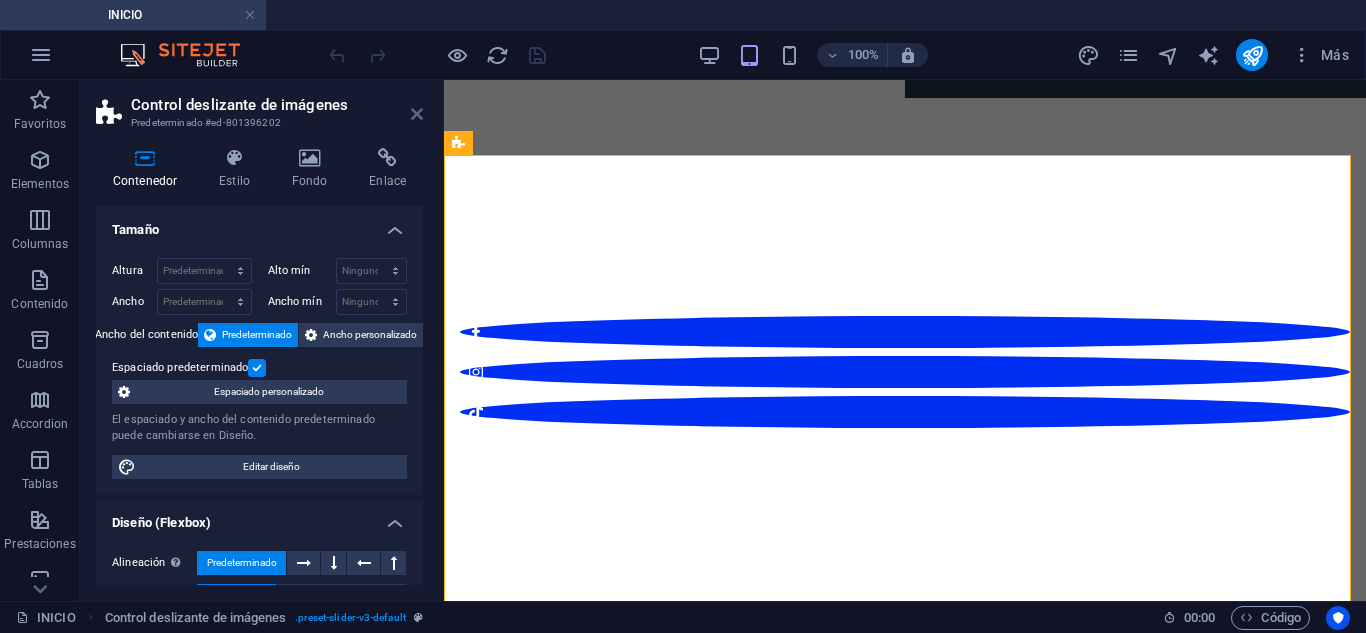click at bounding box center [417, 114] 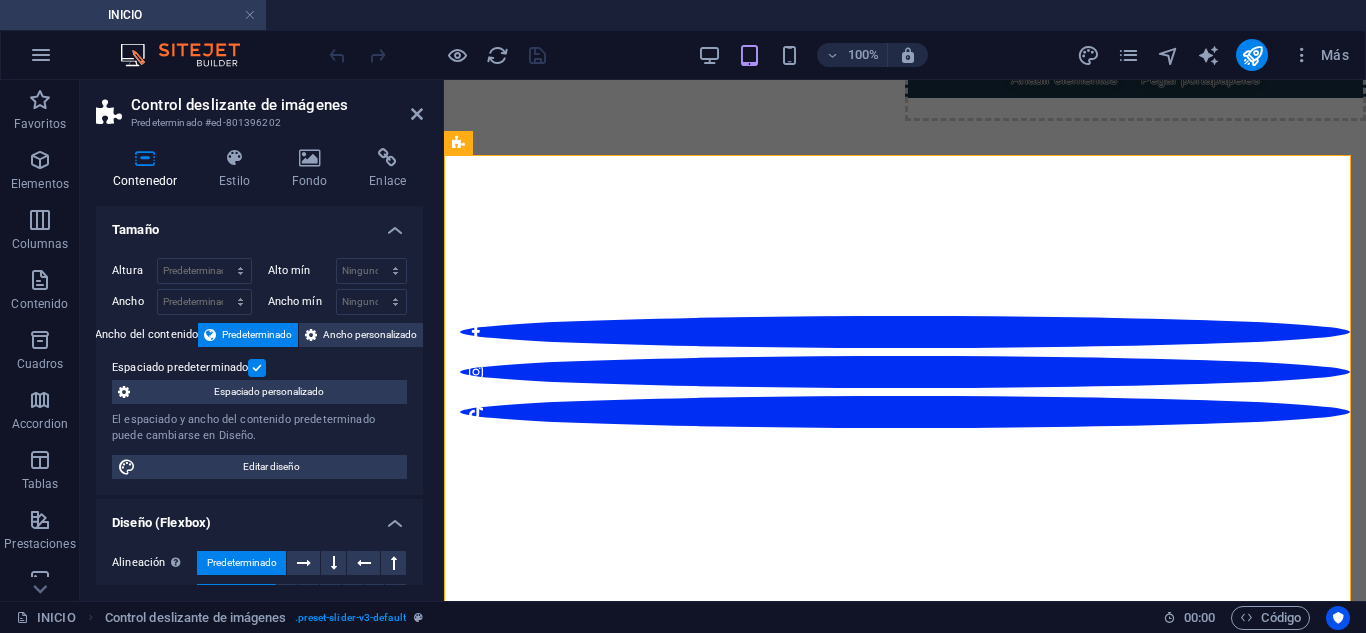 scroll, scrollTop: 535, scrollLeft: 0, axis: vertical 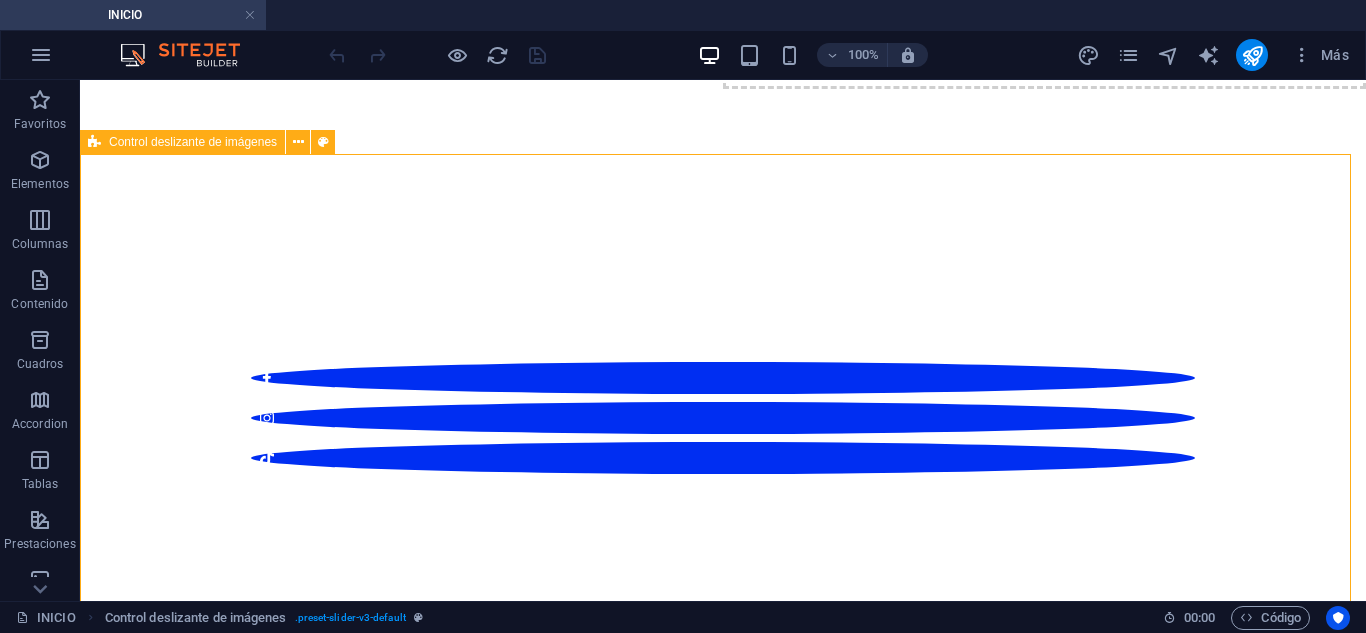 click on "Control deslizante de imágenes" at bounding box center (193, 142) 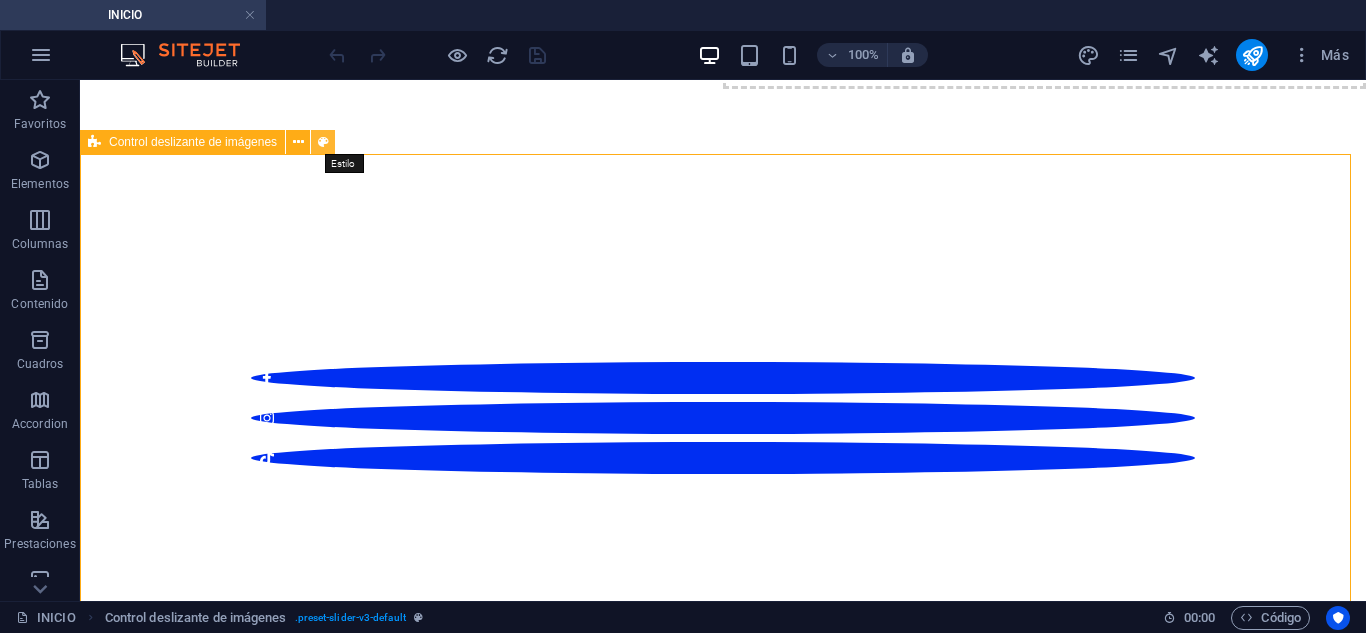 click at bounding box center (323, 142) 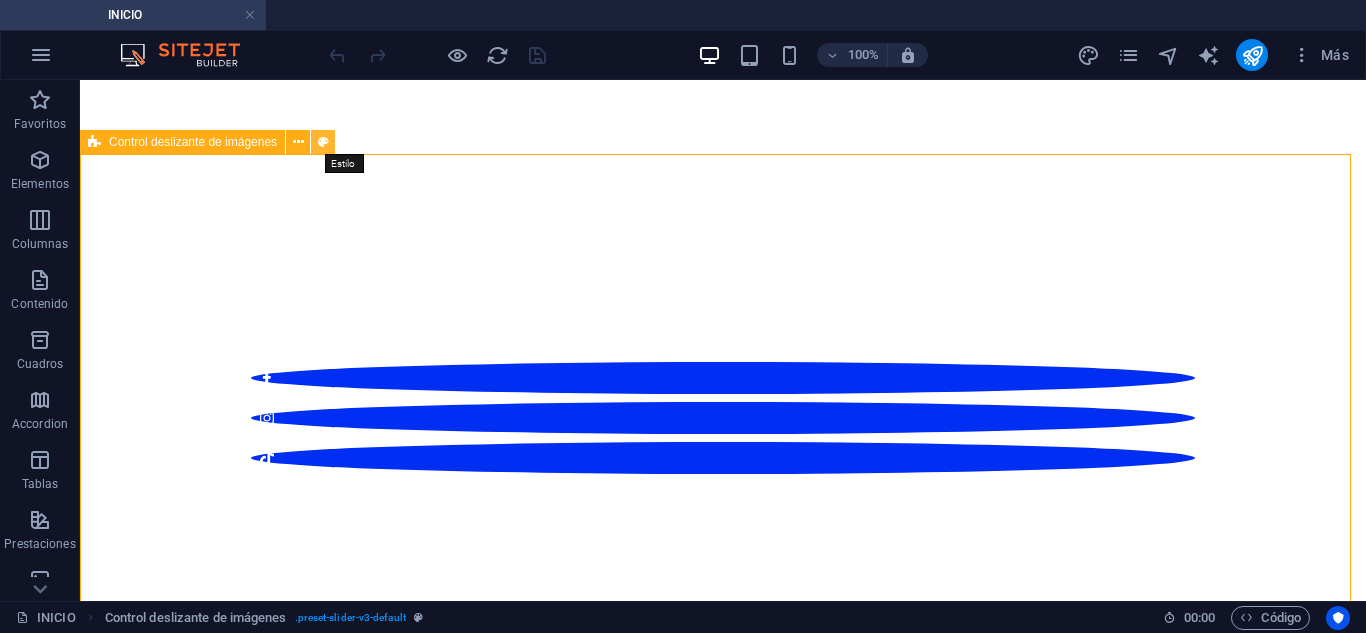 scroll, scrollTop: 503, scrollLeft: 0, axis: vertical 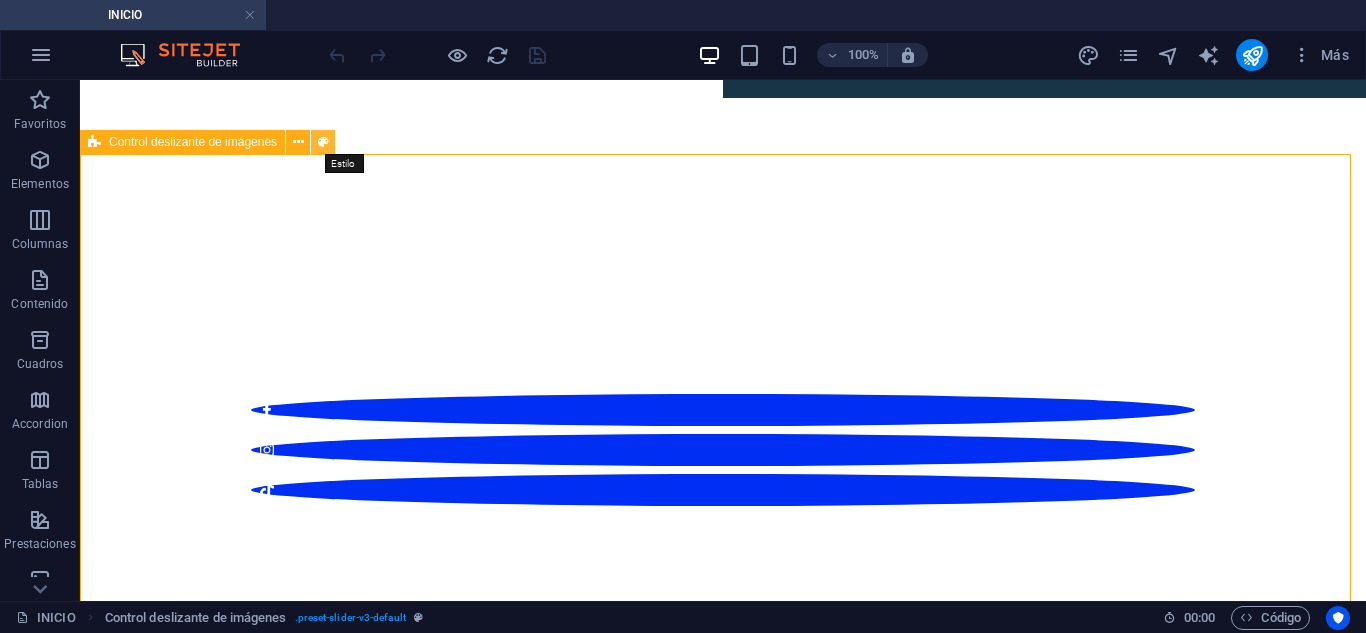 select on "px" 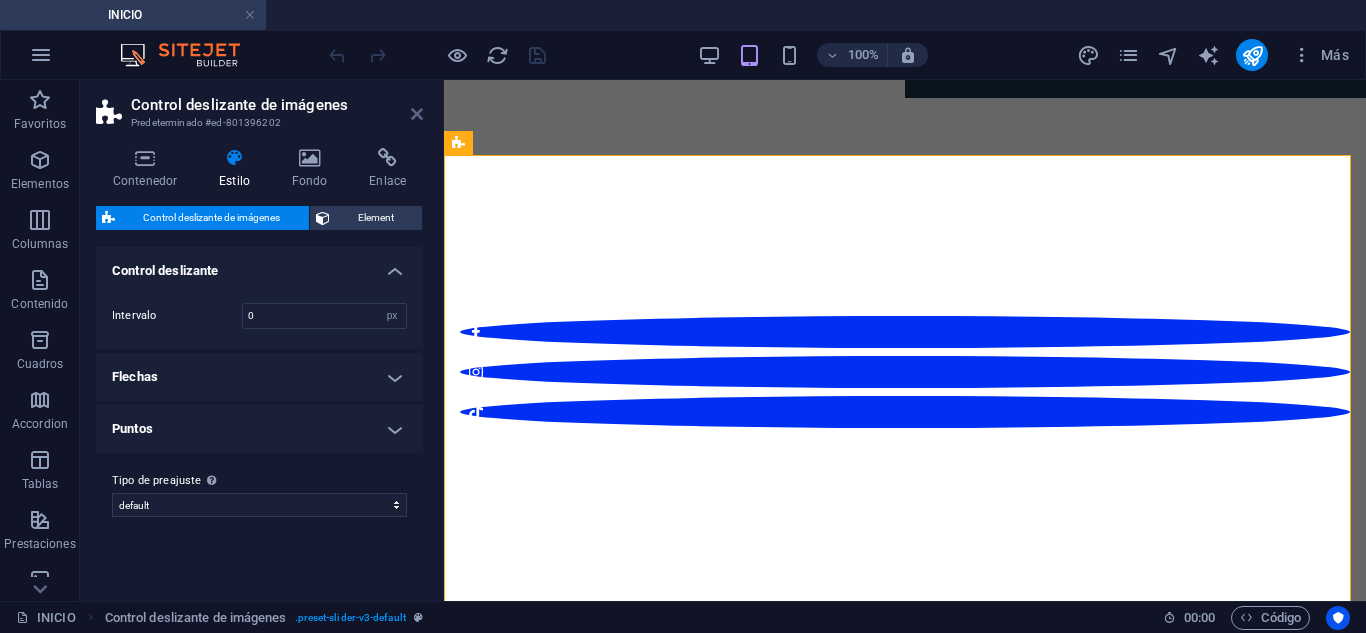 click at bounding box center [417, 114] 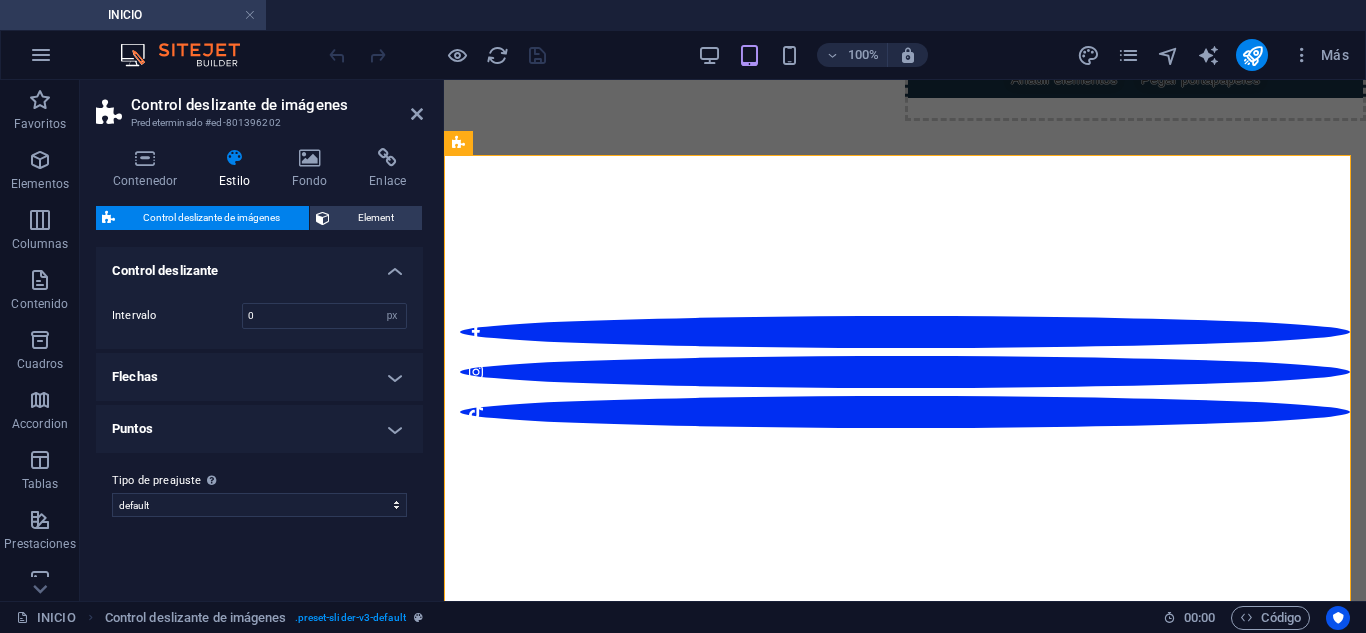 scroll, scrollTop: 535, scrollLeft: 0, axis: vertical 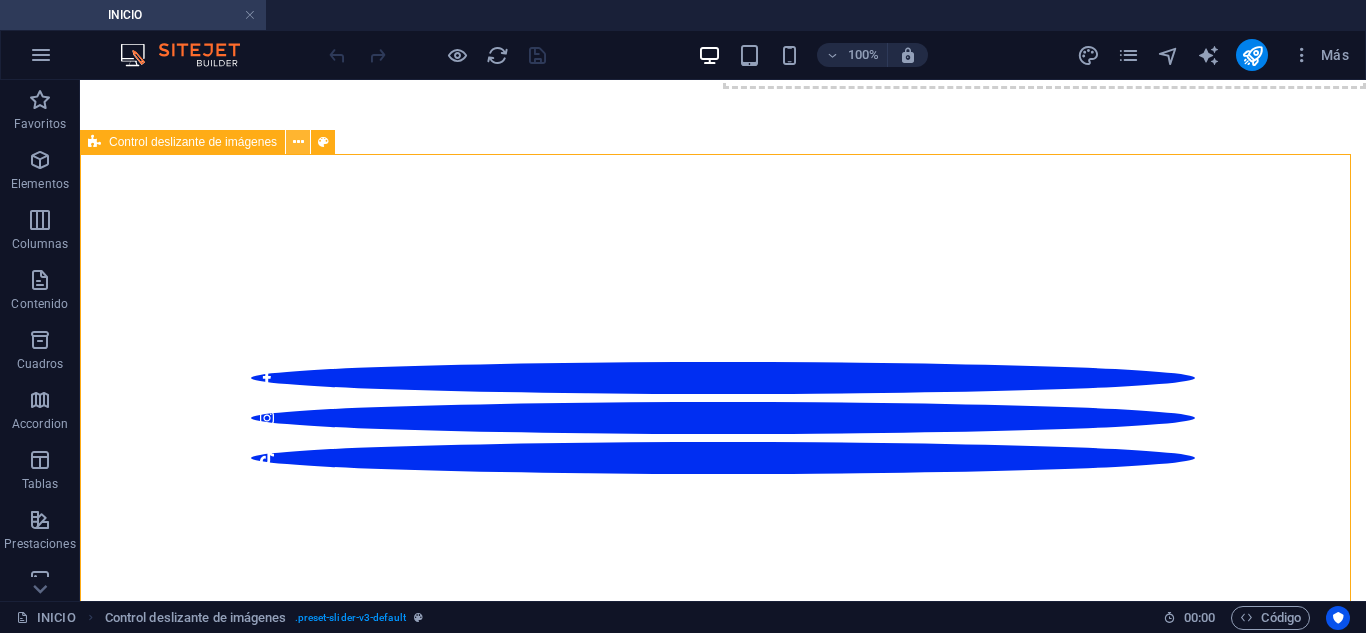 click at bounding box center (298, 142) 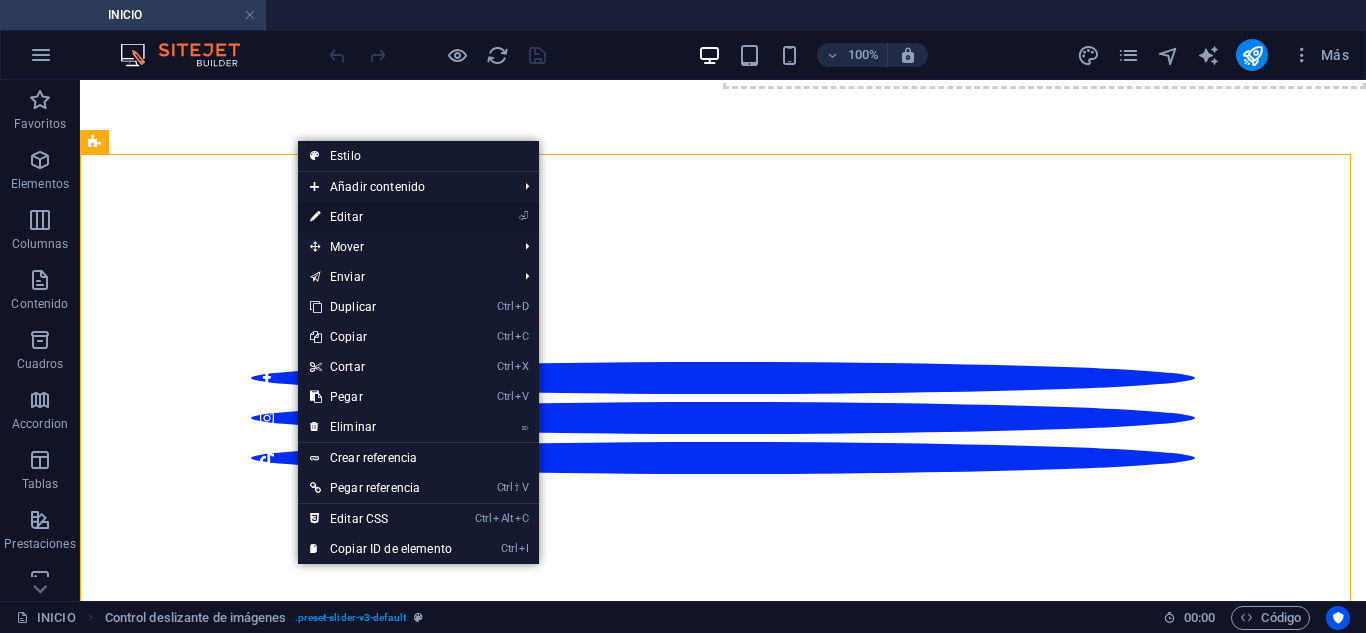 click on "⏎  Editar" at bounding box center [381, 217] 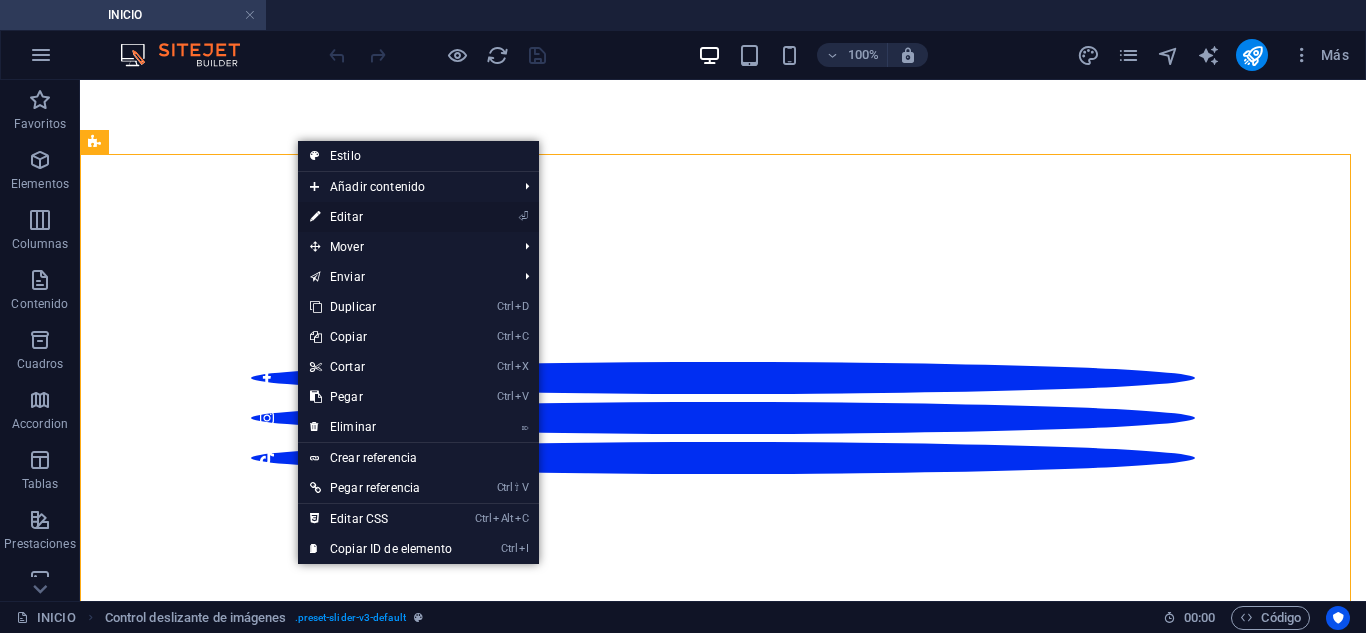 scroll, scrollTop: 503, scrollLeft: 0, axis: vertical 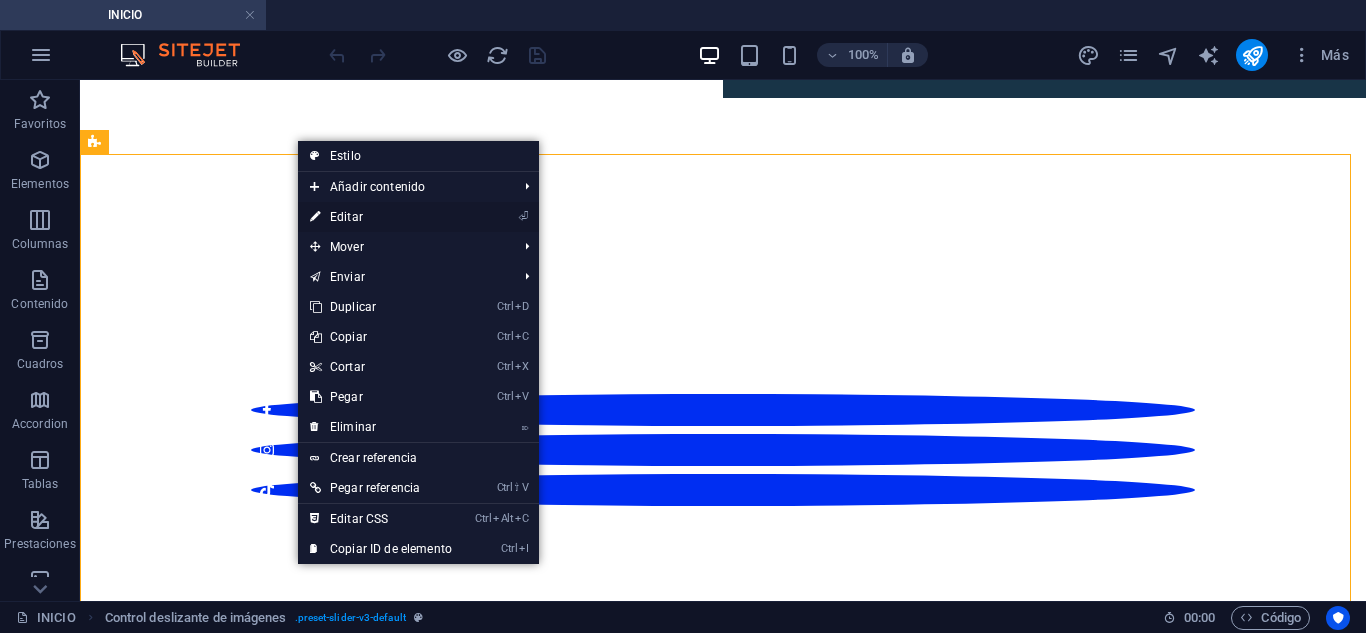 select on "px" 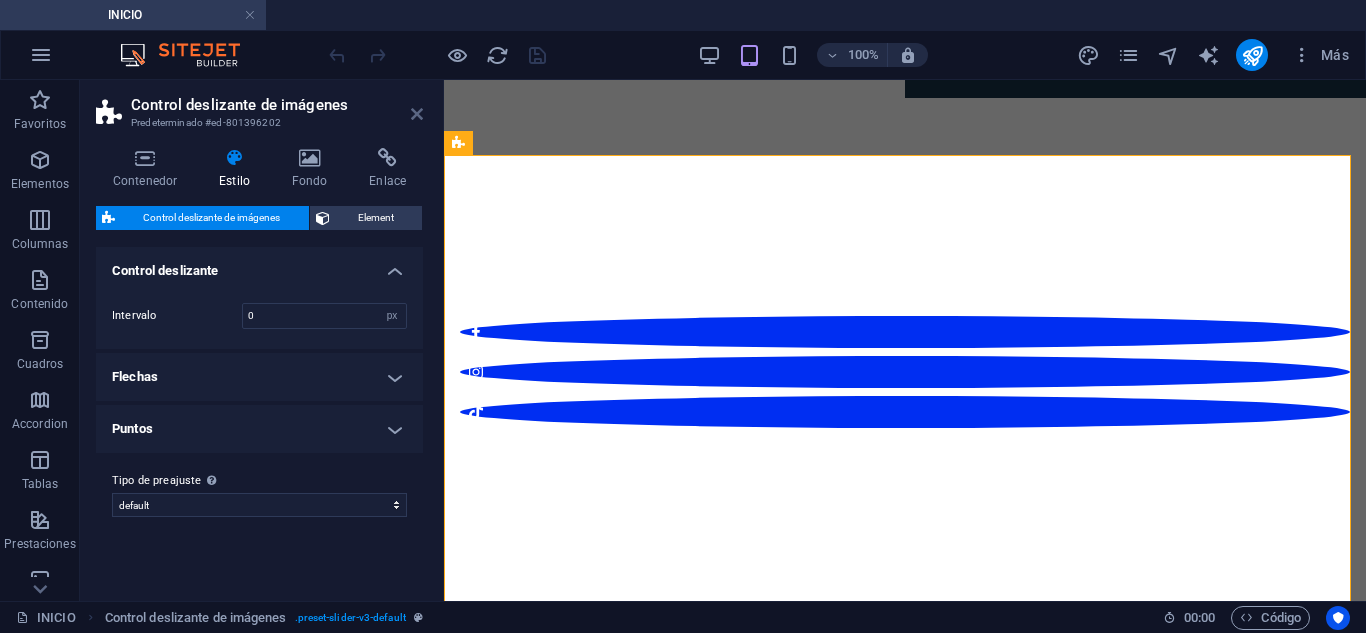 click at bounding box center (417, 114) 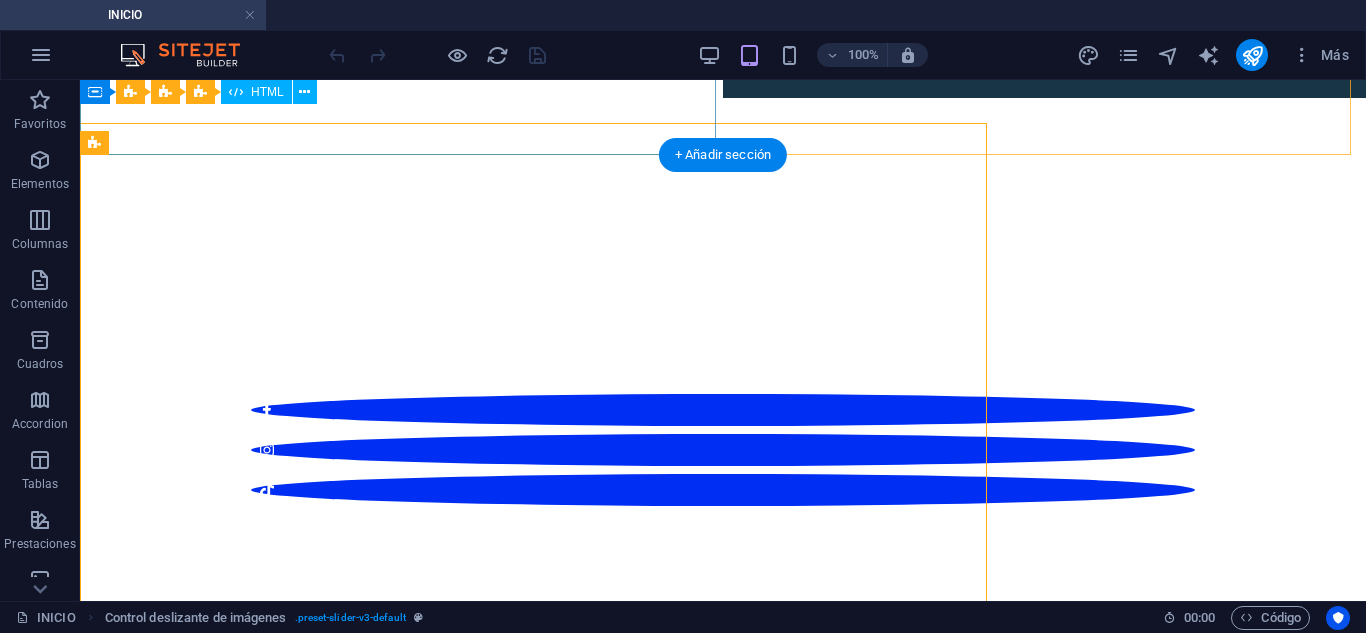 scroll, scrollTop: 535, scrollLeft: 0, axis: vertical 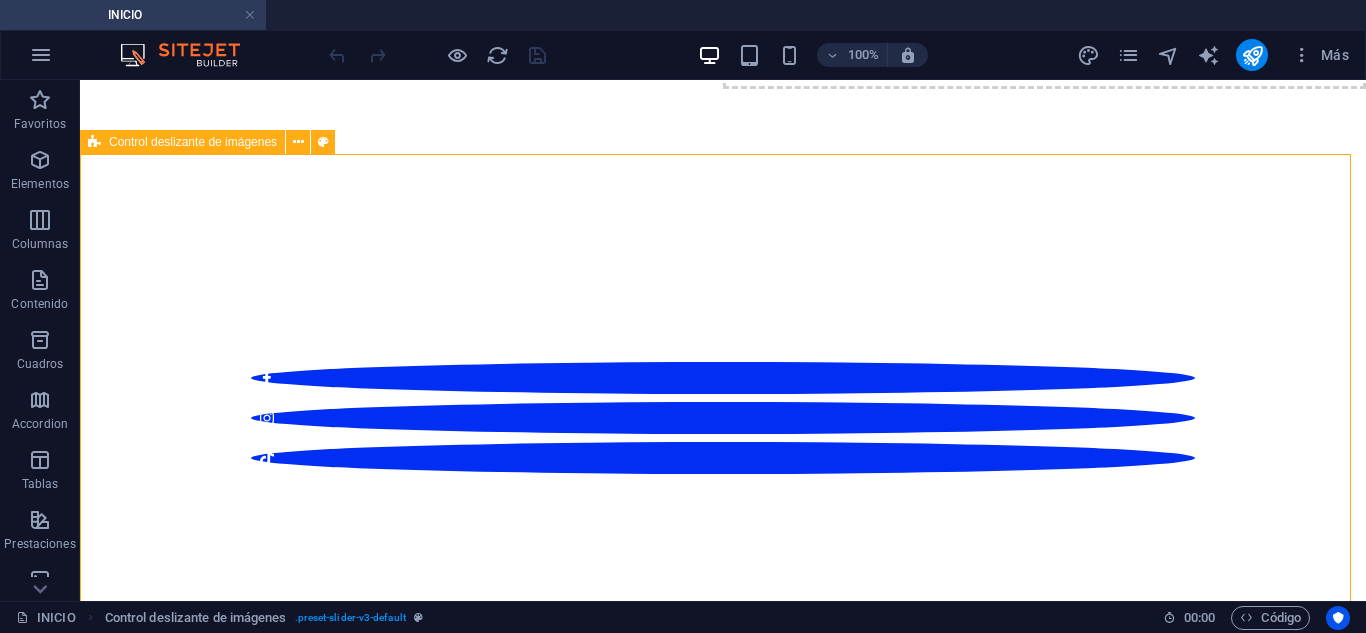 click on "Control deslizante de imágenes" at bounding box center [193, 142] 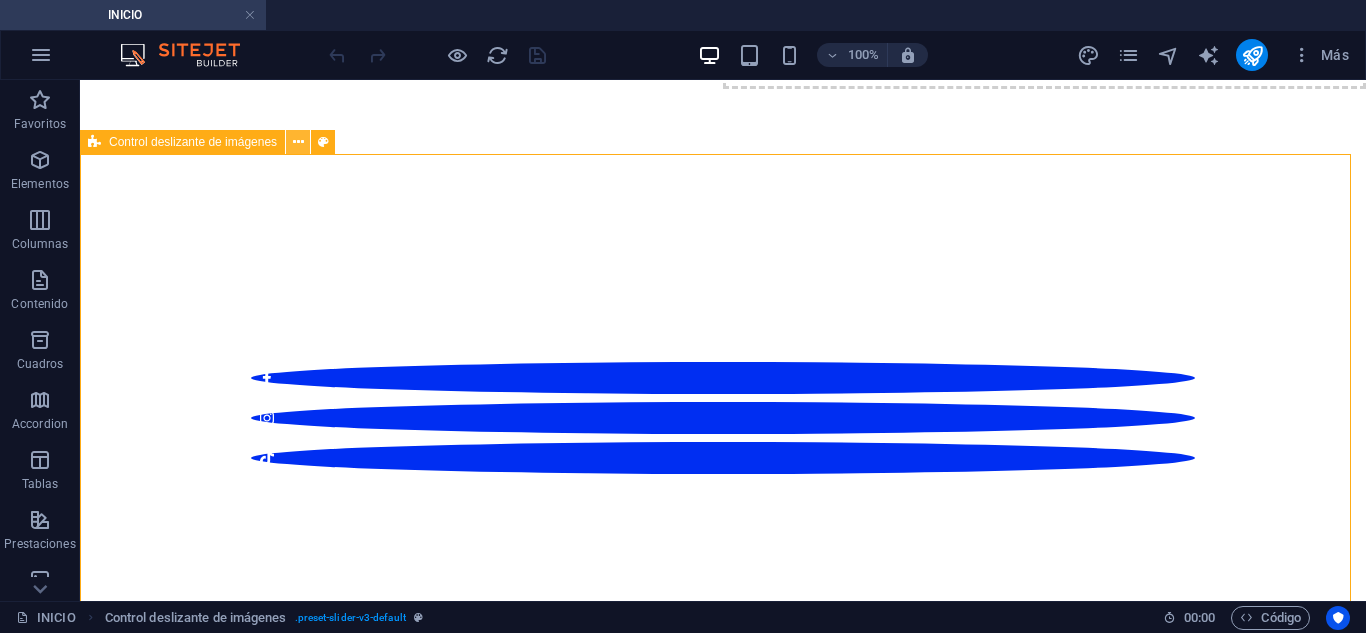 click at bounding box center [298, 142] 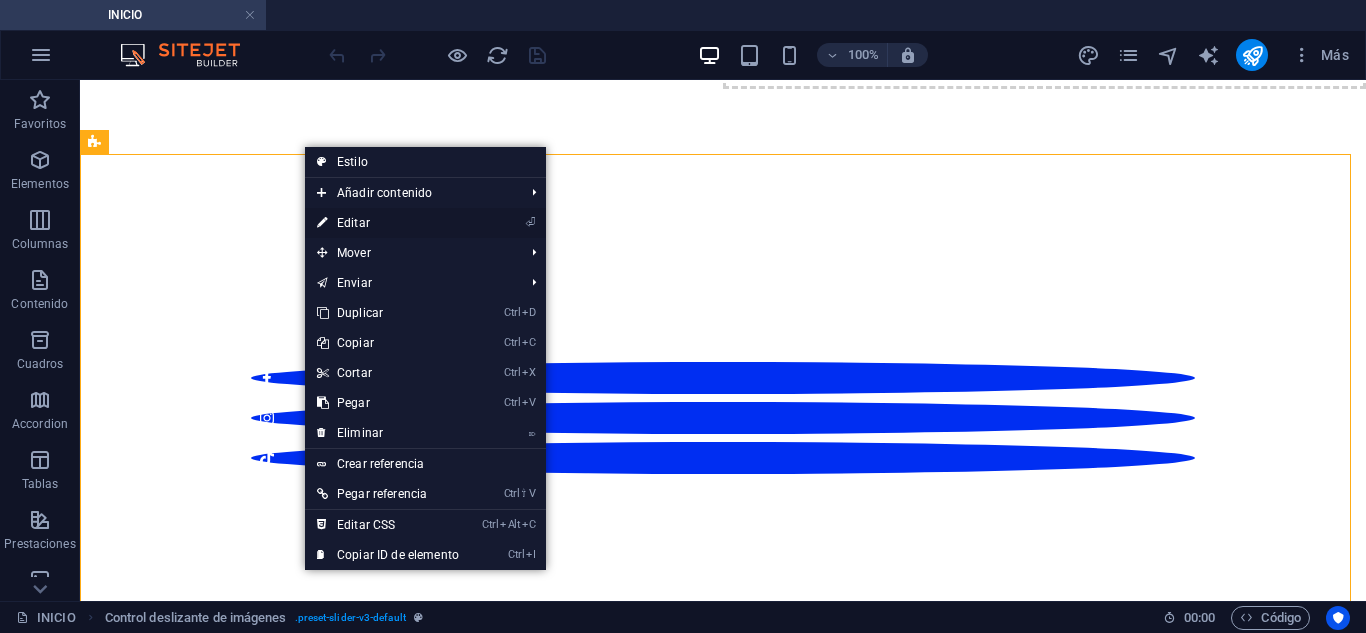 click on "⏎  Editar" at bounding box center (388, 223) 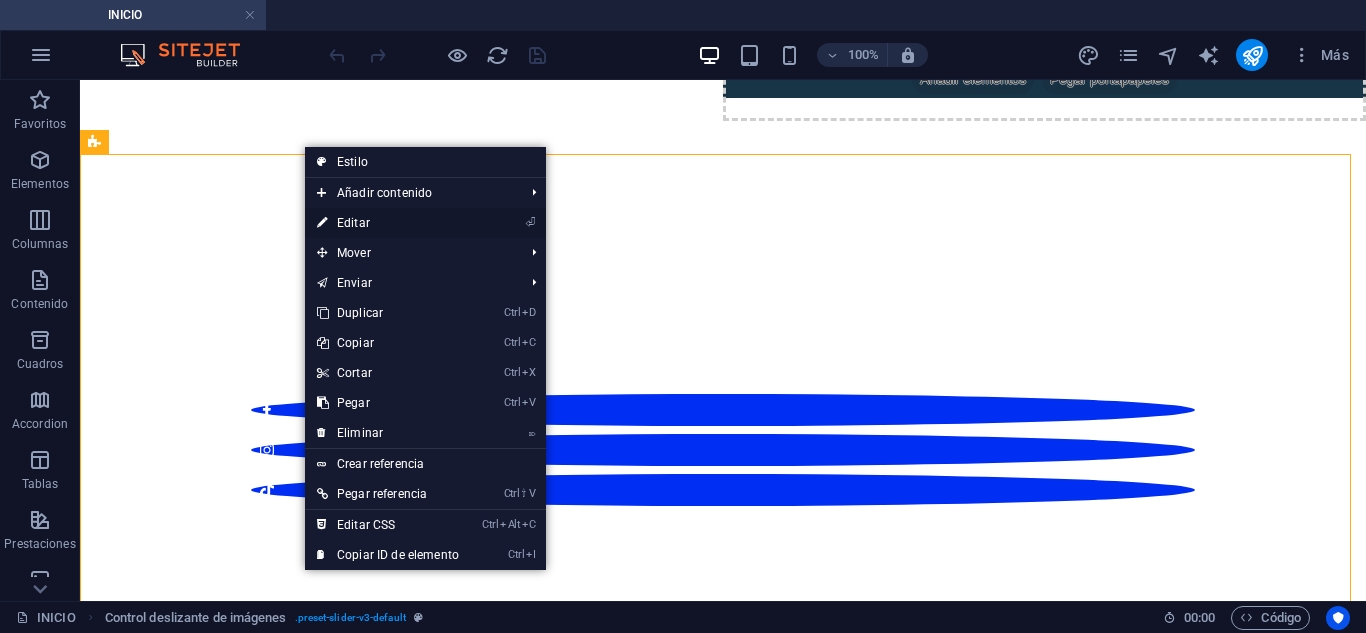 select on "px" 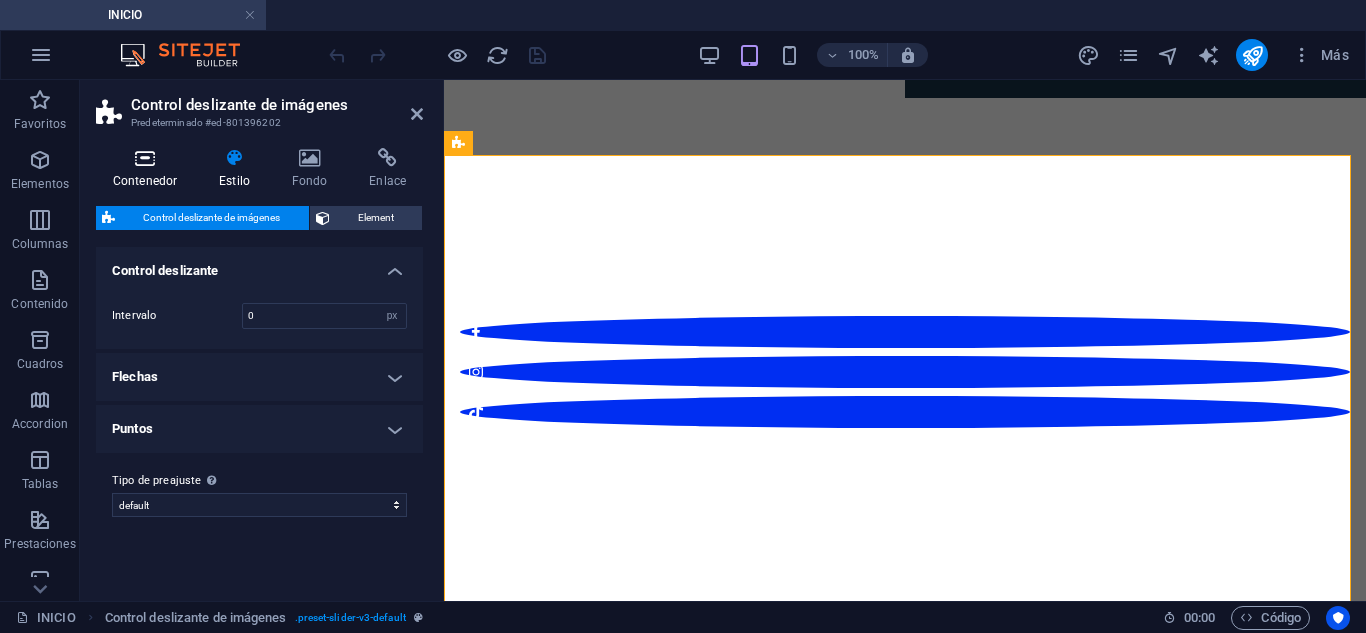 click at bounding box center (145, 158) 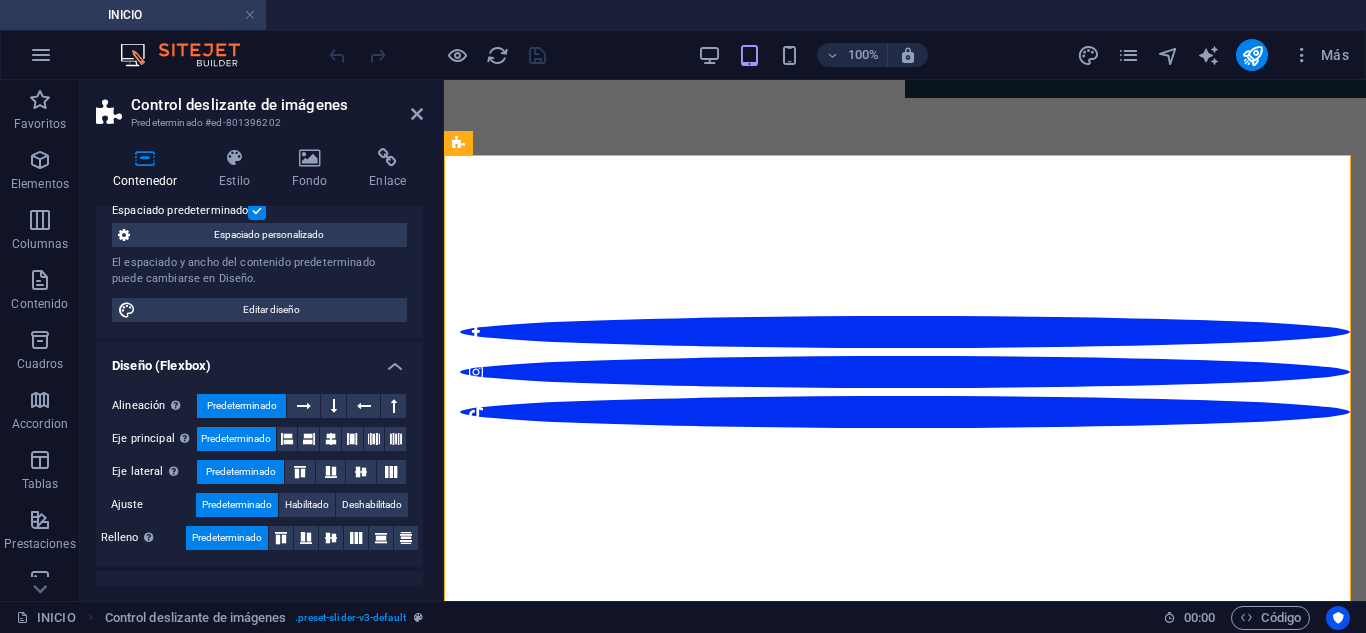 scroll, scrollTop: 200, scrollLeft: 0, axis: vertical 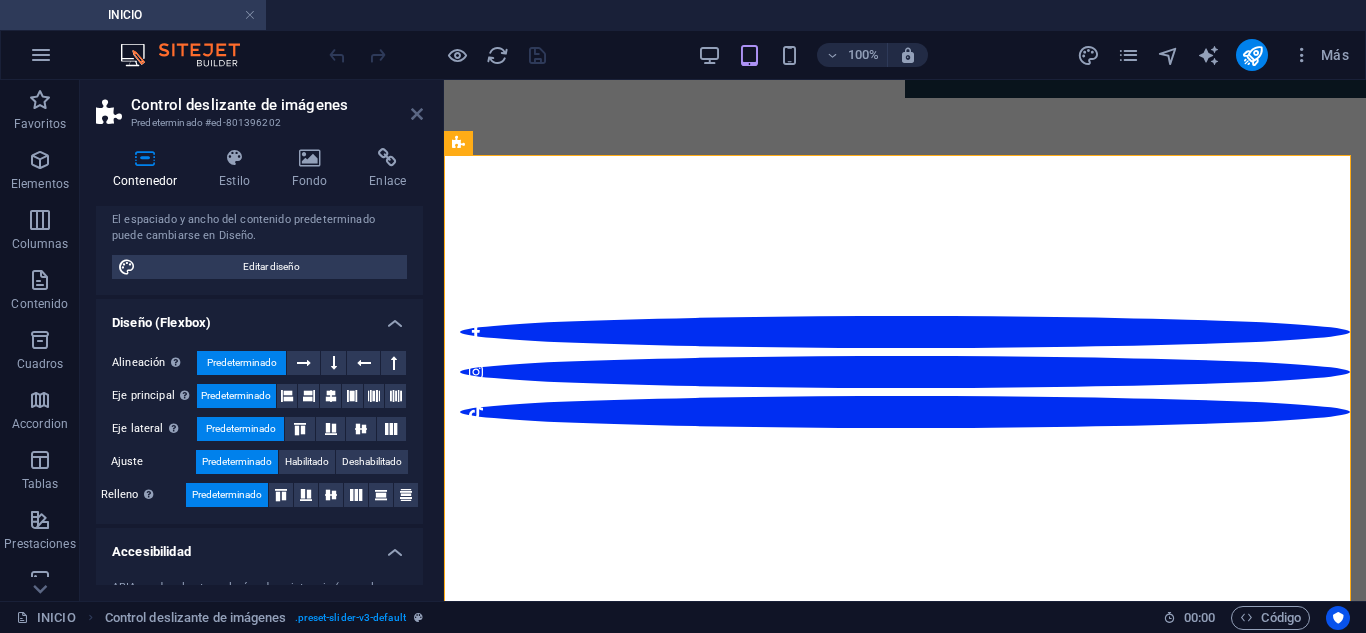 click at bounding box center (417, 114) 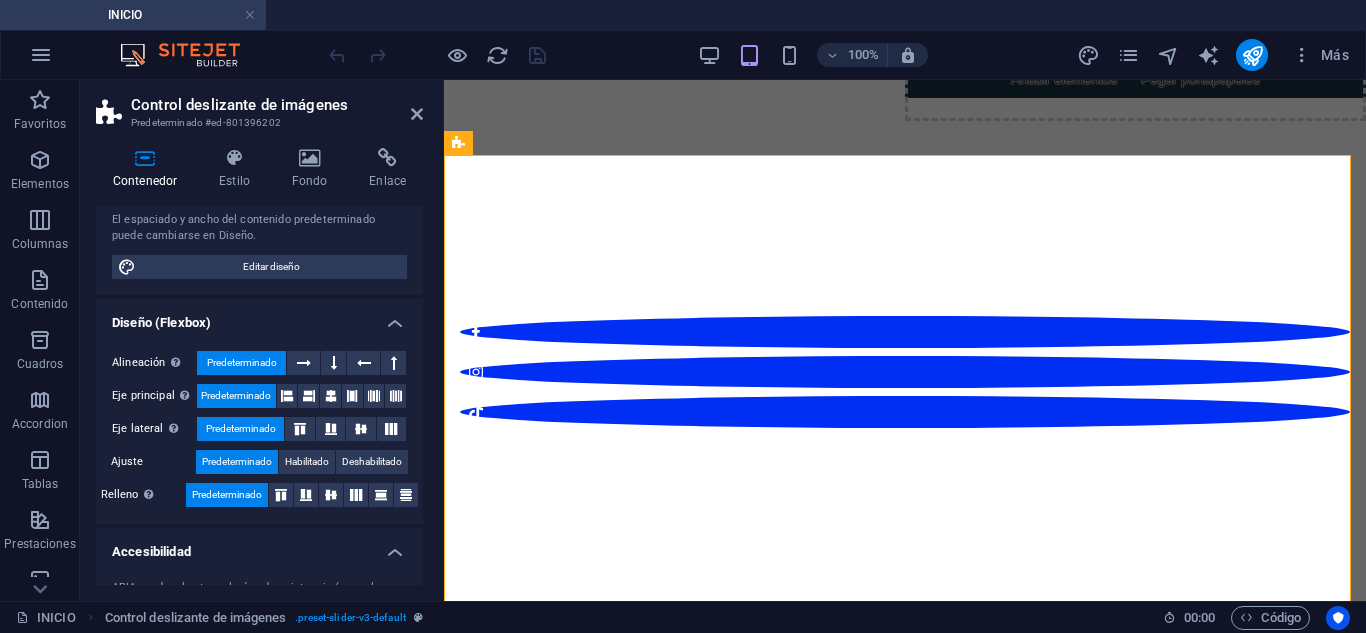 scroll, scrollTop: 535, scrollLeft: 0, axis: vertical 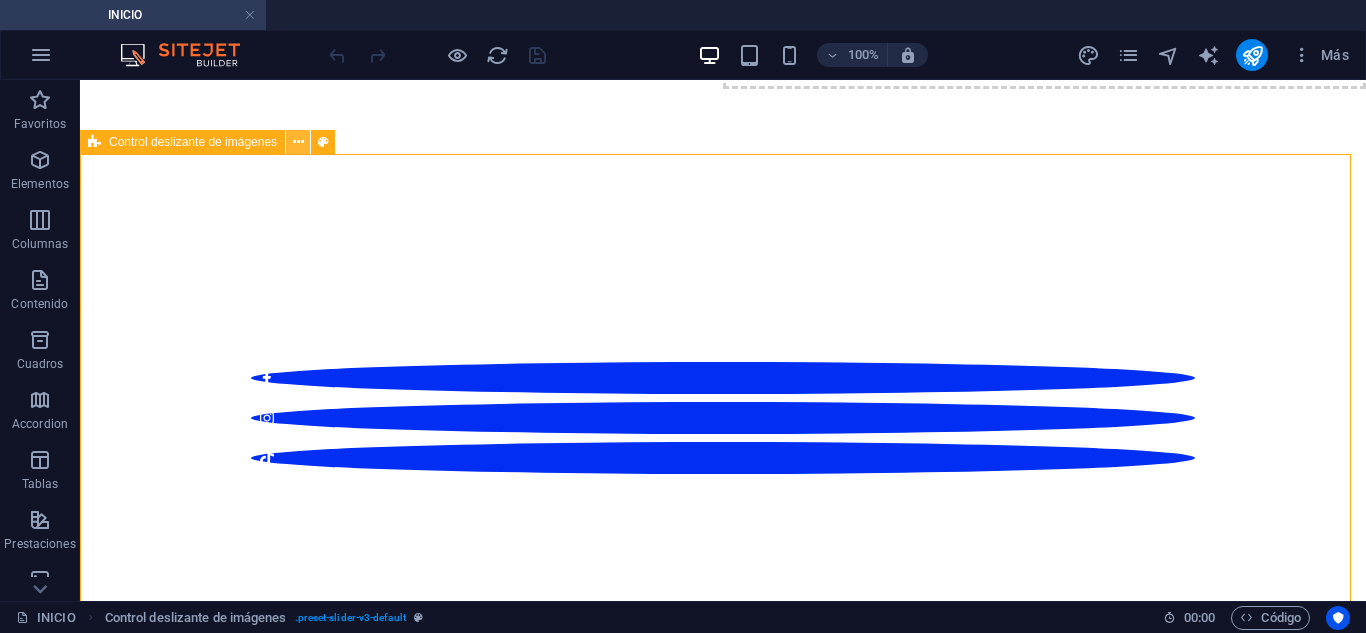 click at bounding box center (298, 142) 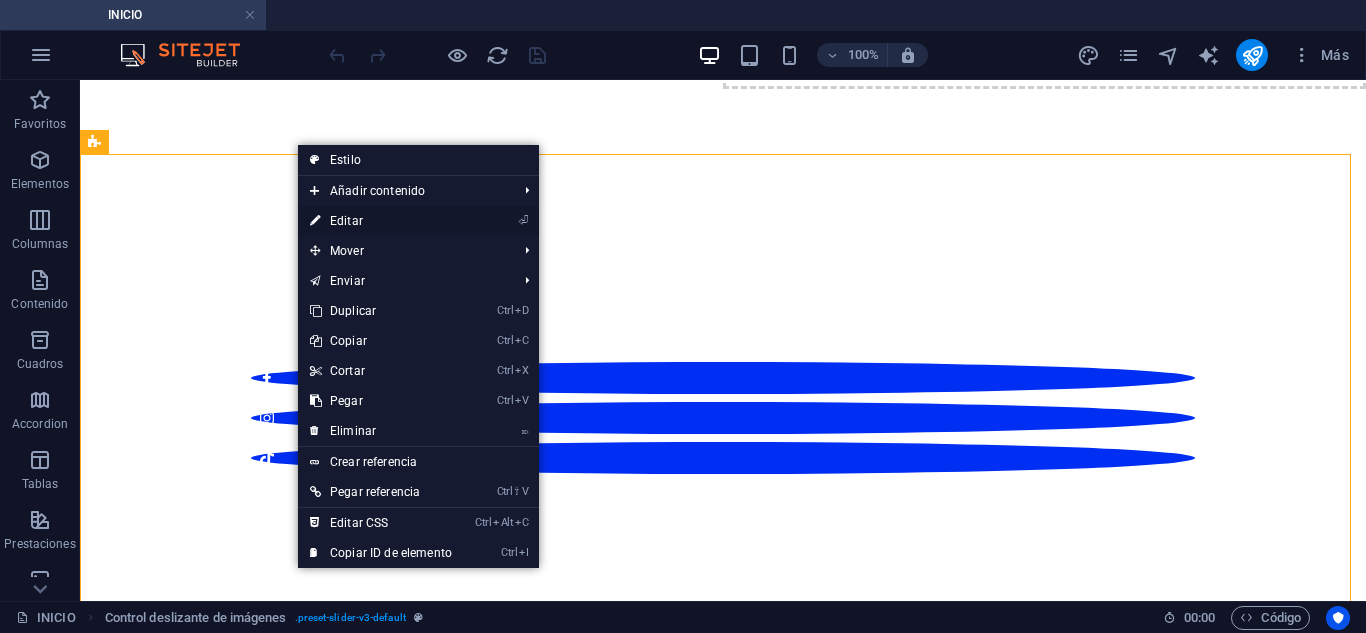 click on "⏎  Editar" at bounding box center (381, 221) 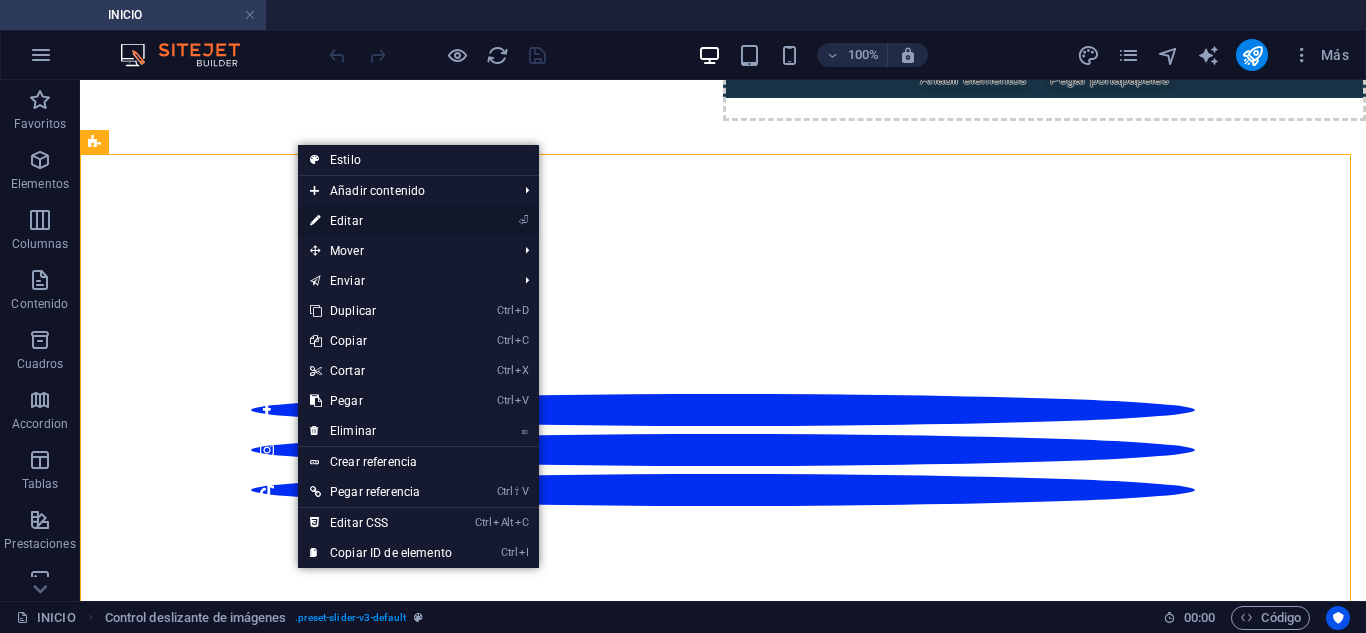 select on "region" 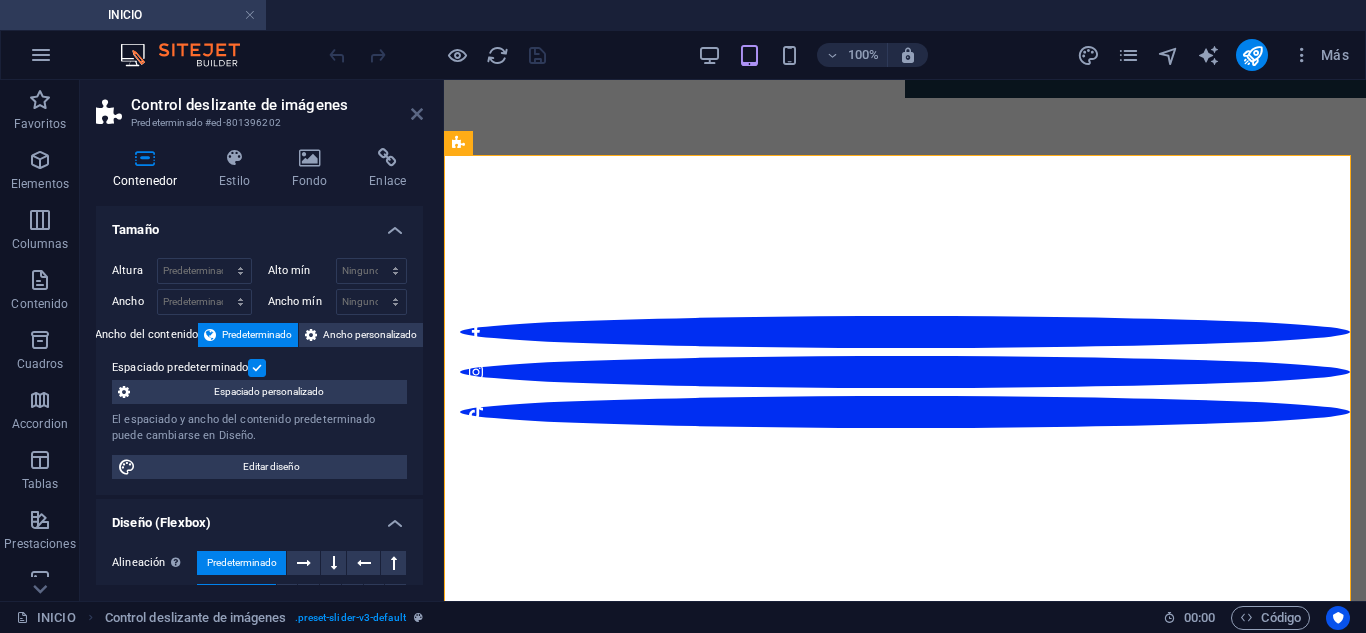 drag, startPoint x: 420, startPoint y: 114, endPoint x: 341, endPoint y: 38, distance: 109.62208 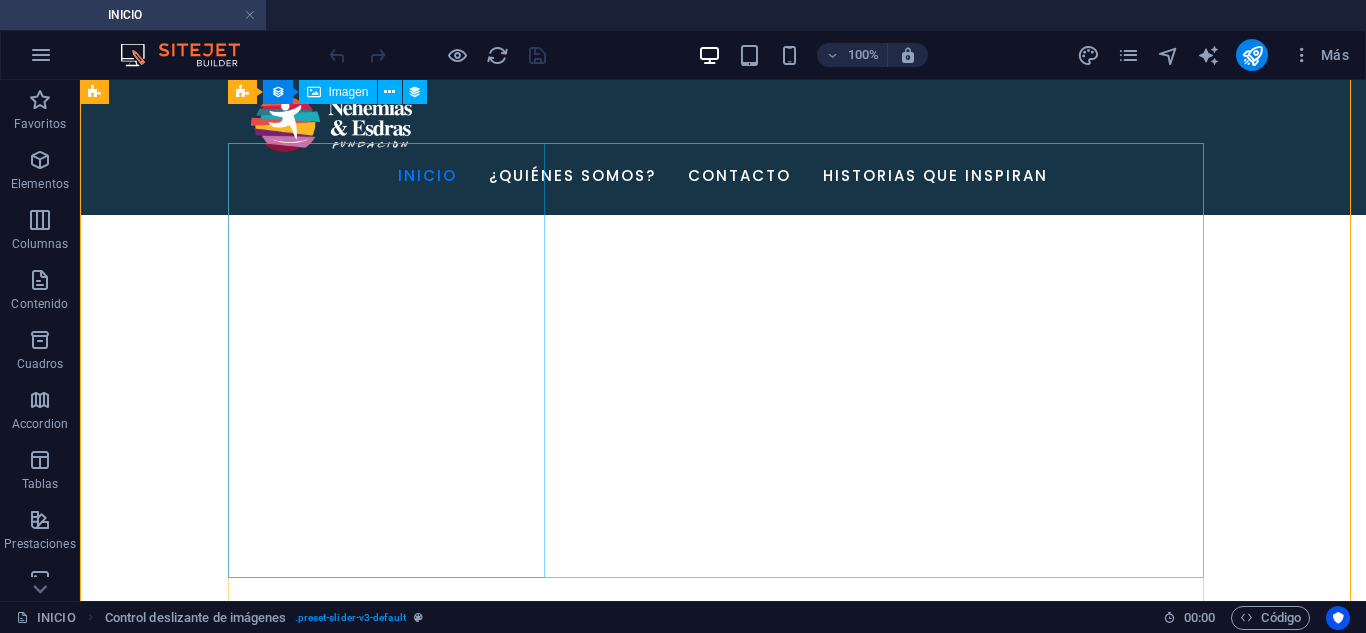 scroll, scrollTop: 635, scrollLeft: 0, axis: vertical 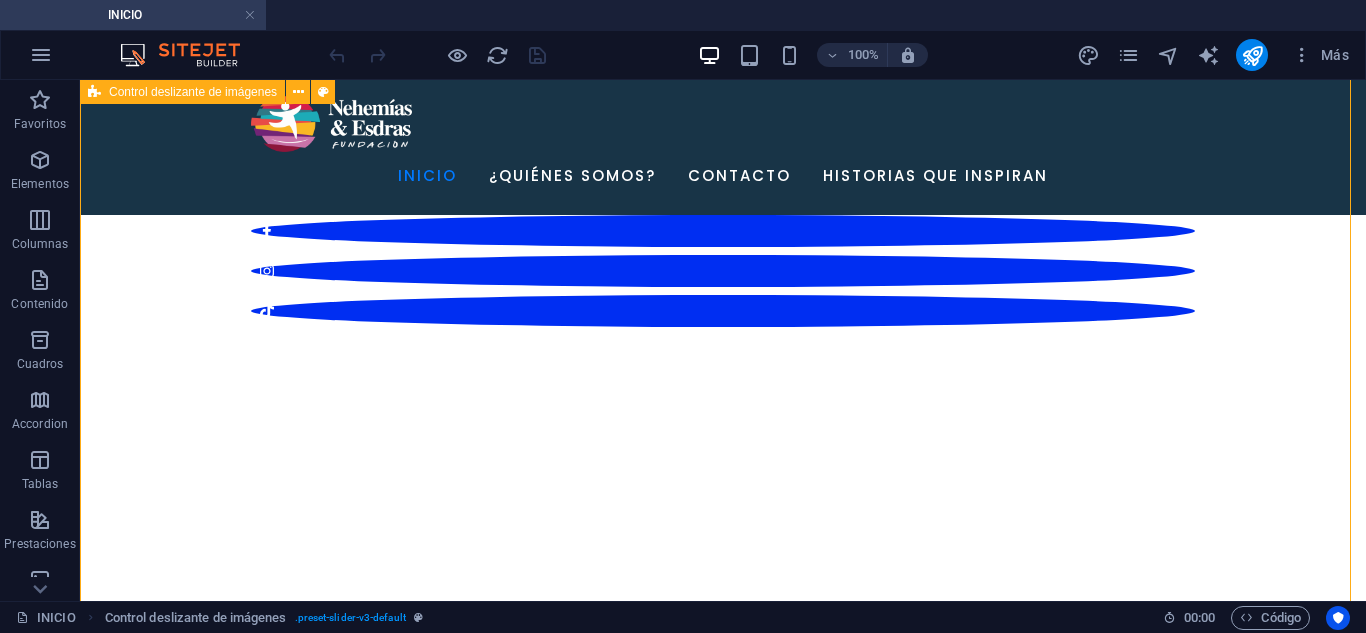 click on "Radiotón llevó esperanza a más de 1 000 familias afectadas por las inundaciones en Milagro Más de 1.000 familias en condiciones de vulnerabilidad recibieron ayuda humanitaria tras las graves inundaciones que afectaron a sectores populares de Milagro. La iniciativa, impulsada por el Radiotón, logró canalizar la solidaridad de toda una ciudad y transformarla en acción concreta. Más info Sembrando salud y sonrisas: Kits de limpieza y cuidado personal llegaron a niños y niñas del sector rural En comunidades donde el acceso a lo básico muchas veces es un lujo, un cepillo de dientes, una toalla o un simple jabón pueden marcar la diferencia. Más info Cuando la esperanza toca la puerta: Fundación llevó ayuda y consuelo a adultos mayores en hospital geriátrico Un encuentro de cuidado, fe y dignidad con personas que muchas veces han sido olvidadas. Más info Anterior Siguiente" at bounding box center [723, 1971] 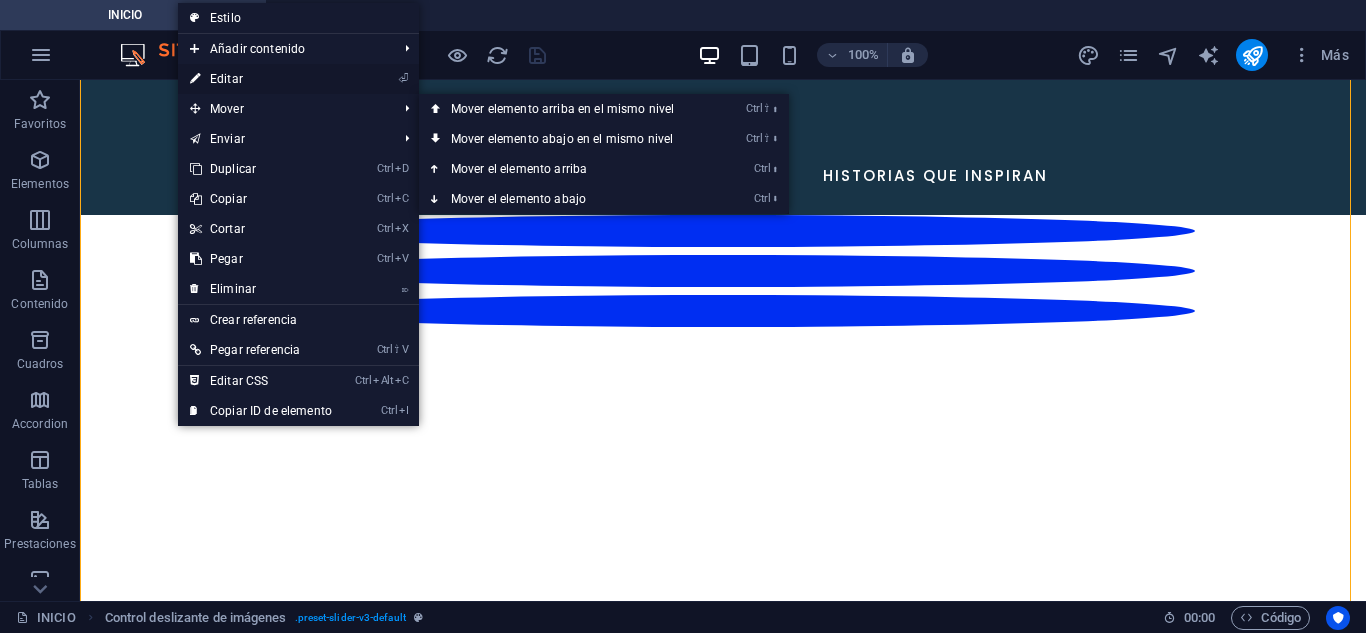 click on "⏎  Editar" at bounding box center [261, 79] 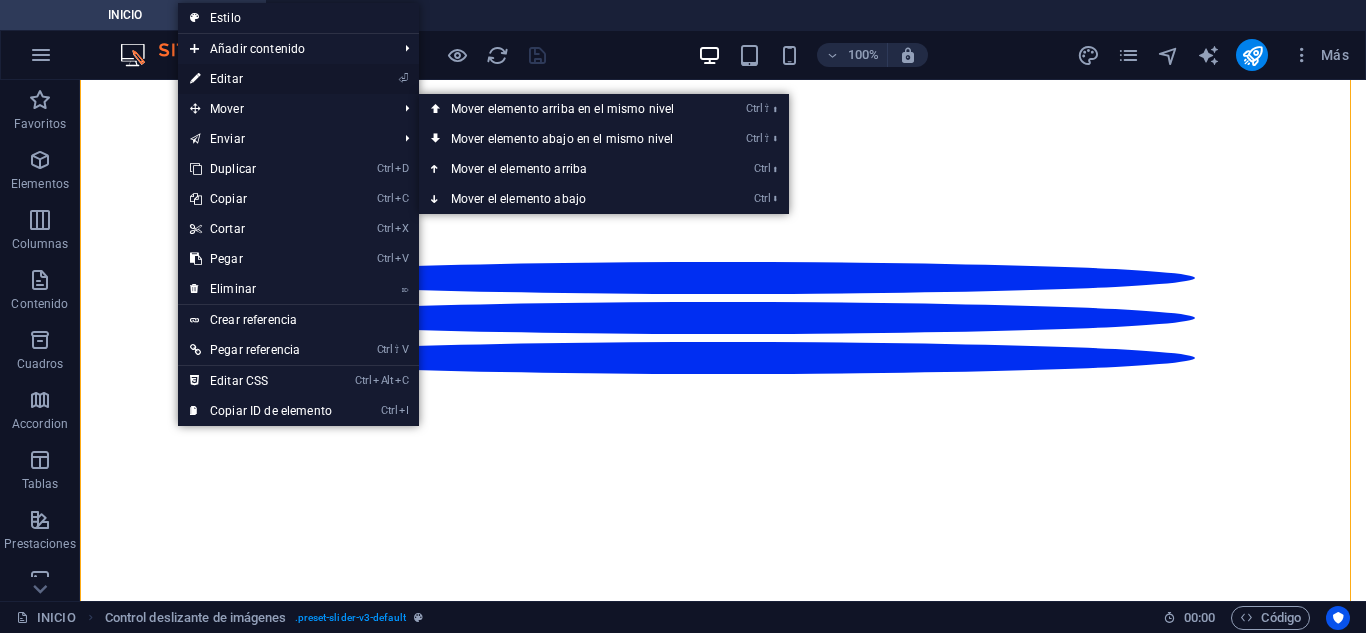 select on "region" 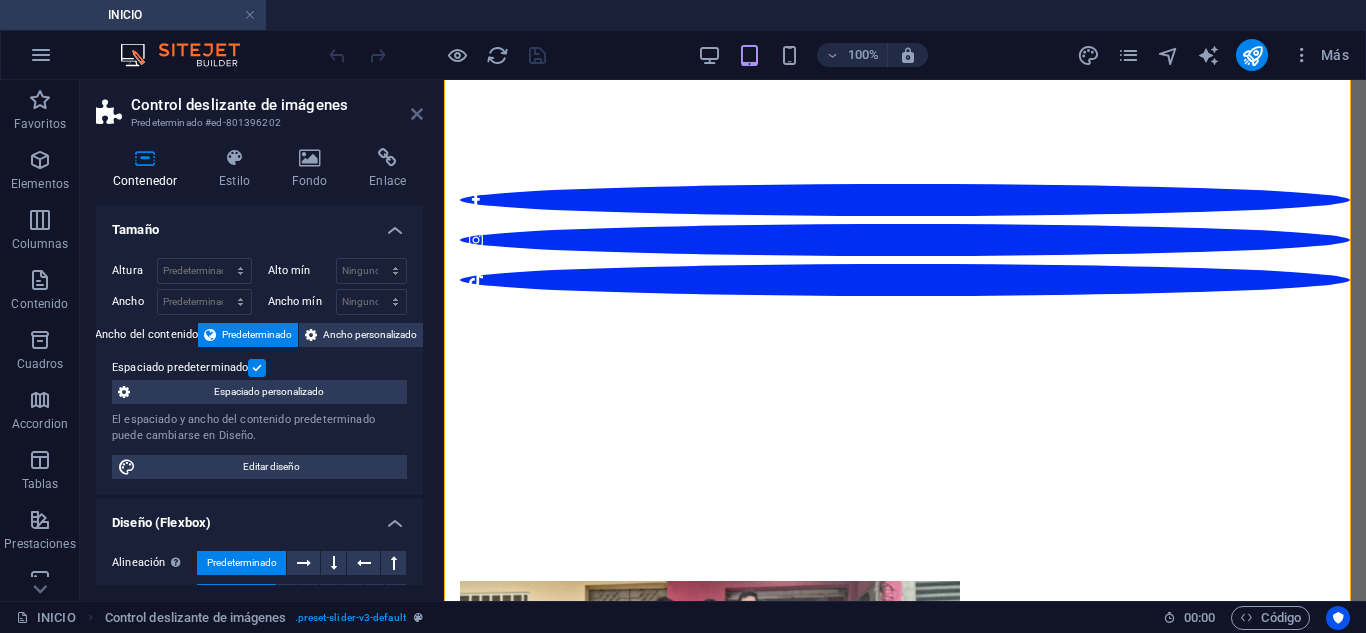 click at bounding box center (417, 114) 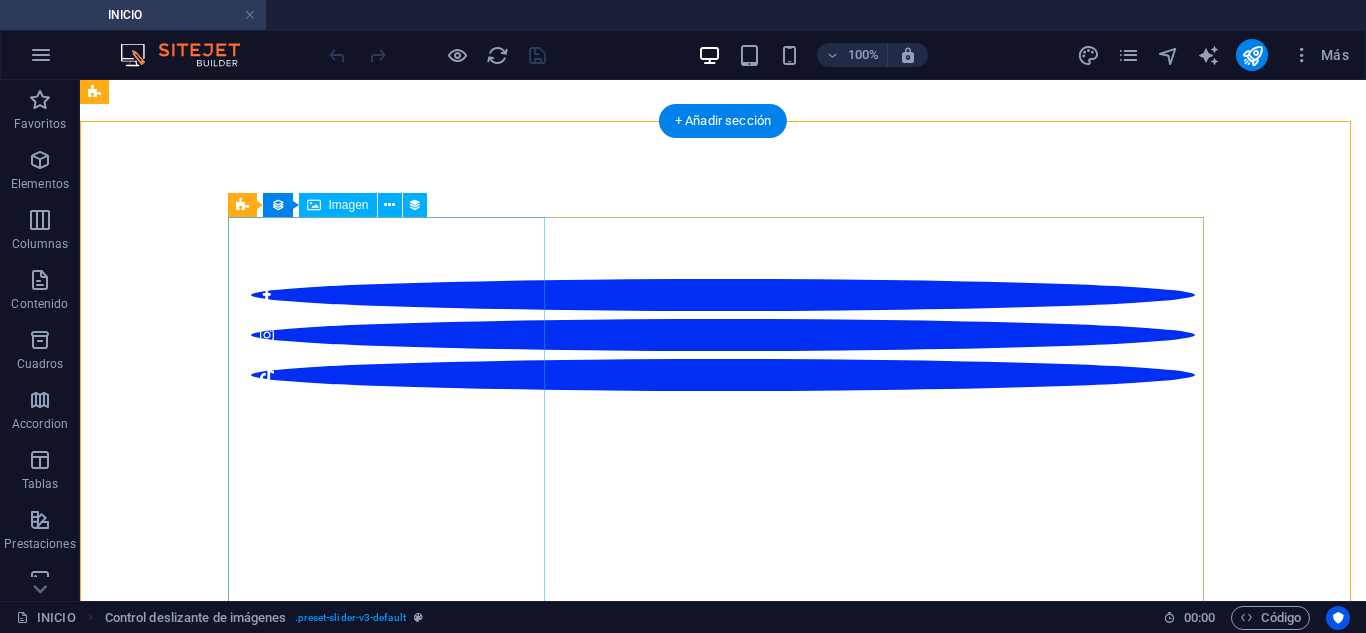 scroll, scrollTop: 434, scrollLeft: 0, axis: vertical 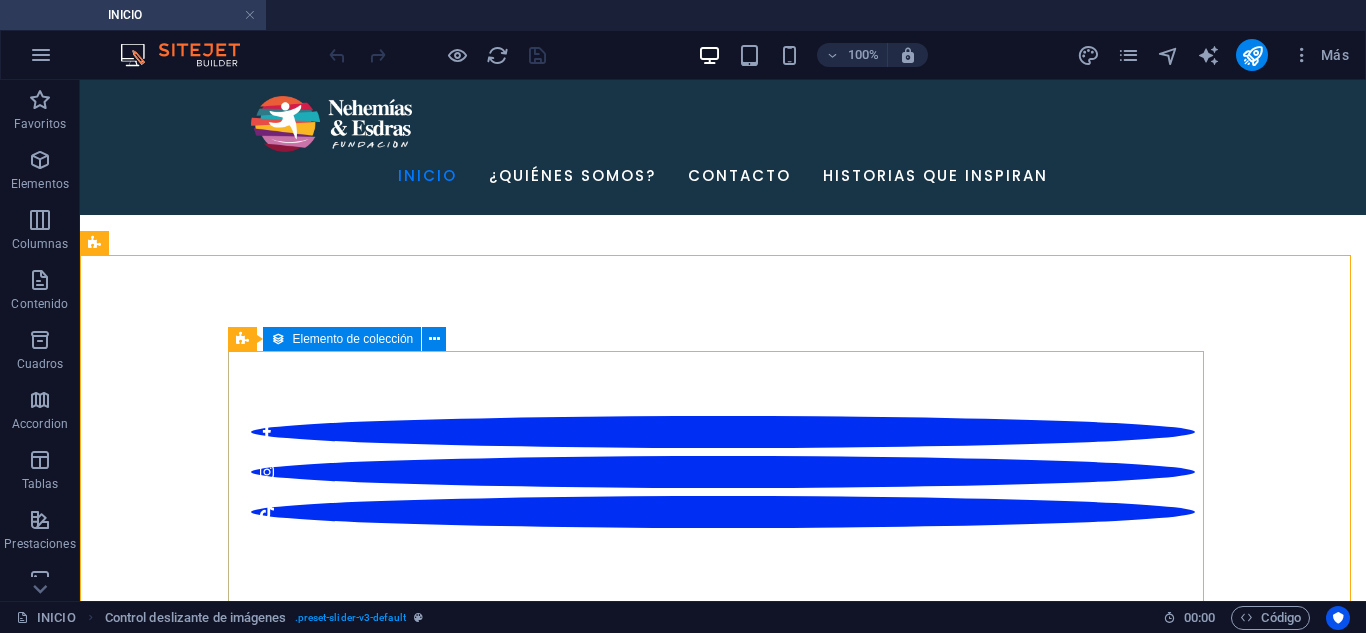 click at bounding box center (278, 339) 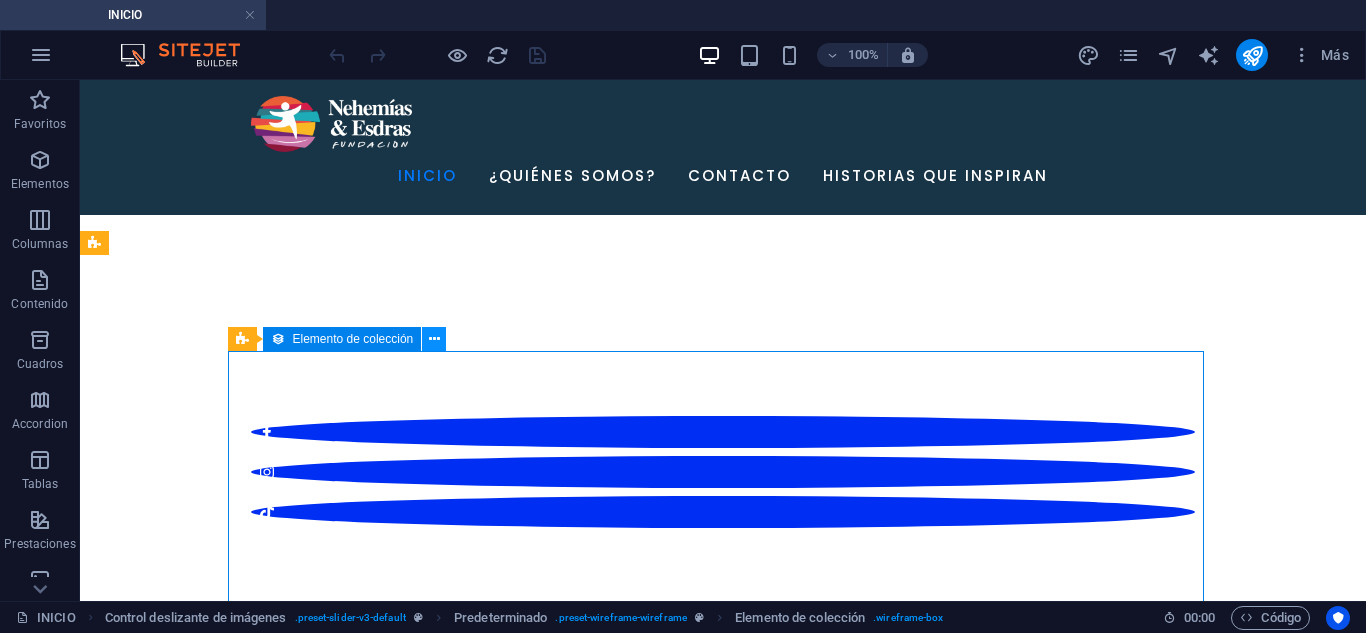 click at bounding box center [434, 339] 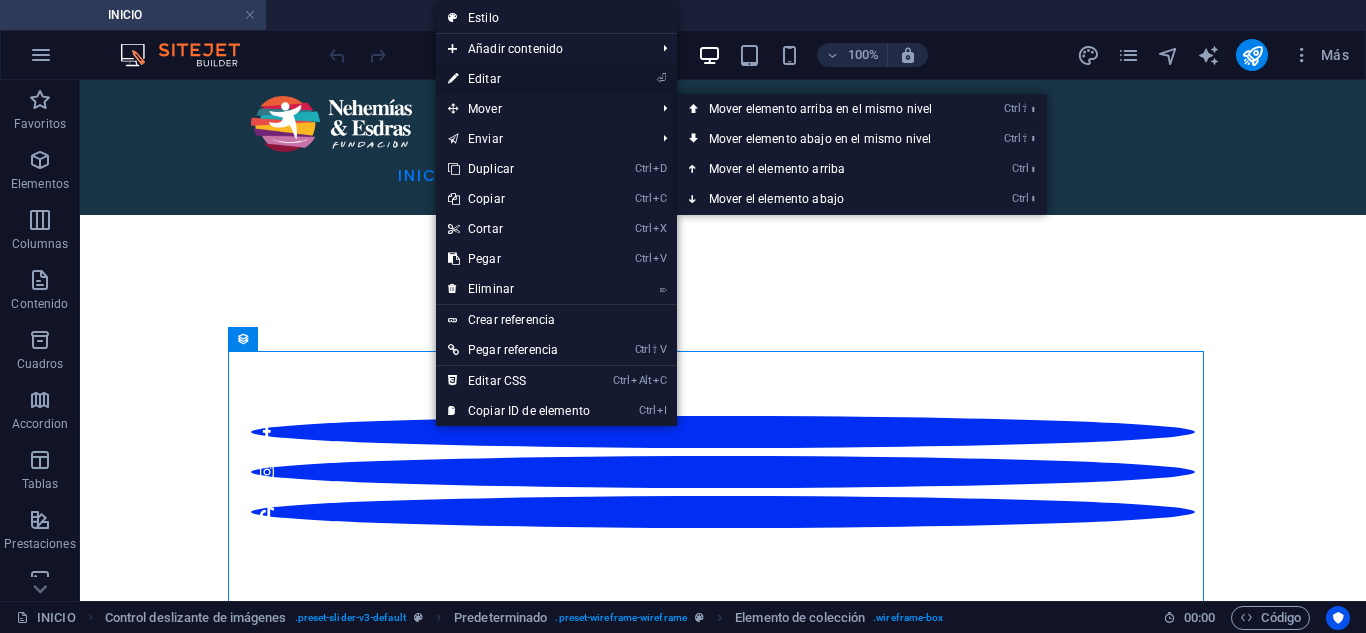 click on "⏎  Editar" at bounding box center [519, 79] 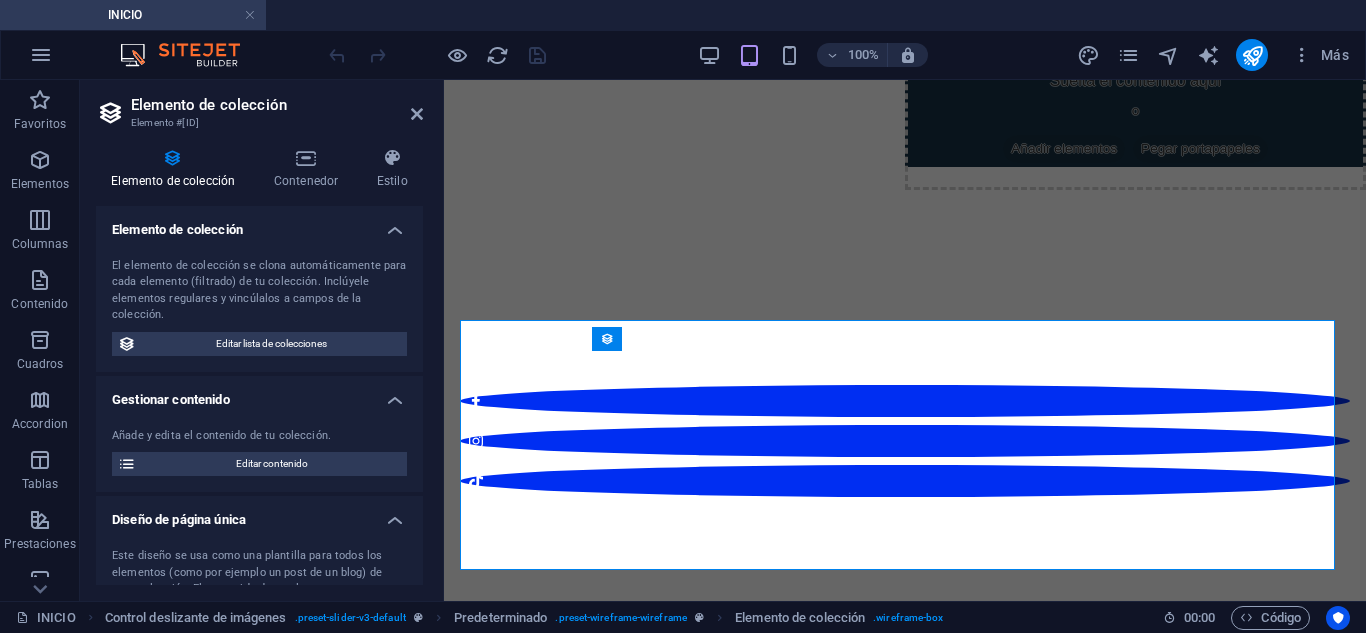 scroll, scrollTop: 94, scrollLeft: 0, axis: vertical 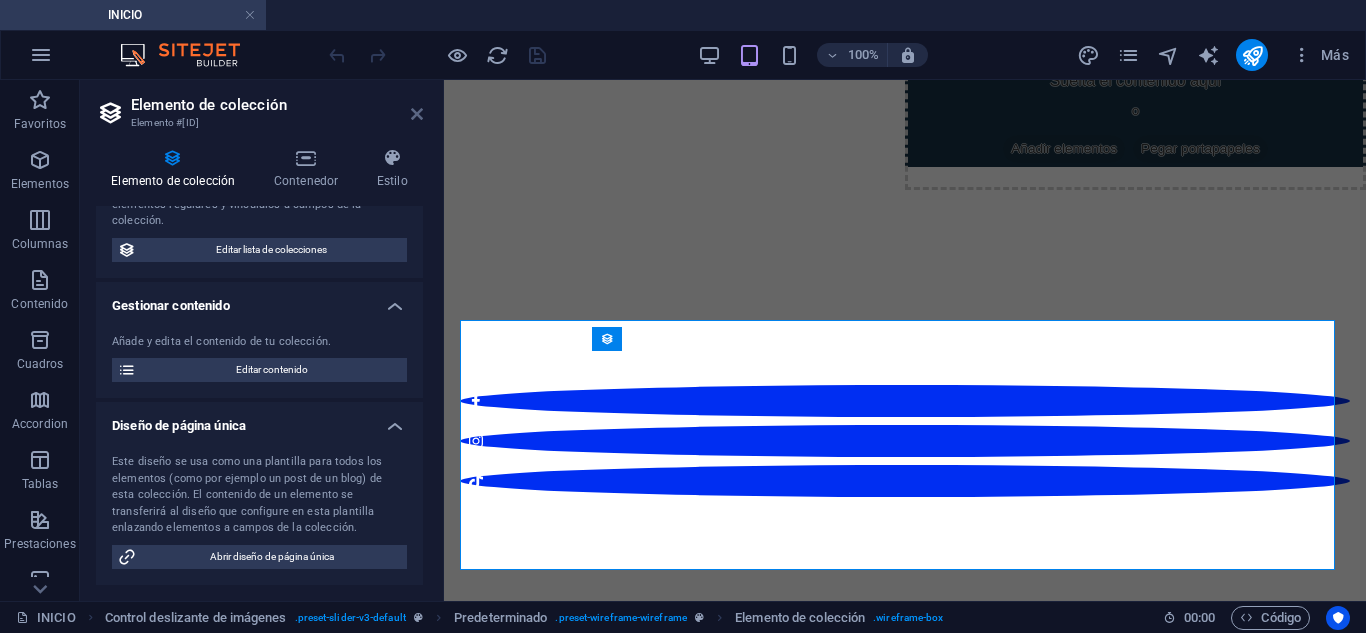 click at bounding box center [417, 114] 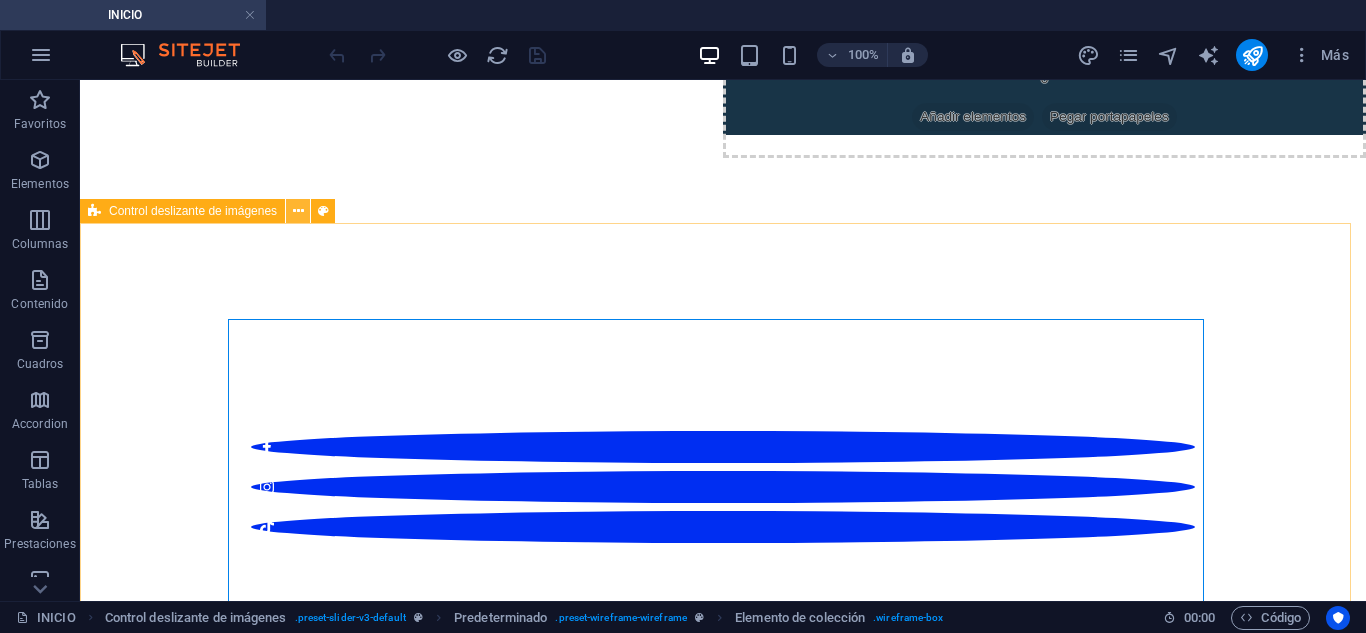 click at bounding box center [298, 211] 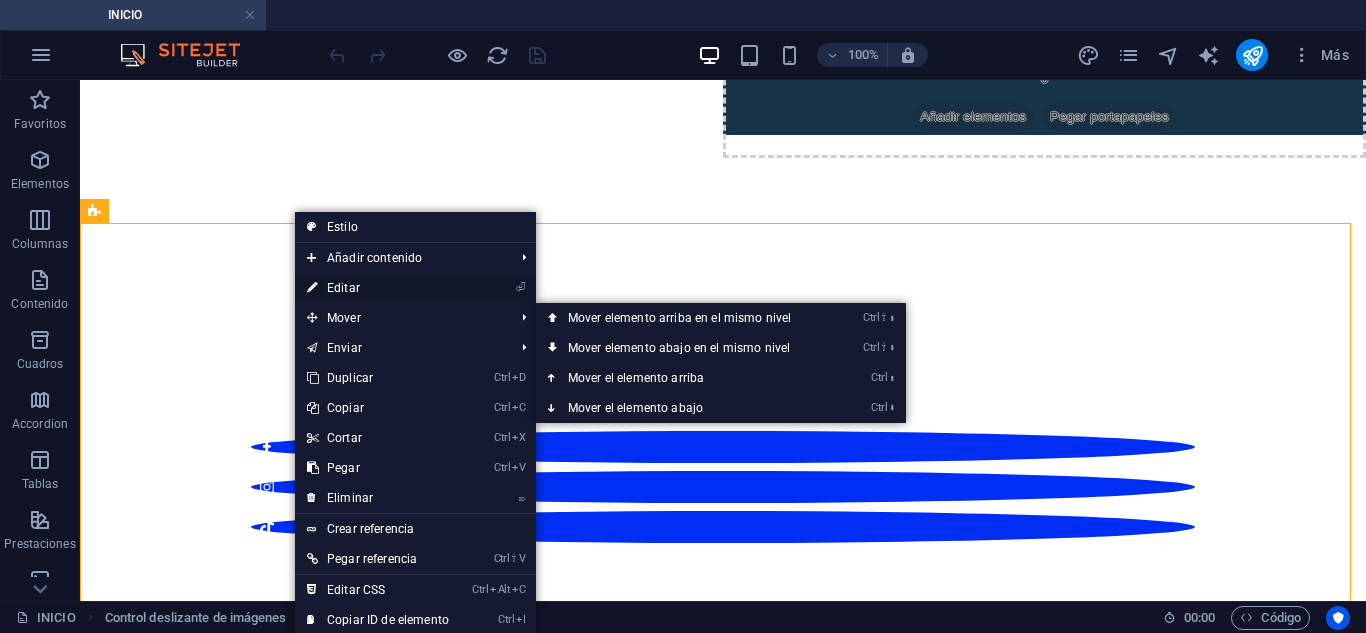 click on "⏎  Editar" at bounding box center [378, 288] 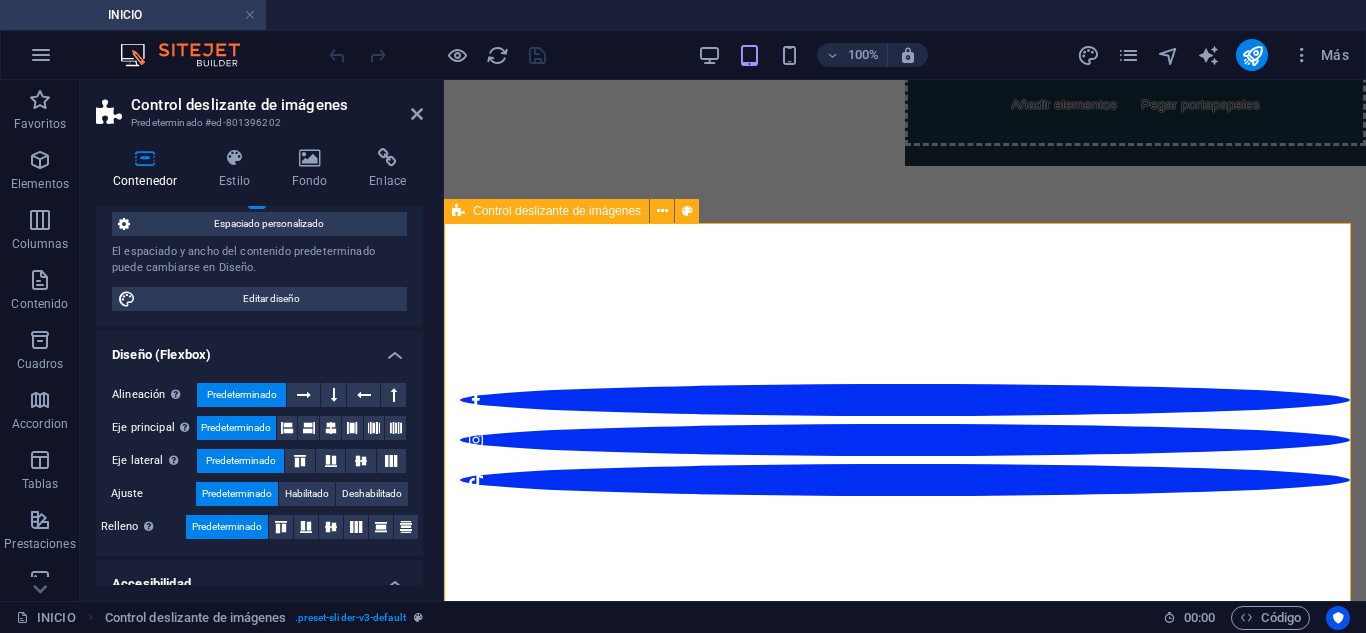 scroll, scrollTop: 120, scrollLeft: 0, axis: vertical 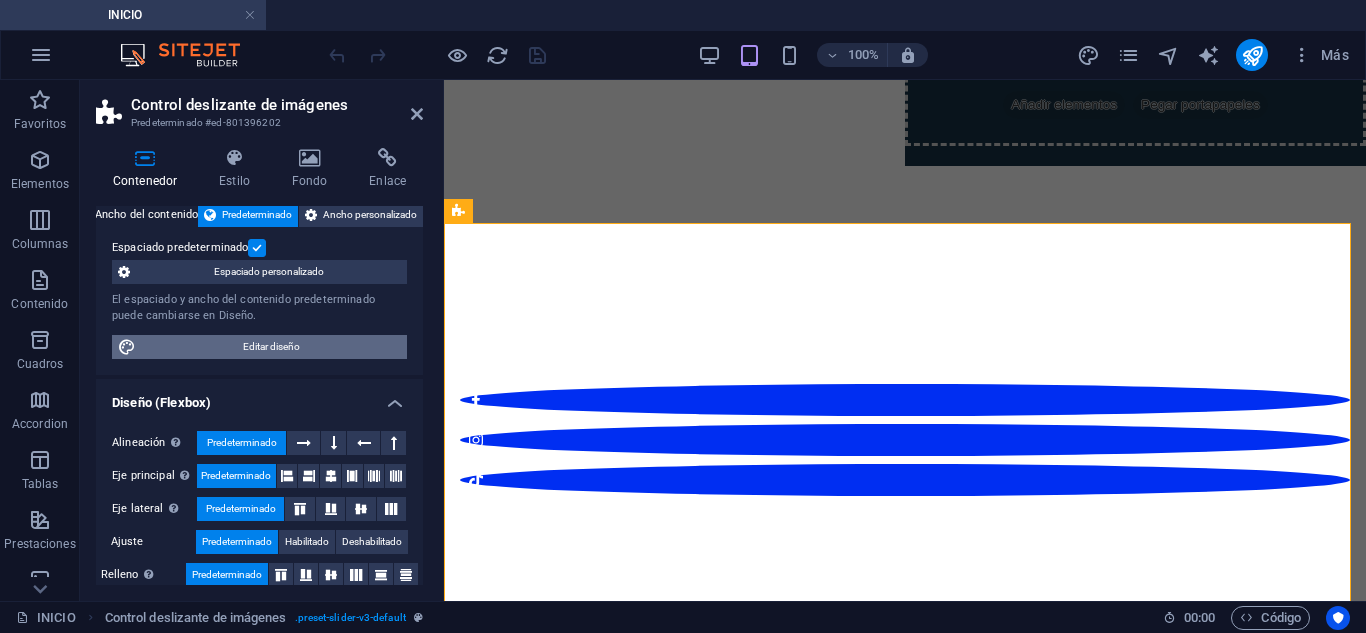 click on "Editar diseño" at bounding box center [271, 347] 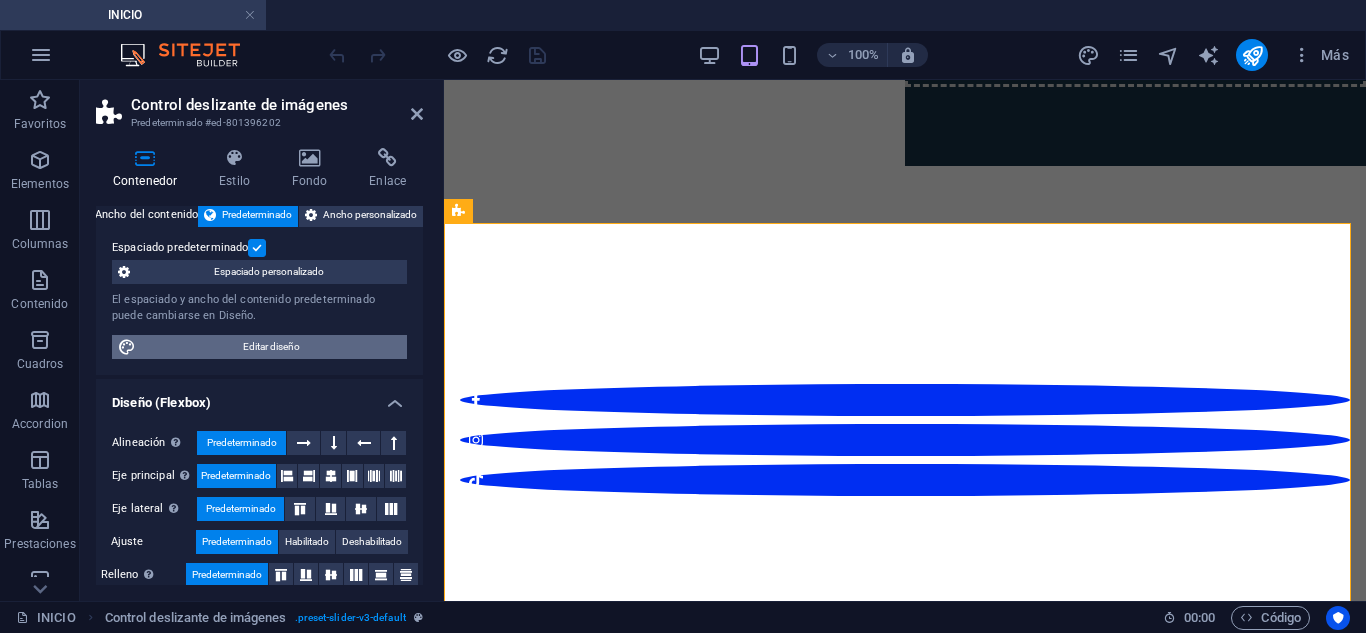 select on "rem" 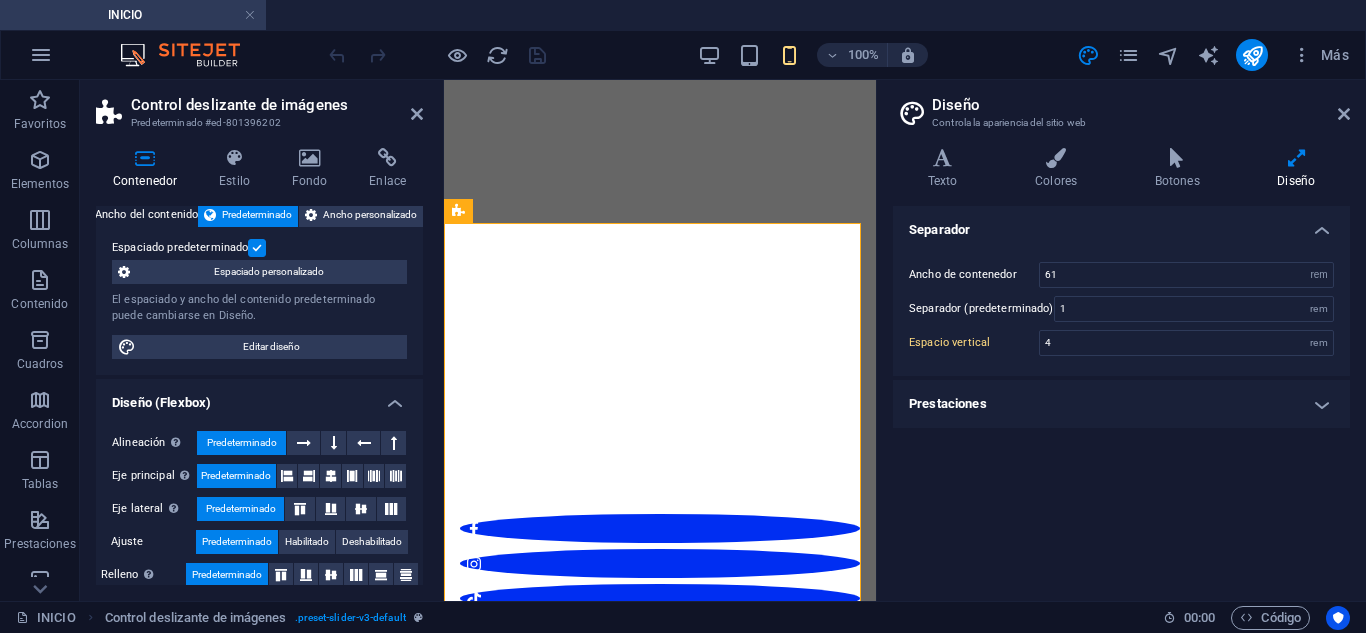 drag, startPoint x: 1353, startPoint y: 109, endPoint x: 1339, endPoint y: 110, distance: 14.035668 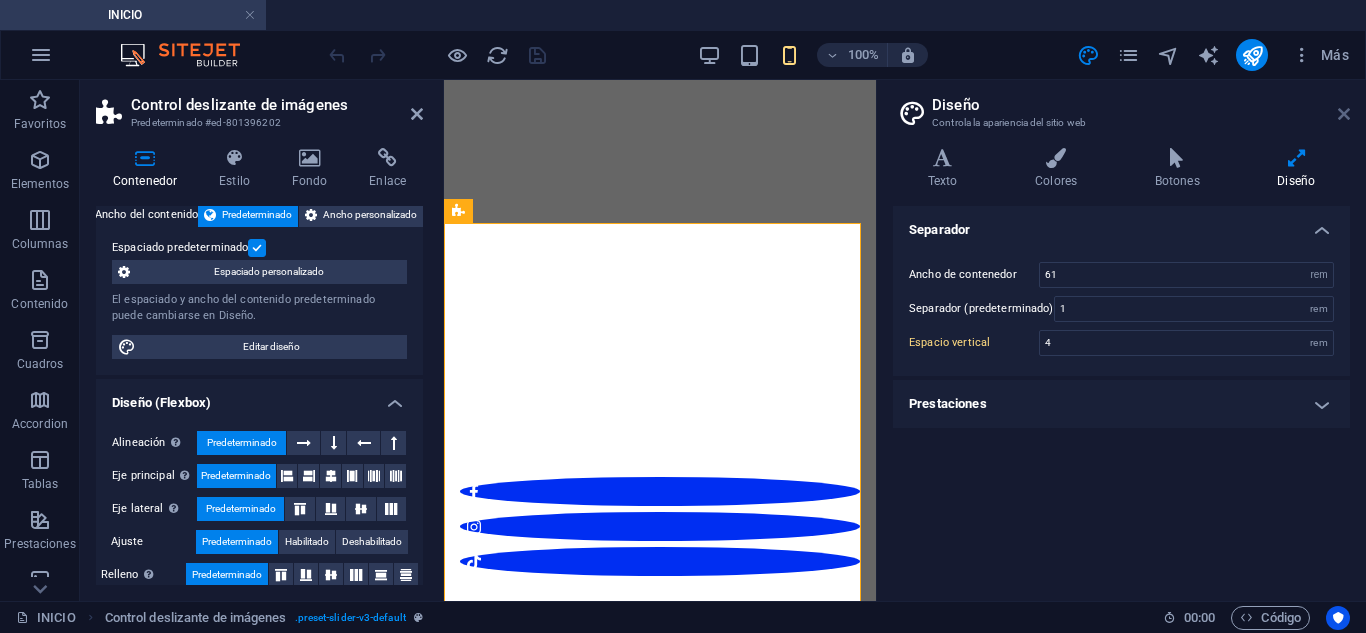 click at bounding box center [1344, 114] 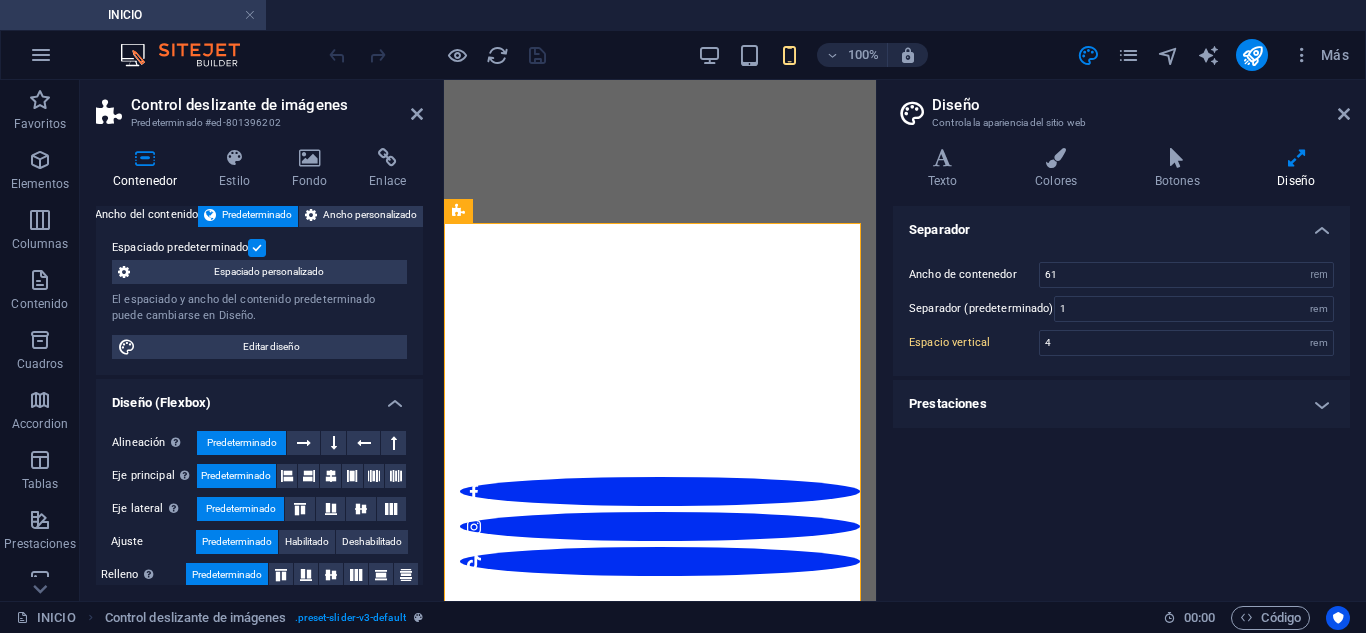 scroll, scrollTop: 435, scrollLeft: 0, axis: vertical 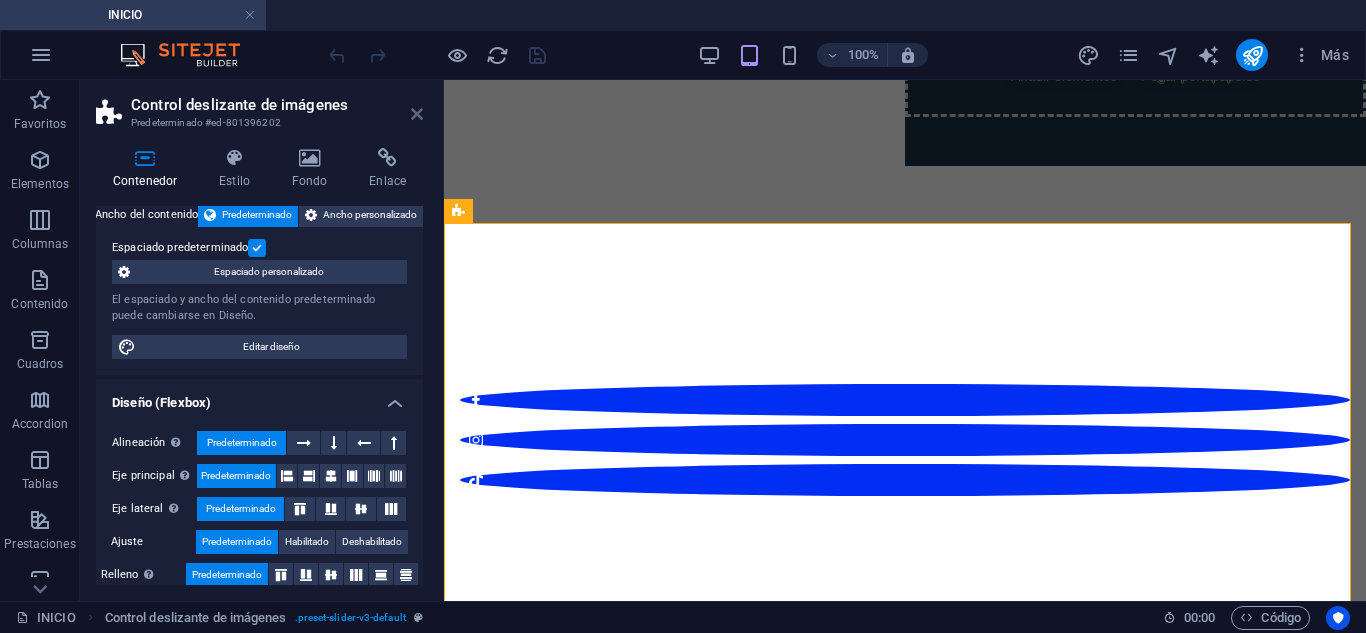 click at bounding box center [417, 114] 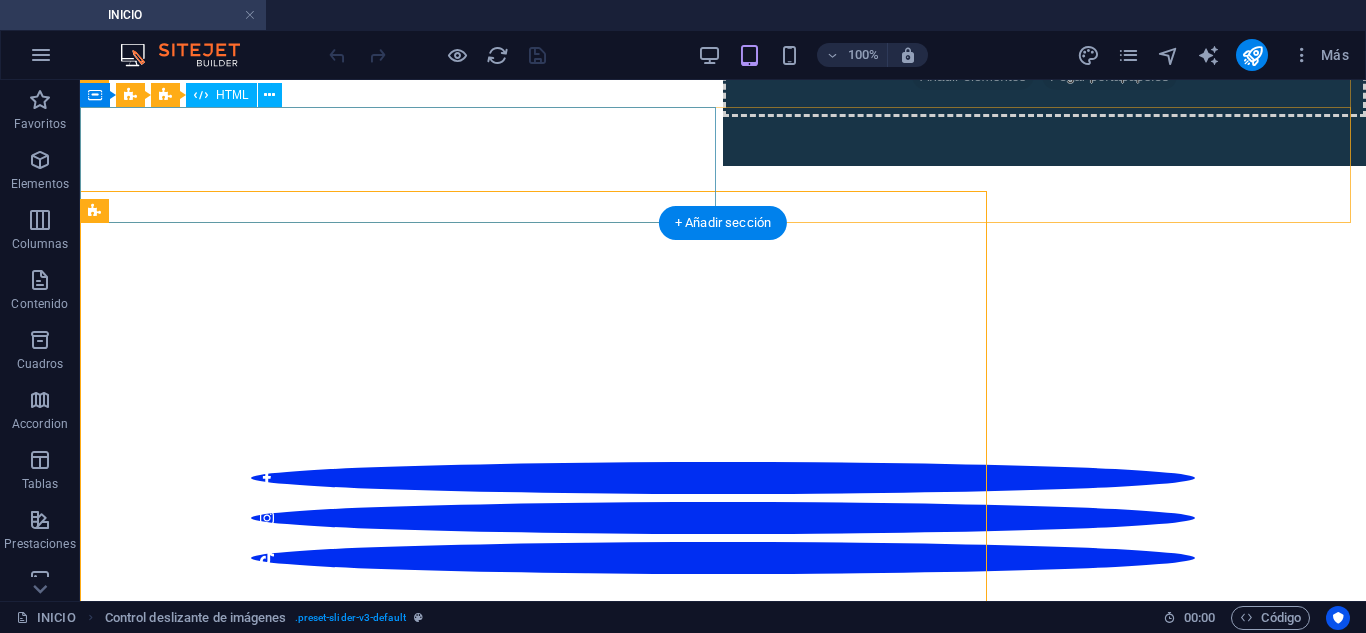 scroll, scrollTop: 467, scrollLeft: 0, axis: vertical 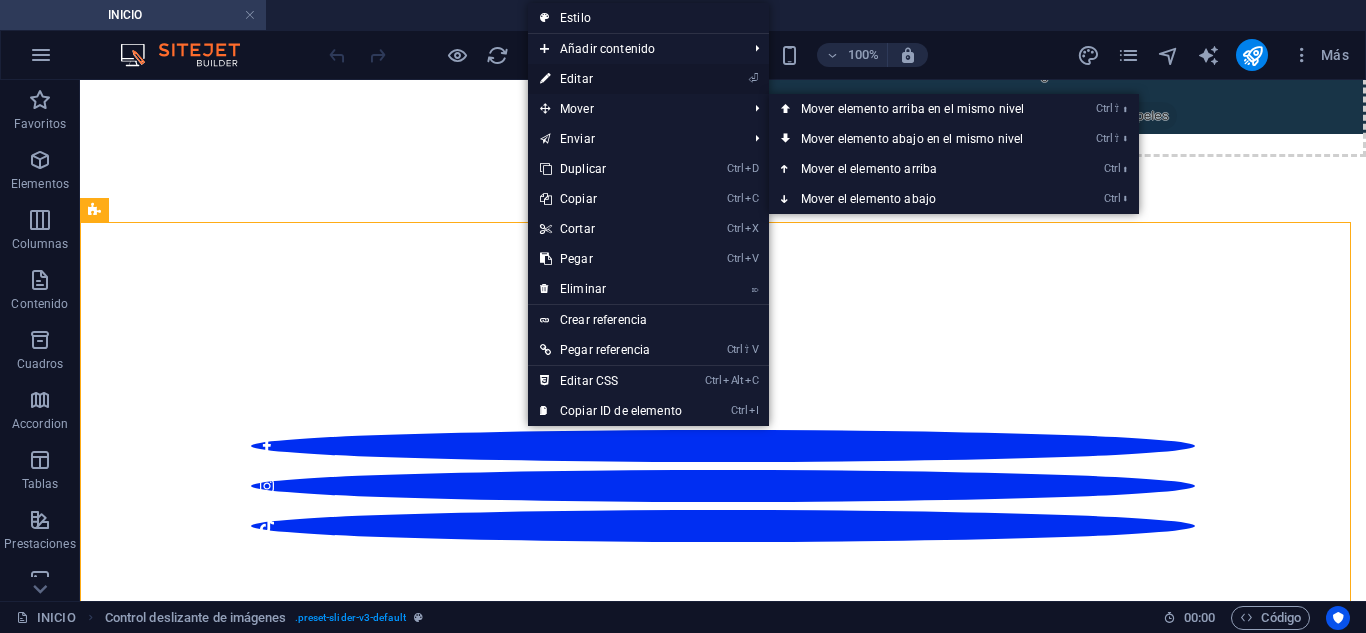 click on "⏎  Editar" at bounding box center (611, 79) 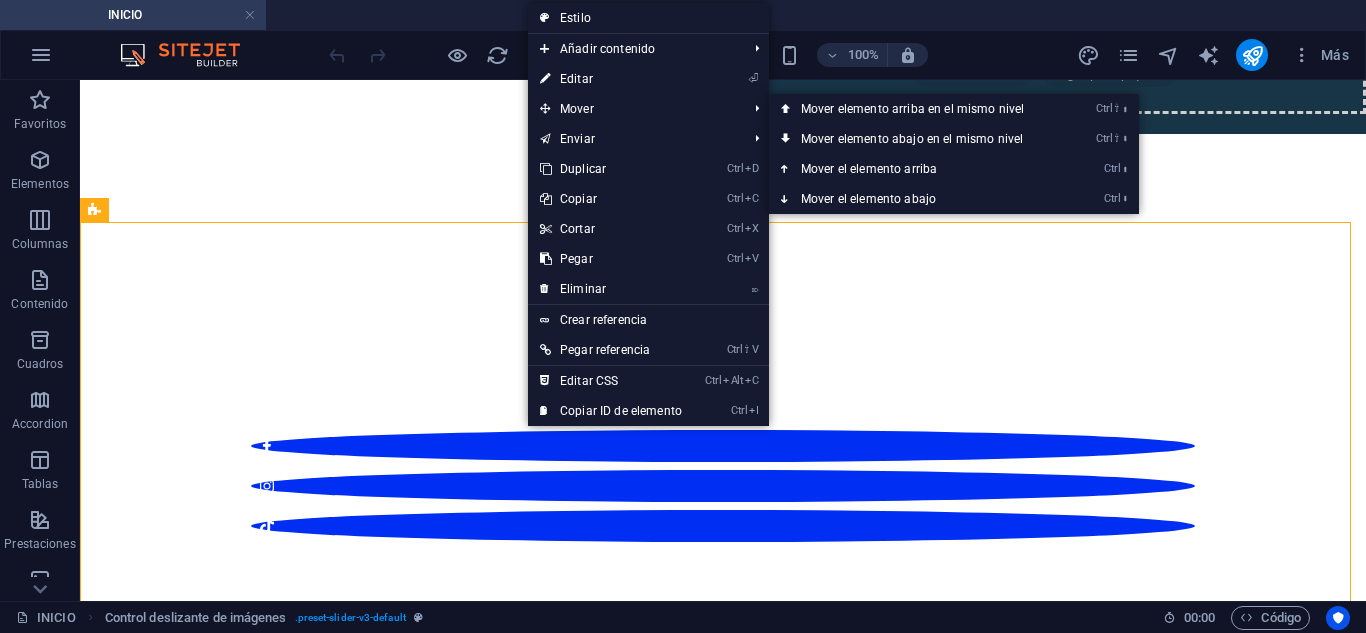 scroll, scrollTop: 436, scrollLeft: 0, axis: vertical 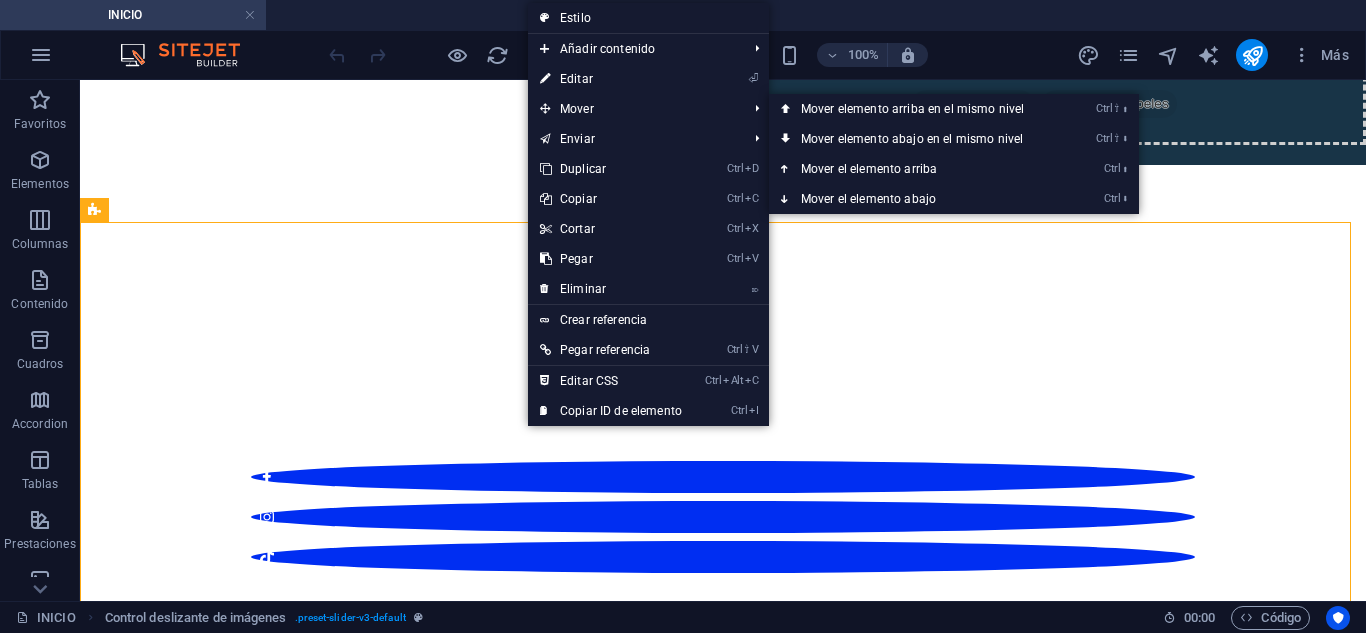 select on "region" 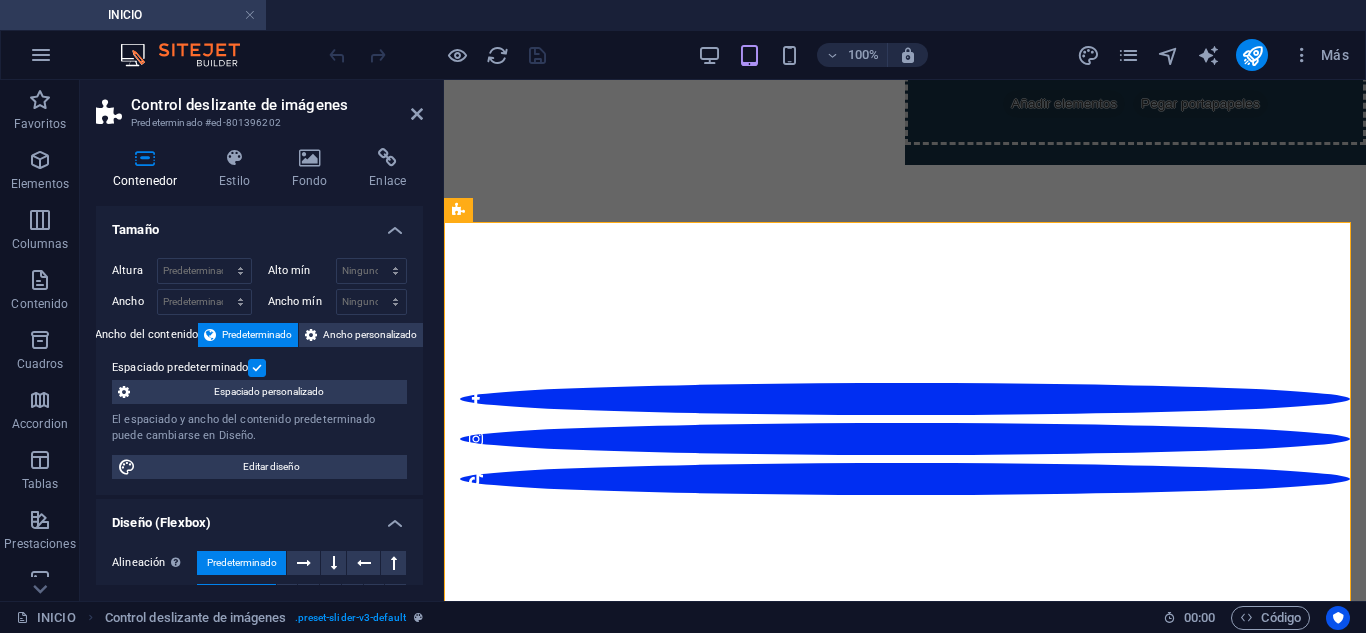 click on "Control deslizante de imágenes Predeterminado #ed-801396202
Contenedor Estilo Fondo Enlace Tamaño Altura Predeterminado px rem % vh vw Alto mín Ninguno px rem % vh vw Ancho Predeterminado px rem % em vh vw Ancho mín Ninguno px rem % vh vw Ancho del contenido Predeterminado Ancho personalizado Ancho Predeterminado px rem % em vh vw Ancho mín Ninguno px rem % vh vw Espaciado predeterminado Espaciado personalizado El espaciado y ancho del contenido predeterminado puede cambiarse en Diseño. Editar diseño Diseño (Flexbox) Alineación Determina flex-direction. Predeterminado Eje principal Determina la forma en la que los elementos deberían comportarse por el eje principal en este contenedor (contenido justificado). Predeterminado Eje lateral Controla la dirección vertical del elemento en el contenedor (alinear elementos). Predeterminado Ajuste Predeterminado Habilitado Deshabilitado Relleno Predeterminado Accesibilidad Rol El rol de ARIA define el propósito de un elemento.  Ninguno Alert" at bounding box center [262, 340] 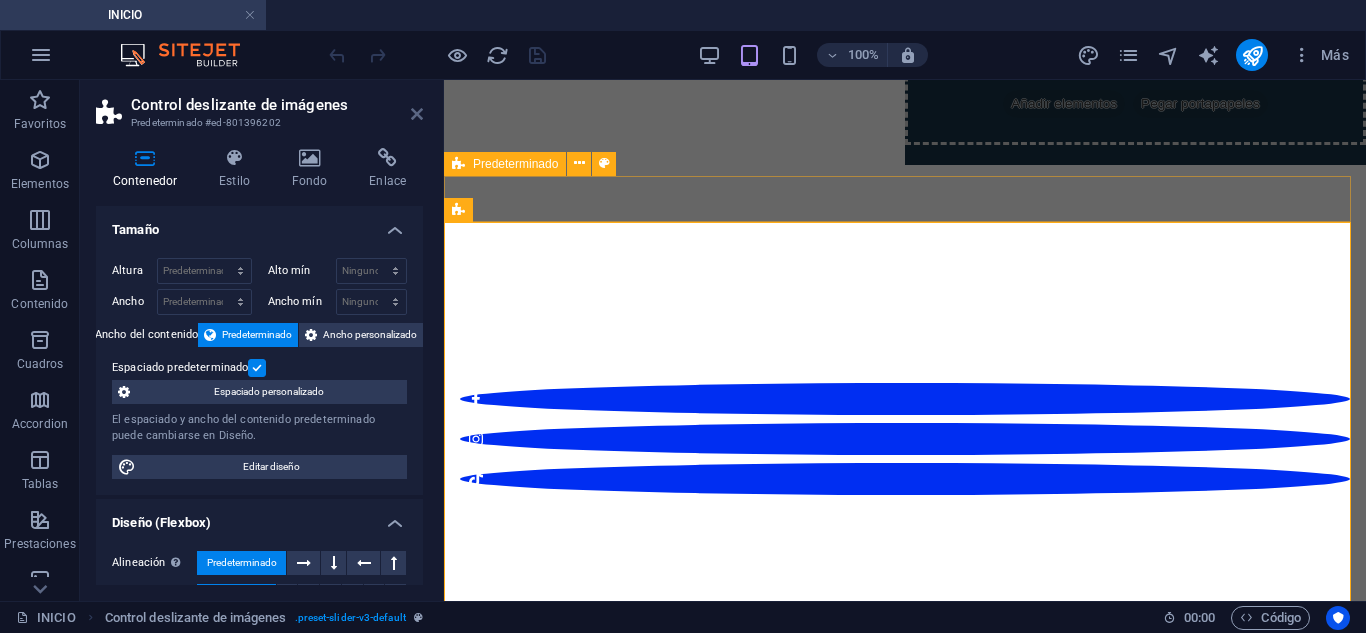 drag, startPoint x: 420, startPoint y: 116, endPoint x: 554, endPoint y: 263, distance: 198.90953 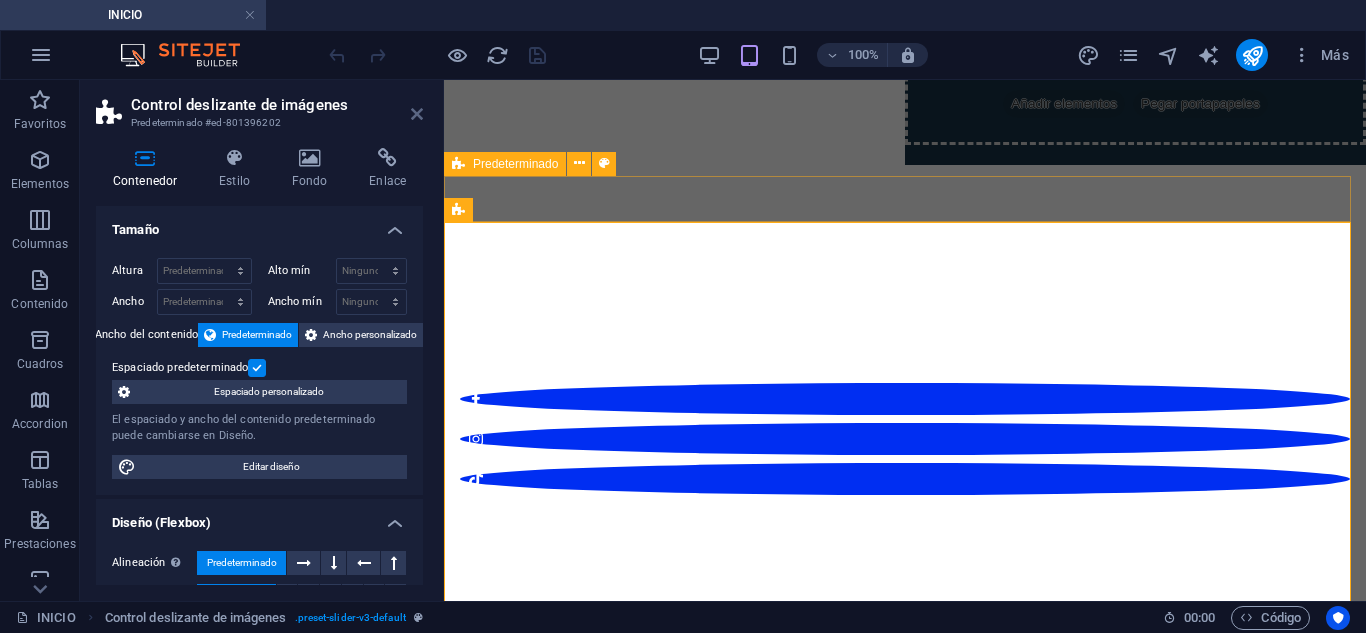 click at bounding box center [417, 114] 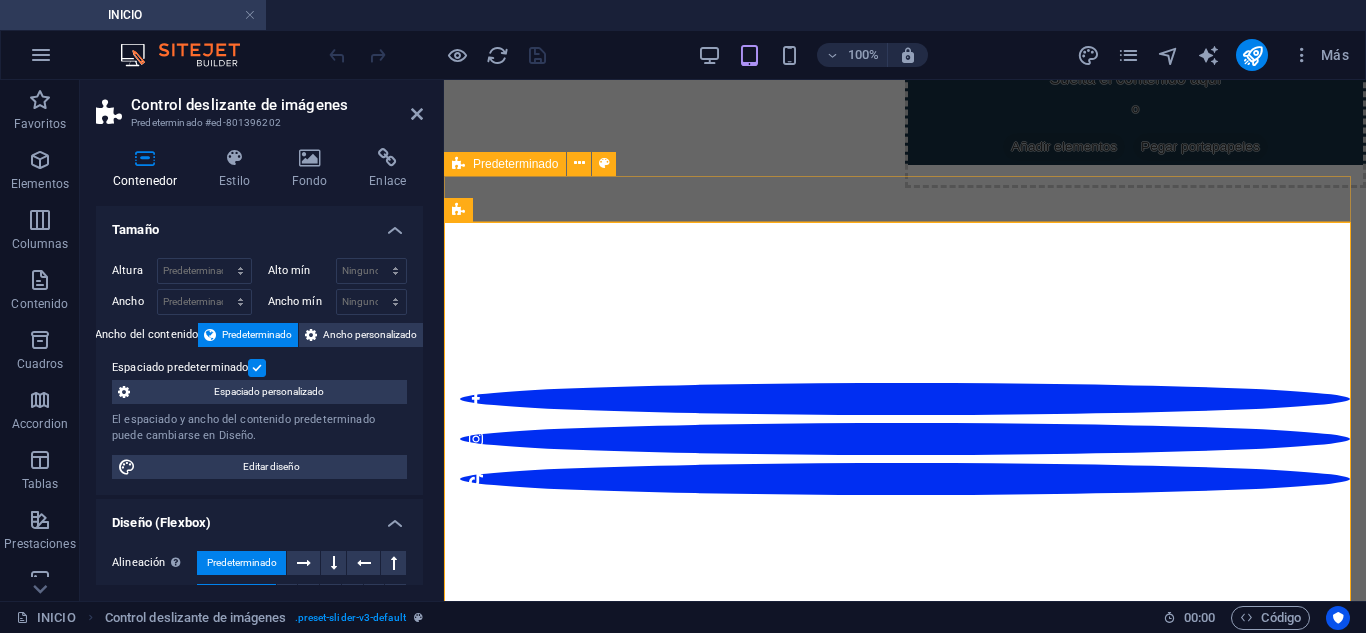scroll, scrollTop: 468, scrollLeft: 0, axis: vertical 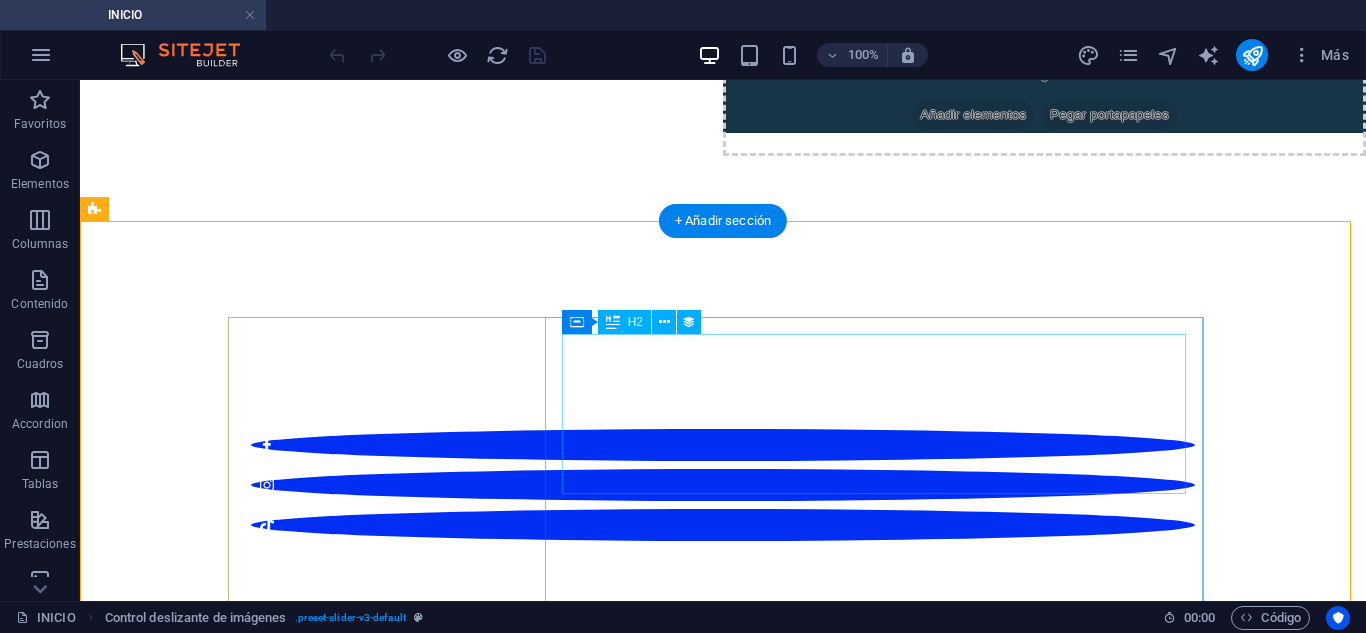click on "Radiotón llevó esperanza a más de 1 [NUMBER]000 familias afectadas por las inundaciones en Milagro" at bounding box center (723, 1292) 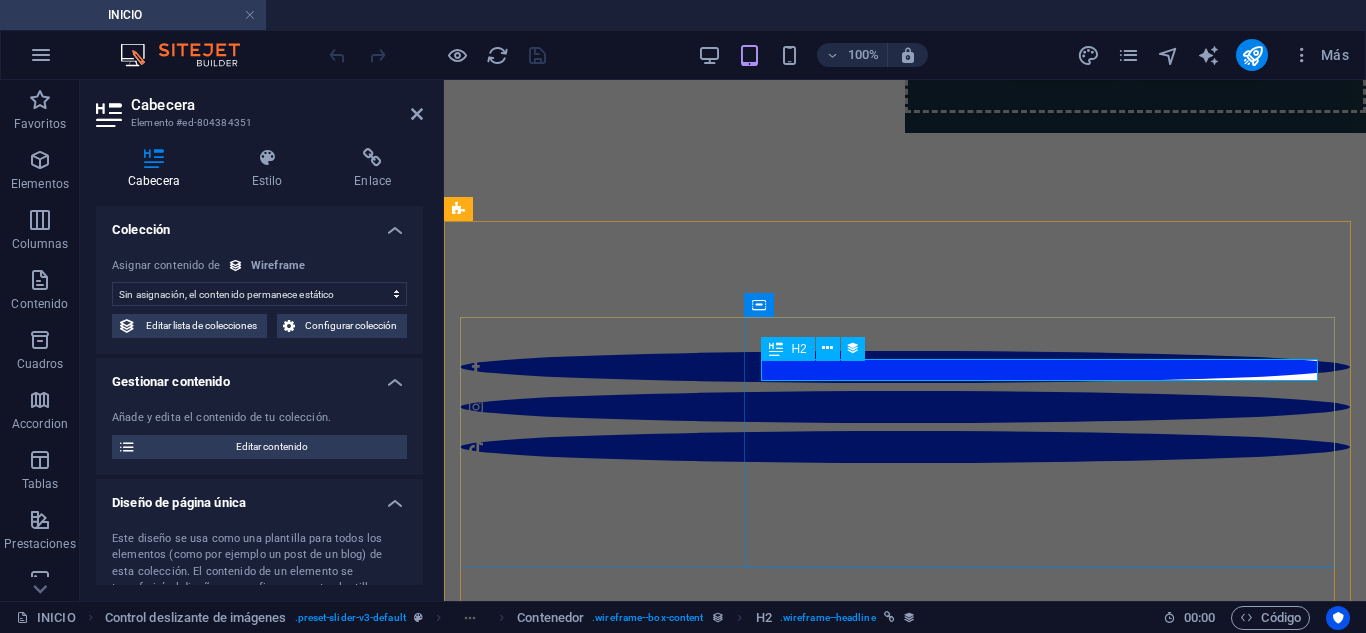 scroll, scrollTop: 437, scrollLeft: 0, axis: vertical 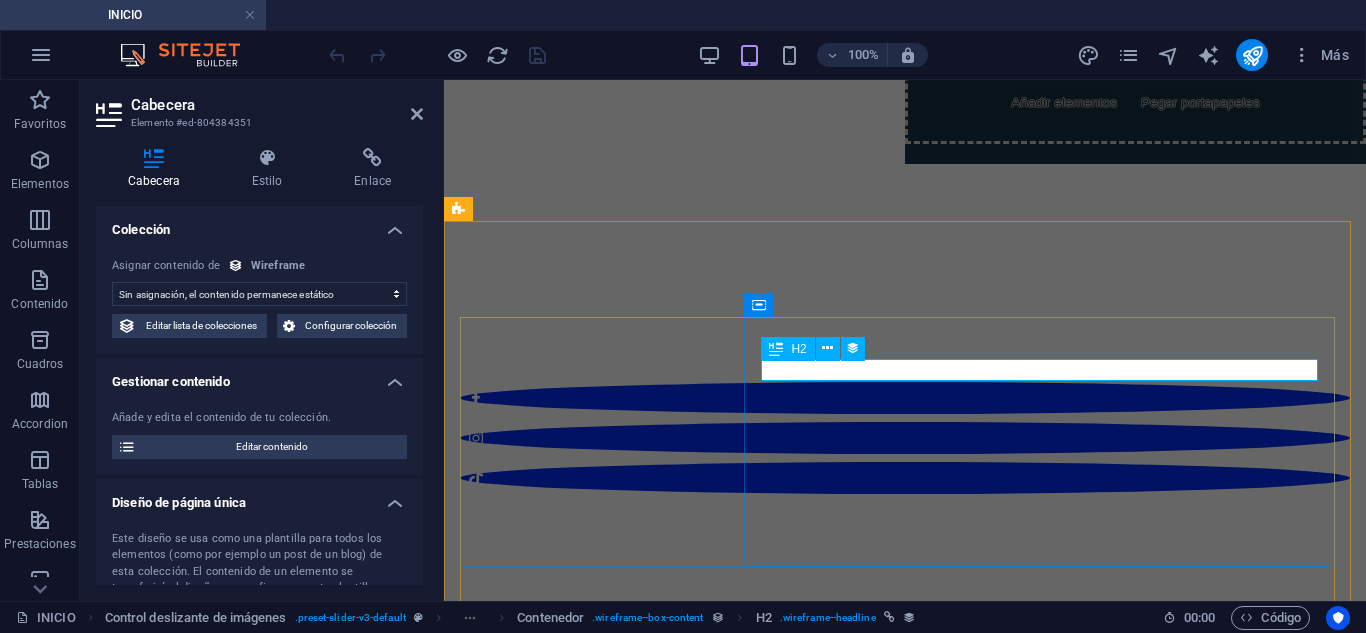 select on "name" 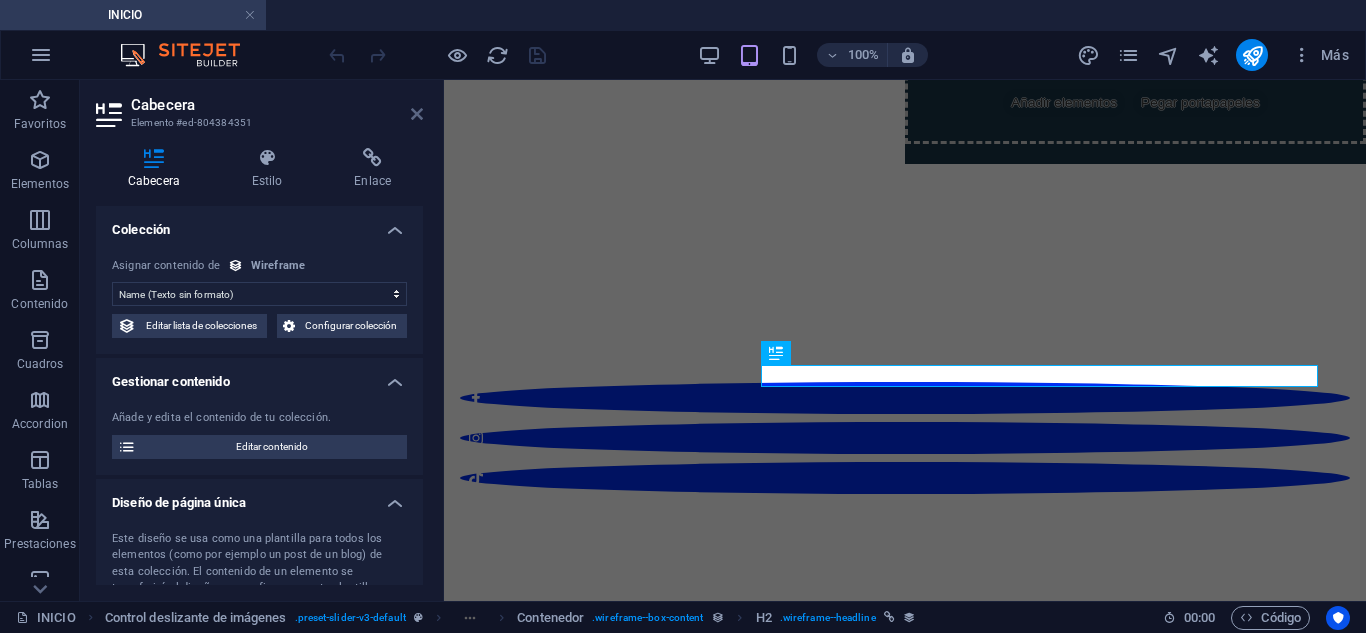 click at bounding box center (417, 114) 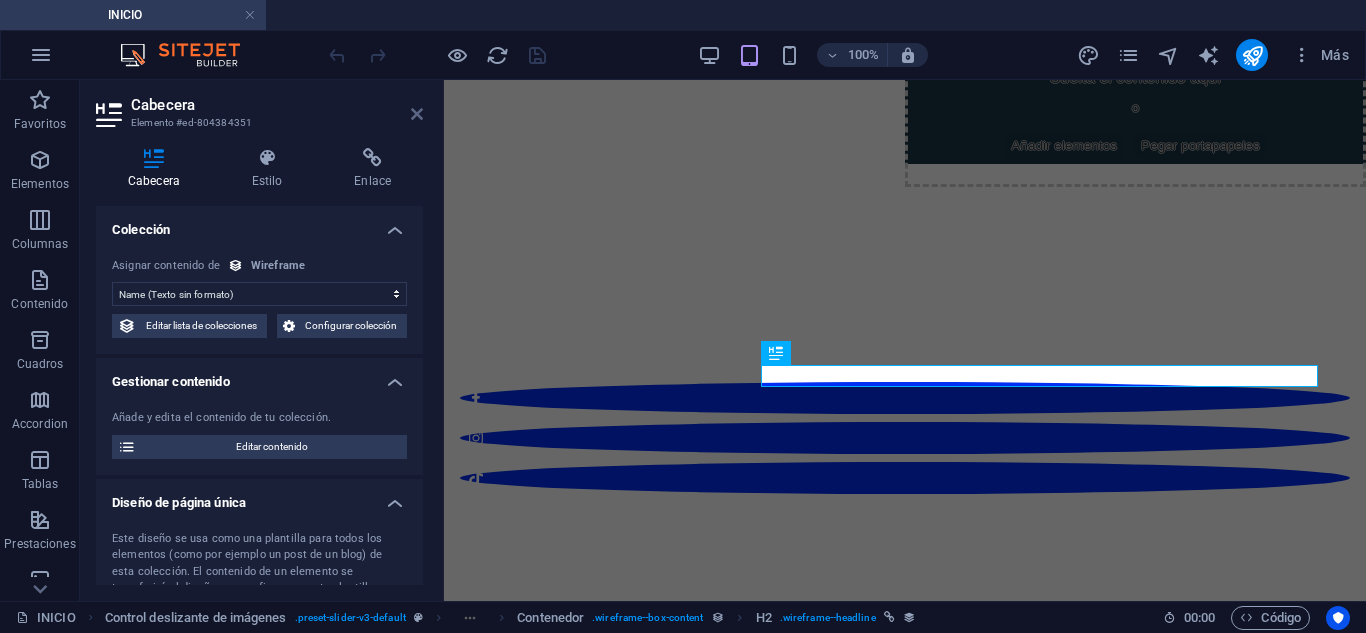 scroll, scrollTop: 469, scrollLeft: 0, axis: vertical 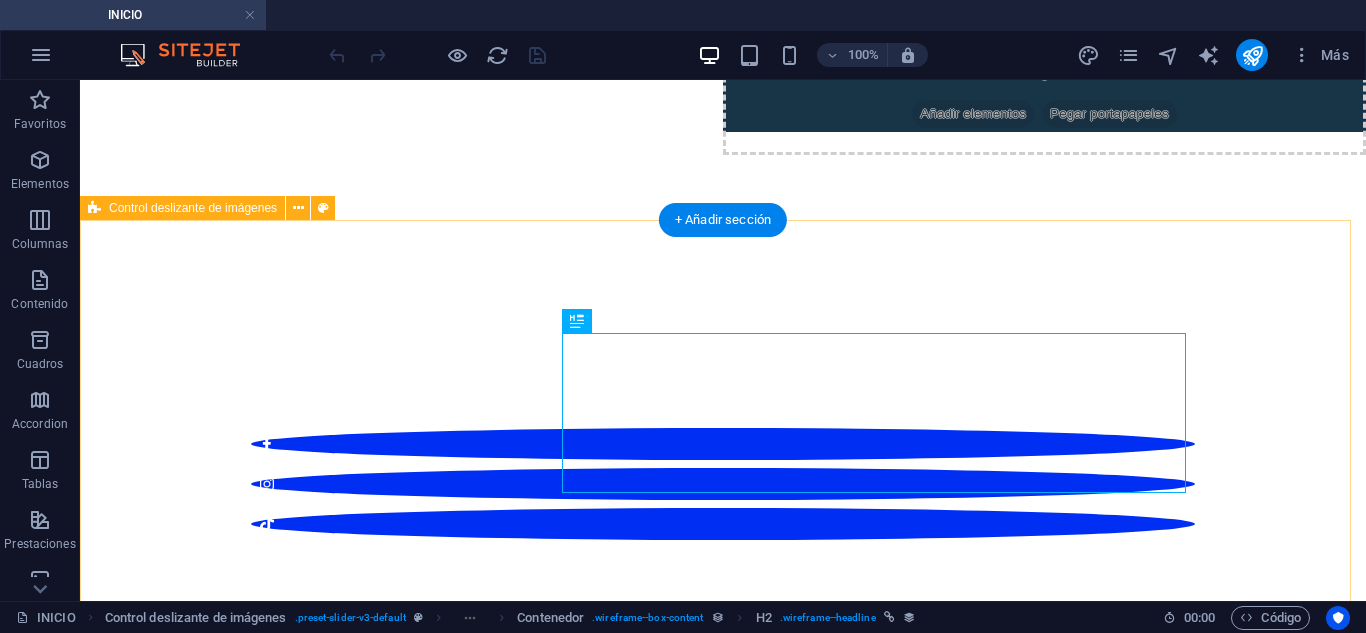 click on "Radiotón llevó esperanza a más de 1 000 familias afectadas por las inundaciones en Milagro Más de 1.000 familias en condiciones de vulnerabilidad recibieron ayuda humanitaria tras las graves inundaciones que afectaron a sectores populares de Milagro. La iniciativa, impulsada por el Radiotón, logró canalizar la solidaridad de toda una ciudad y transformarla en acción concreta. Más info Sembrando salud y sonrisas: Kits de limpieza y cuidado personal llegaron a niños y niñas del sector rural En comunidades donde el acceso a lo básico muchas veces es un lujo, un cepillo de dientes, una toalla o un simple jabón pueden marcar la diferencia. Más info Cuando la esperanza toca la puerta: Fundación llevó ayuda y consuelo a adultos mayores en hospital geriátrico Un encuentro de cuidado, fe y dignidad con personas que muchas veces han sido olvidadas. Más info Anterior Siguiente" at bounding box center [723, 2184] 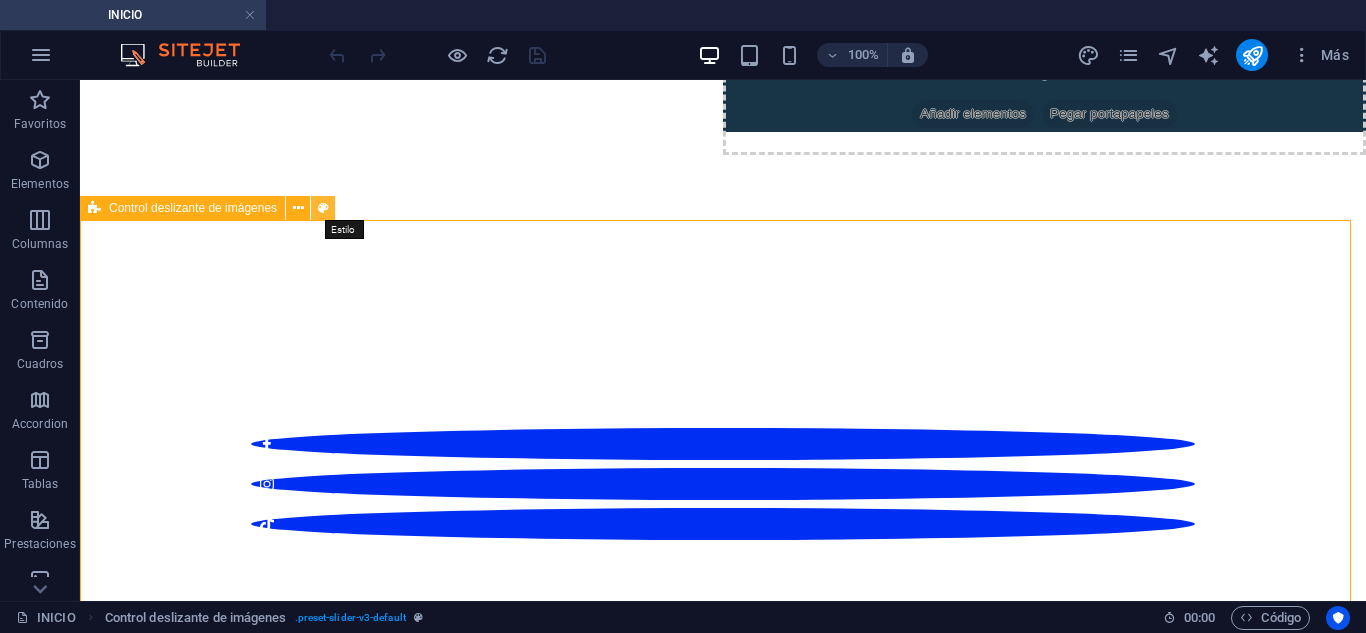 click at bounding box center [323, 208] 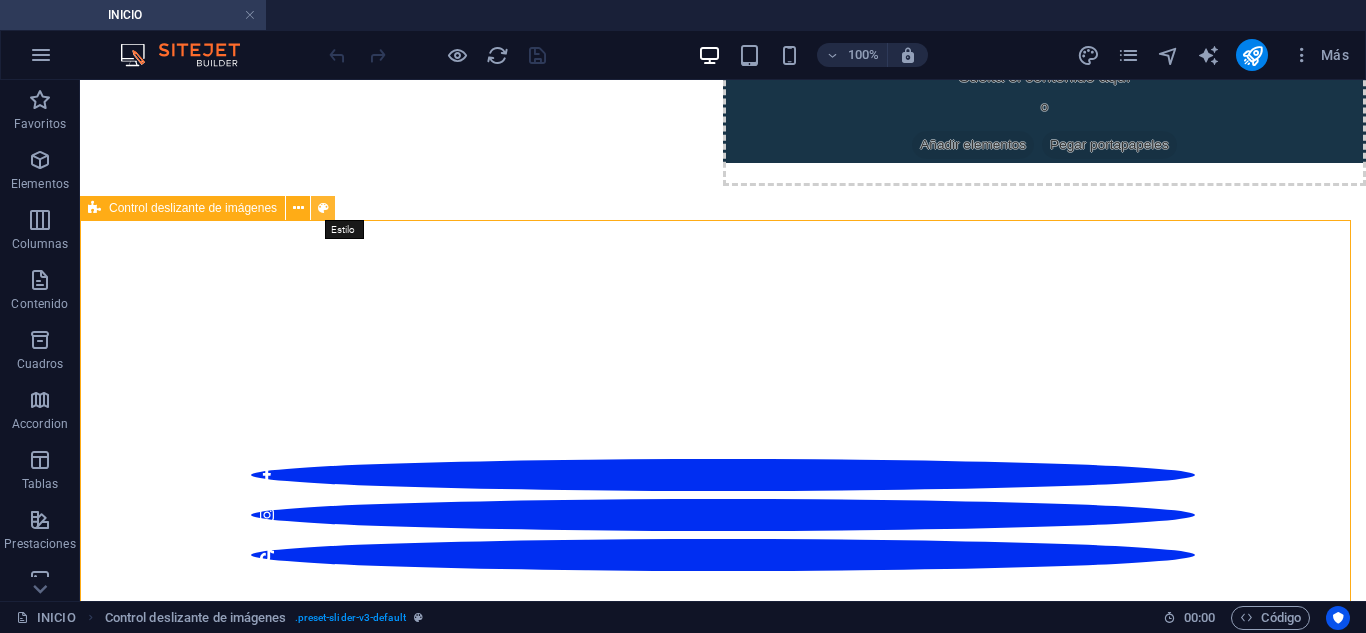 select on "region" 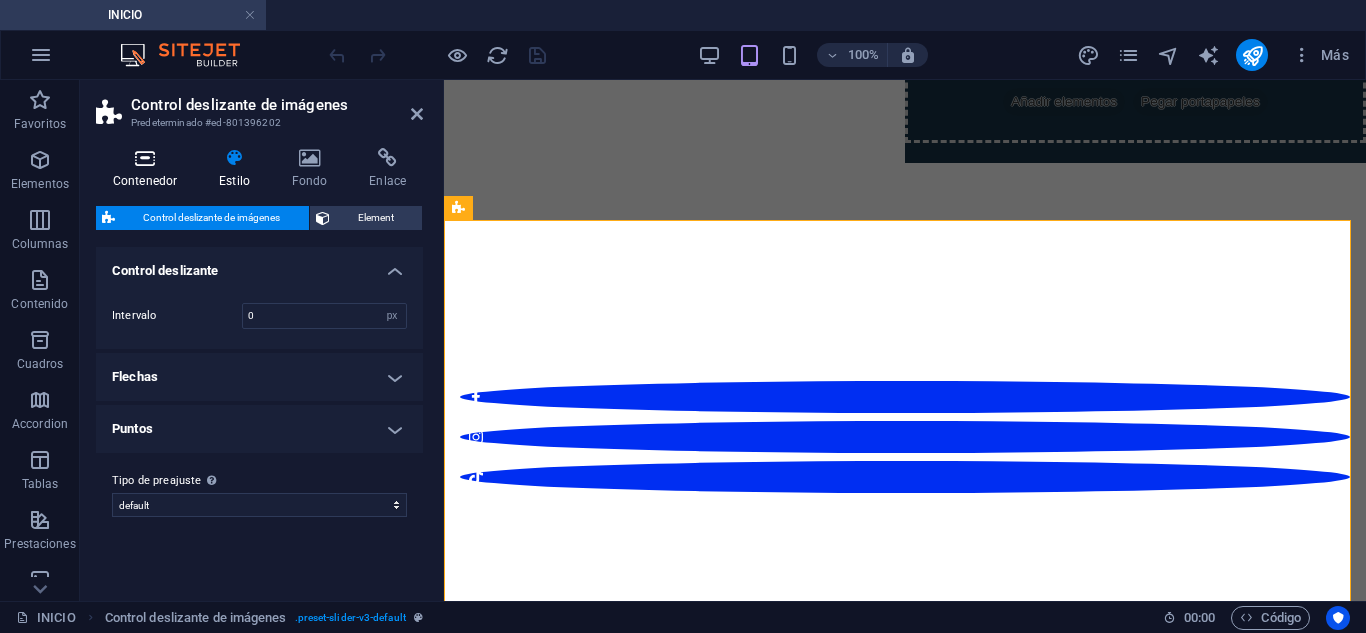 click at bounding box center (145, 158) 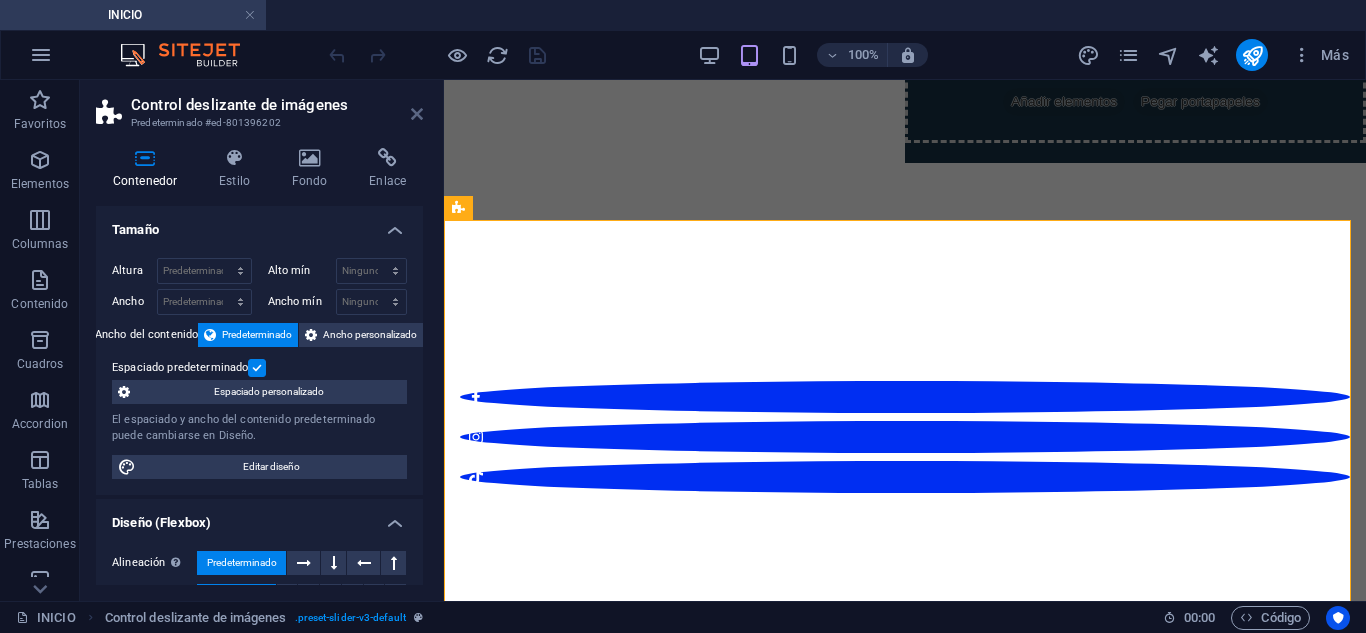 drag, startPoint x: 416, startPoint y: 108, endPoint x: 356, endPoint y: 147, distance: 71.561165 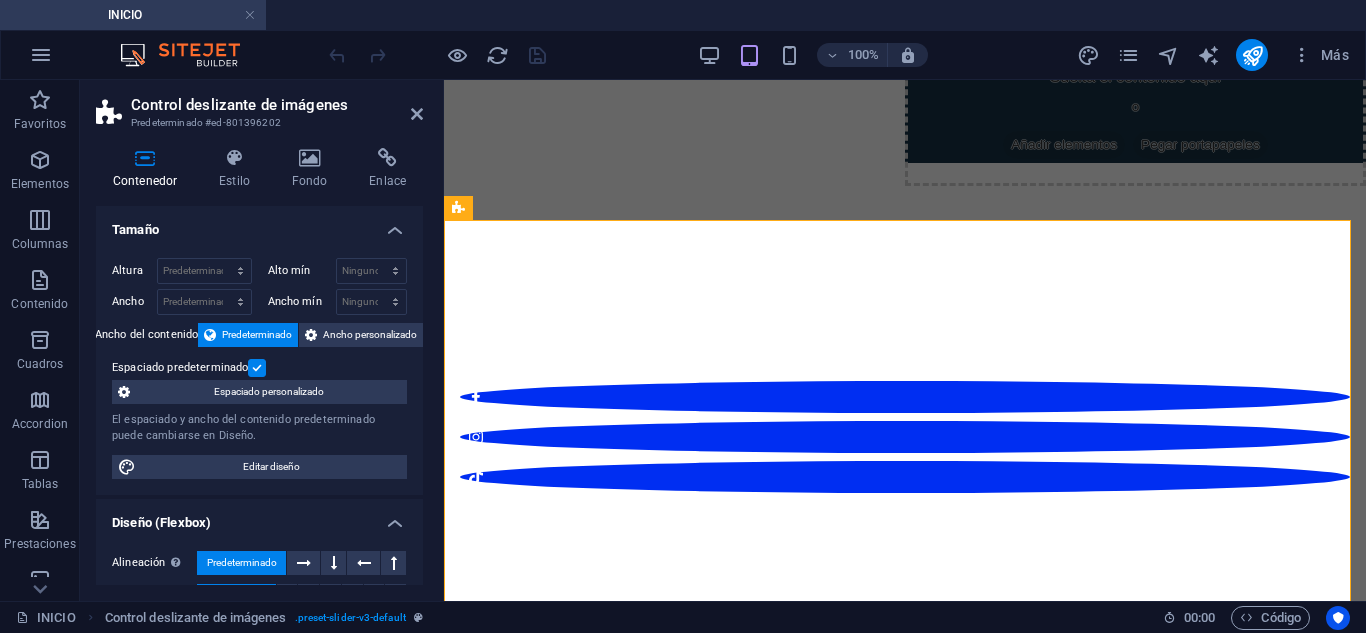 scroll, scrollTop: 470, scrollLeft: 0, axis: vertical 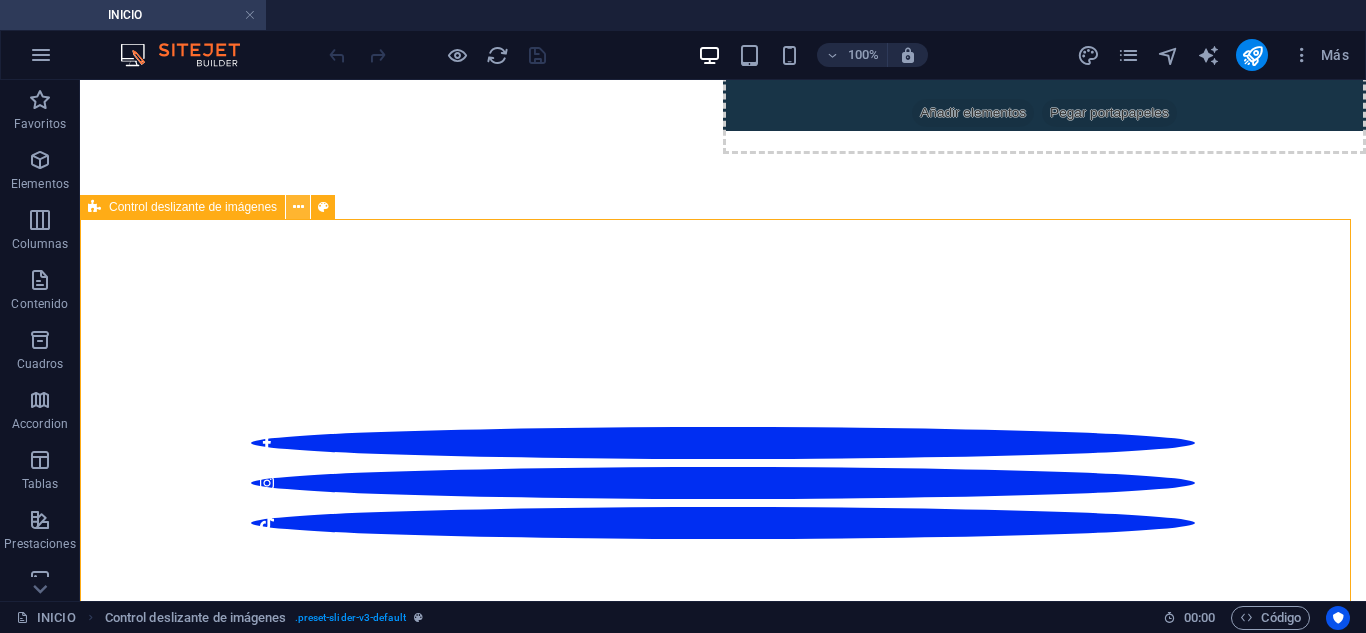 click at bounding box center (298, 207) 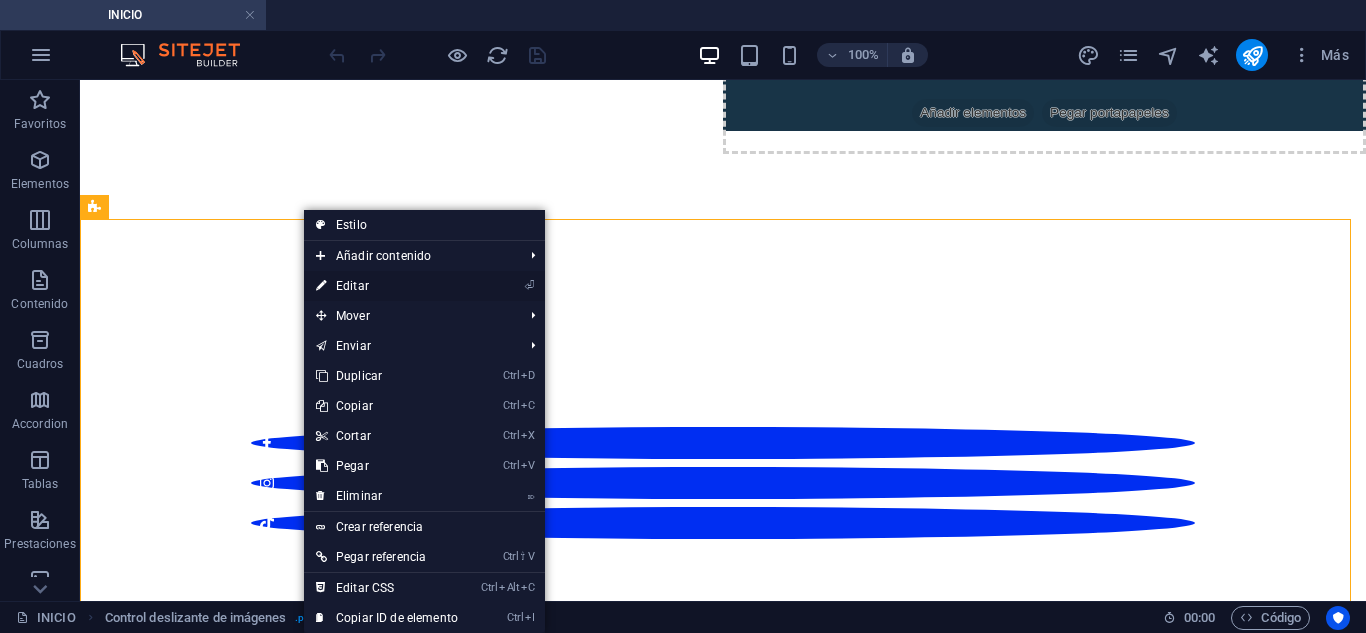 click on "⏎  Editar" at bounding box center [387, 286] 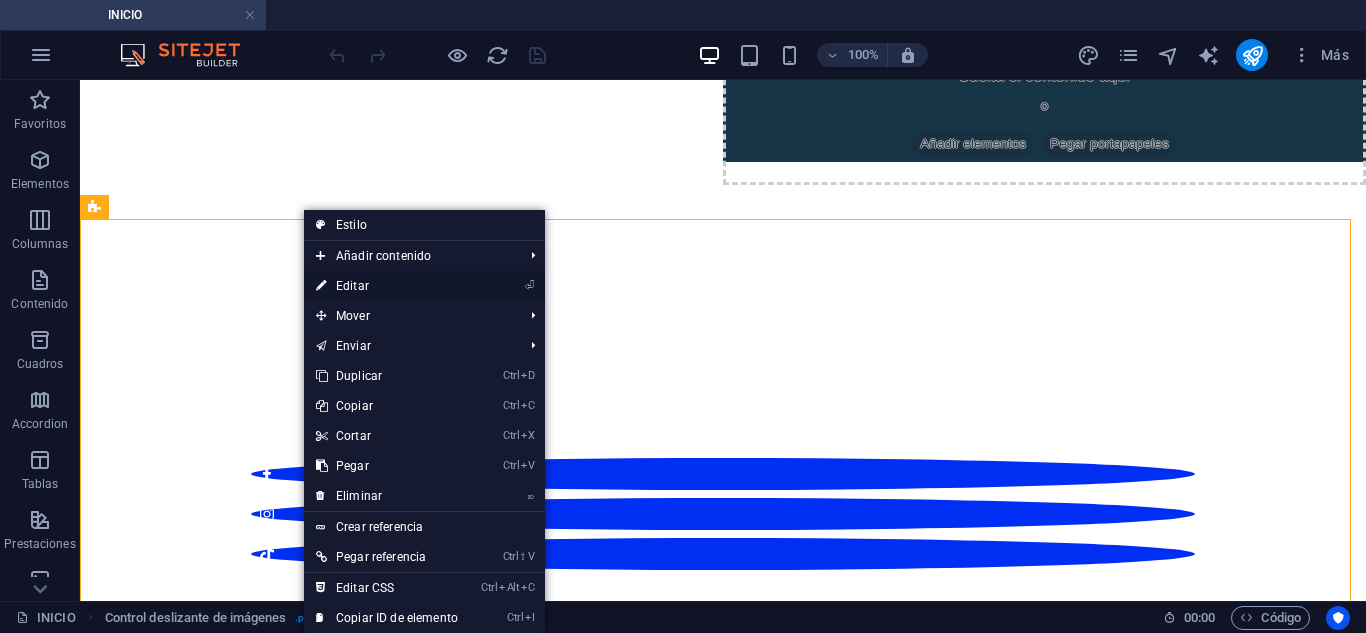 select on "region" 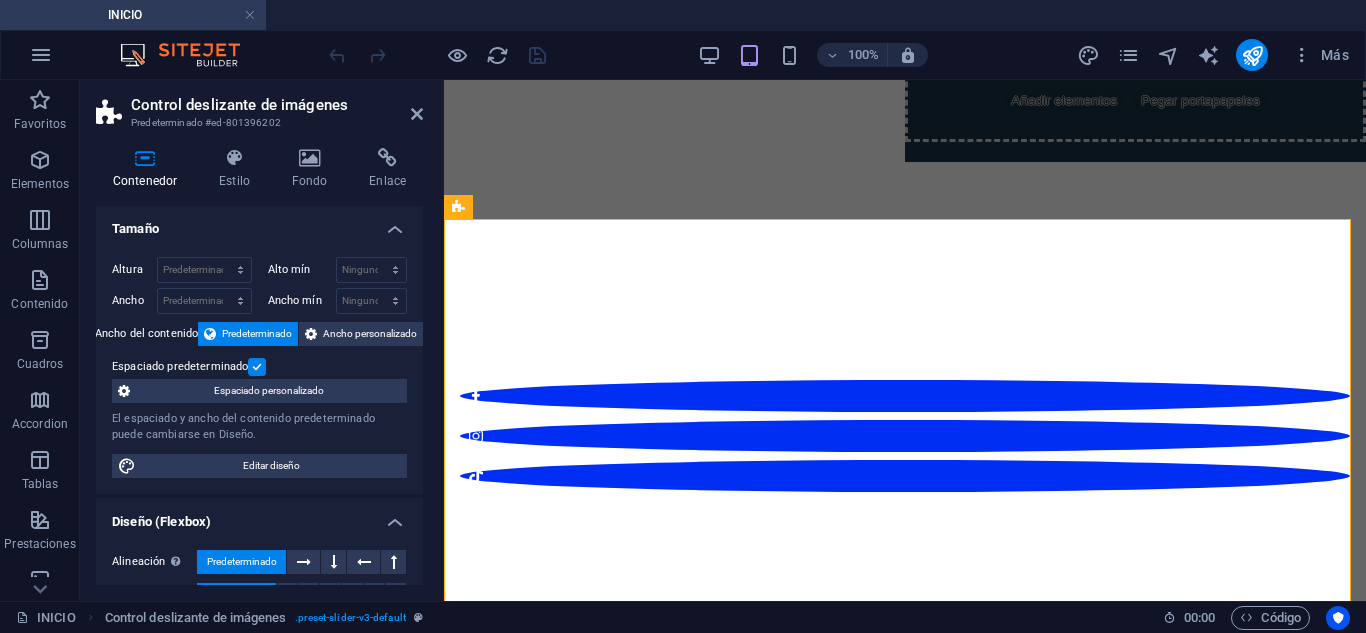 scroll, scrollTop: 0, scrollLeft: 0, axis: both 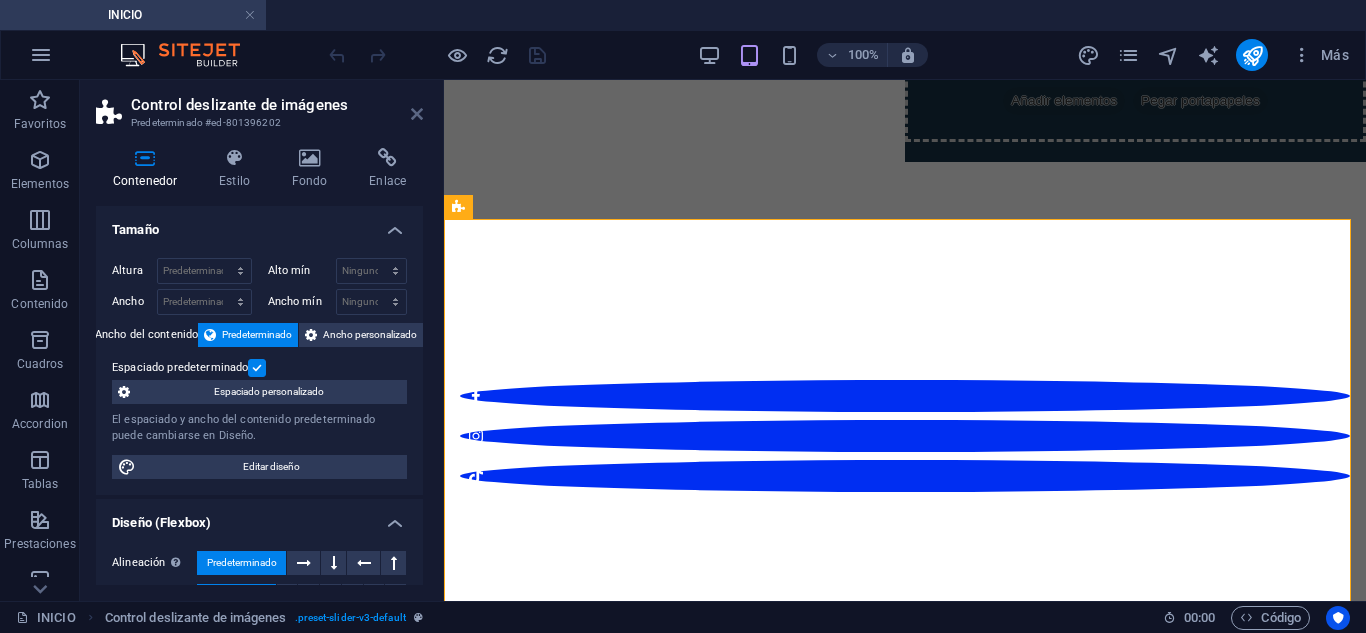 drag, startPoint x: 420, startPoint y: 114, endPoint x: 334, endPoint y: 61, distance: 101.0198 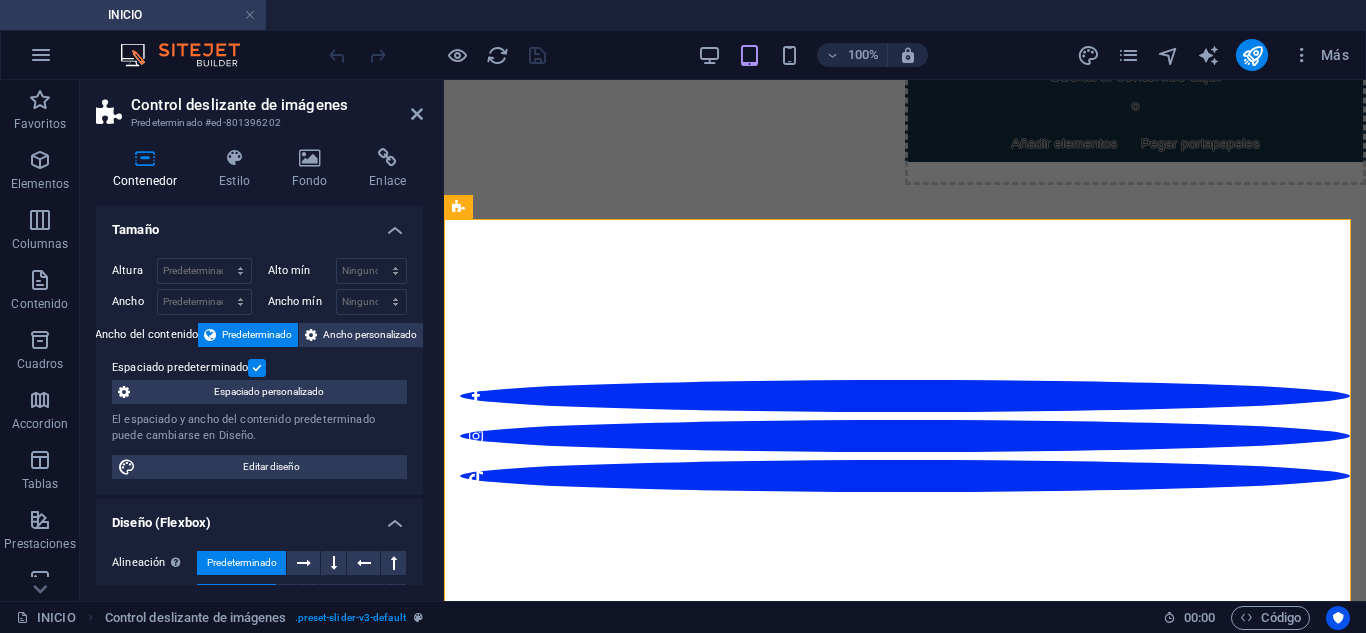 scroll, scrollTop: 471, scrollLeft: 0, axis: vertical 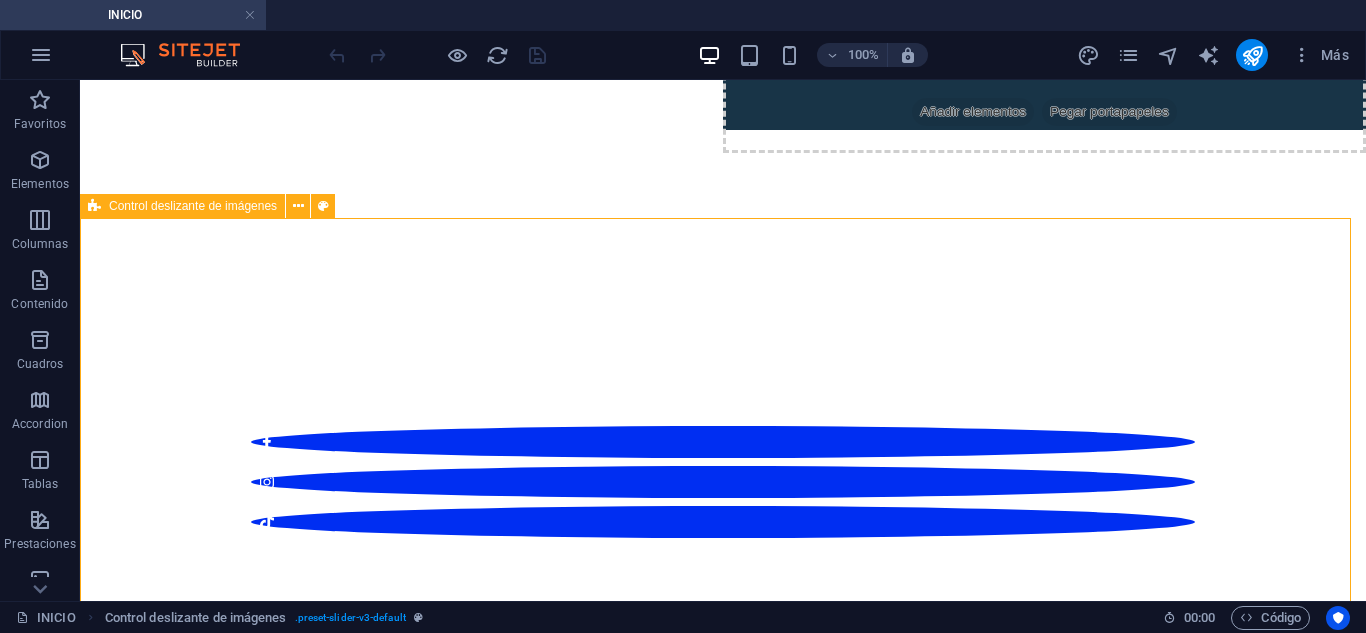click on "Control deslizante de imágenes" at bounding box center (193, 206) 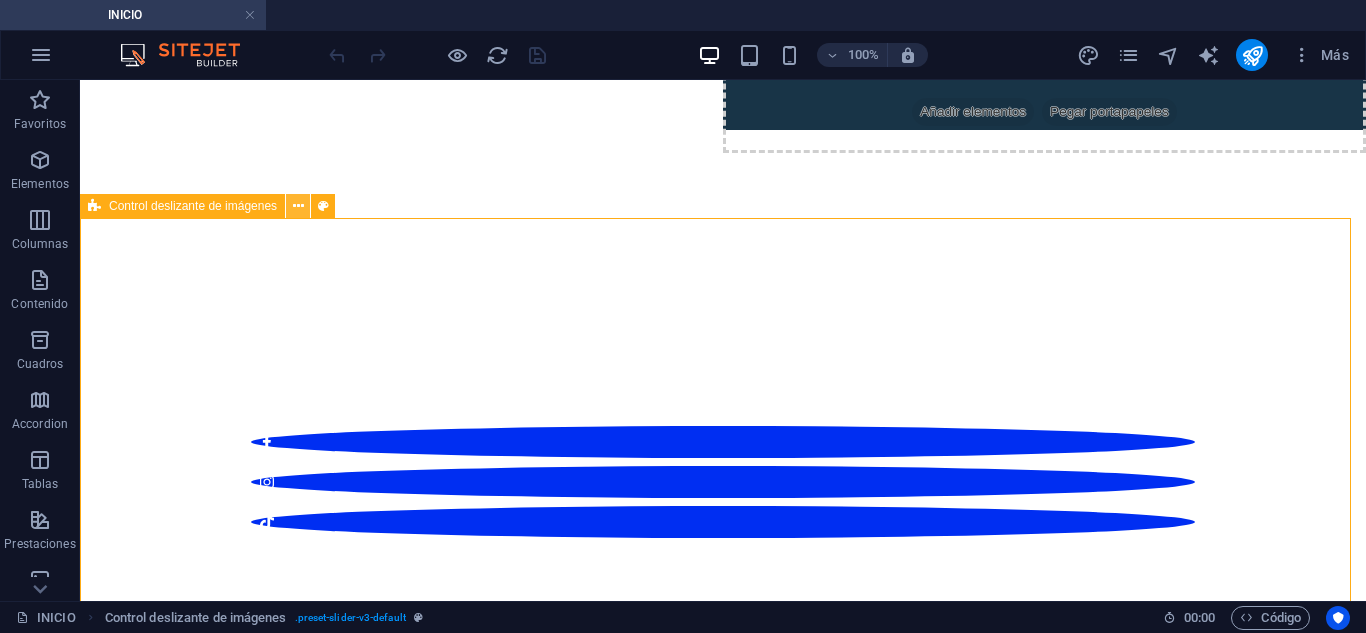 click at bounding box center [298, 206] 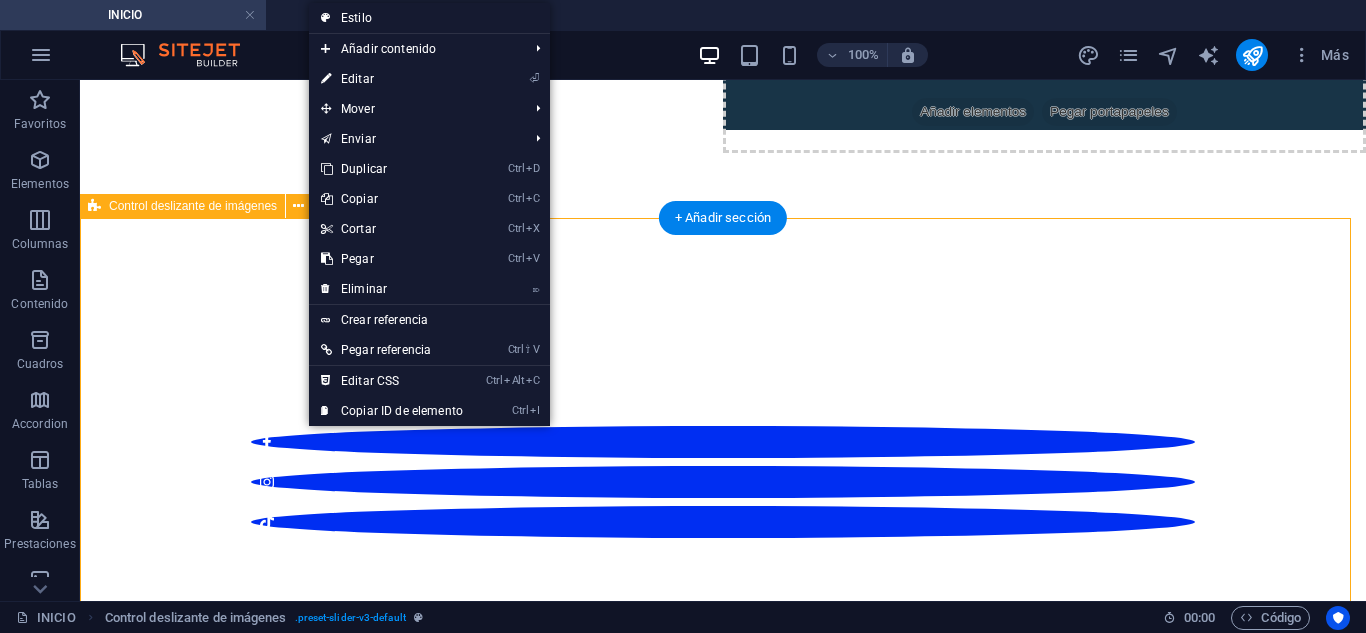 click on "Radiotón llevó esperanza a más de 1 000 familias afectadas por las inundaciones en Milagro Más de 1.000 familias en condiciones de vulnerabilidad recibieron ayuda humanitaria tras las graves inundaciones que afectaron a sectores populares de Milagro. La iniciativa, impulsada por el Radiotón, logró canalizar la solidaridad de toda una ciudad y transformarla en acción concreta. Más info Sembrando salud y sonrisas: Kits de limpieza y cuidado personal llegaron a niños y niñas del sector rural En comunidades donde el acceso a lo básico muchas veces es un lujo, un cepillo de dientes, una toalla o un simple jabón pueden marcar la diferencia. Más info Cuando la esperanza toca la puerta: Fundación llevó ayuda y consuelo a adultos mayores en hospital geriátrico Un encuentro de cuidado, fe y dignidad con personas que muchas veces han sido olvidadas. Más info Anterior Siguiente" at bounding box center (723, 2182) 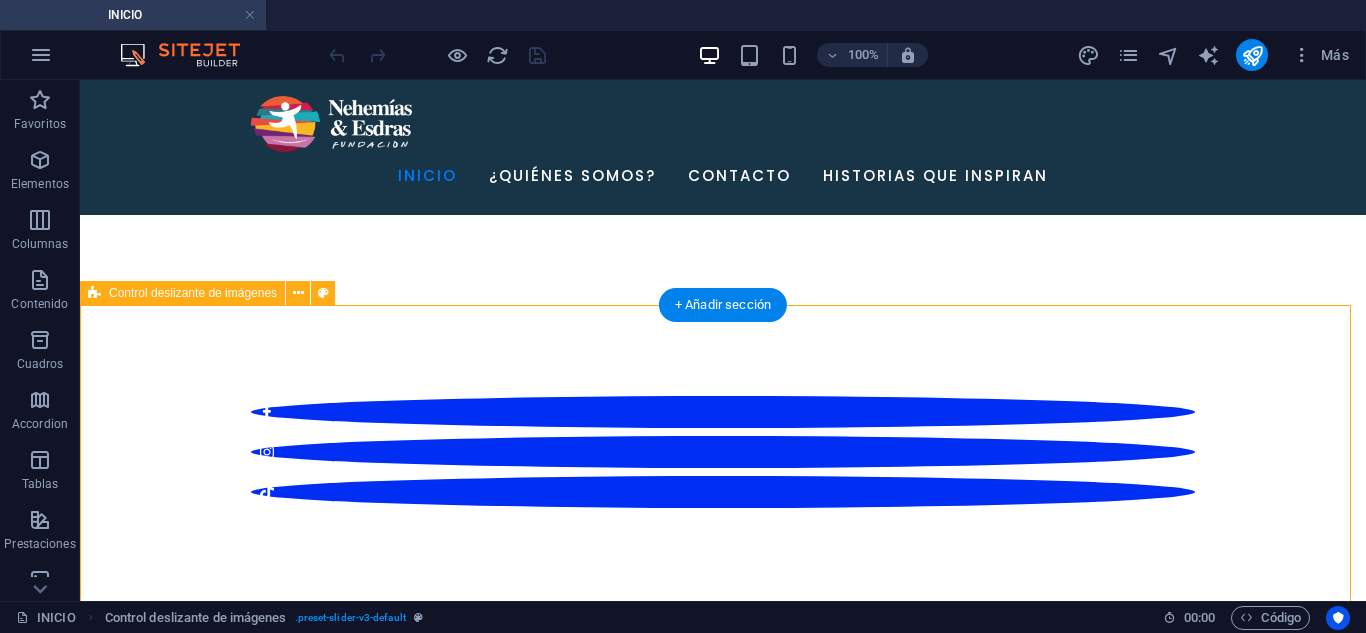 scroll, scrollTop: 171, scrollLeft: 0, axis: vertical 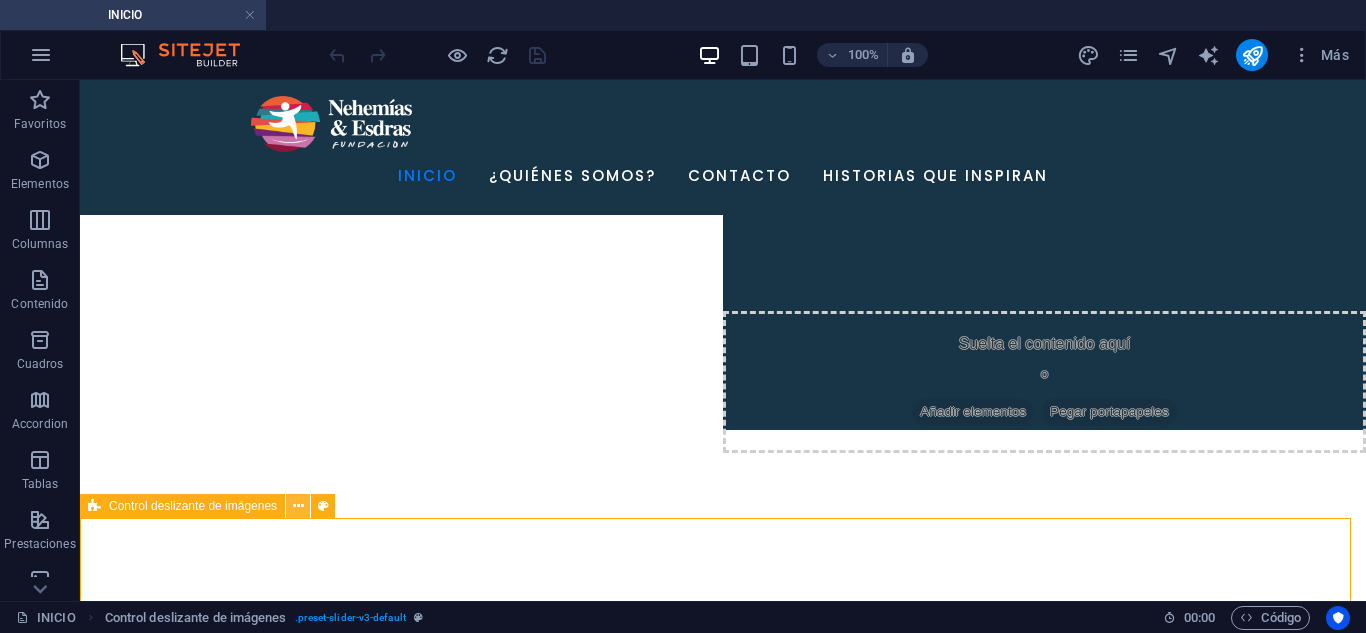 click at bounding box center (298, 506) 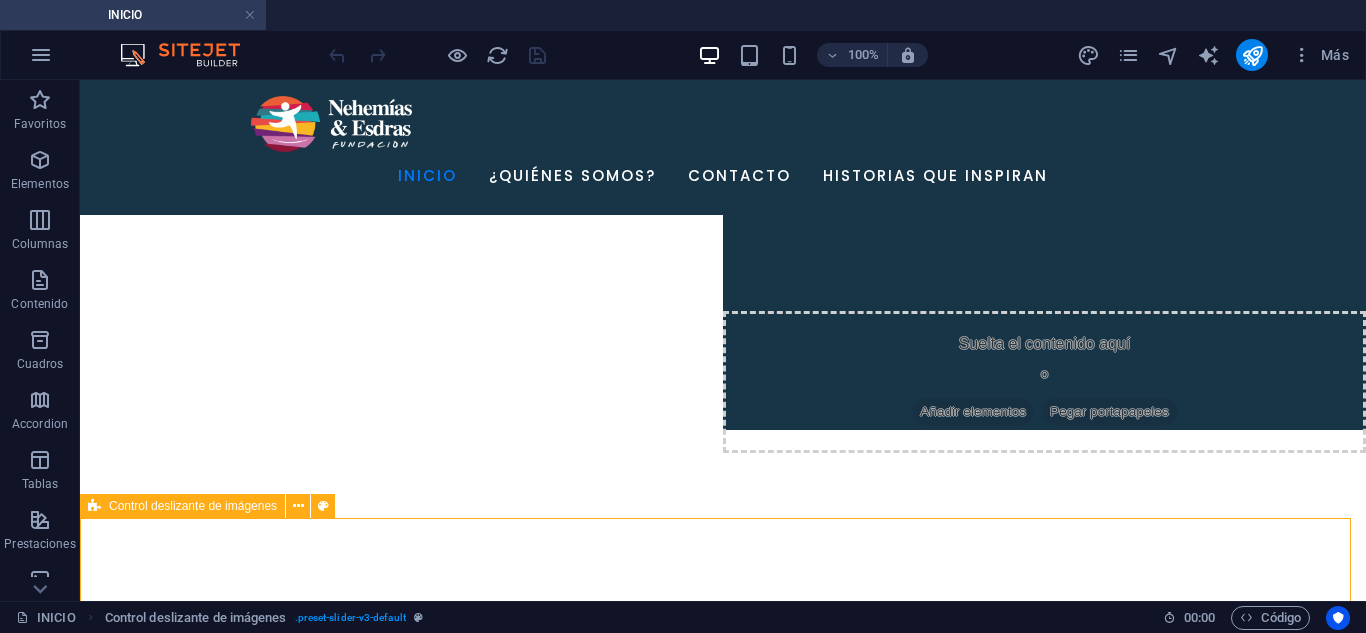 click on "Control deslizante de imágenes" at bounding box center (193, 506) 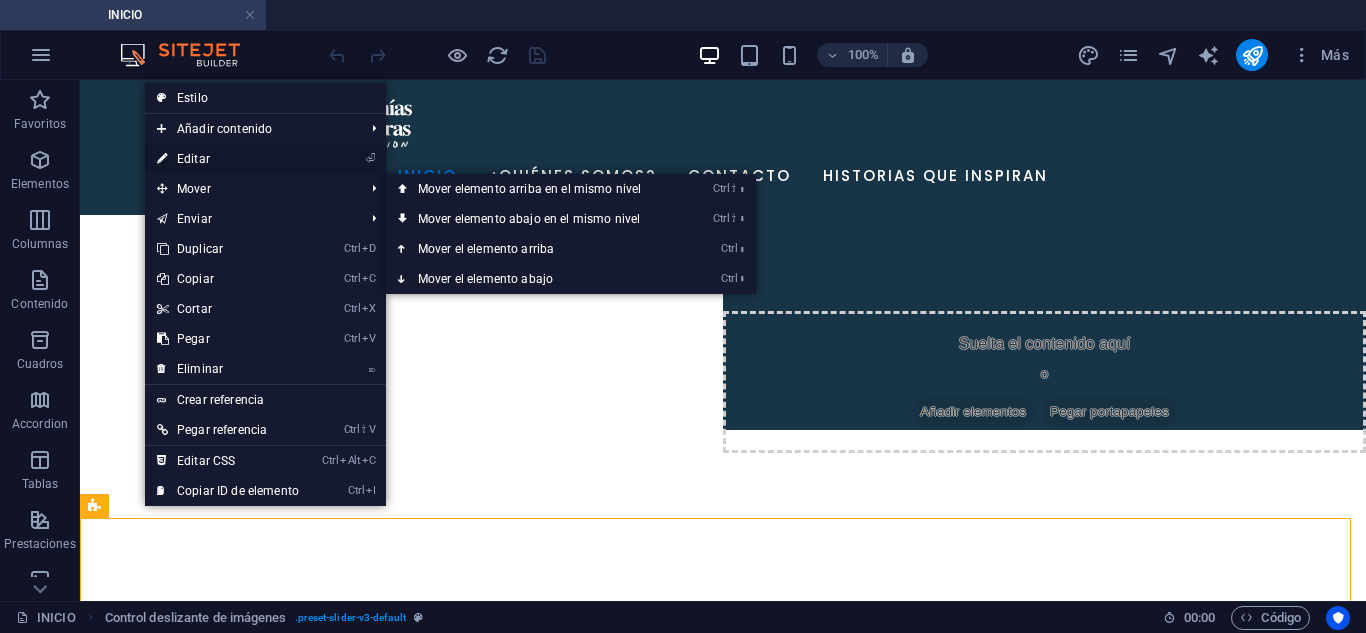 click on "⏎  Editar" at bounding box center (228, 159) 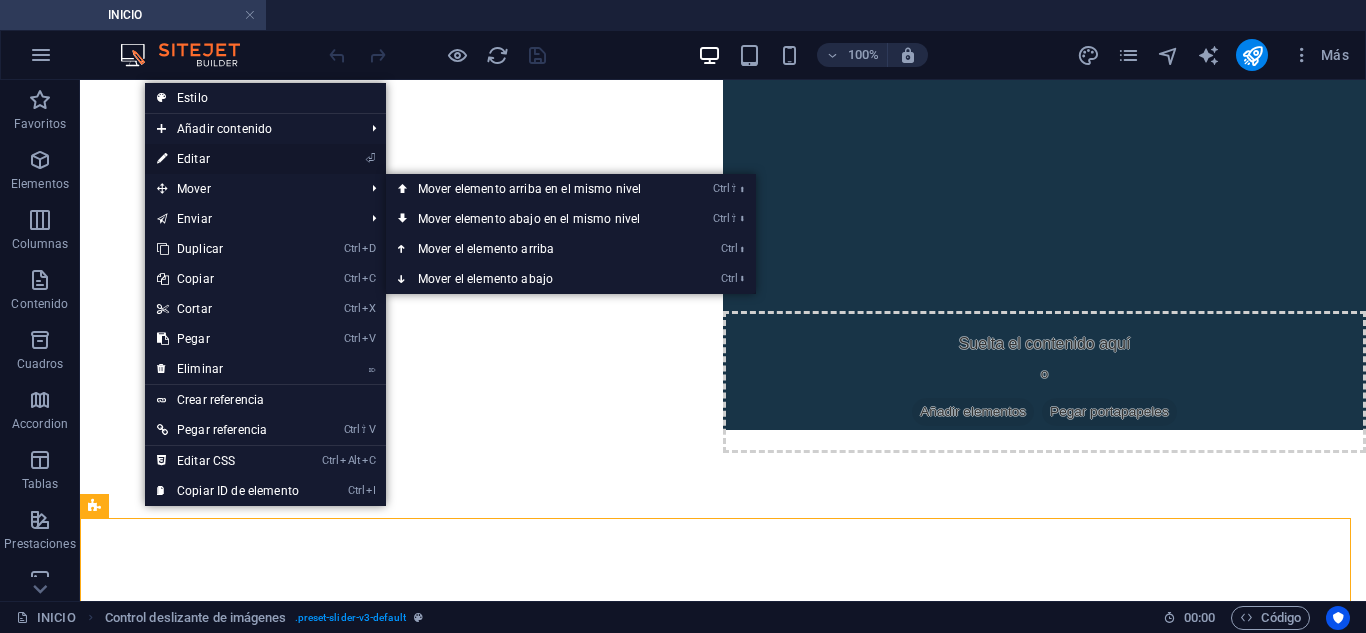 select on "region" 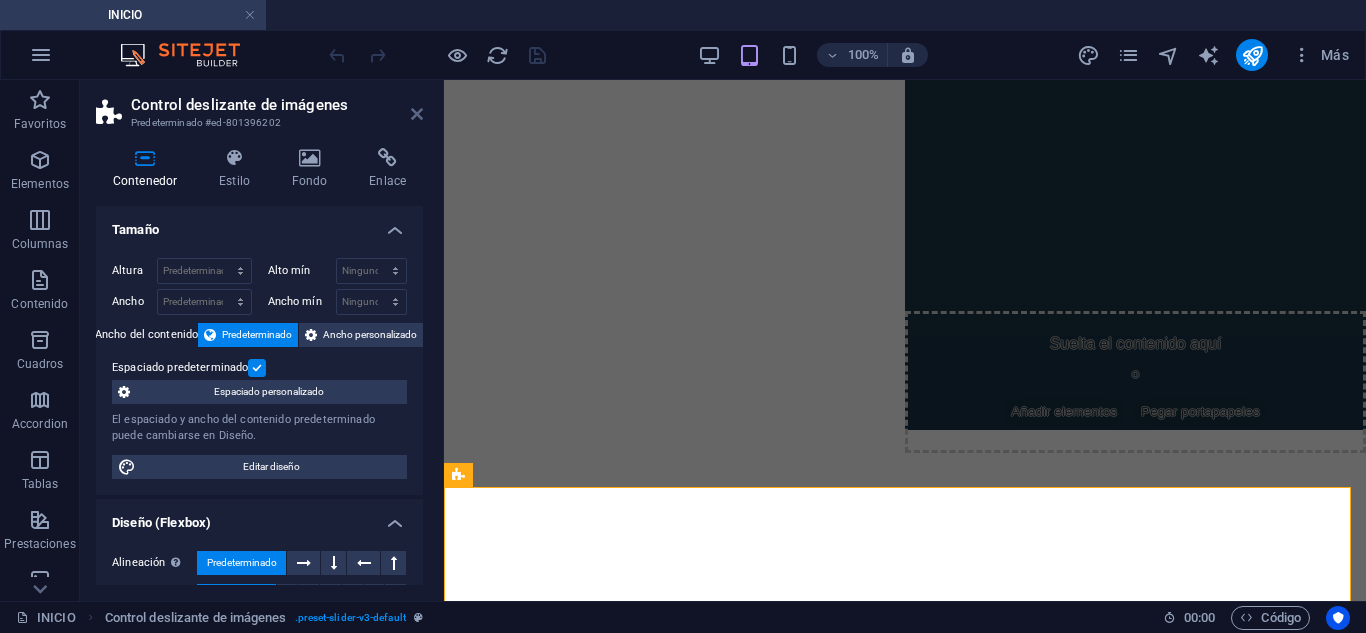 click at bounding box center (417, 114) 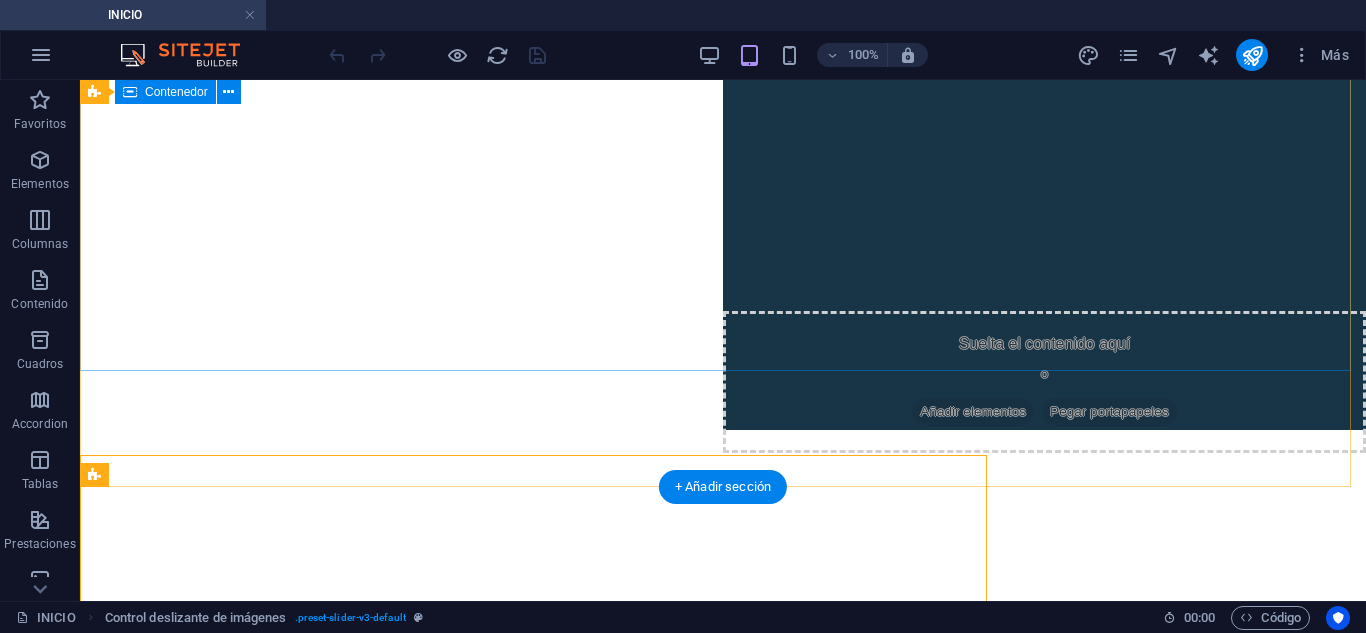 scroll, scrollTop: 203, scrollLeft: 0, axis: vertical 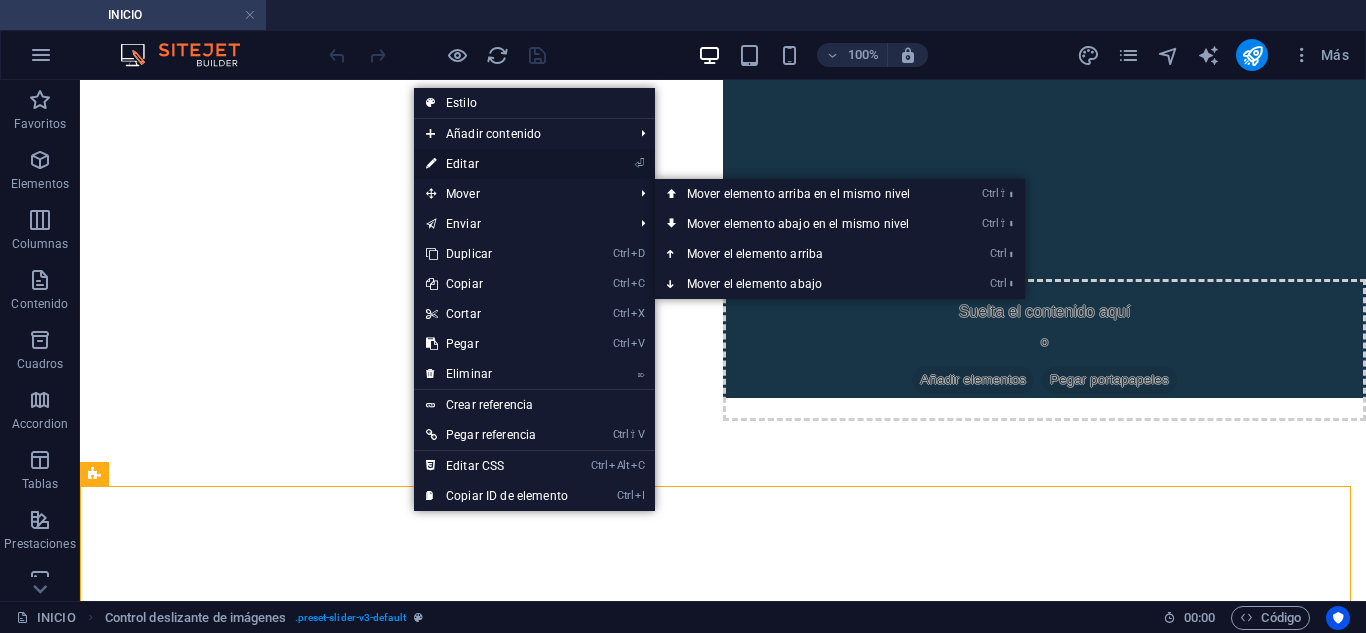 click on "⏎  Editar" at bounding box center (497, 164) 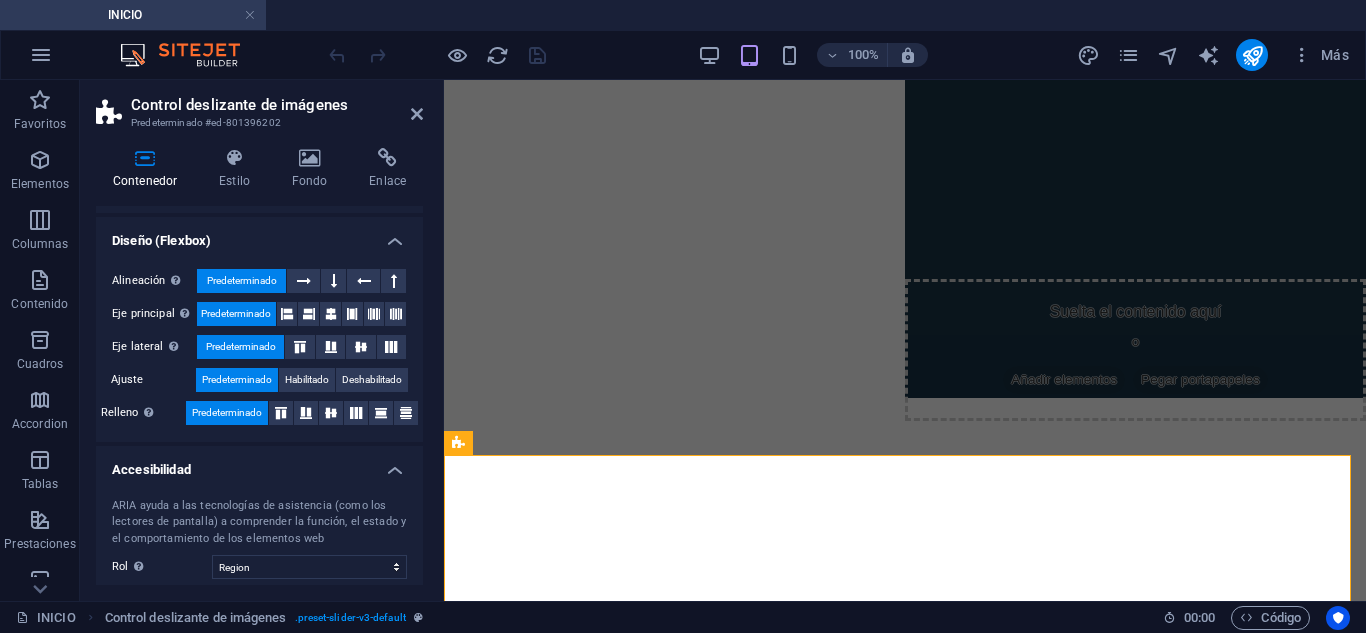 scroll, scrollTop: 400, scrollLeft: 0, axis: vertical 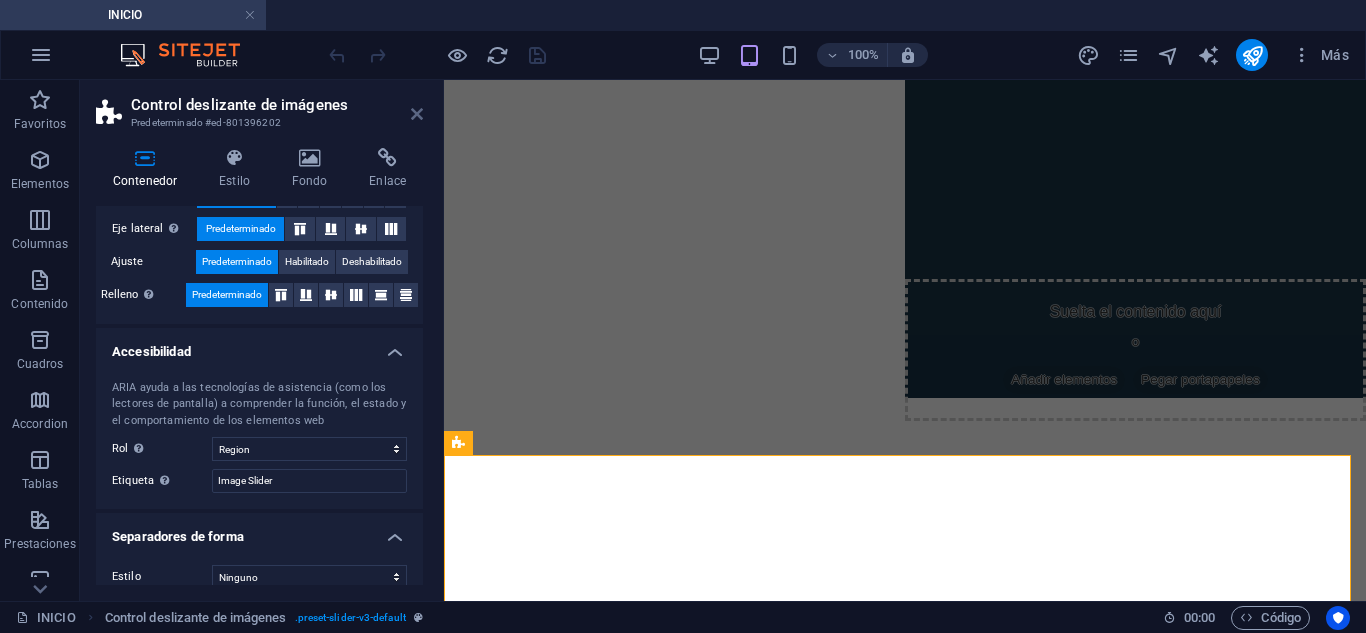 click at bounding box center (417, 114) 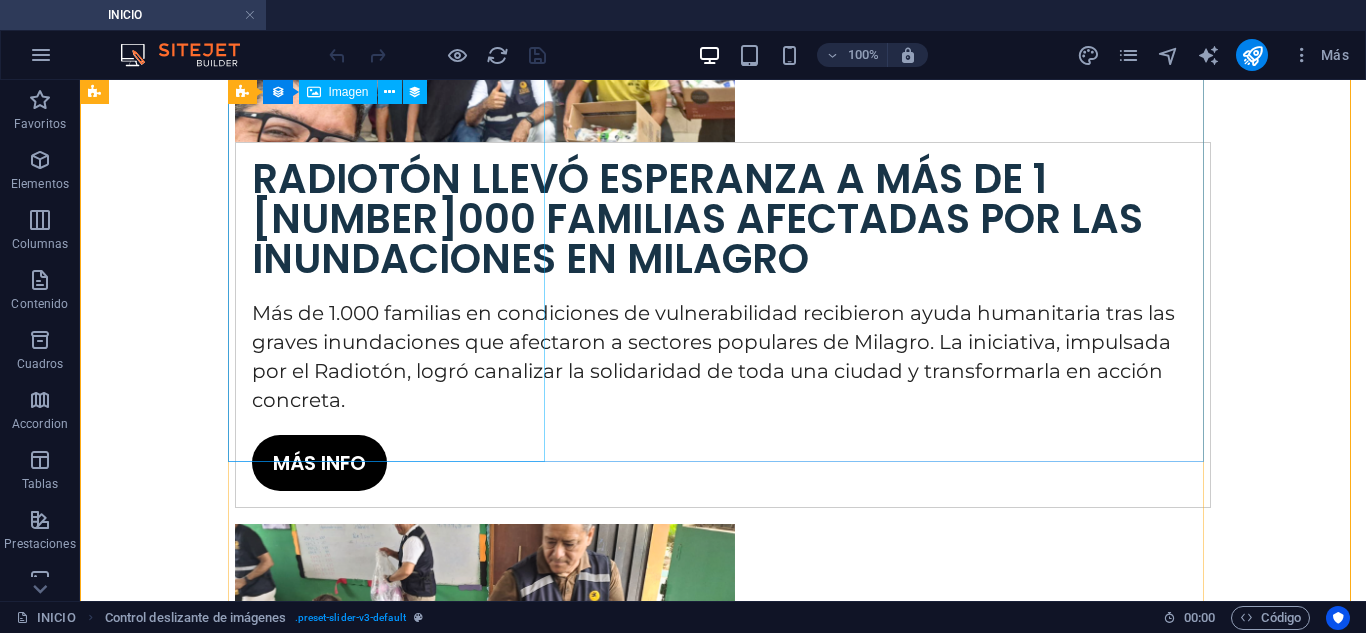 scroll, scrollTop: 1603, scrollLeft: 0, axis: vertical 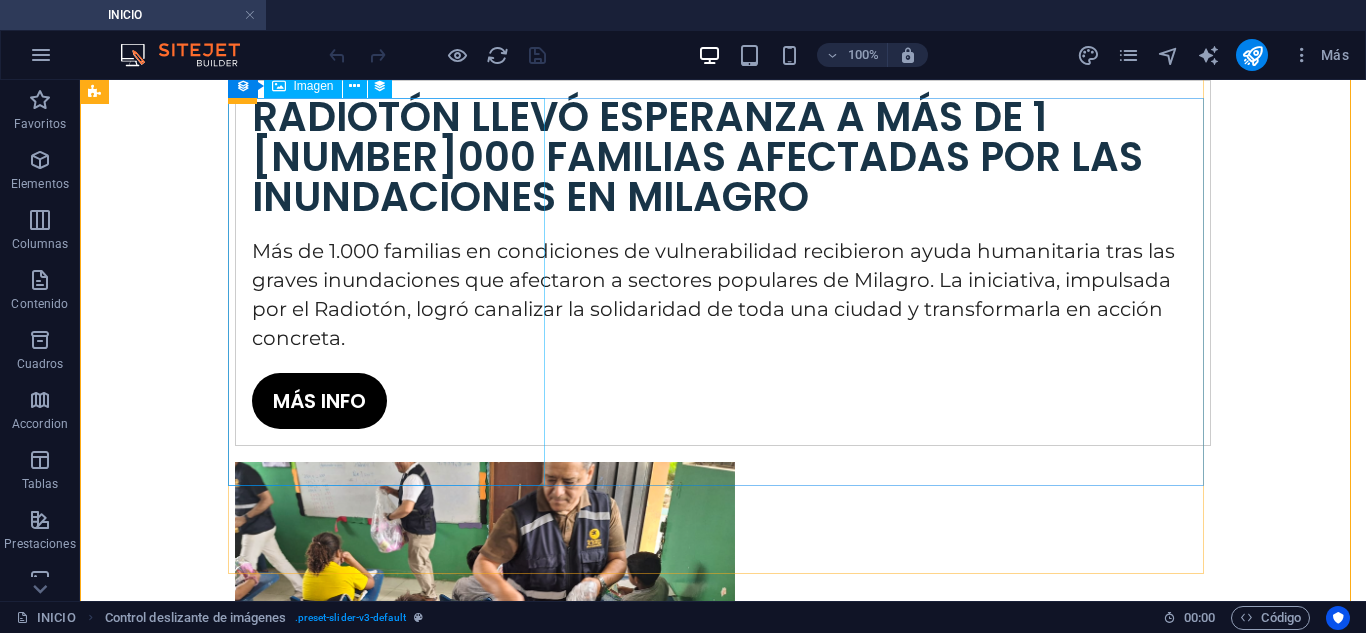 click at bounding box center [723, 1161] 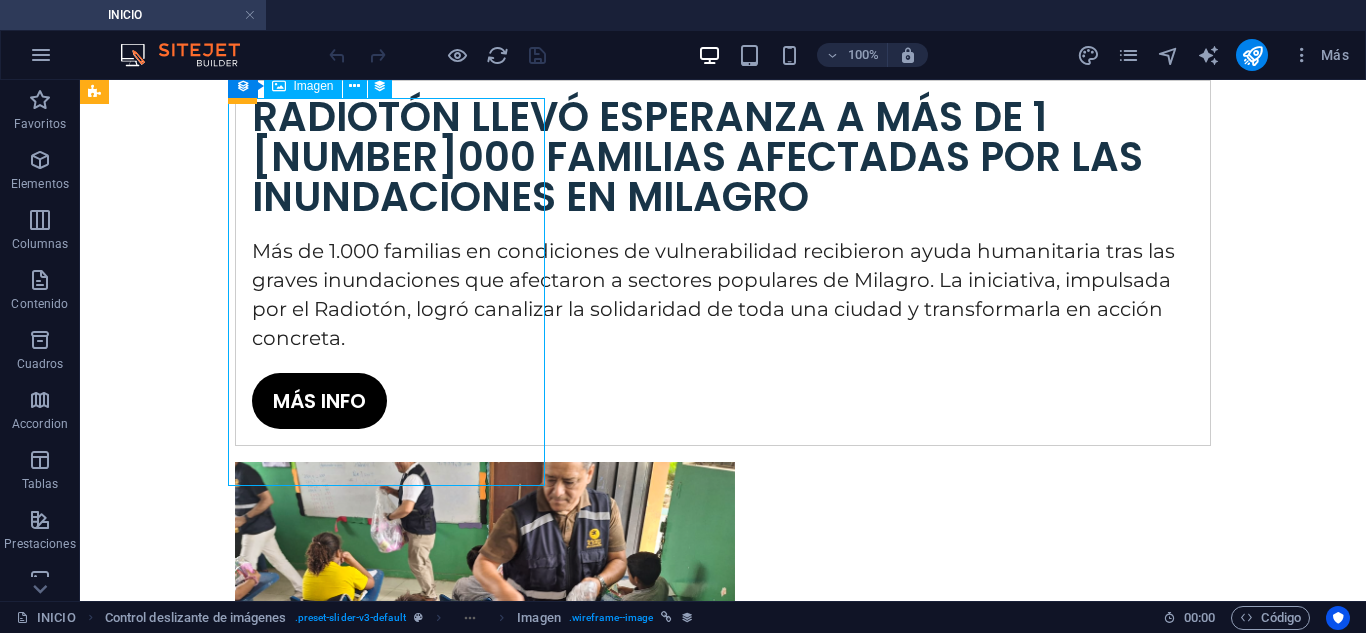 click at bounding box center [723, 1161] 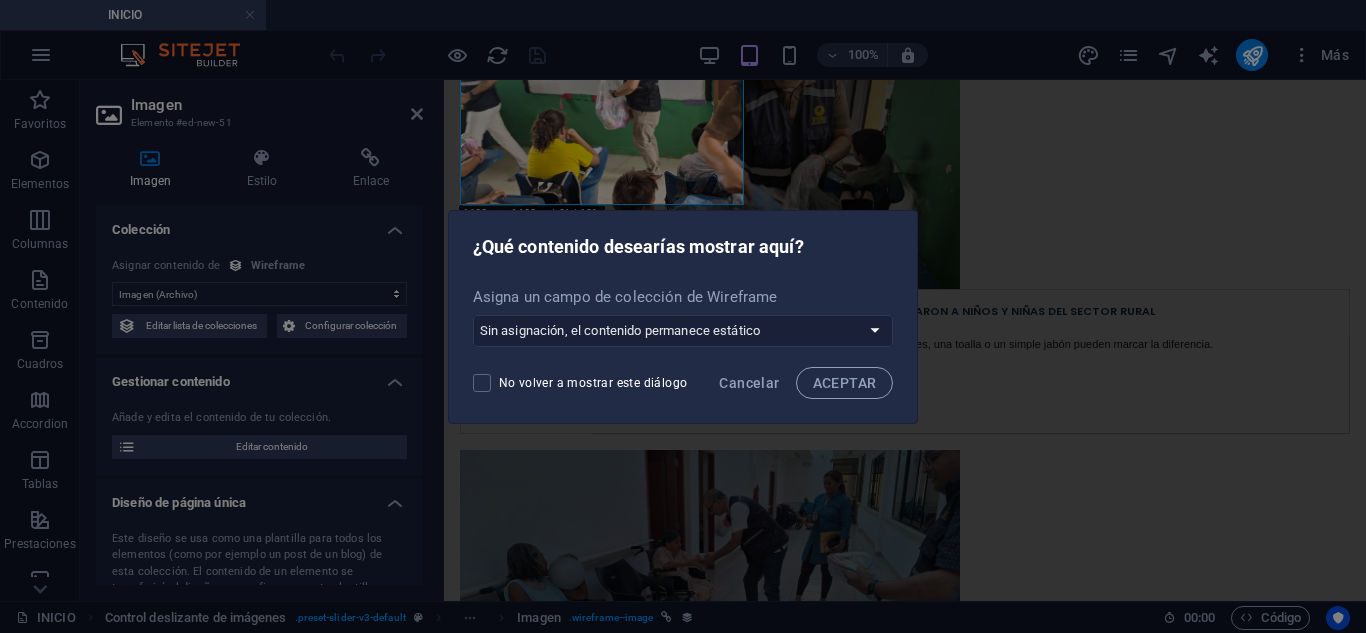 scroll, scrollTop: 1363, scrollLeft: 0, axis: vertical 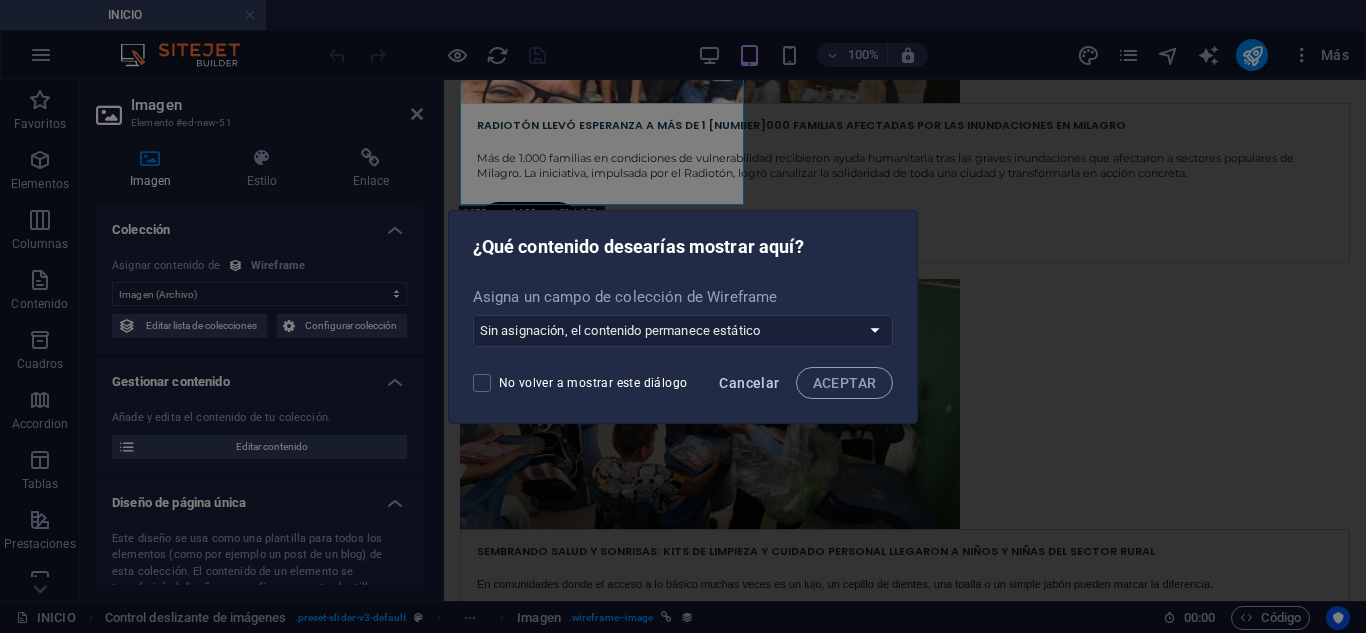 click on "Cancelar" at bounding box center (749, 383) 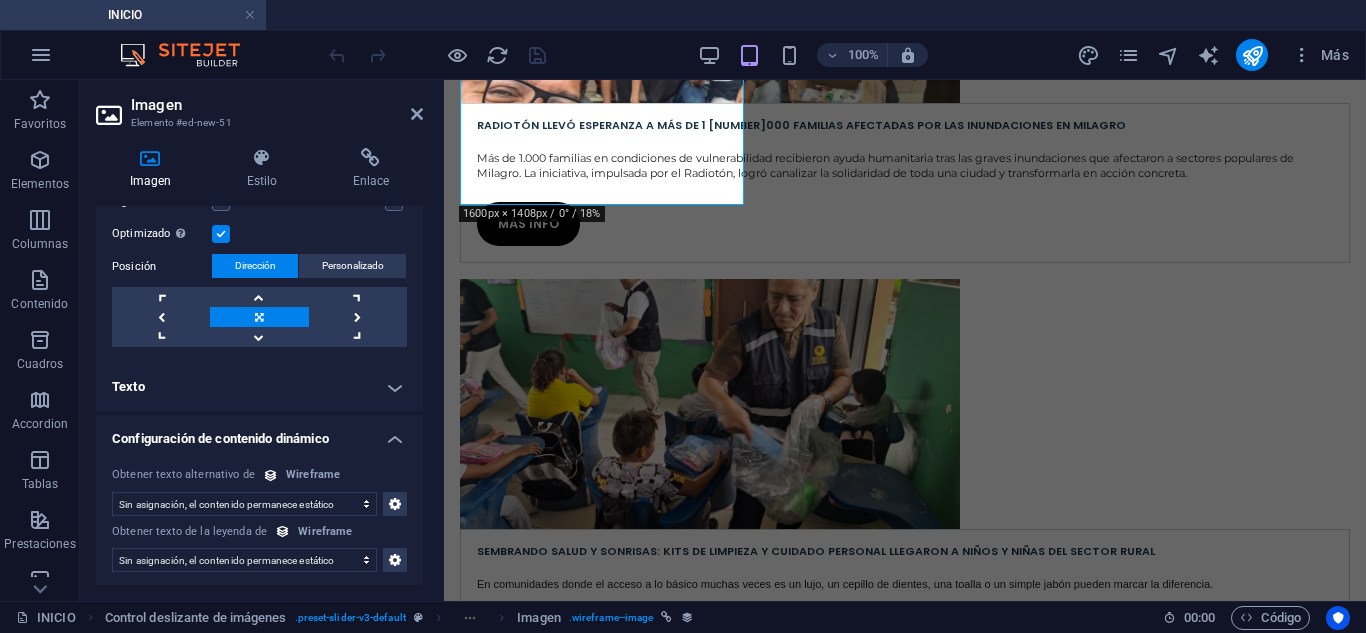 scroll, scrollTop: 703, scrollLeft: 0, axis: vertical 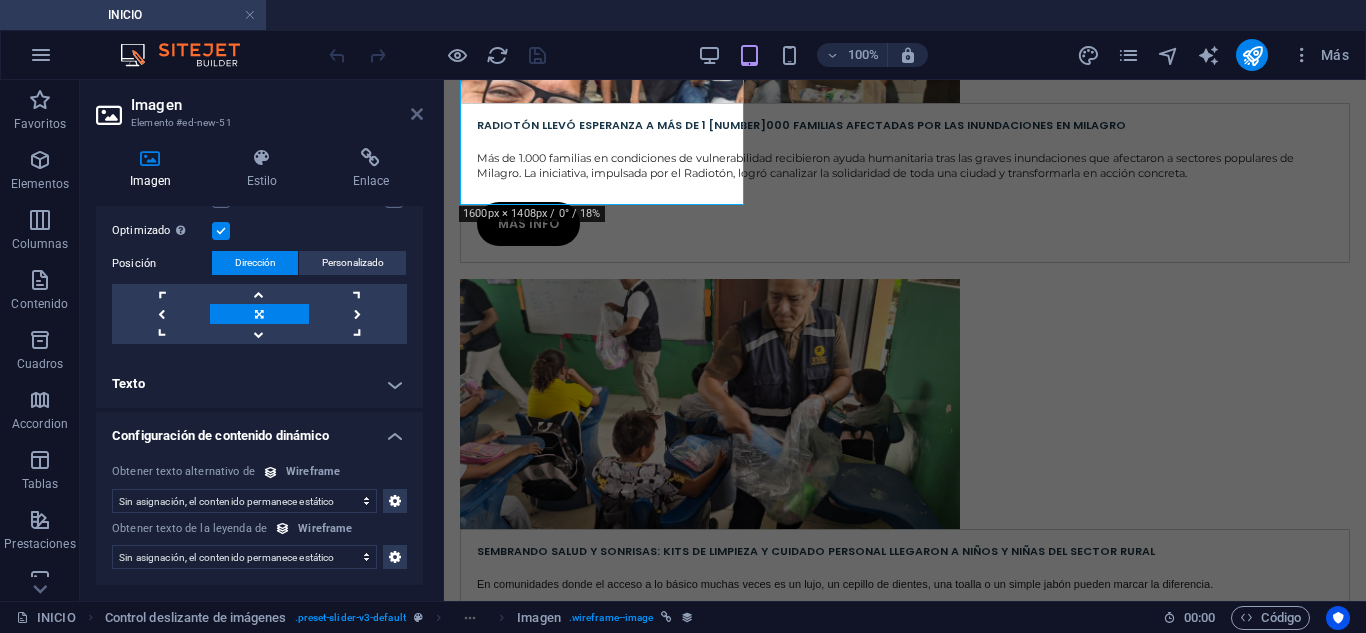 click at bounding box center [417, 114] 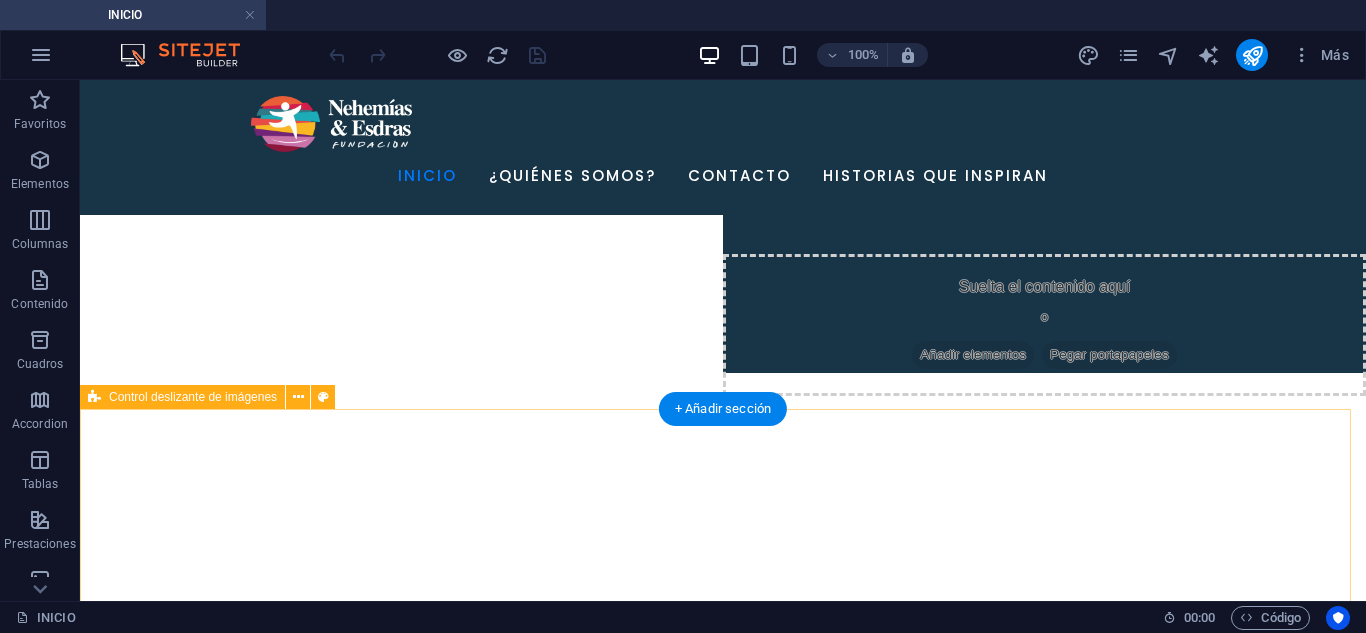 scroll, scrollTop: 226, scrollLeft: 0, axis: vertical 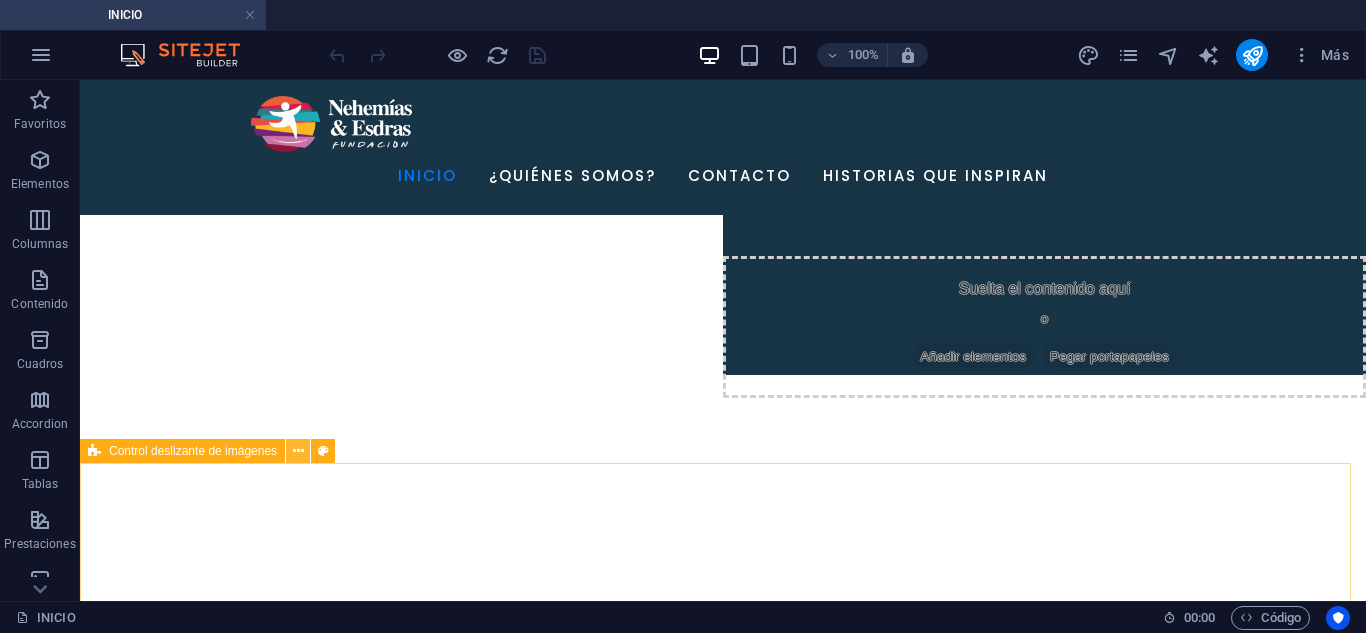 click at bounding box center (298, 451) 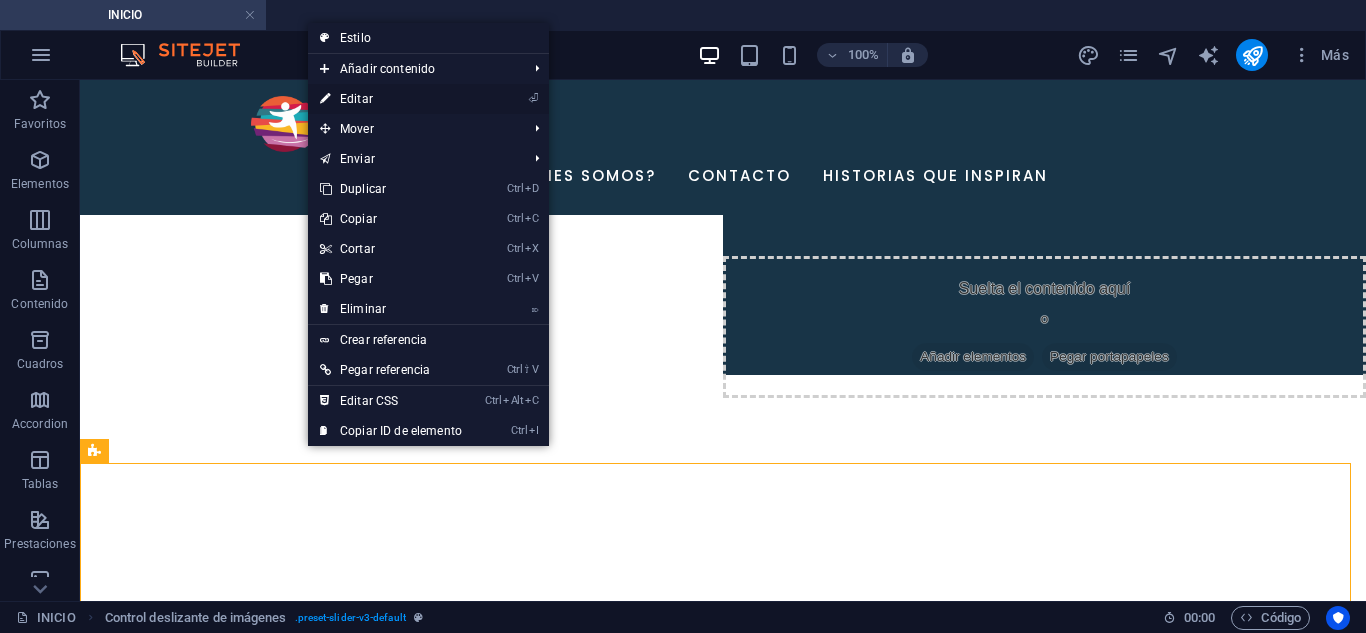 click on "⏎  Editar" at bounding box center (391, 99) 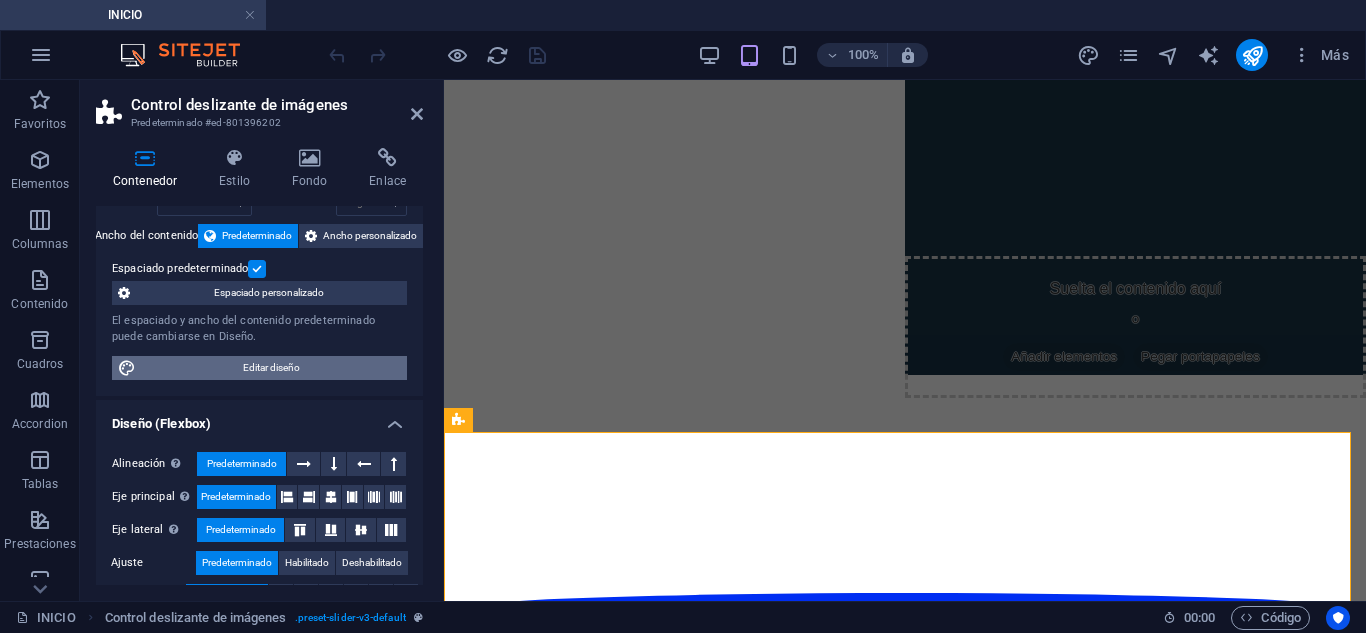 scroll, scrollTop: 200, scrollLeft: 0, axis: vertical 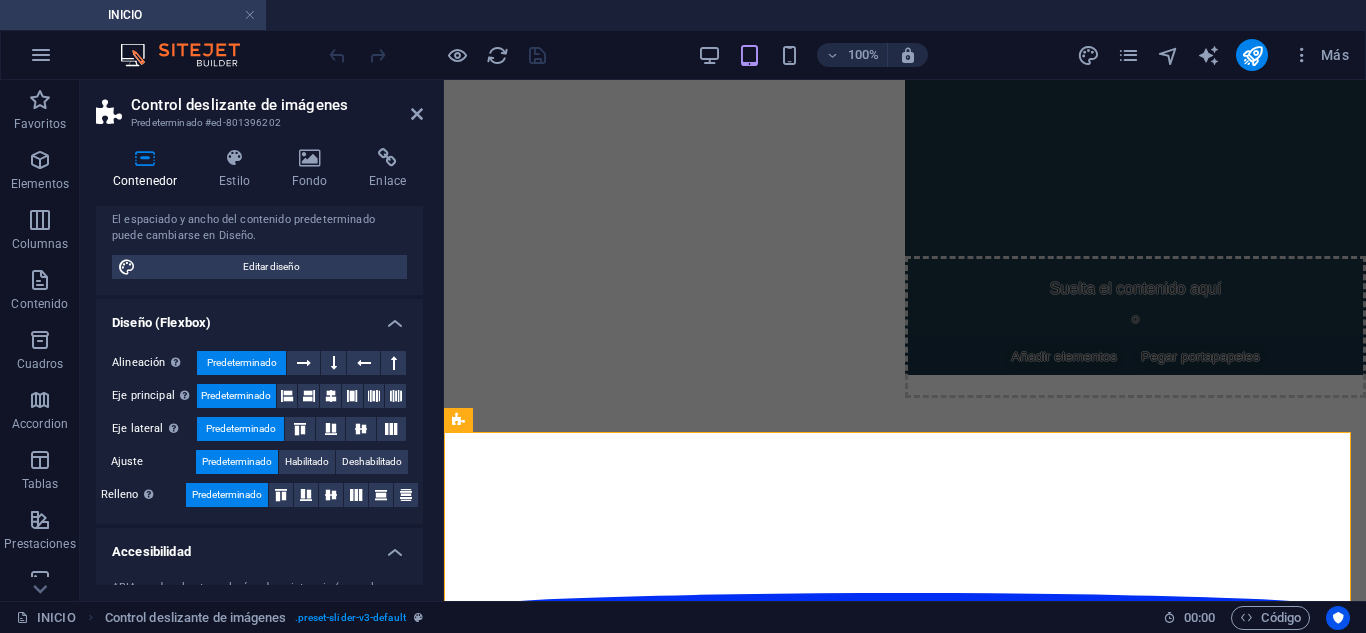 click on "Diseño (Flexbox)" at bounding box center [259, 317] 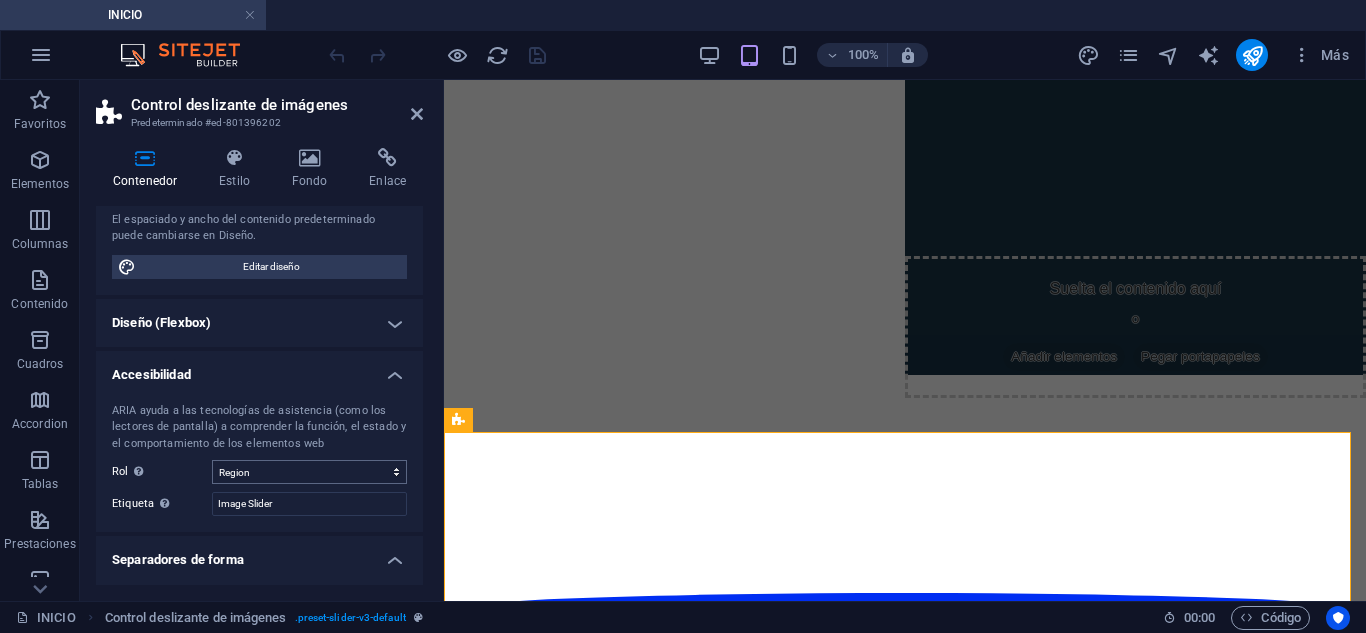 scroll, scrollTop: 243, scrollLeft: 0, axis: vertical 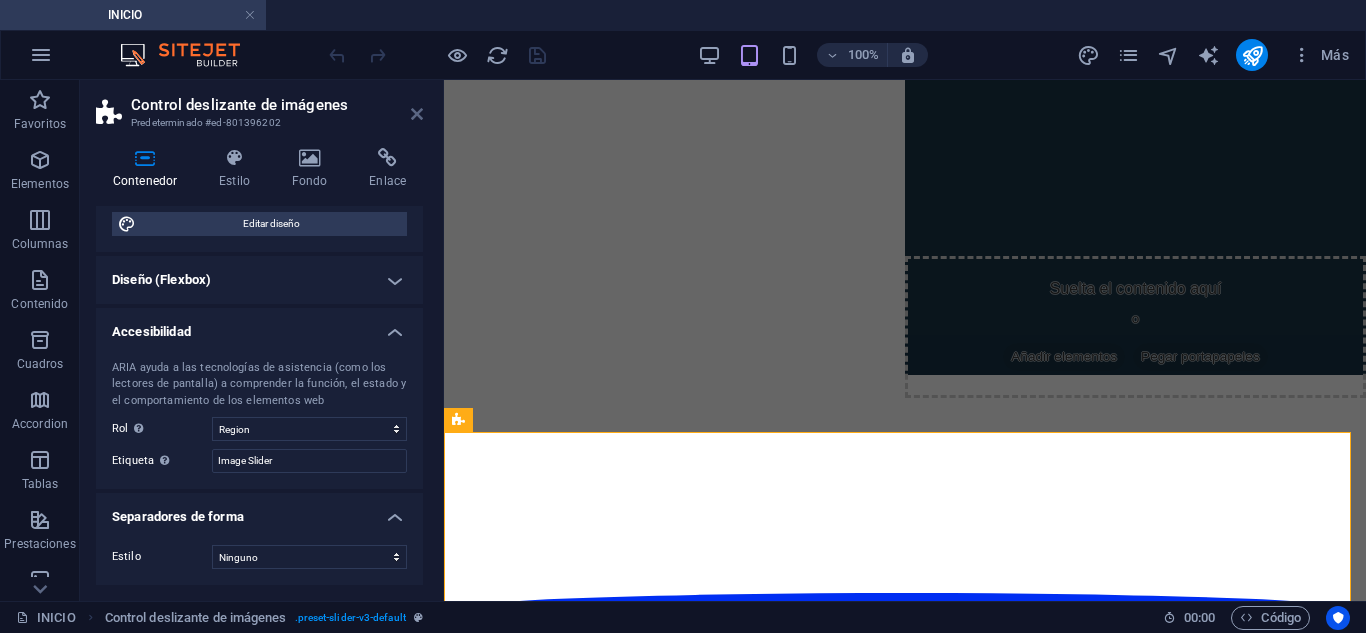 click at bounding box center (417, 114) 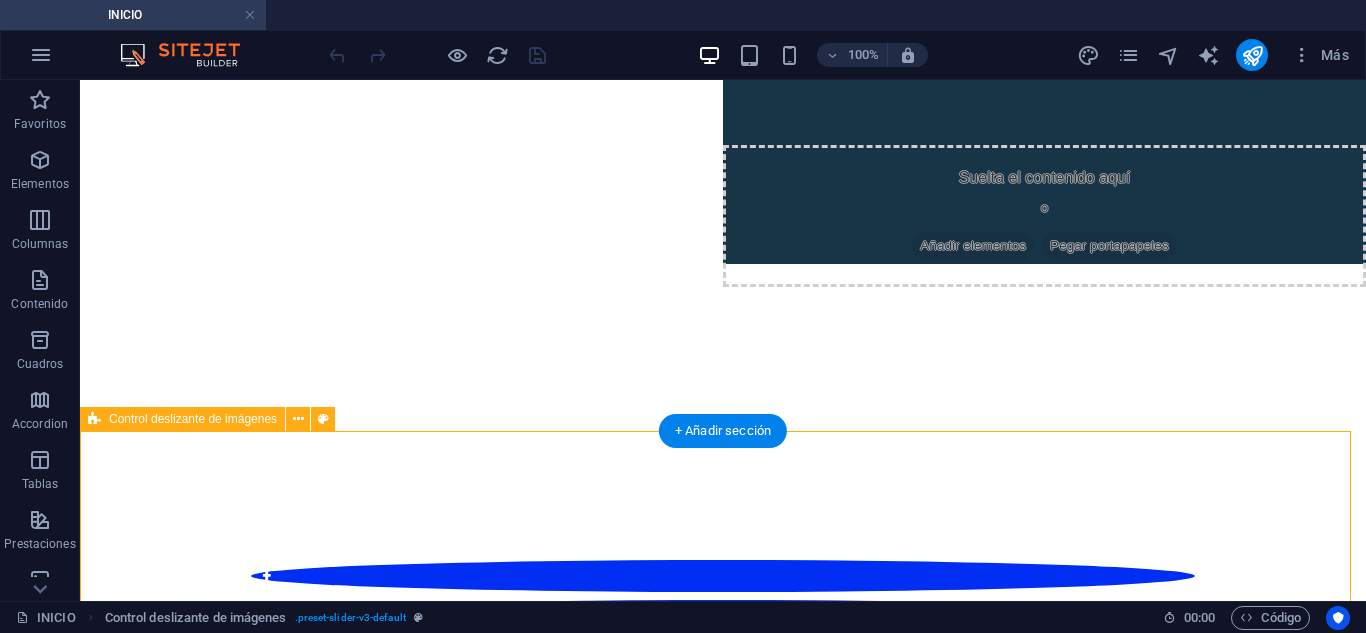 scroll, scrollTop: 358, scrollLeft: 0, axis: vertical 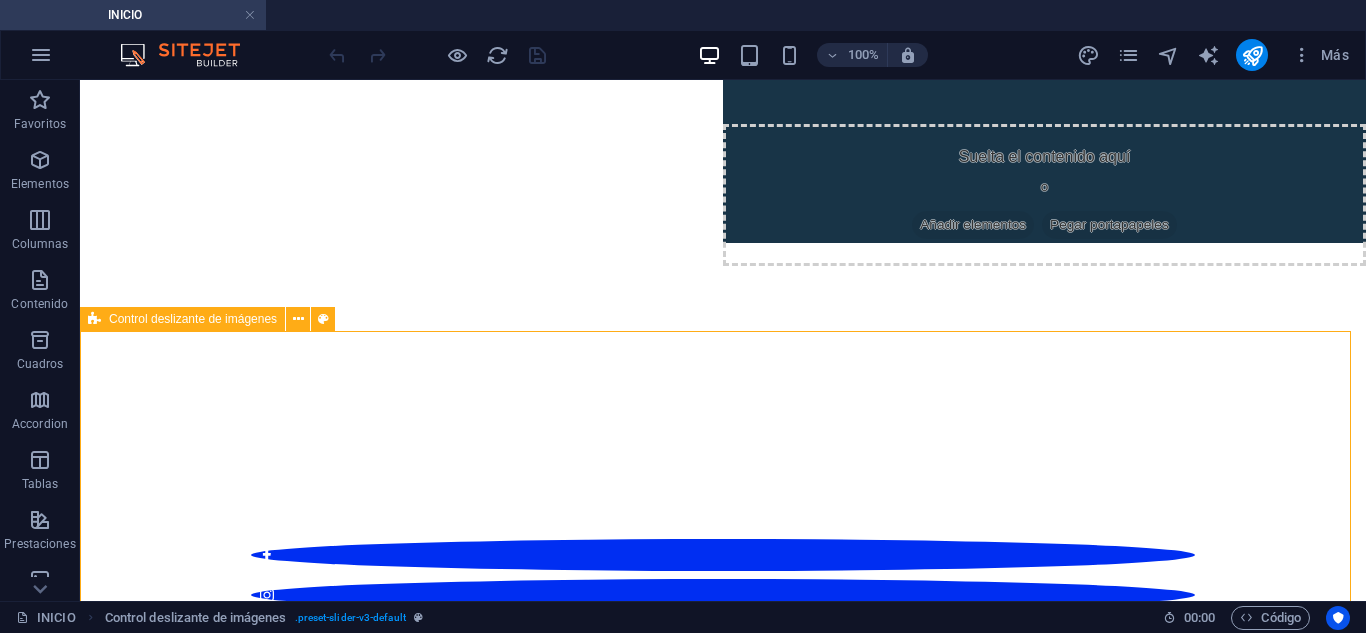 click on "Control deslizante de imágenes" at bounding box center [193, 319] 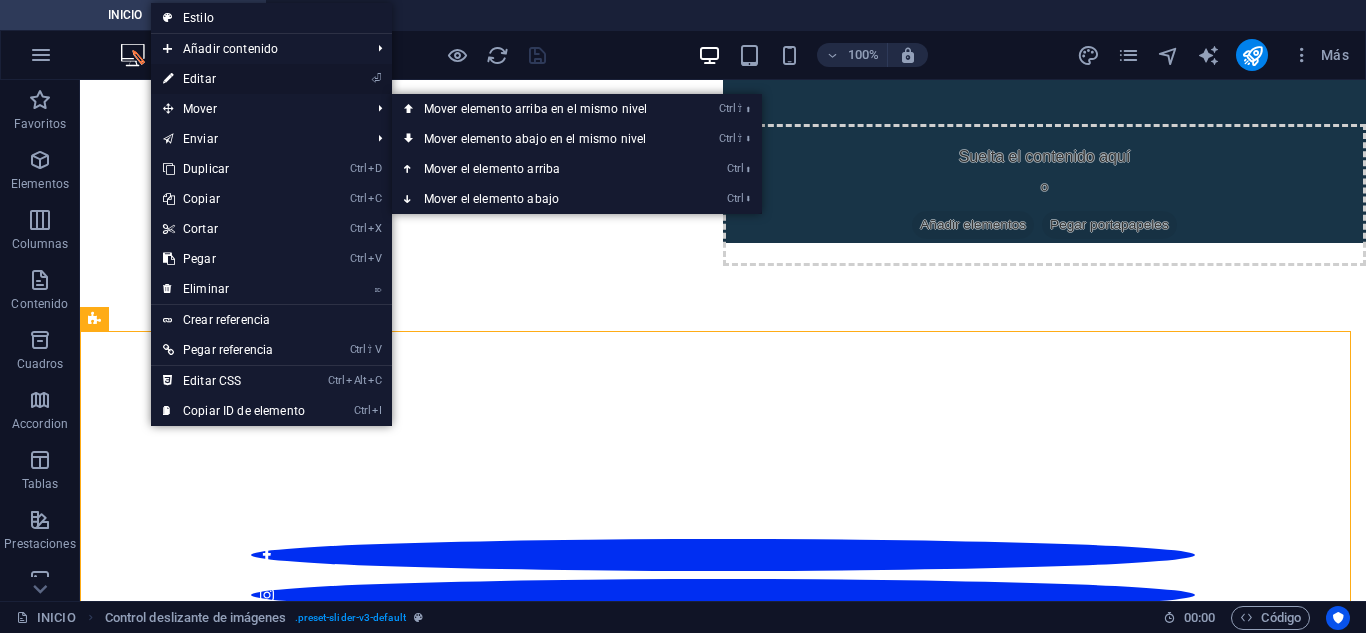 click on "⏎  Editar" at bounding box center (234, 79) 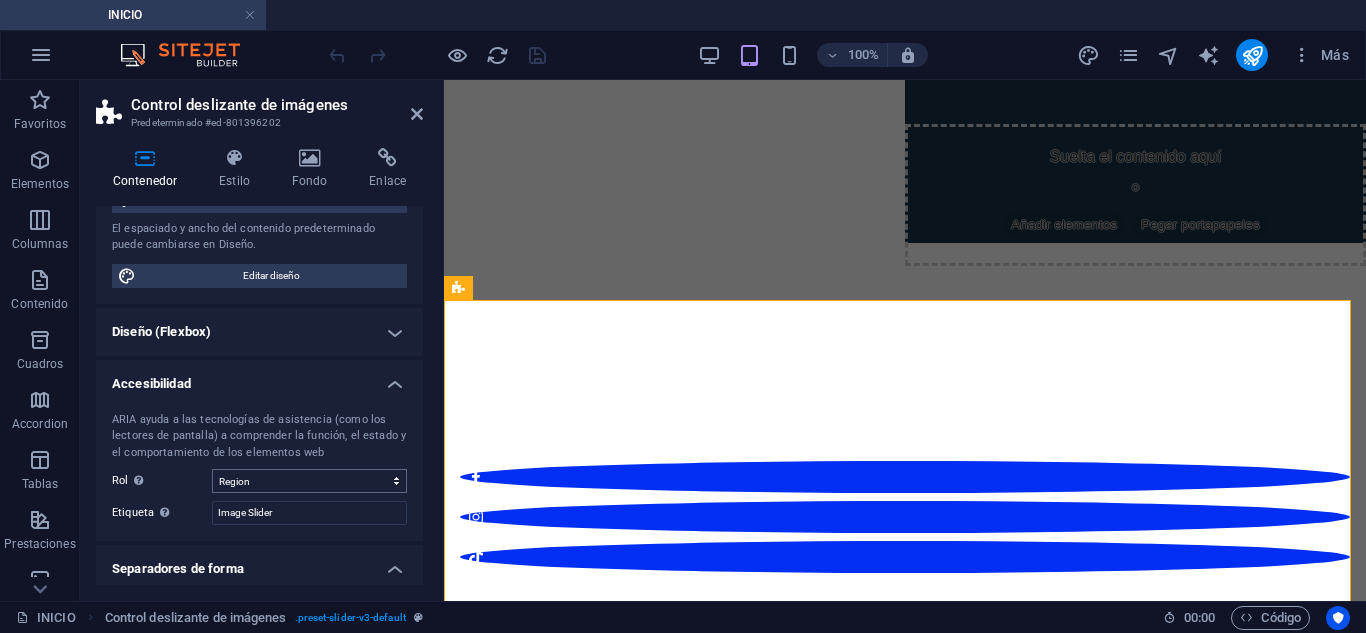 scroll, scrollTop: 200, scrollLeft: 0, axis: vertical 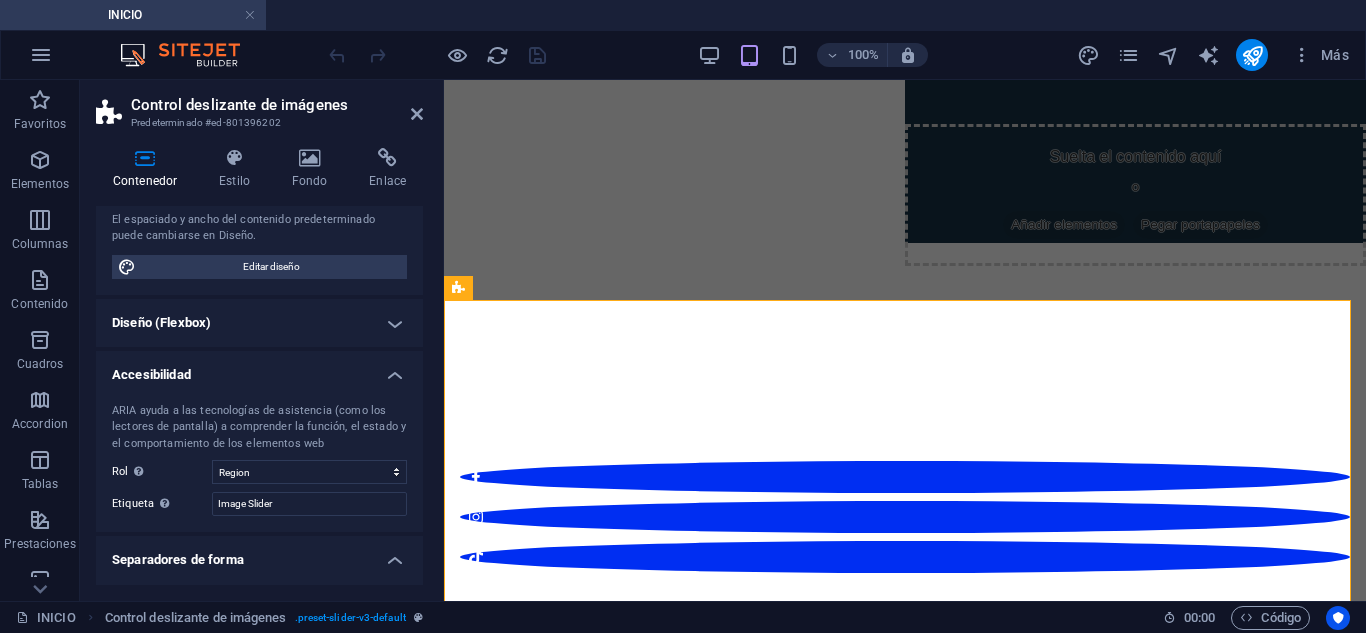 click on "Diseño (Flexbox)" at bounding box center [259, 323] 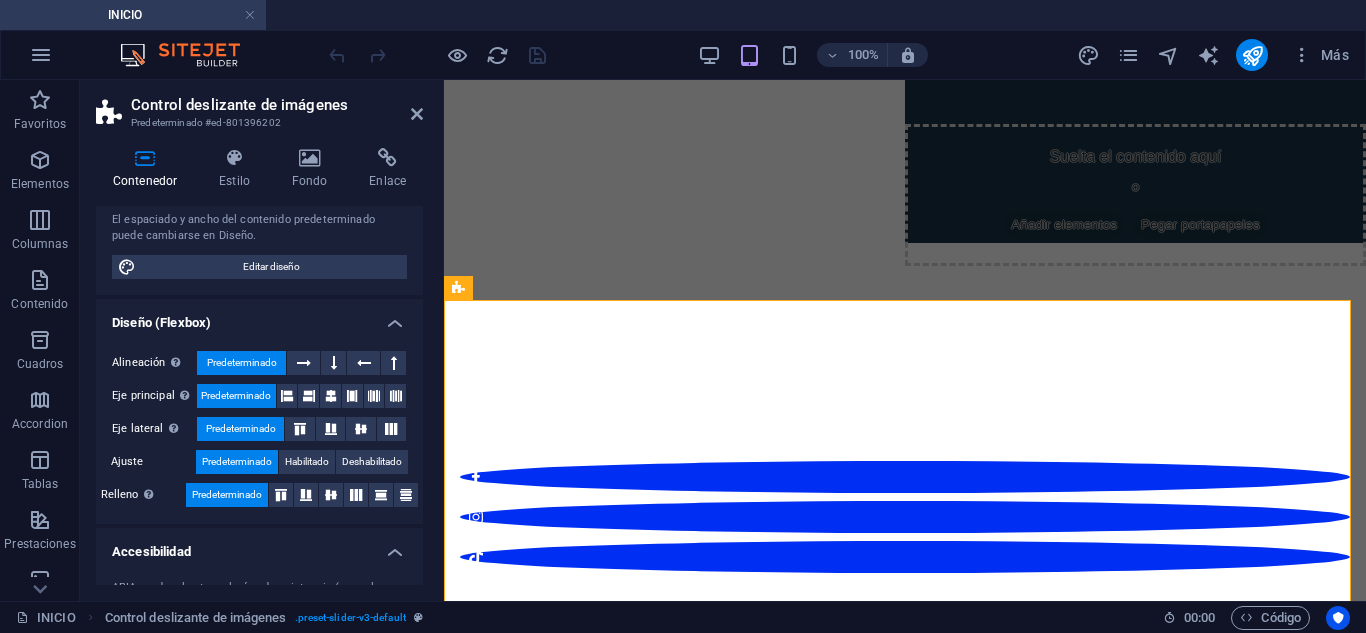 click on "Diseño (Flexbox)" at bounding box center (259, 317) 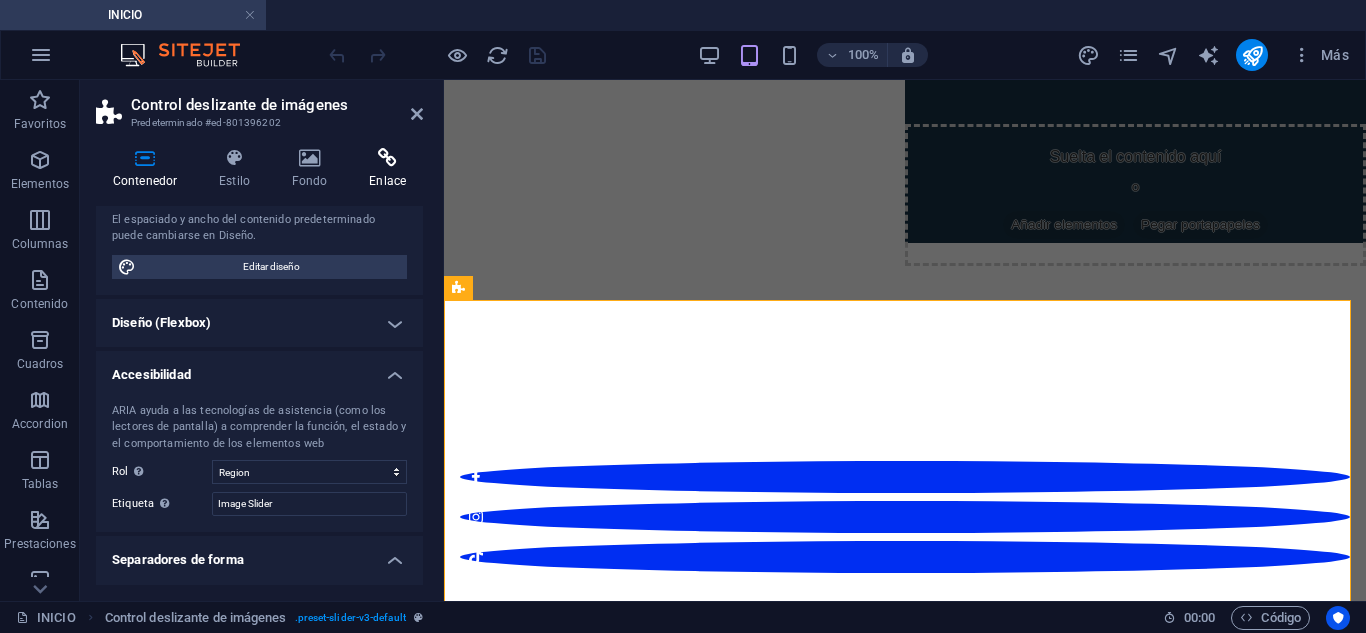 drag, startPoint x: 421, startPoint y: 105, endPoint x: 414, endPoint y: 157, distance: 52.46904 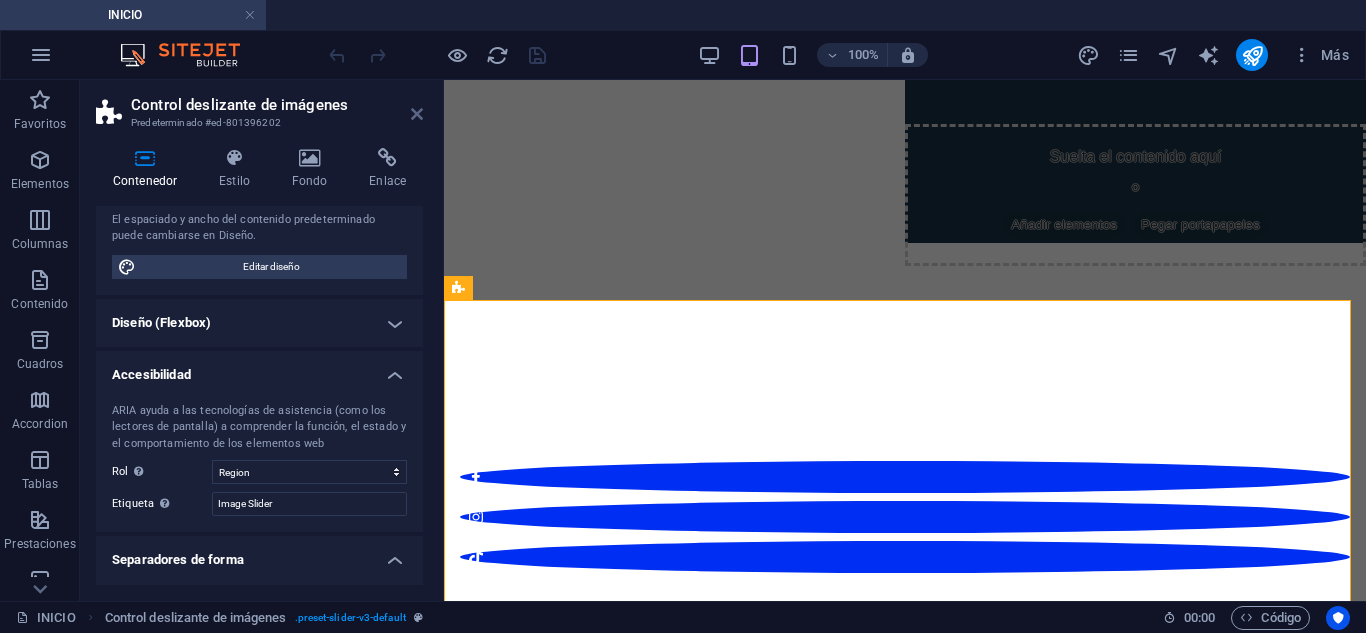 drag, startPoint x: 420, startPoint y: 116, endPoint x: 223, endPoint y: 194, distance: 211.87968 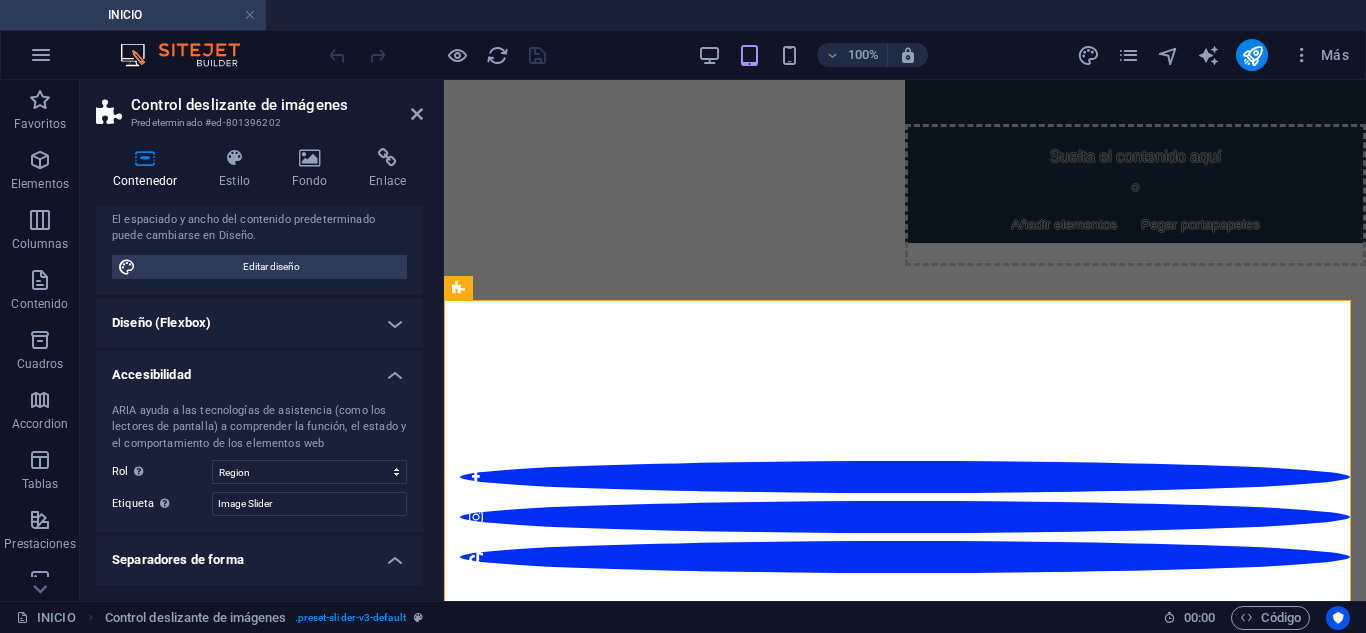 scroll, scrollTop: 389, scrollLeft: 0, axis: vertical 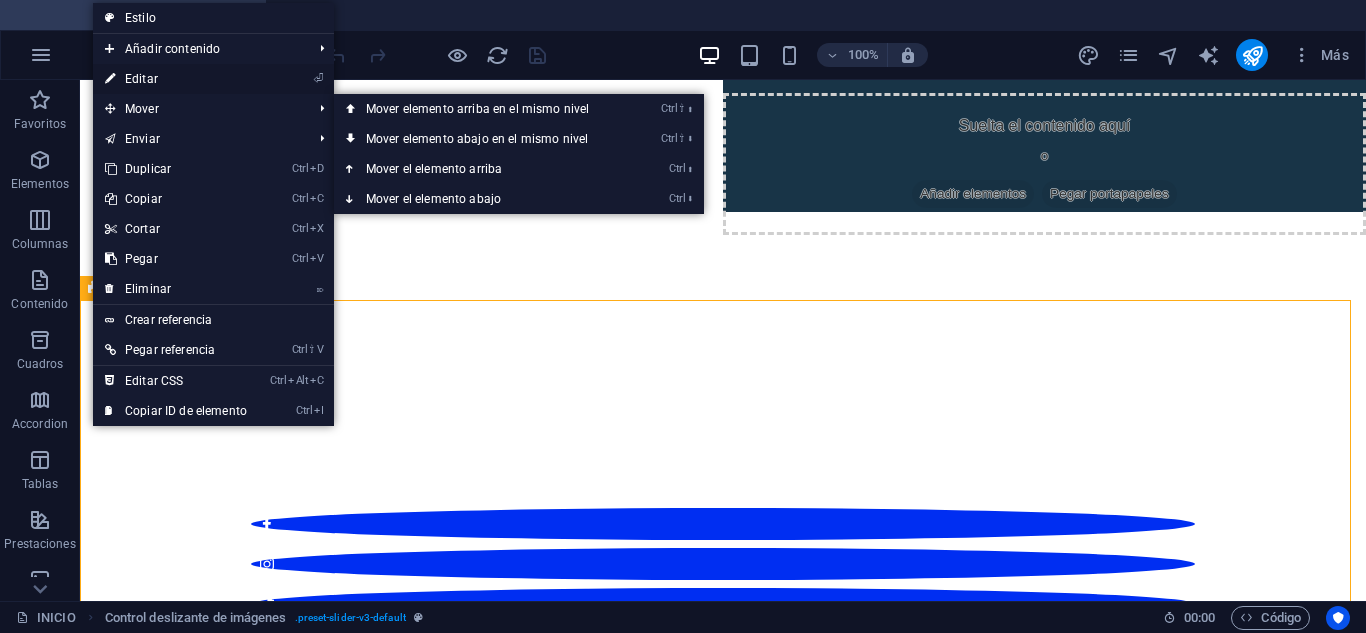 click on "⏎  Editar" at bounding box center (176, 79) 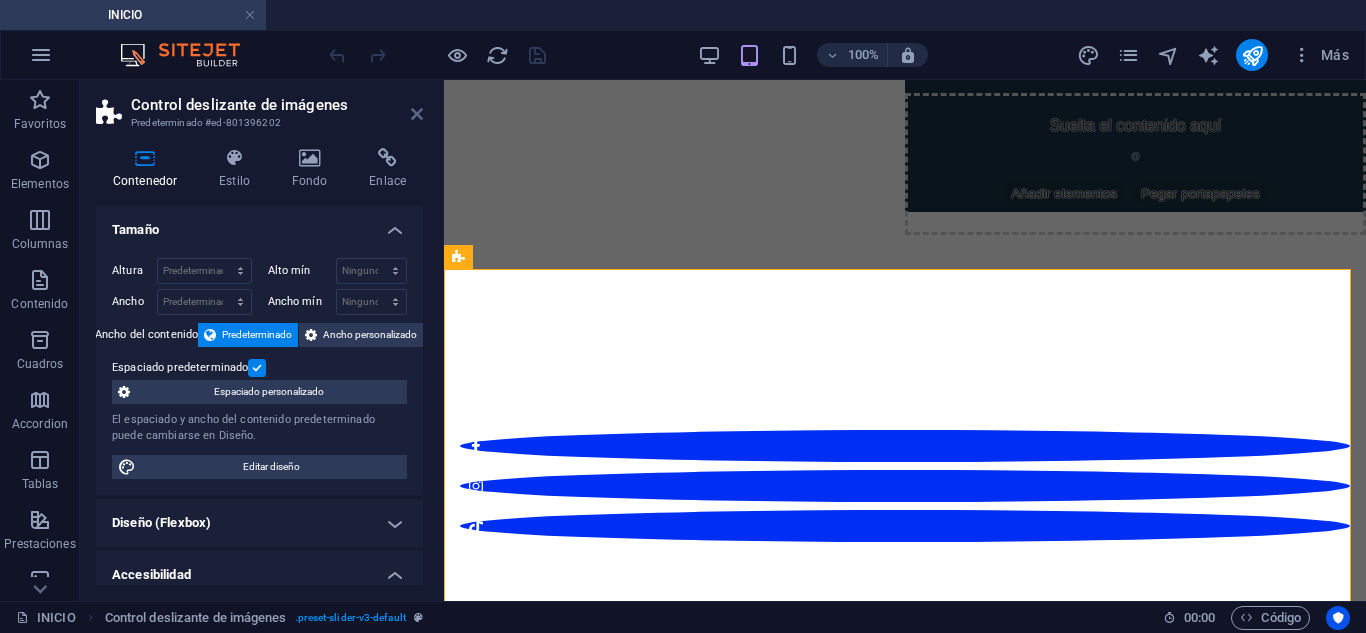 drag, startPoint x: 413, startPoint y: 119, endPoint x: 334, endPoint y: 41, distance: 111.01801 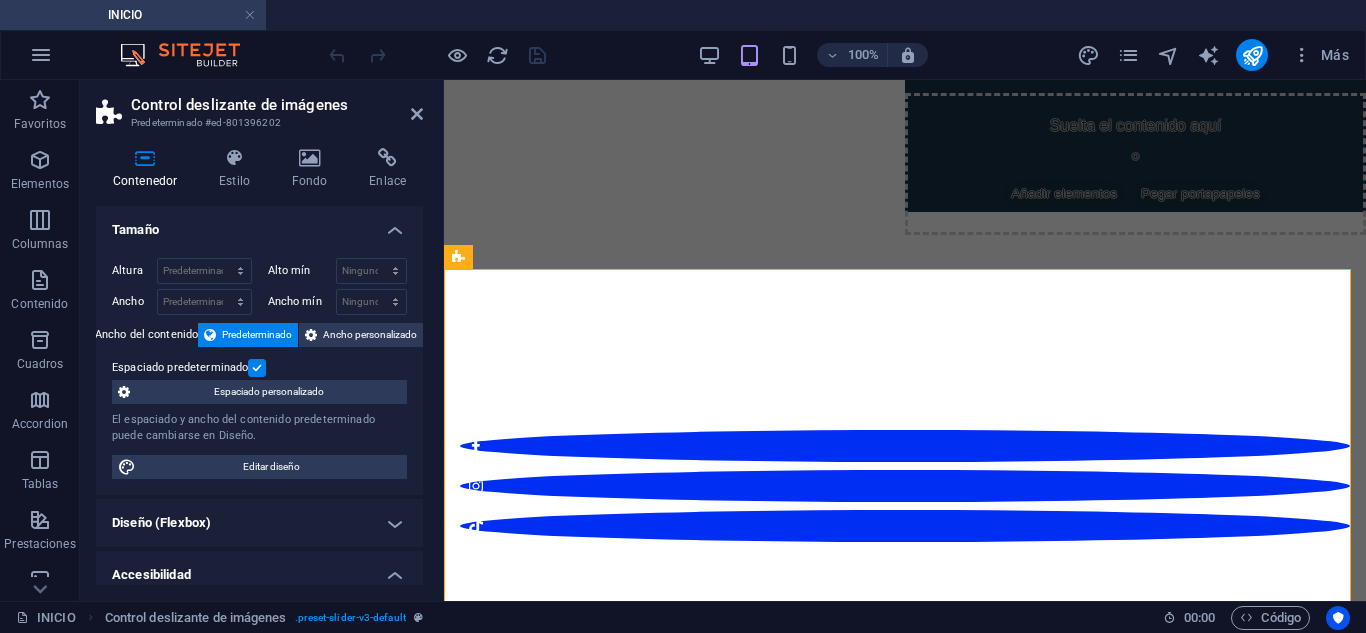 scroll, scrollTop: 421, scrollLeft: 0, axis: vertical 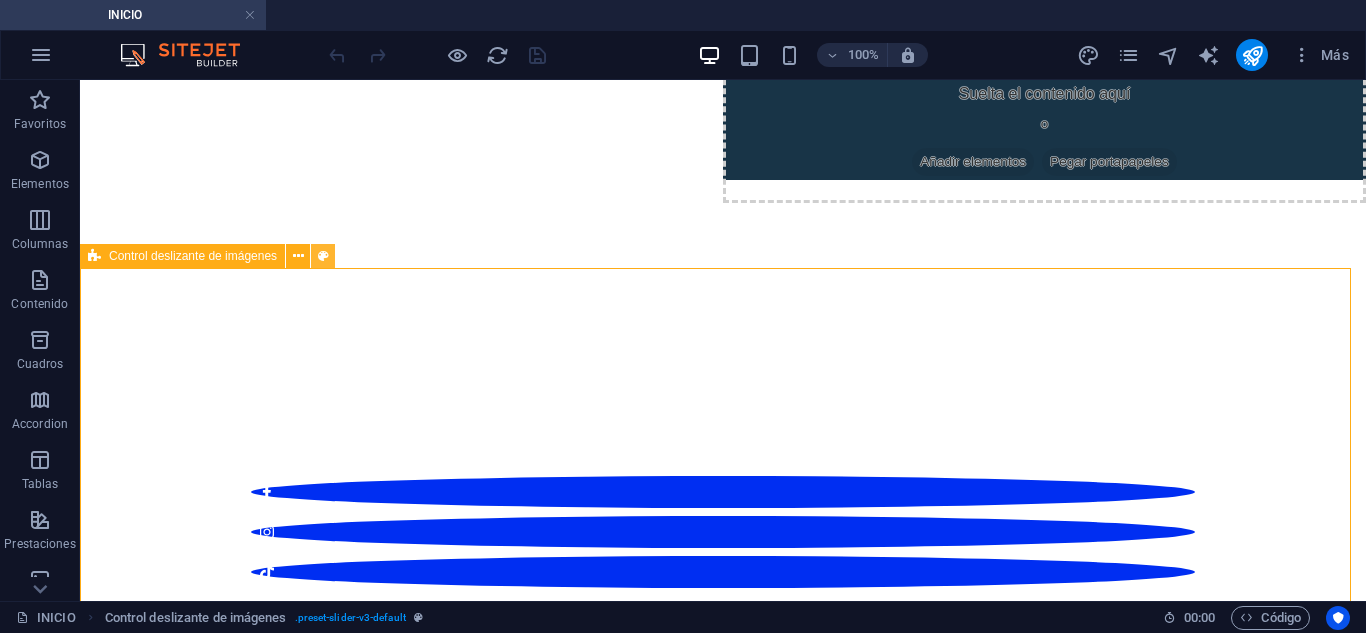 click at bounding box center [323, 256] 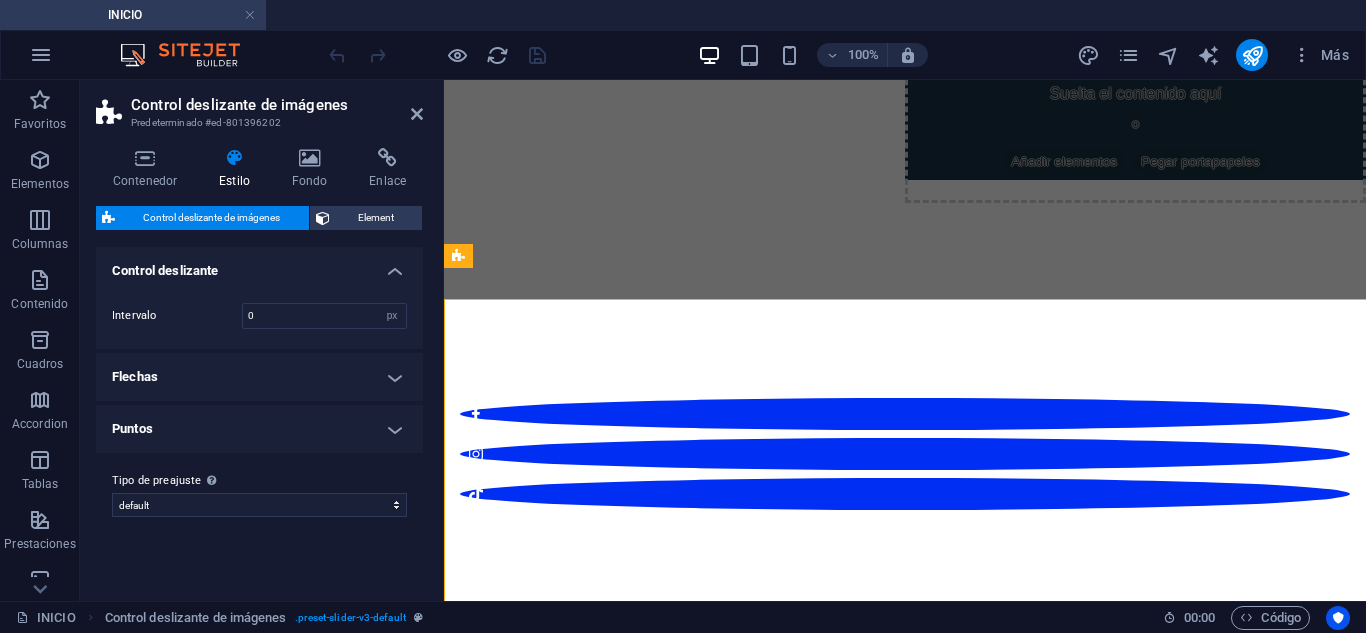 scroll, scrollTop: 390, scrollLeft: 0, axis: vertical 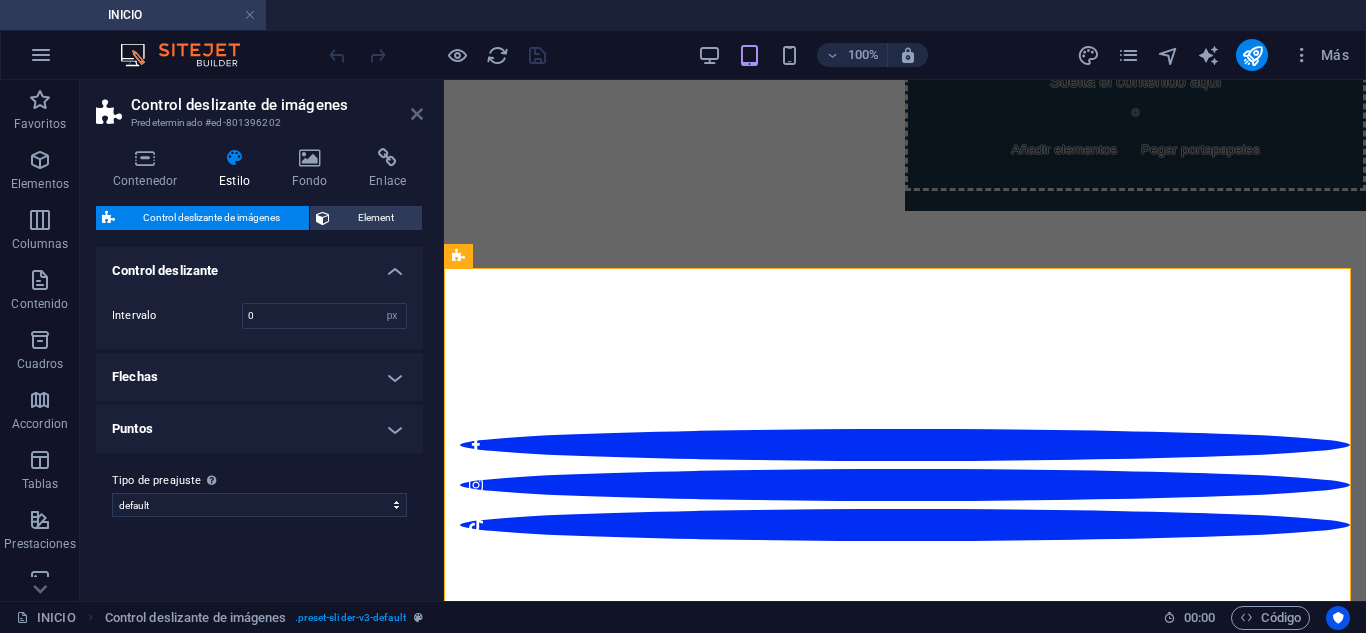 drag, startPoint x: 418, startPoint y: 116, endPoint x: 338, endPoint y: 49, distance: 104.35037 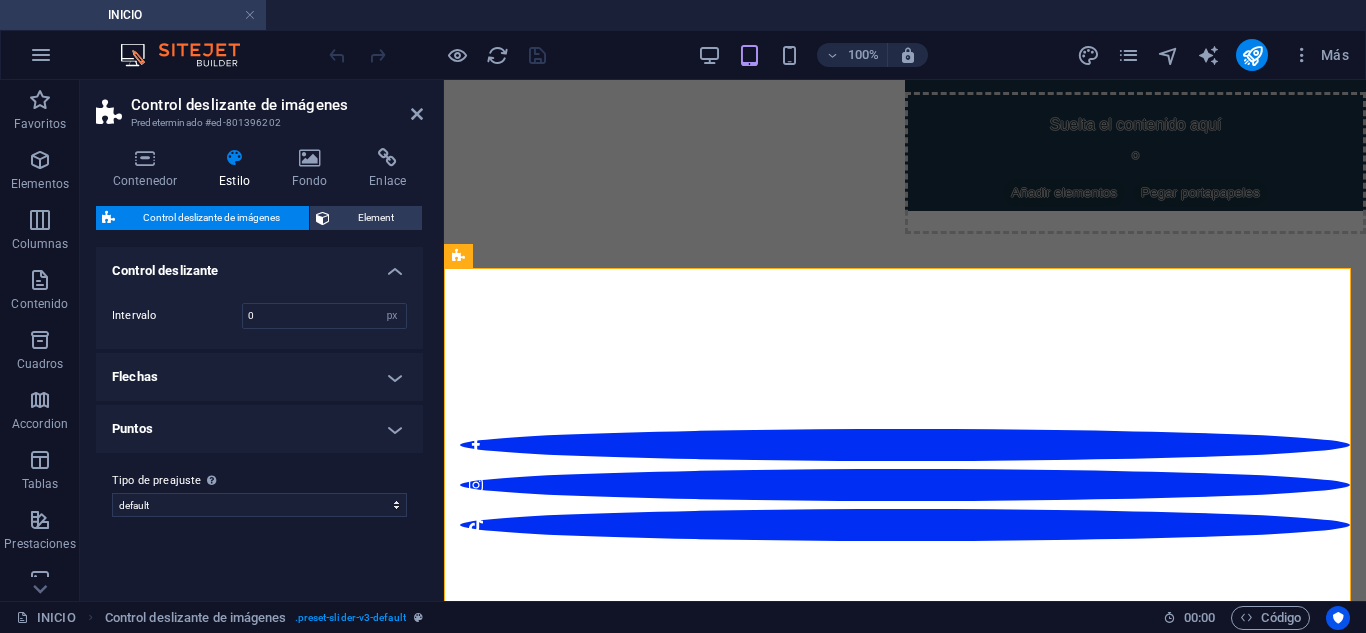 scroll, scrollTop: 422, scrollLeft: 0, axis: vertical 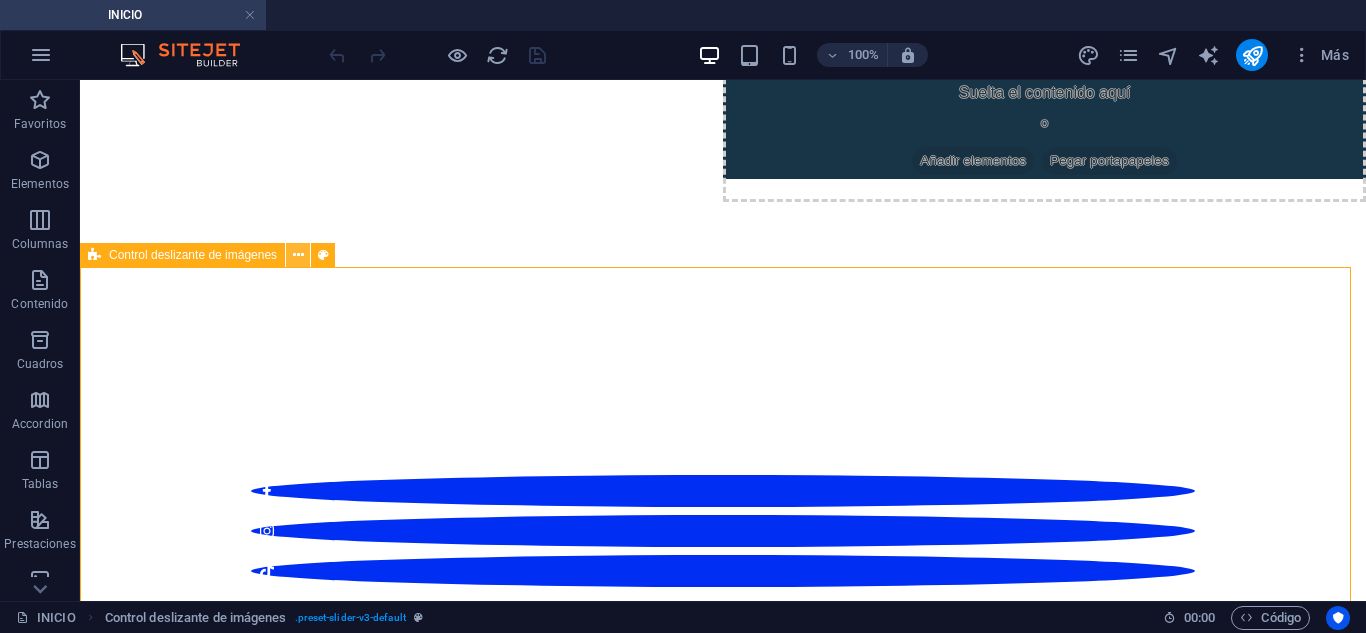click at bounding box center [298, 255] 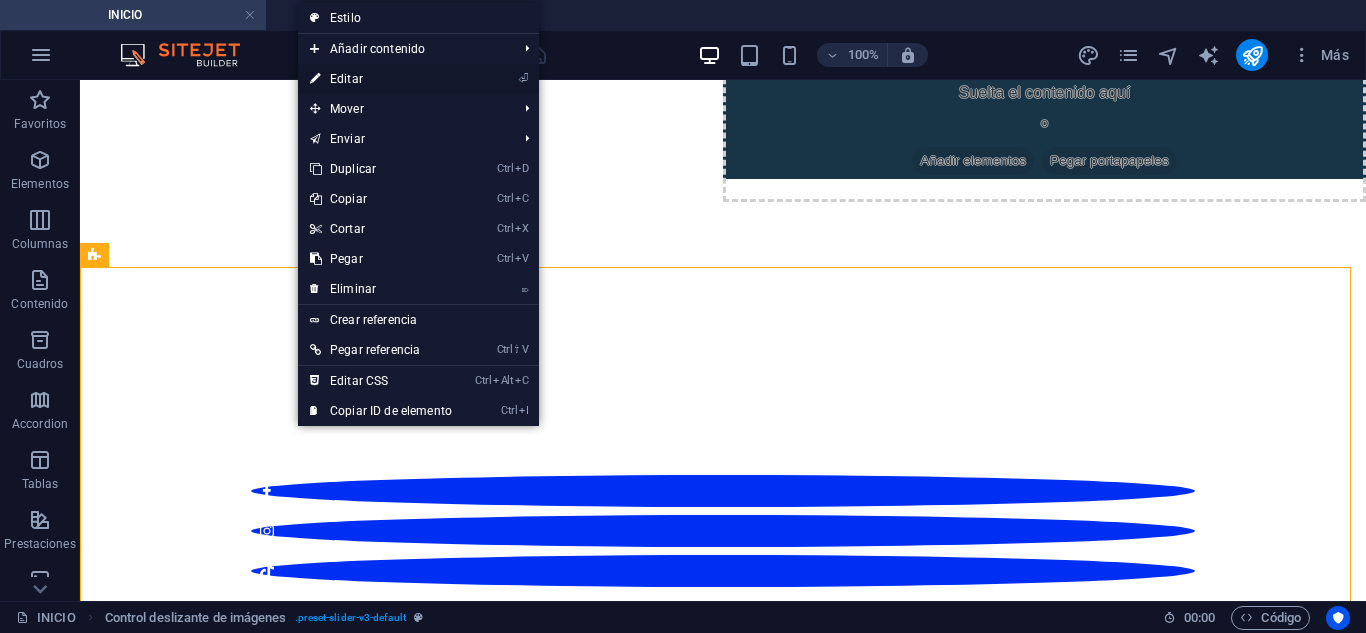 click on "⏎  Editar" at bounding box center (381, 79) 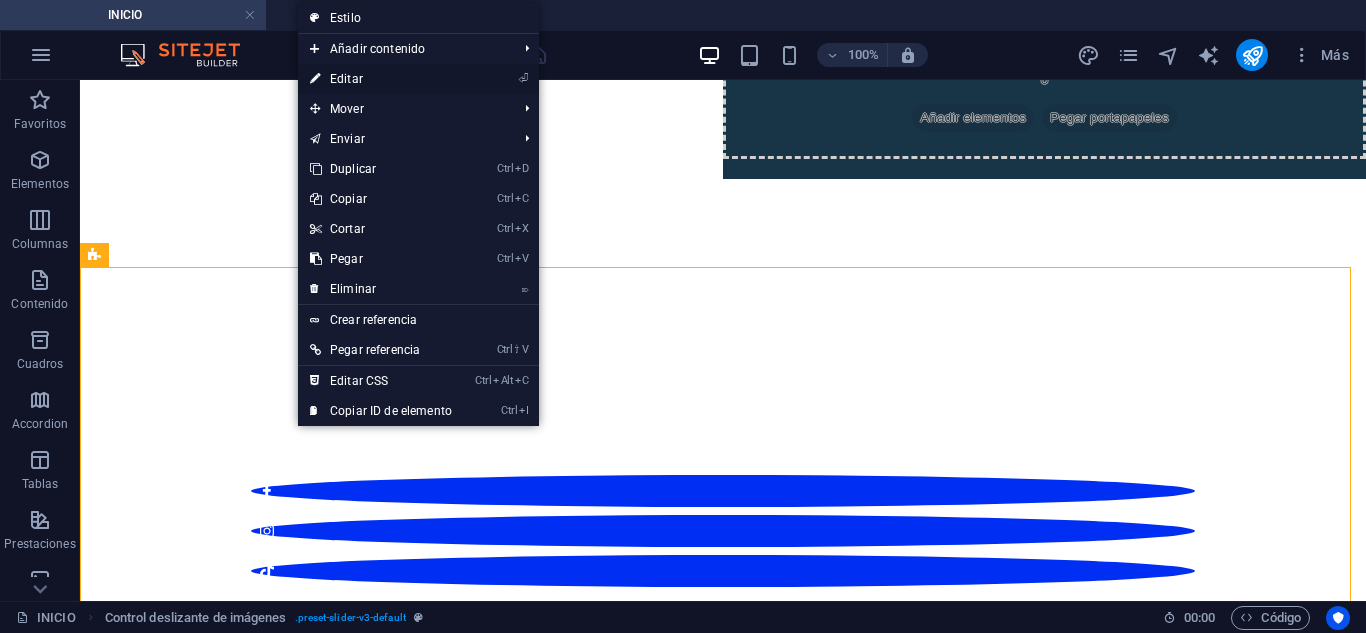 scroll, scrollTop: 391, scrollLeft: 0, axis: vertical 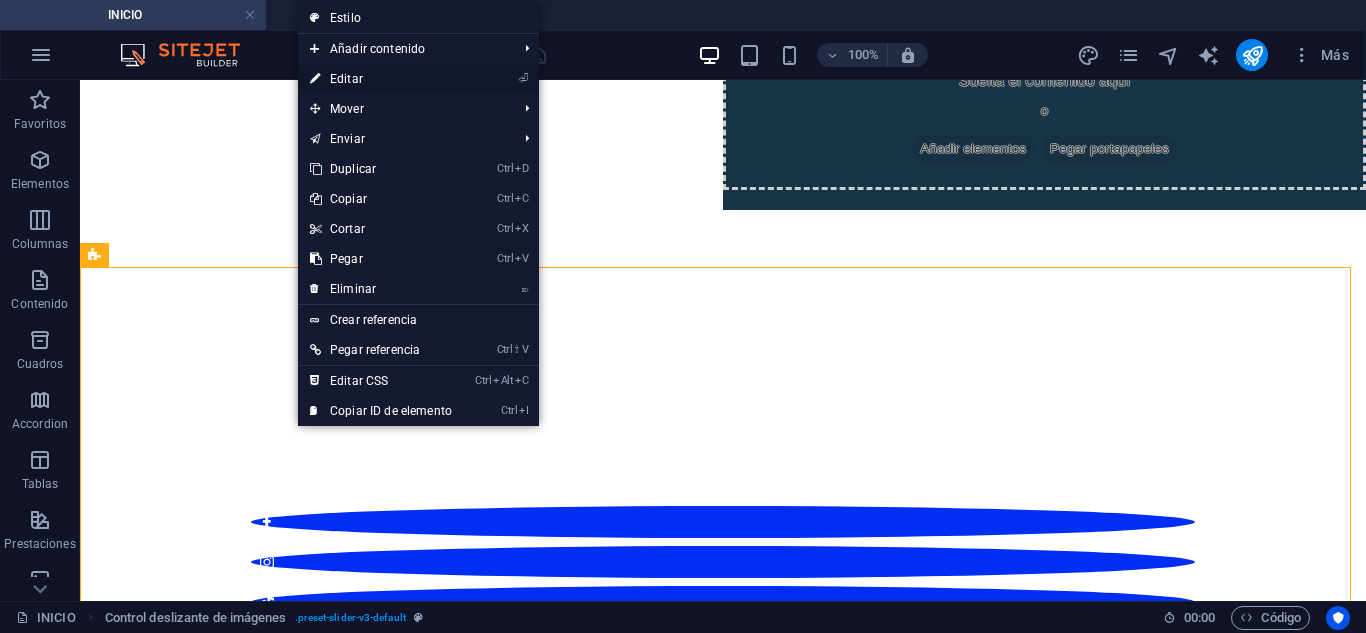 select on "px" 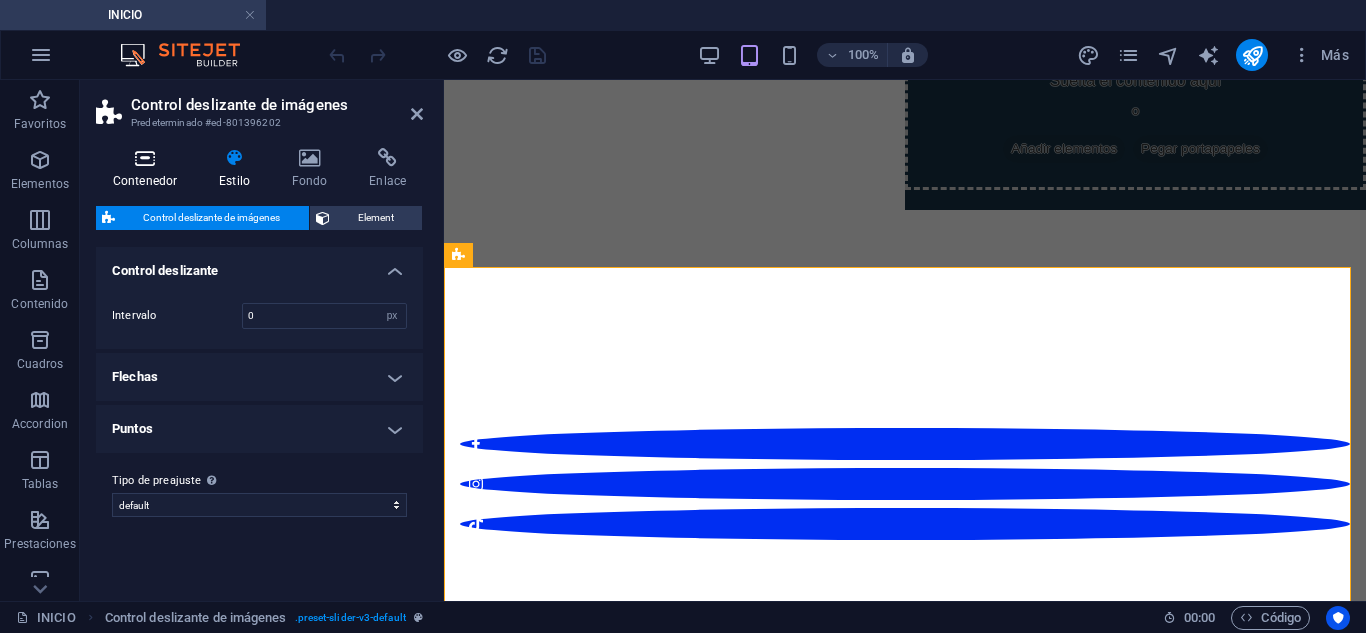 click at bounding box center [145, 158] 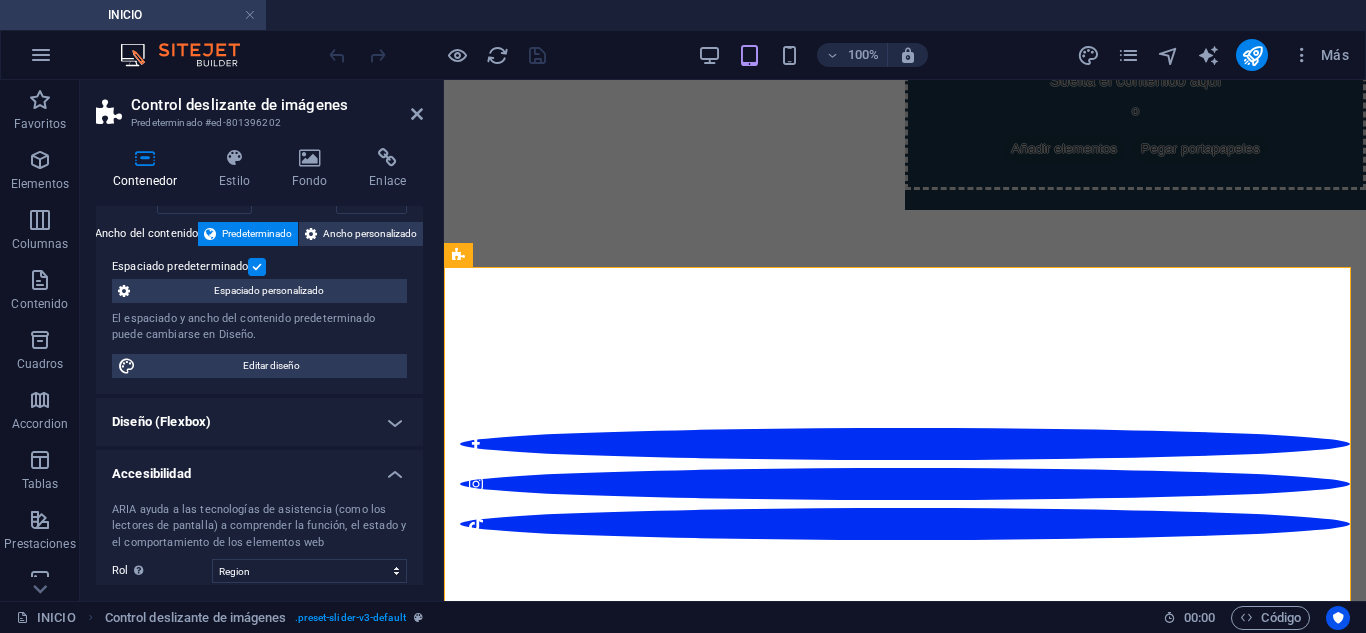 scroll, scrollTop: 100, scrollLeft: 0, axis: vertical 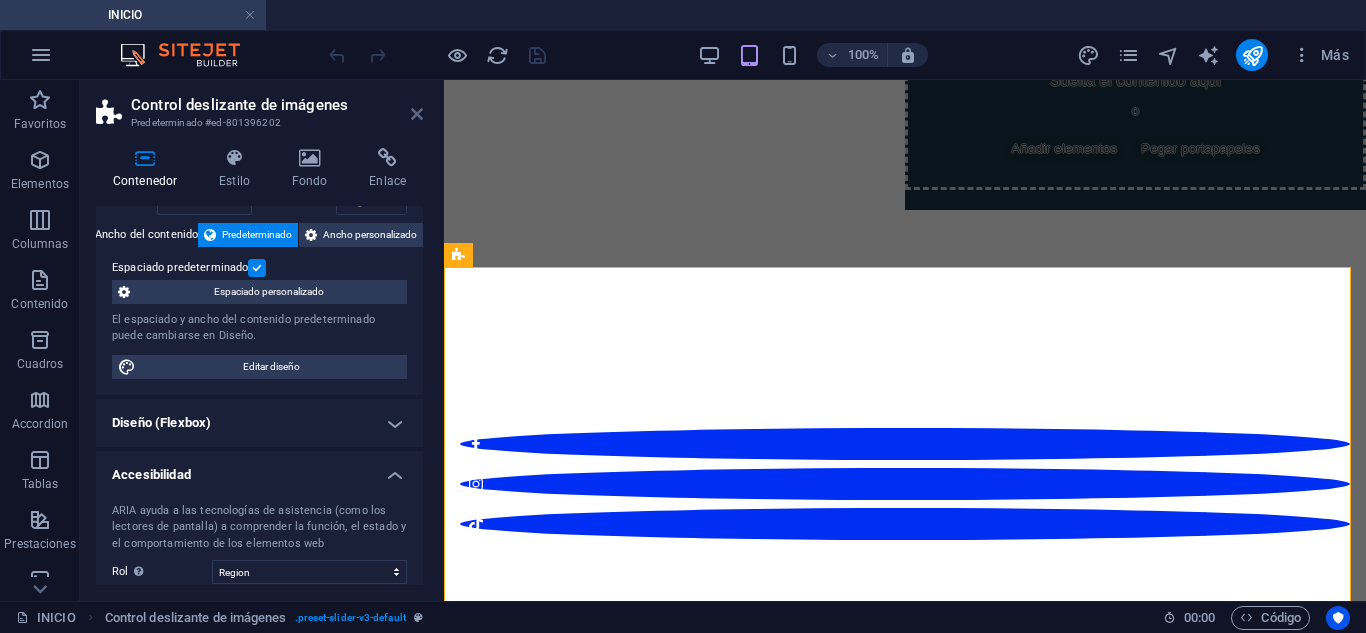 click at bounding box center [417, 114] 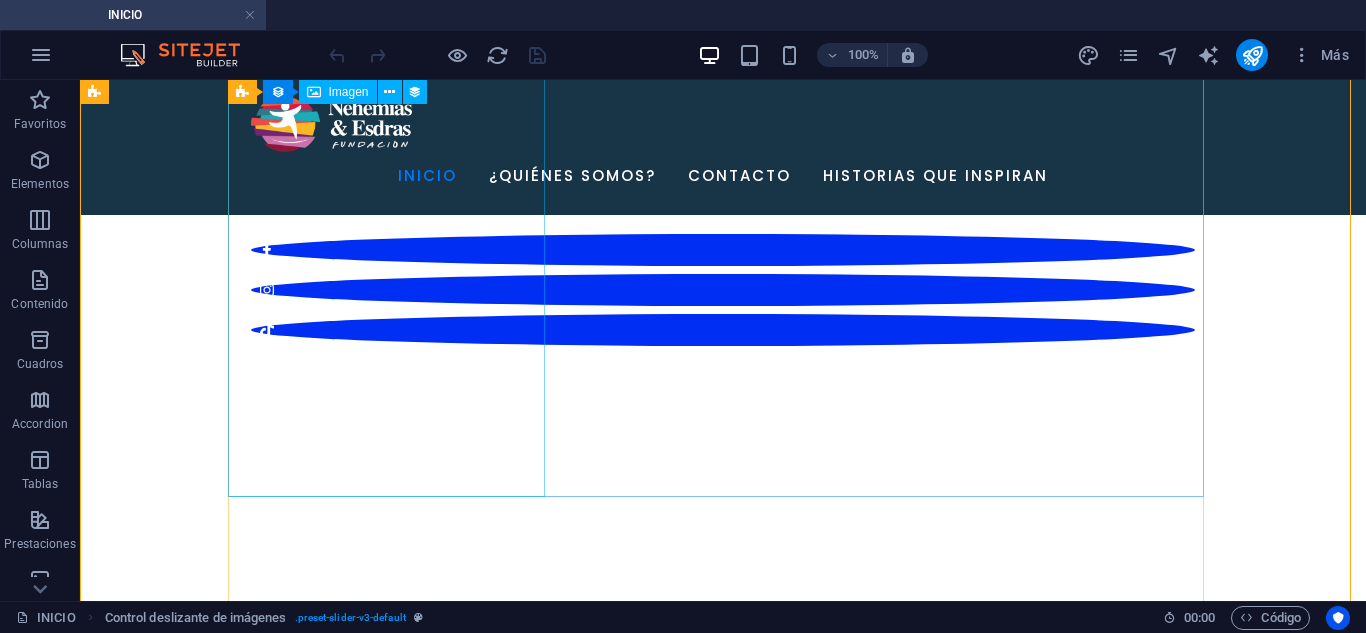 scroll, scrollTop: 523, scrollLeft: 0, axis: vertical 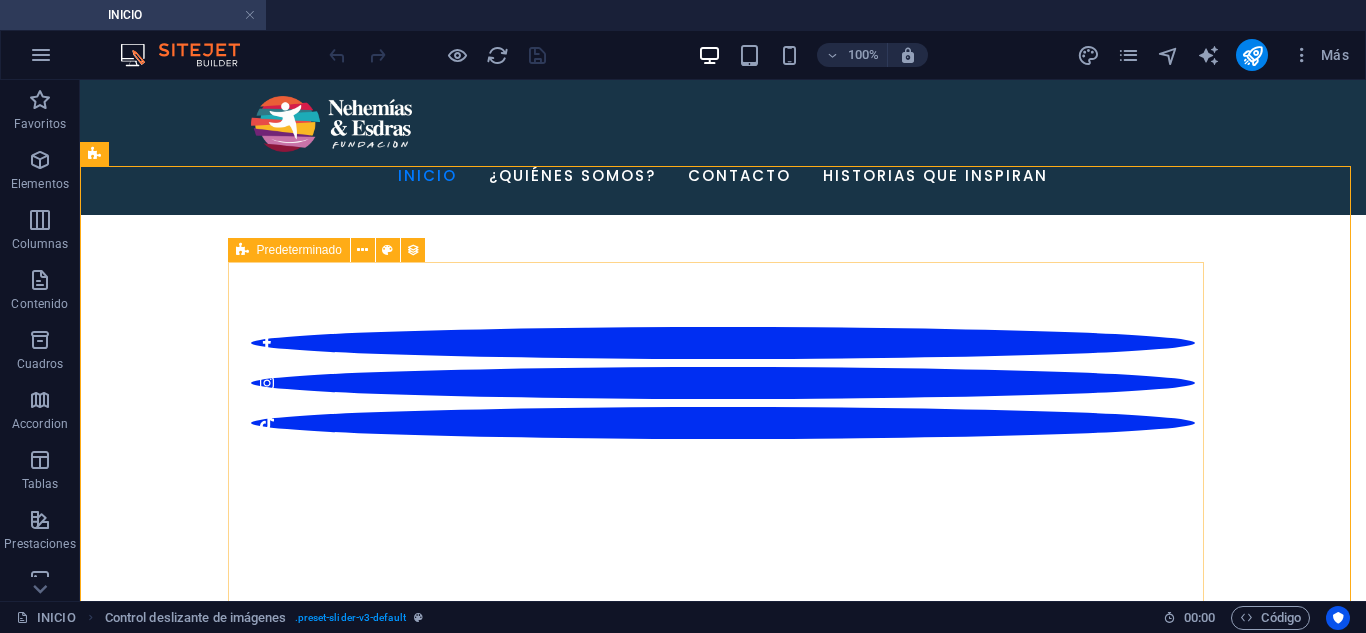 click on "Predeterminado" at bounding box center (289, 250) 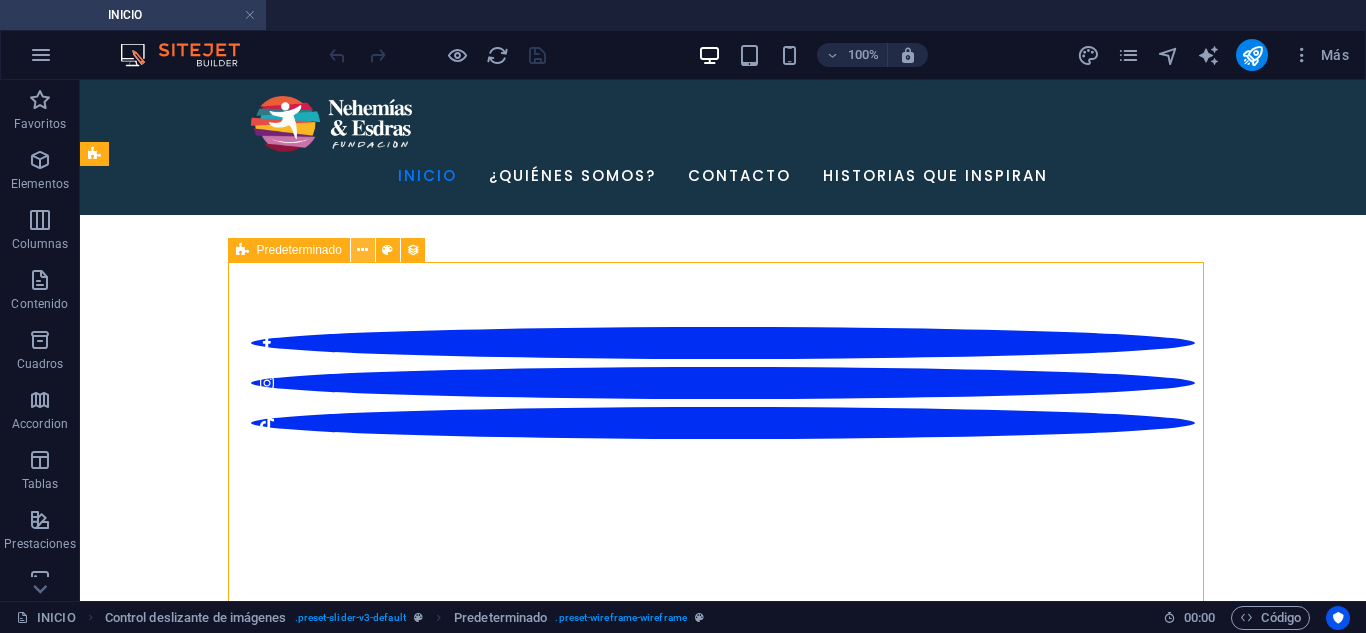 click at bounding box center [362, 250] 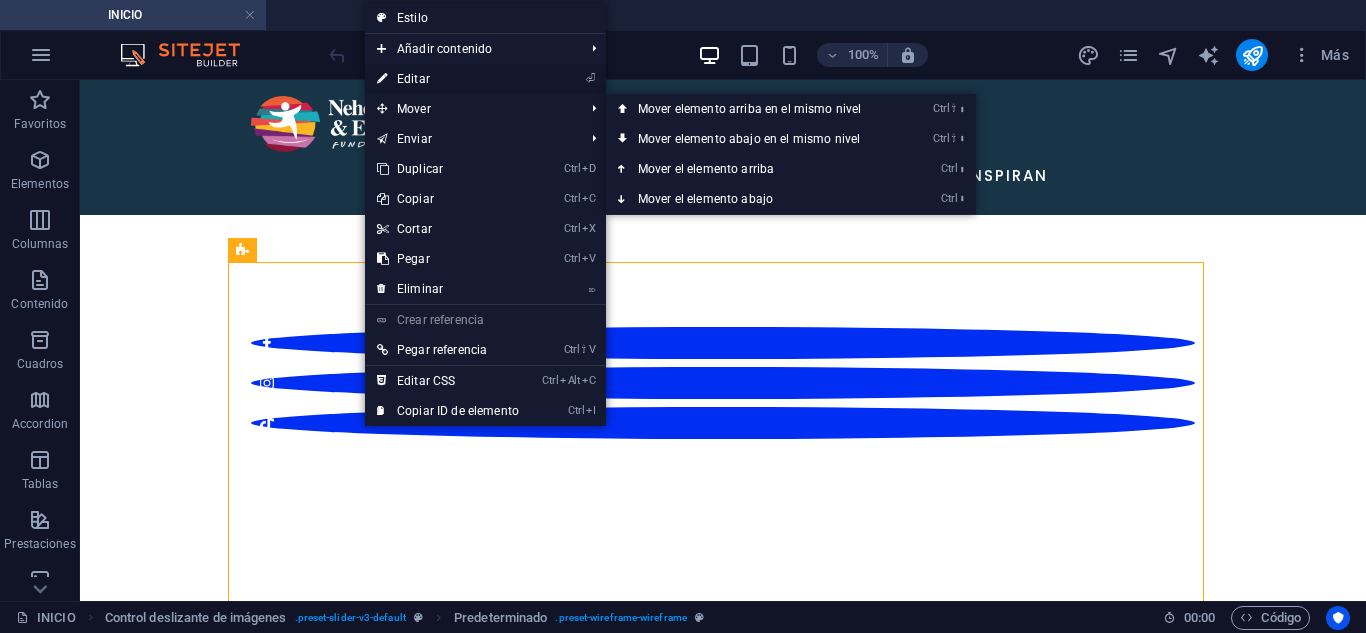 click on "⏎  Editar" at bounding box center (448, 79) 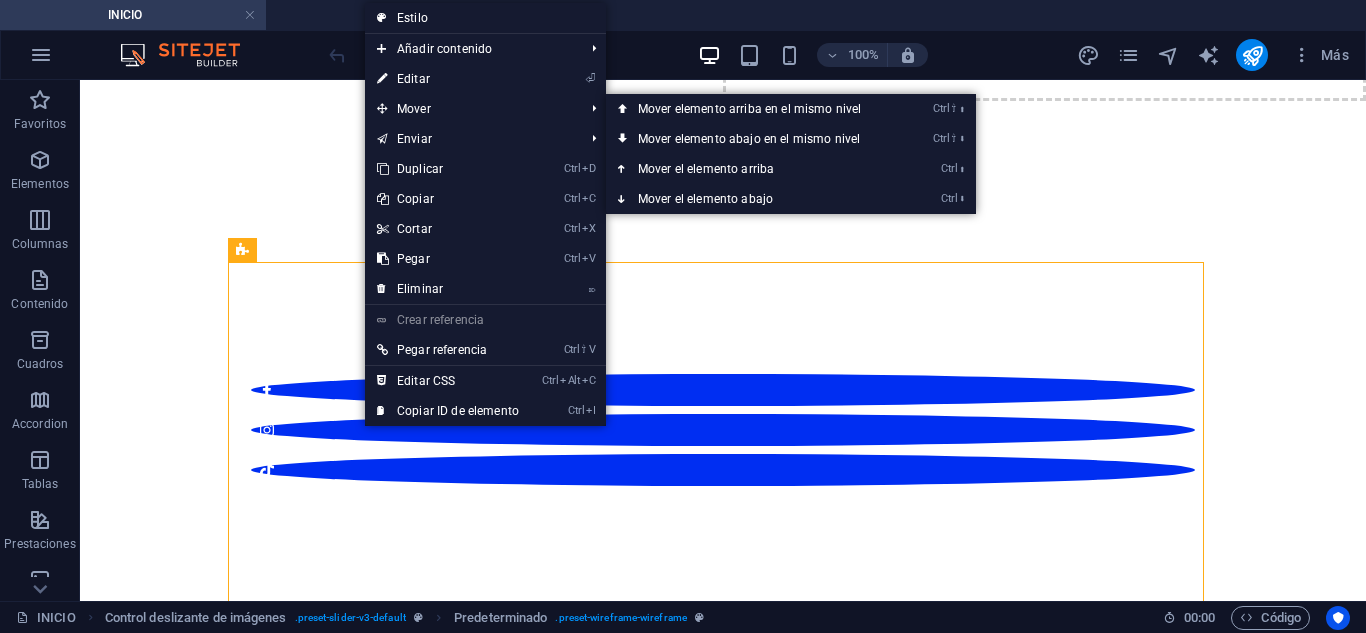 select on "687fac46477120183b0e0a45" 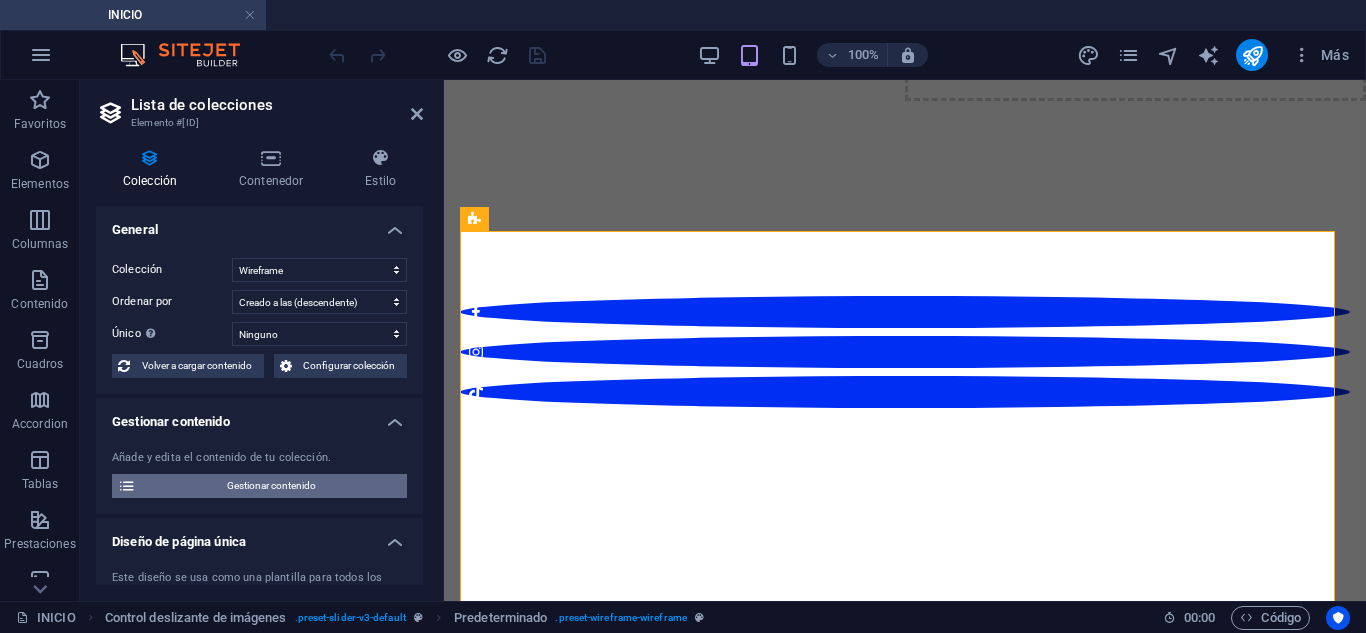 click on "Gestionar contenido" at bounding box center [271, 486] 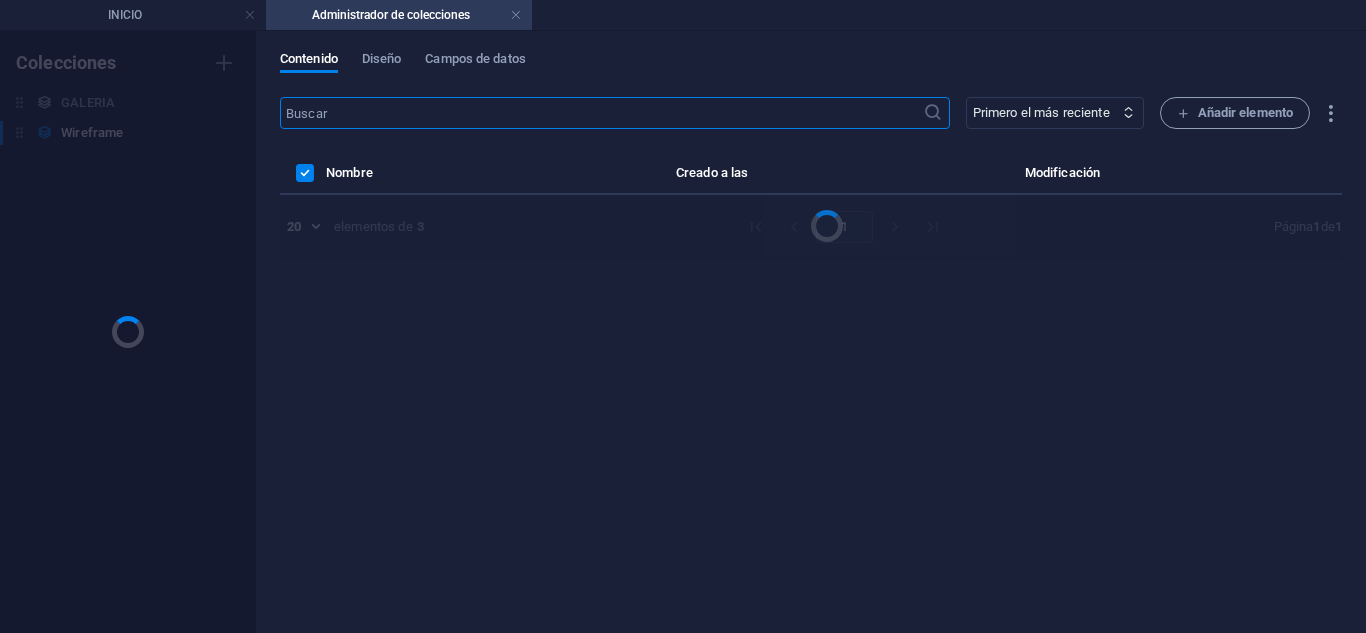 scroll, scrollTop: 0, scrollLeft: 0, axis: both 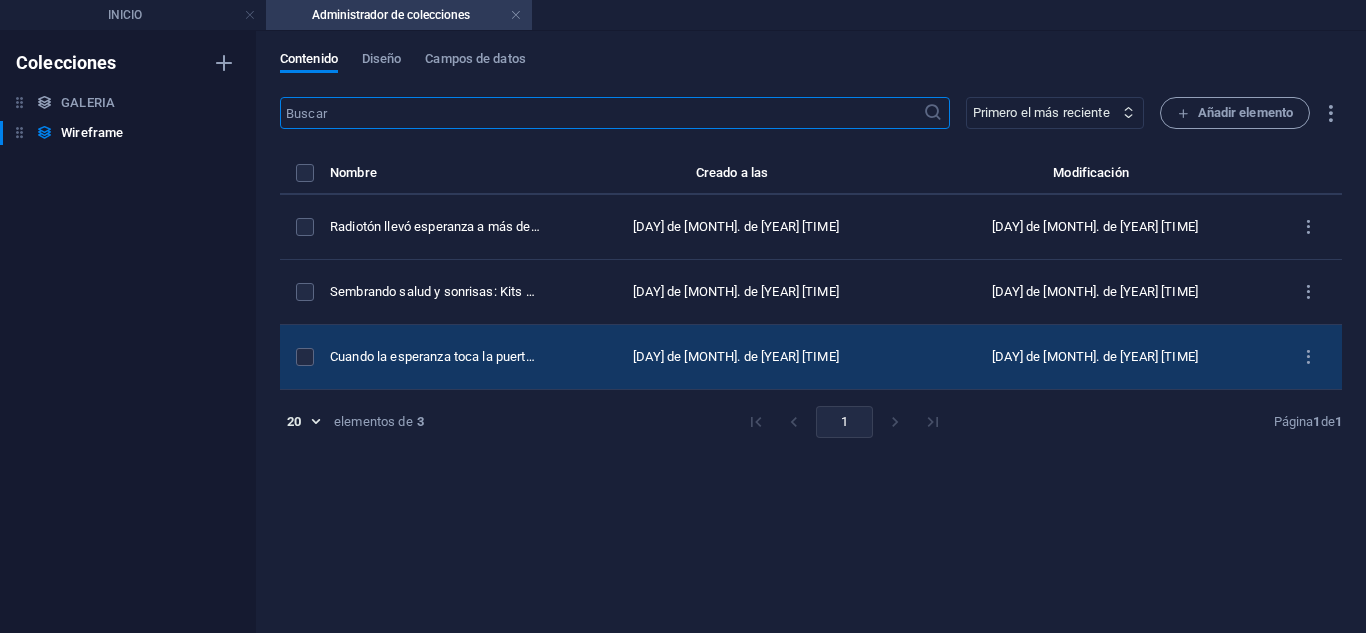 click on "[DAY] de [MONTH]. de [YEAR] [TIME]" at bounding box center (736, 357) 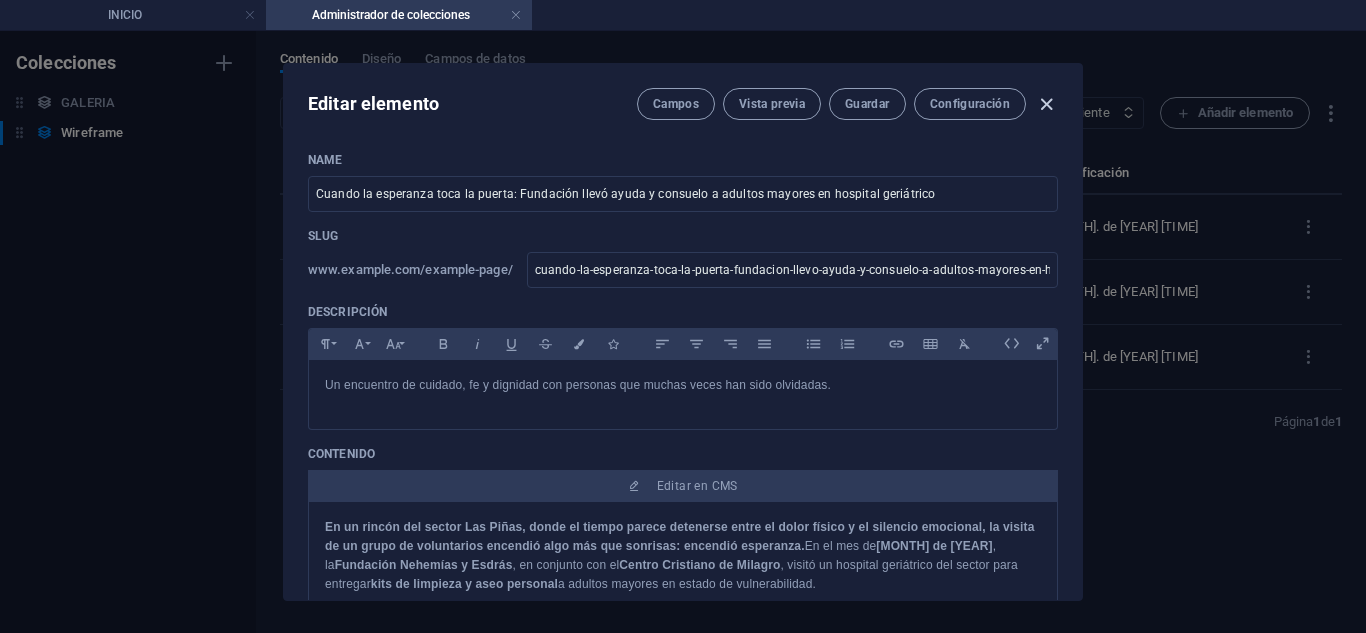 click at bounding box center (1046, 104) 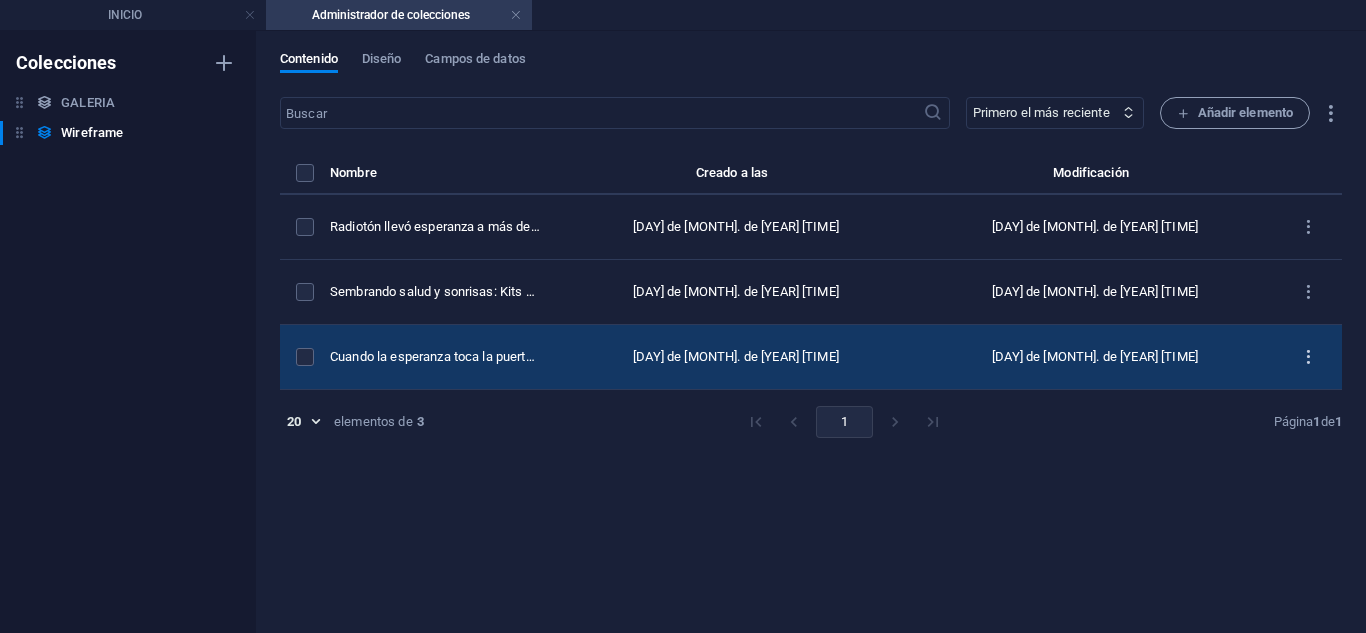 click at bounding box center [1308, 357] 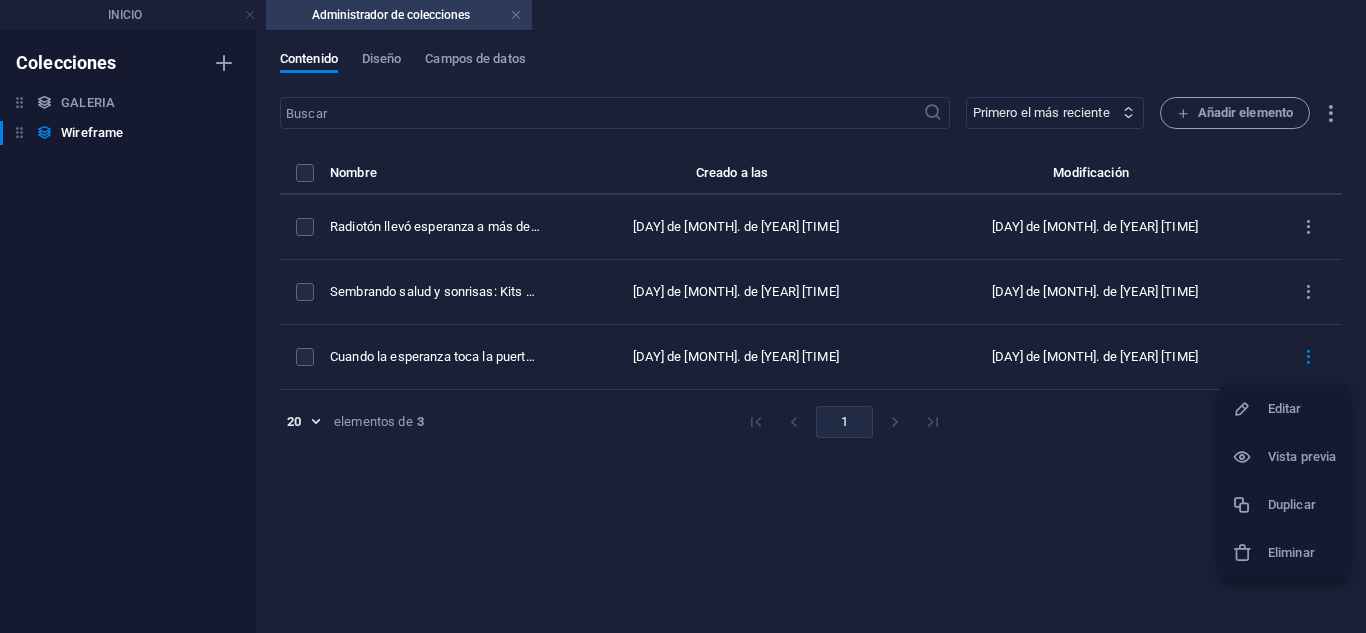 click on "Duplicar" at bounding box center [1302, 505] 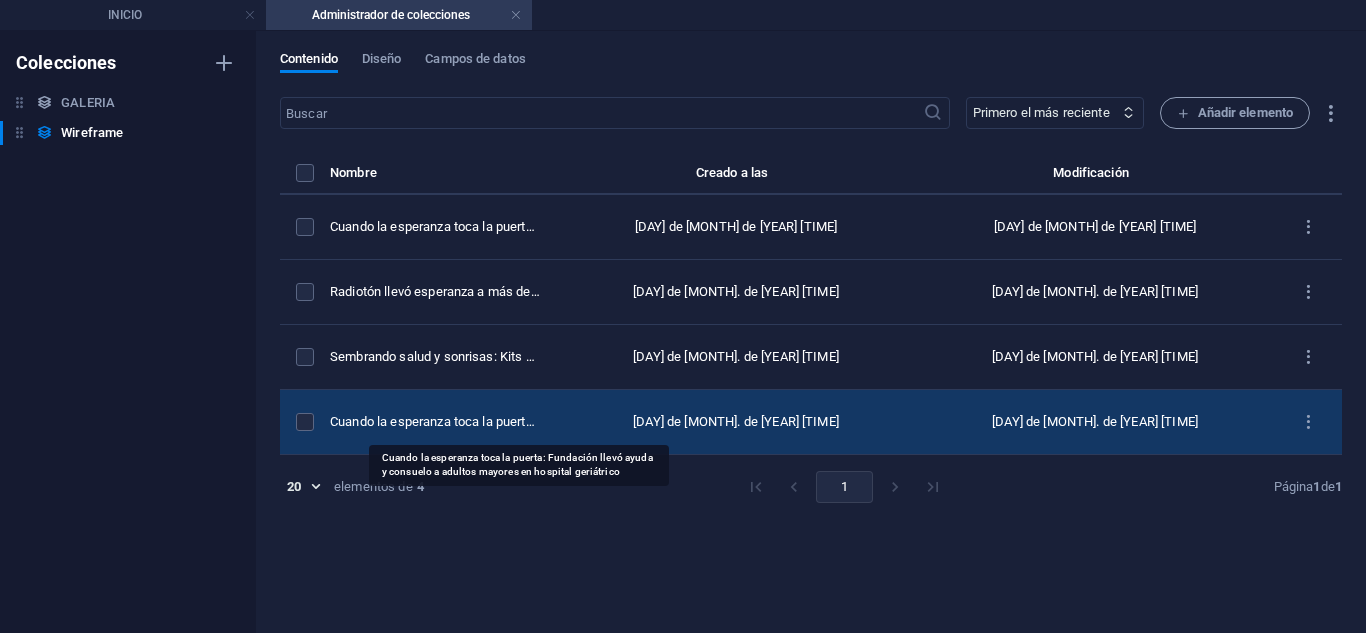 type 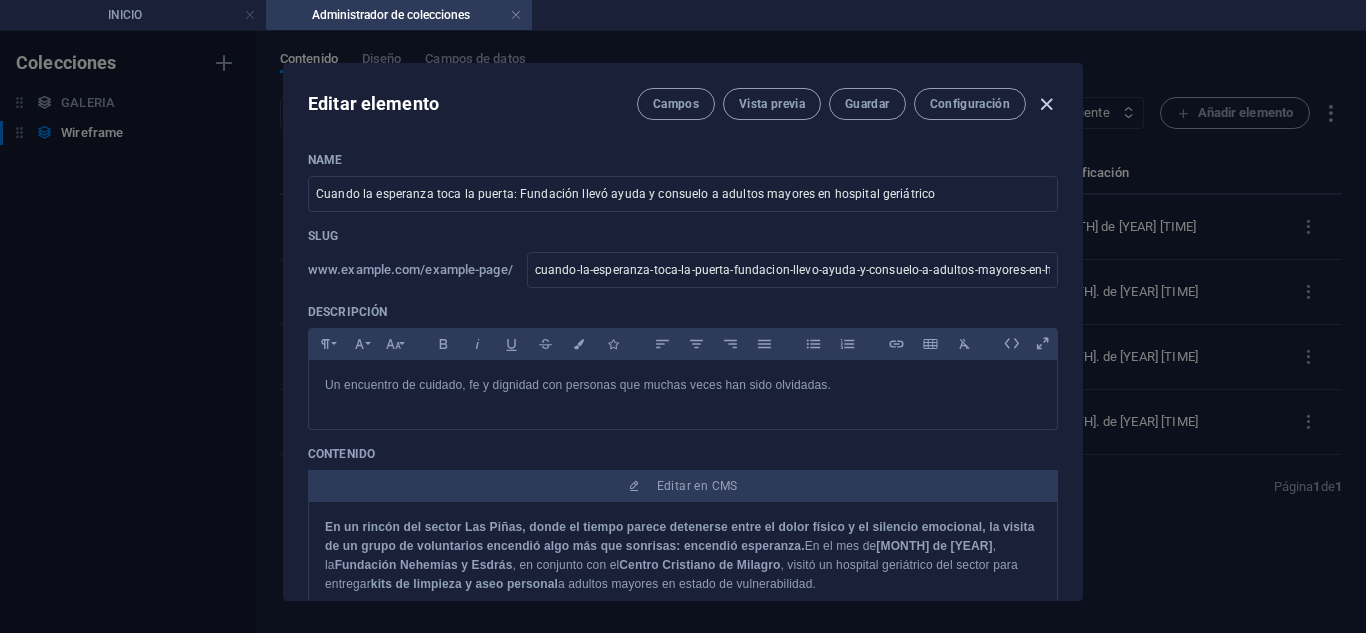 click at bounding box center (1046, 104) 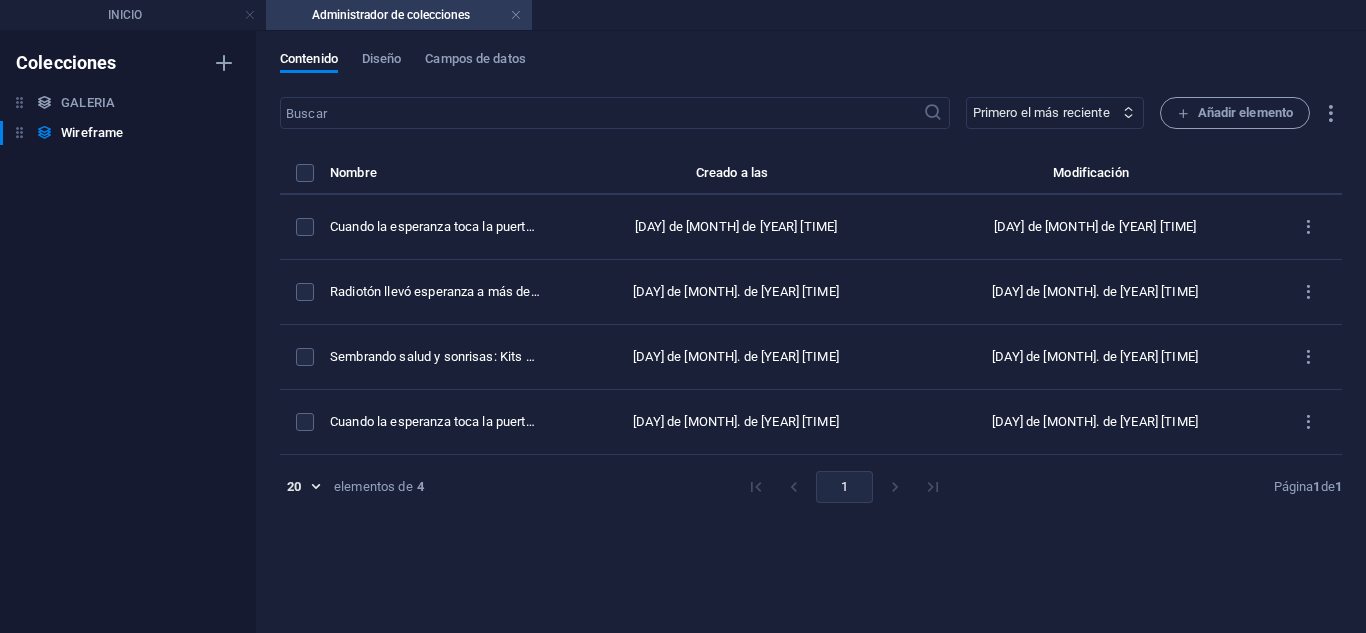 drag, startPoint x: 652, startPoint y: 232, endPoint x: 657, endPoint y: 187, distance: 45.276924 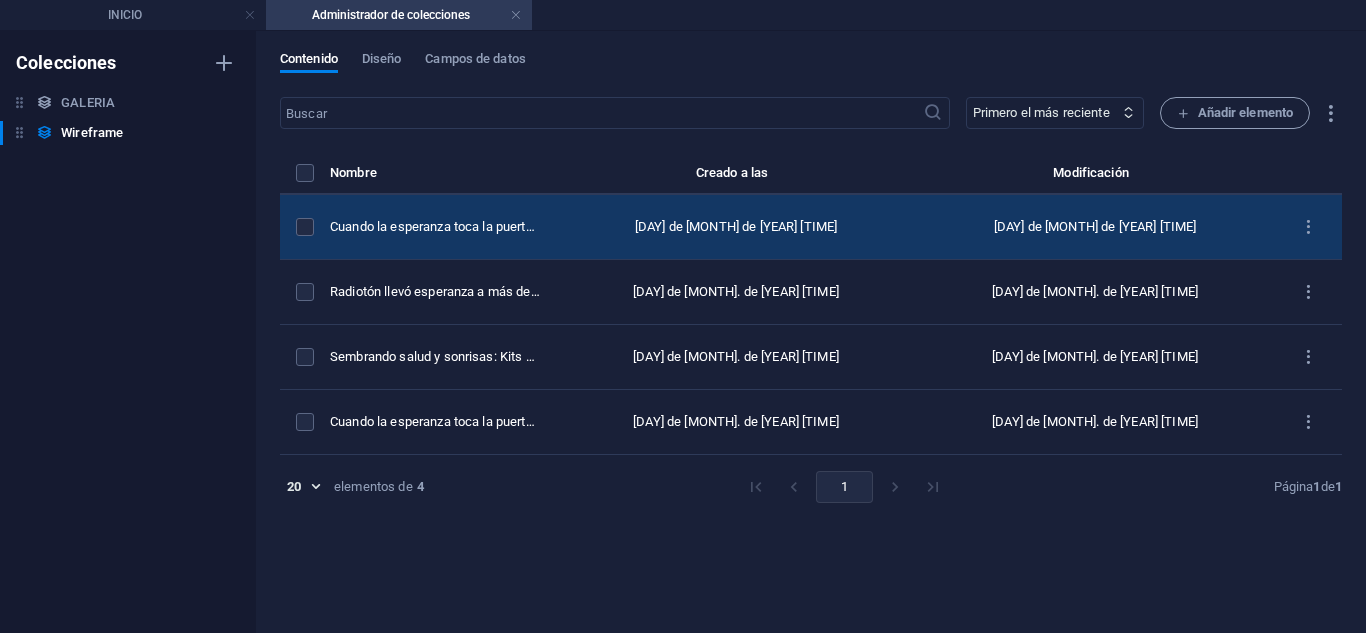 click on "[DAY] de [MONTH] de [YEAR] [TIME]" at bounding box center (736, 227) 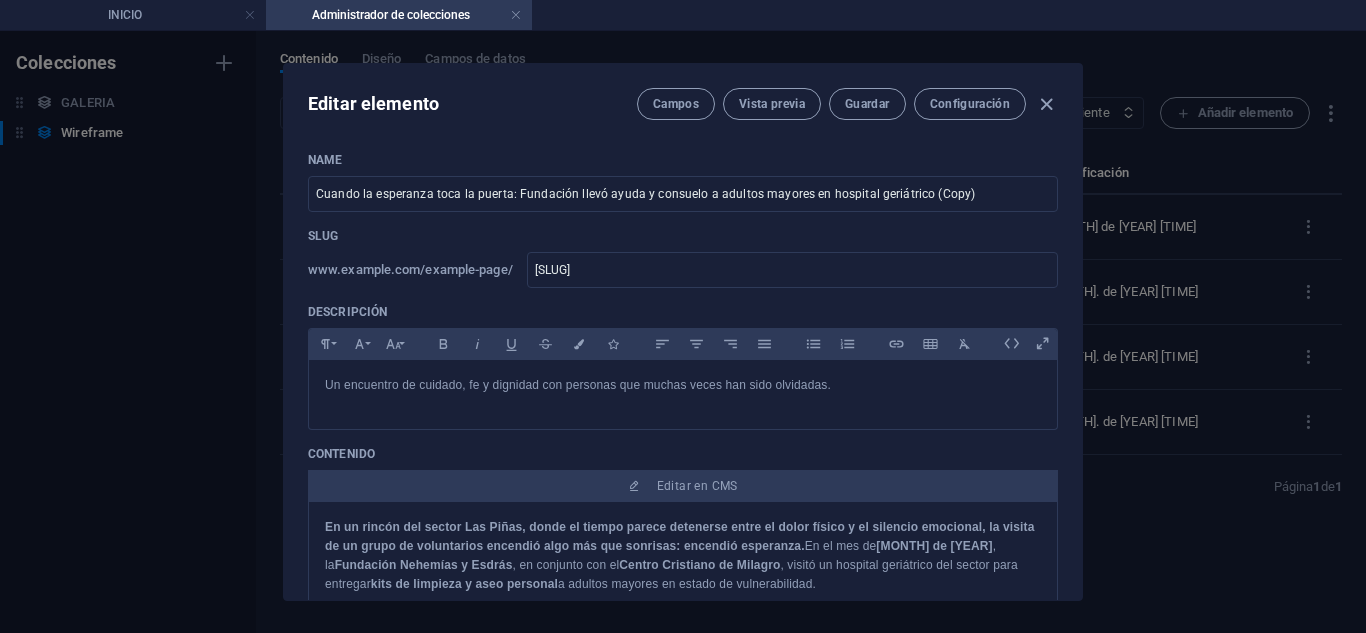 click on "Editar elemento Campos Vista previa Guardar Configuración" at bounding box center (683, 100) 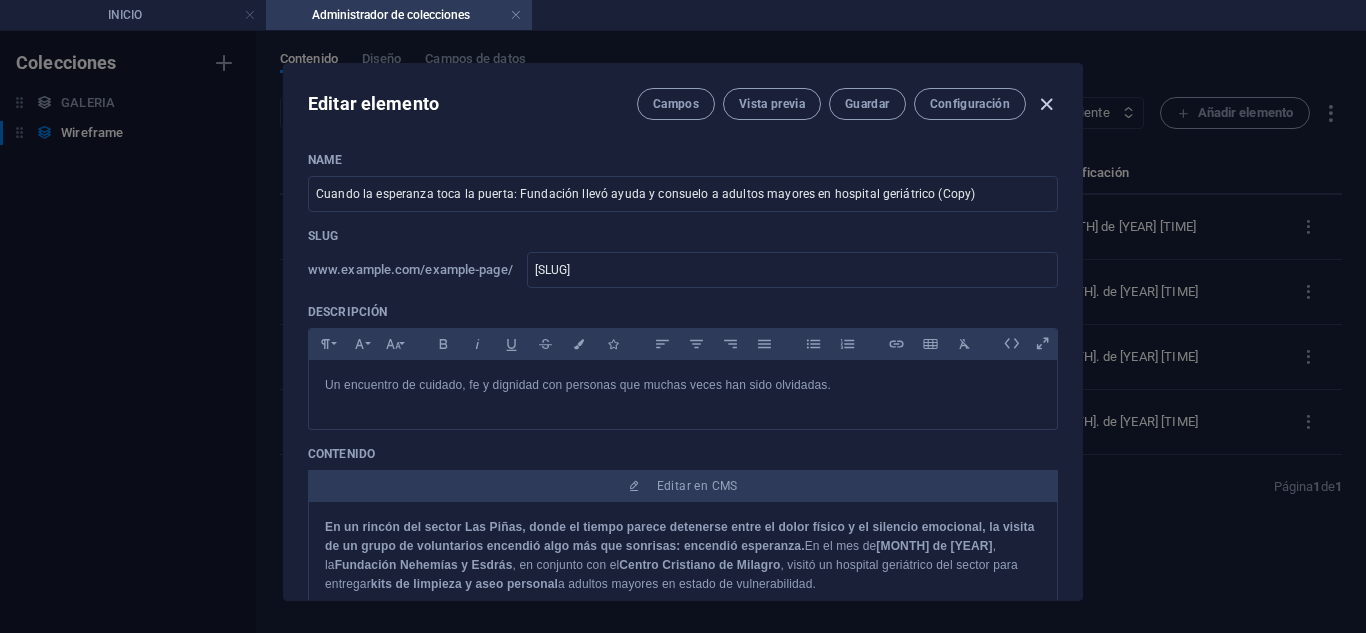 click at bounding box center [1046, 104] 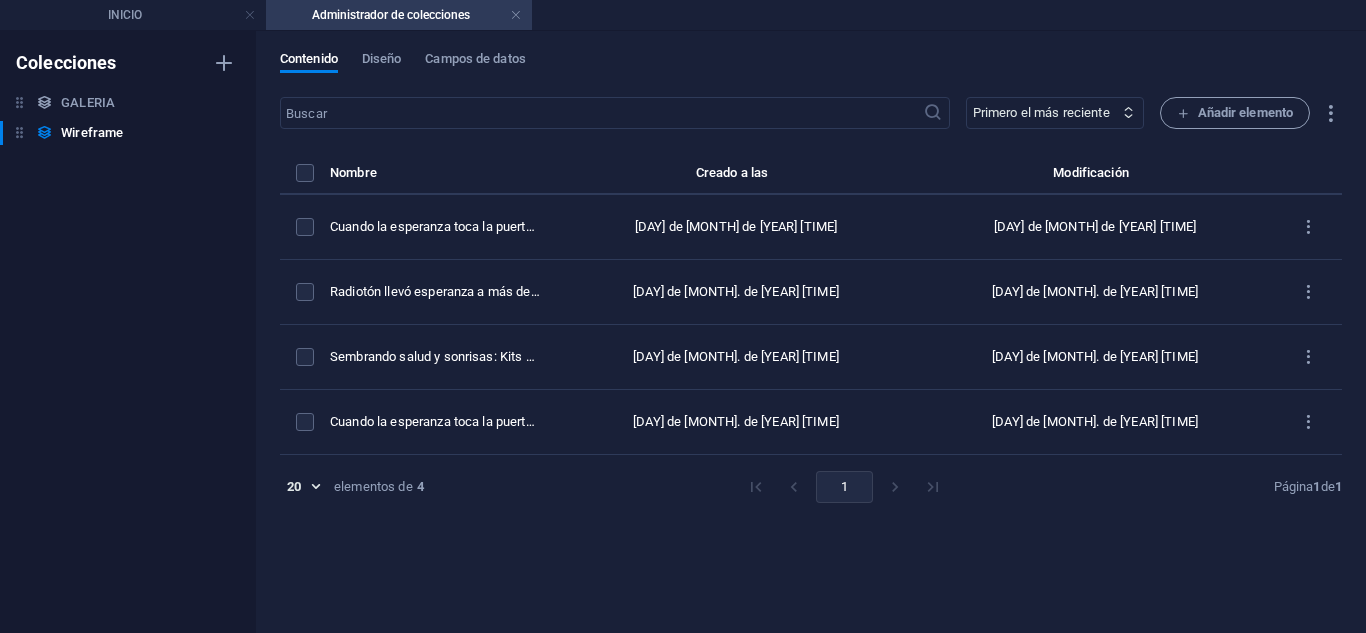 type on "[SLUG]" 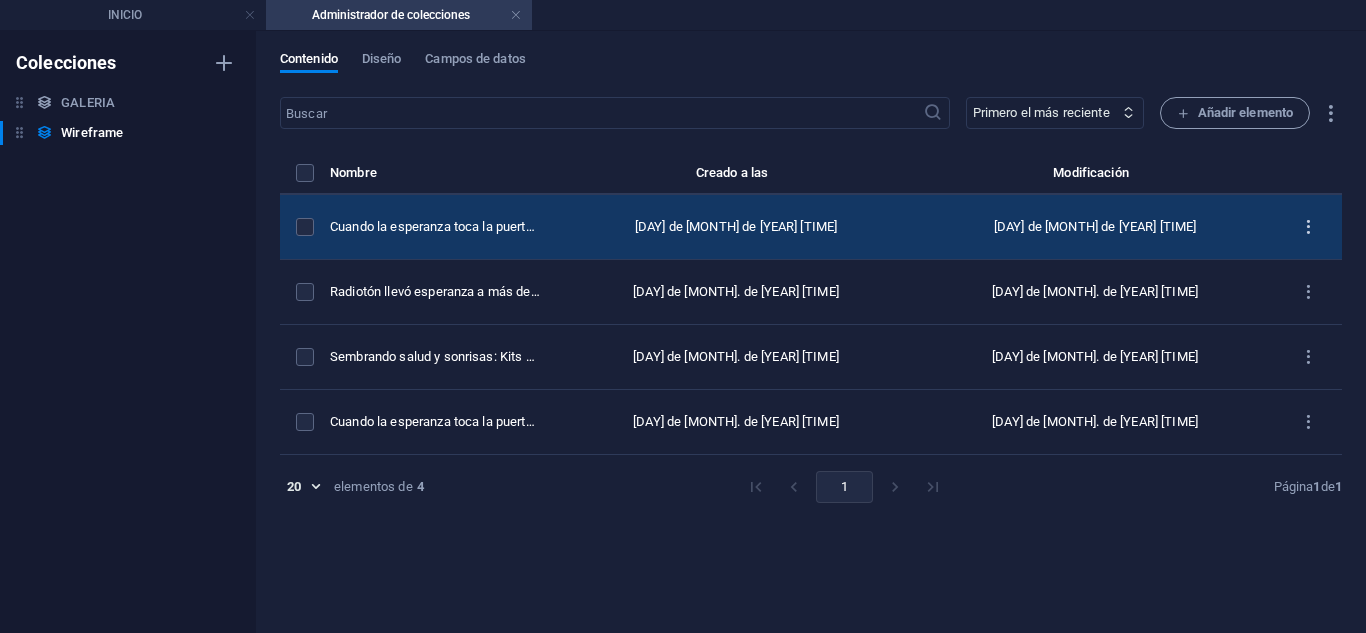 drag, startPoint x: 1305, startPoint y: 225, endPoint x: 1294, endPoint y: 231, distance: 12.529964 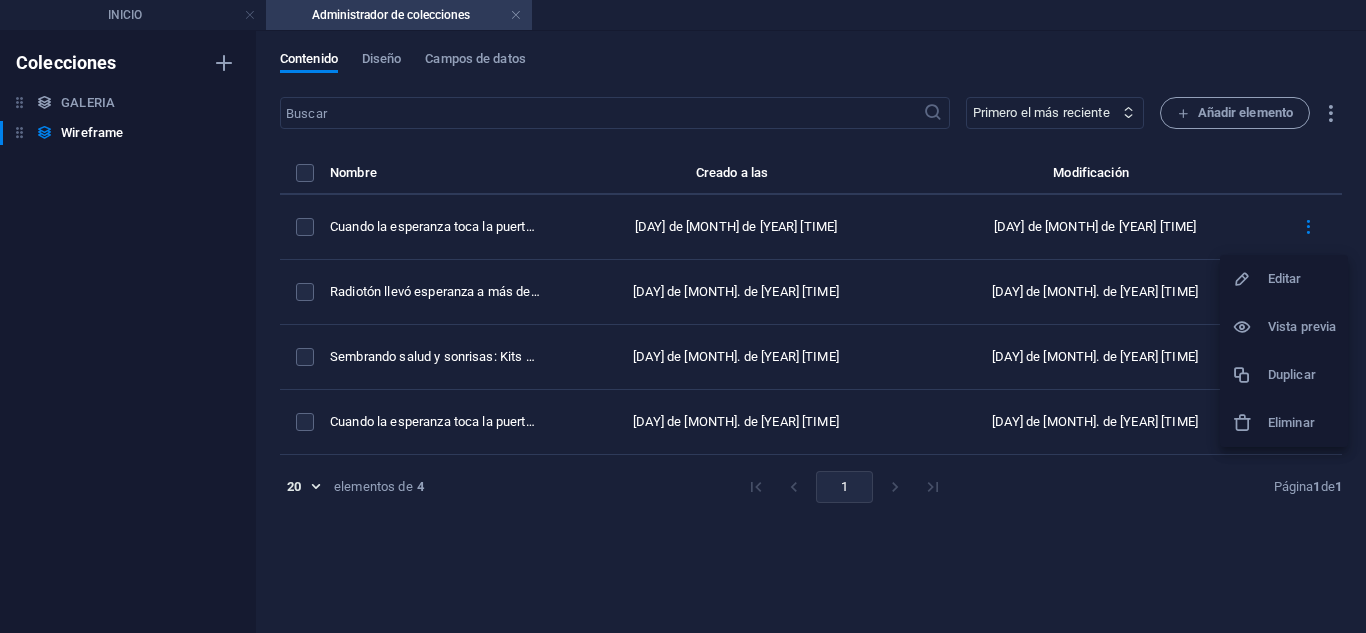 click at bounding box center [683, 316] 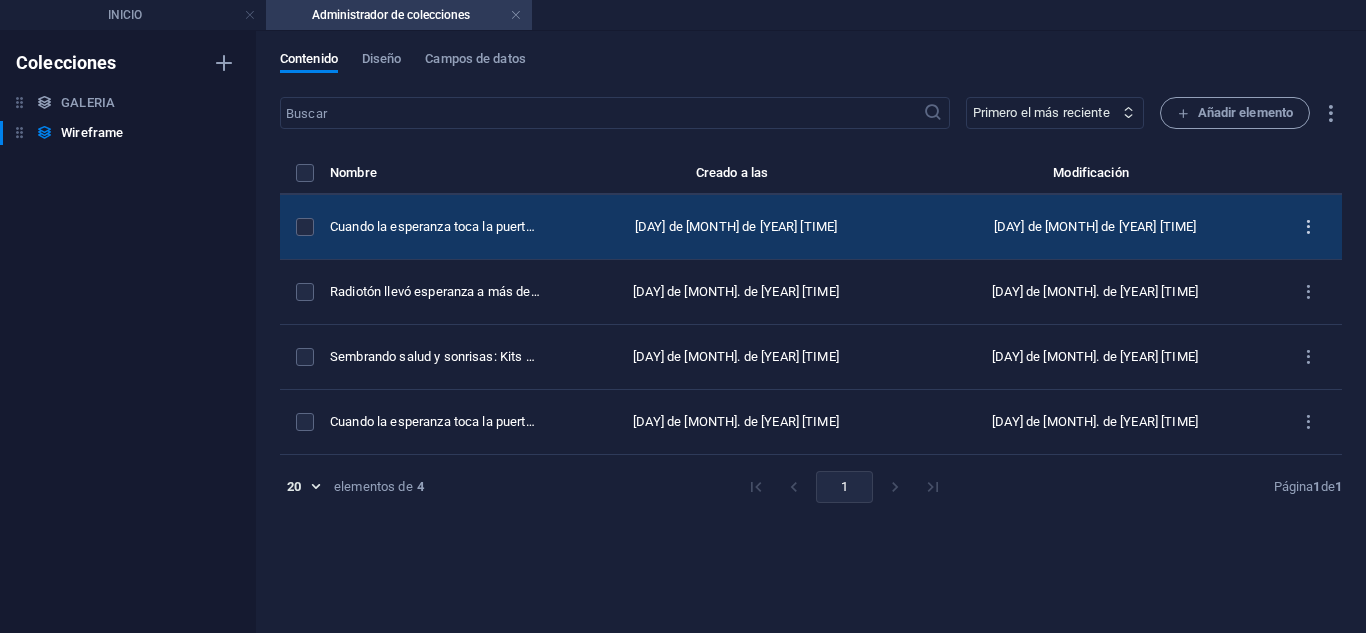 click at bounding box center (1308, 227) 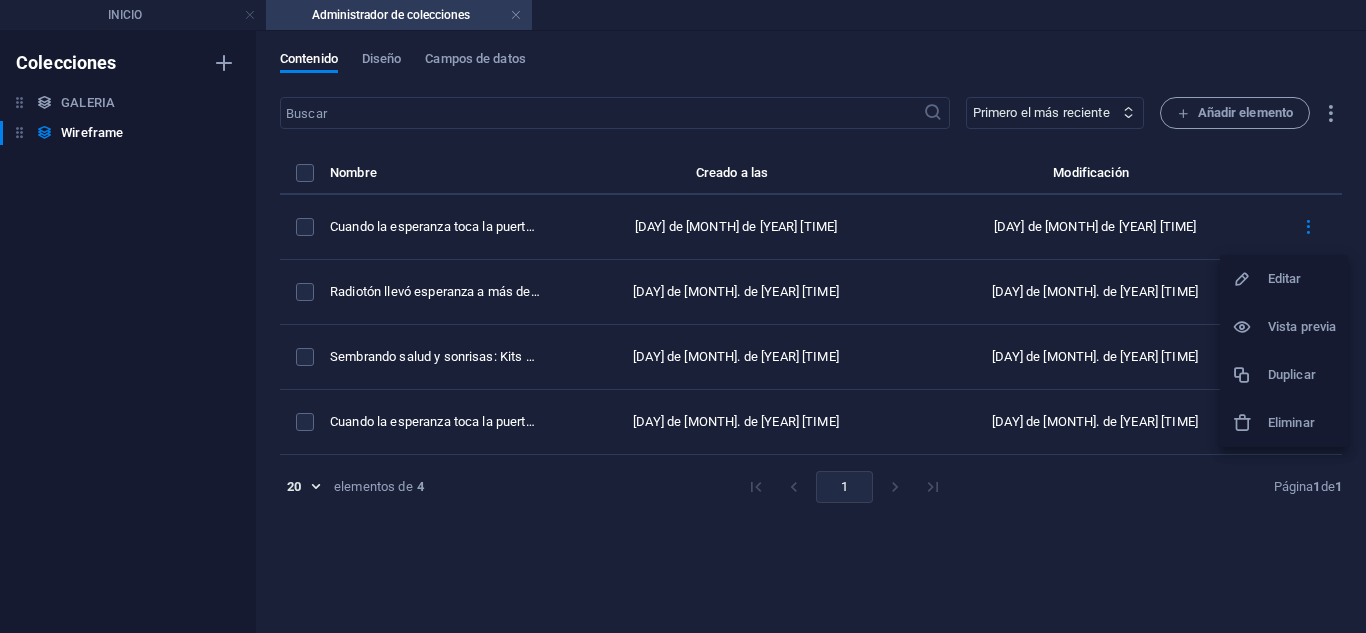 click at bounding box center [683, 316] 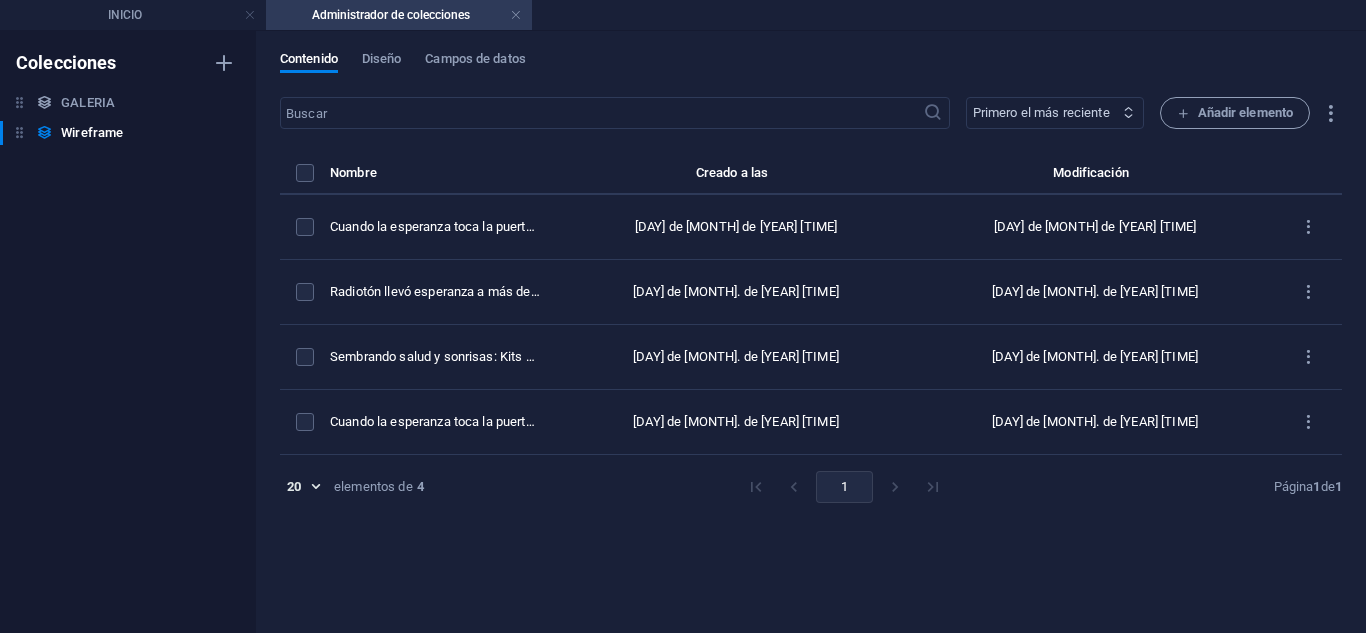 click on "Primero el más reciente Primero el más antiguo Última modificación Name (ascendente) Name (descendente) Slug (ascendente) Slug (descendente)" at bounding box center (1055, 113) 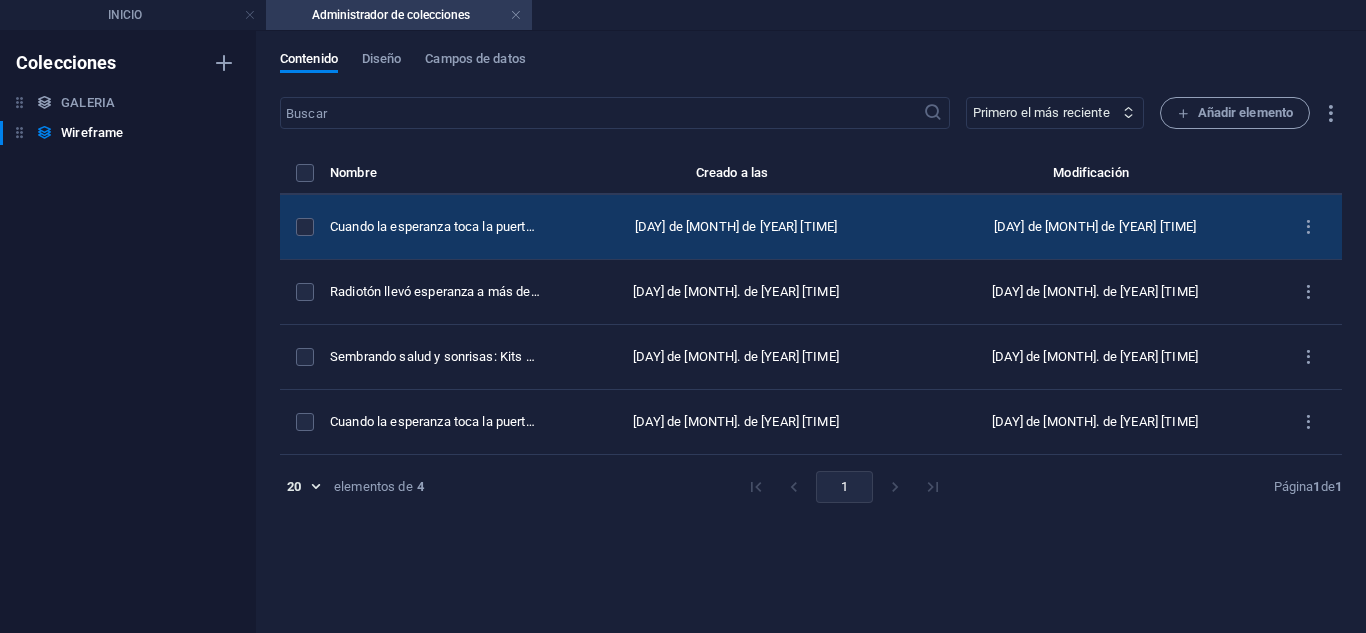 click on "[DAY] de [MONTH] de [YEAR] [TIME]" at bounding box center [736, 227] 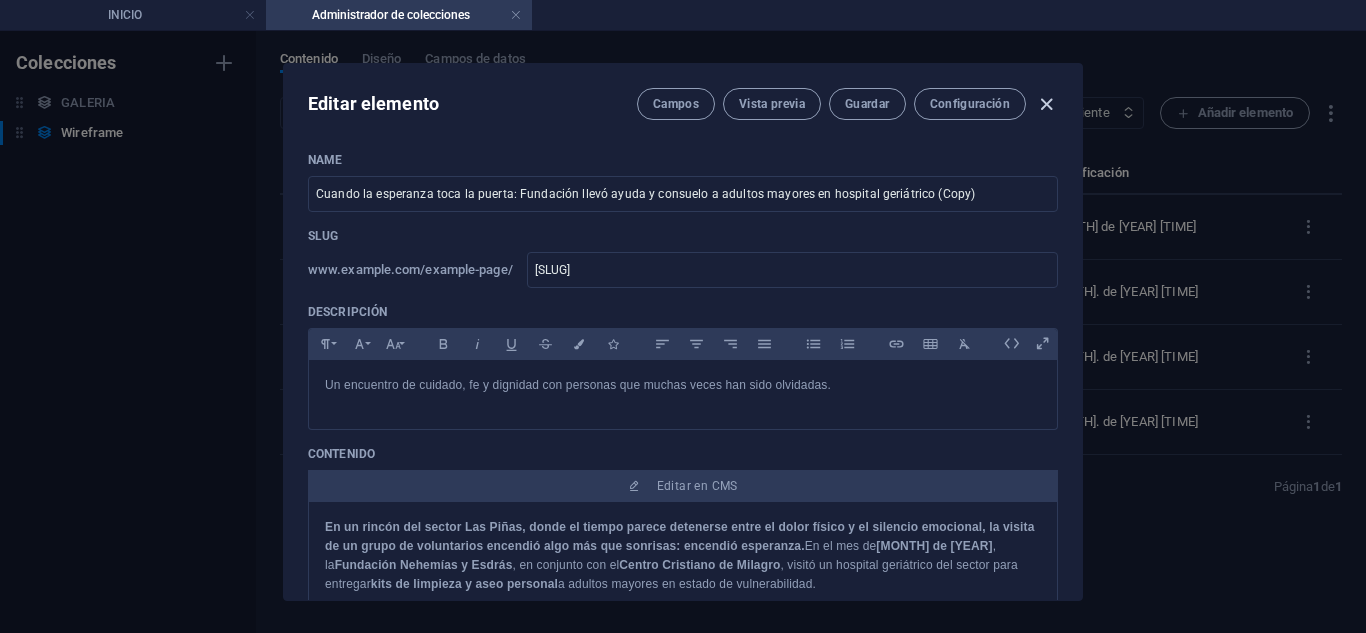 click at bounding box center (1046, 104) 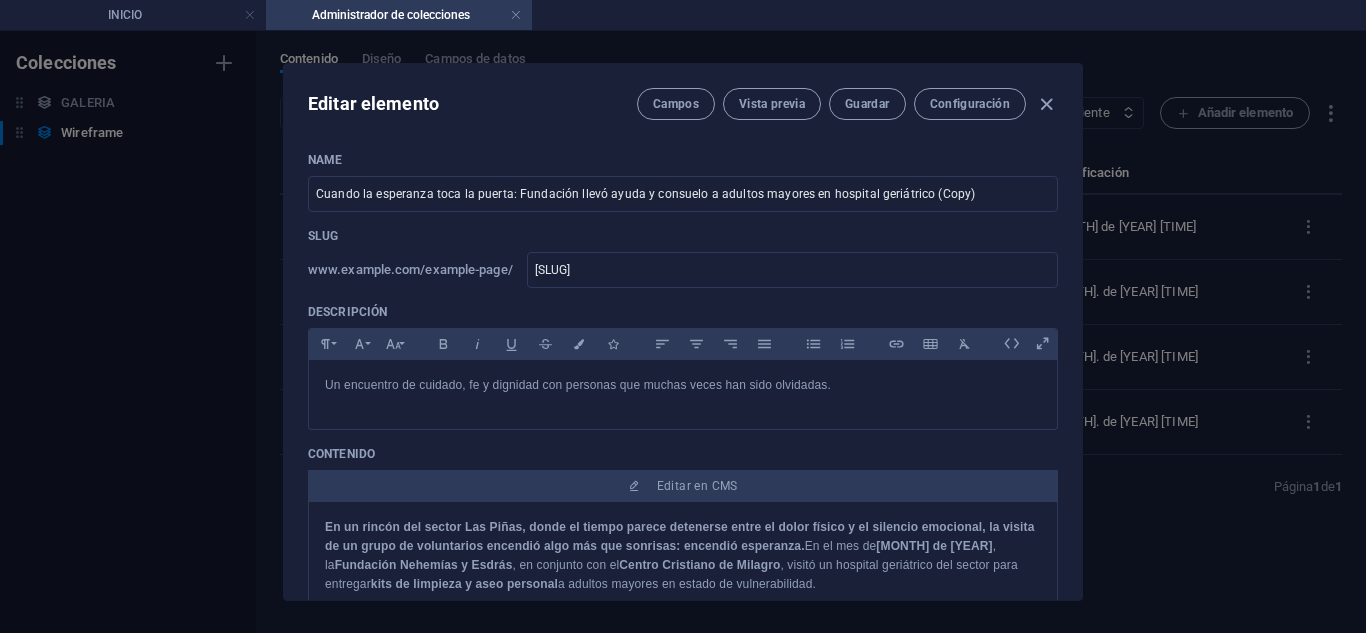 type on "[SLUG]" 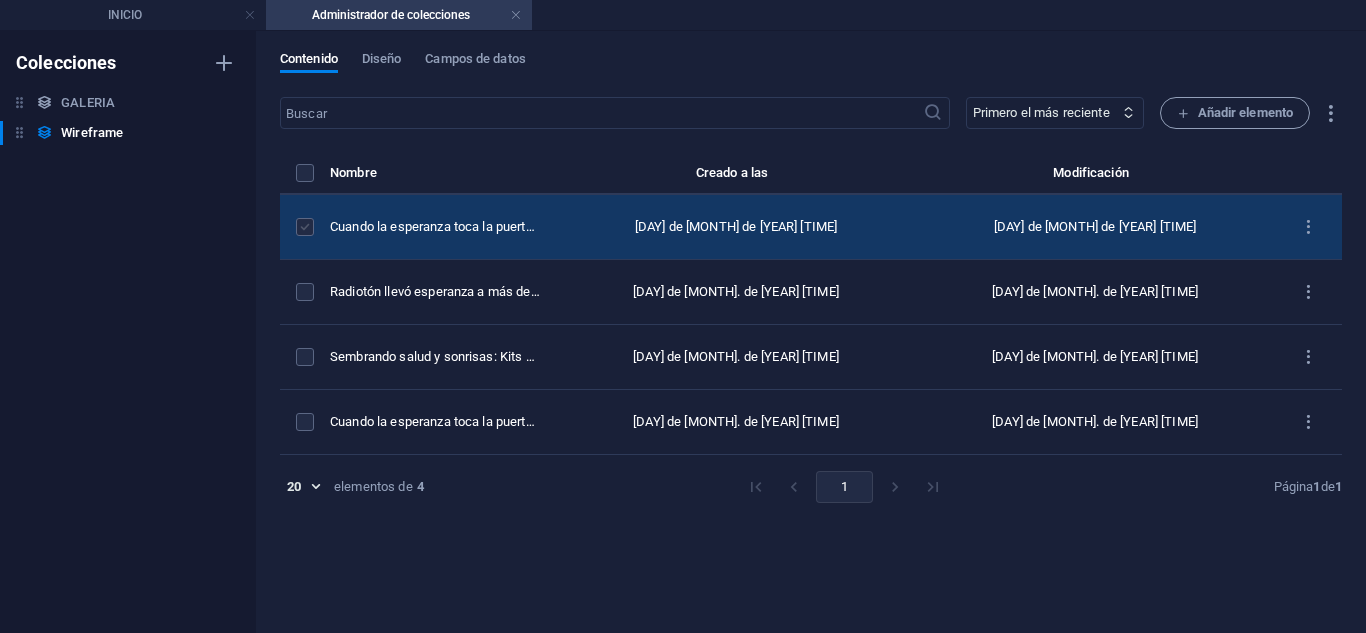 click at bounding box center [305, 227] 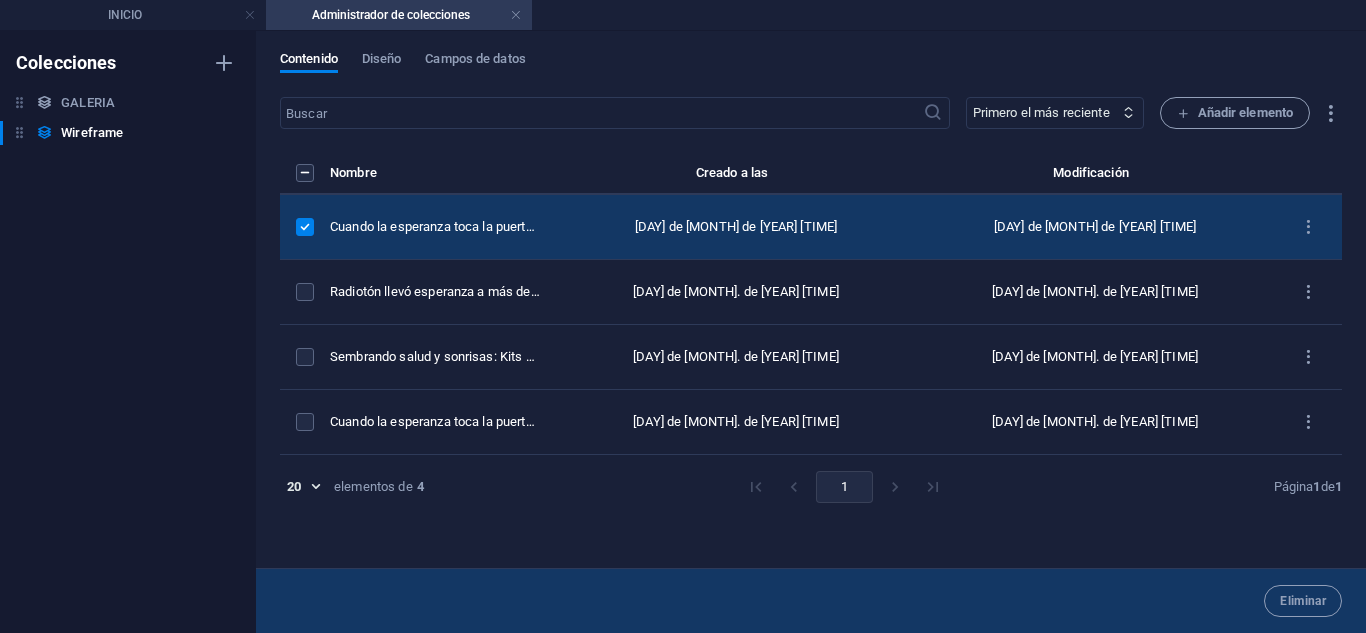 click at bounding box center (305, 227) 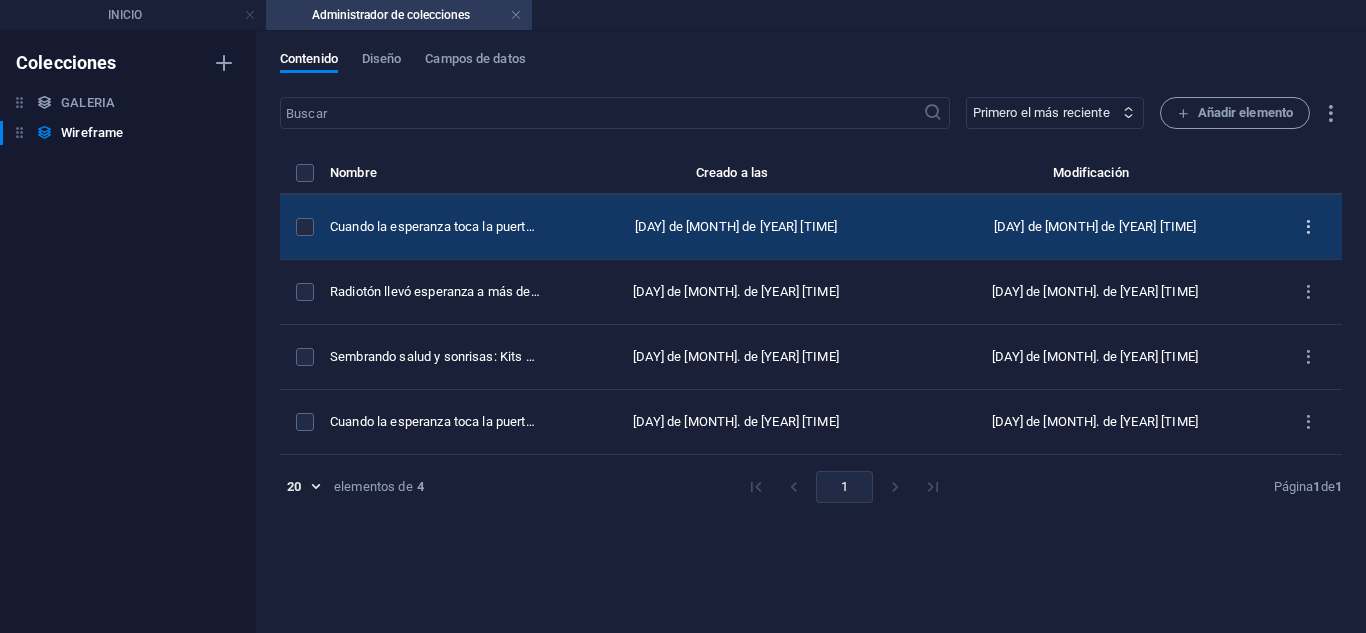 click at bounding box center [1308, 227] 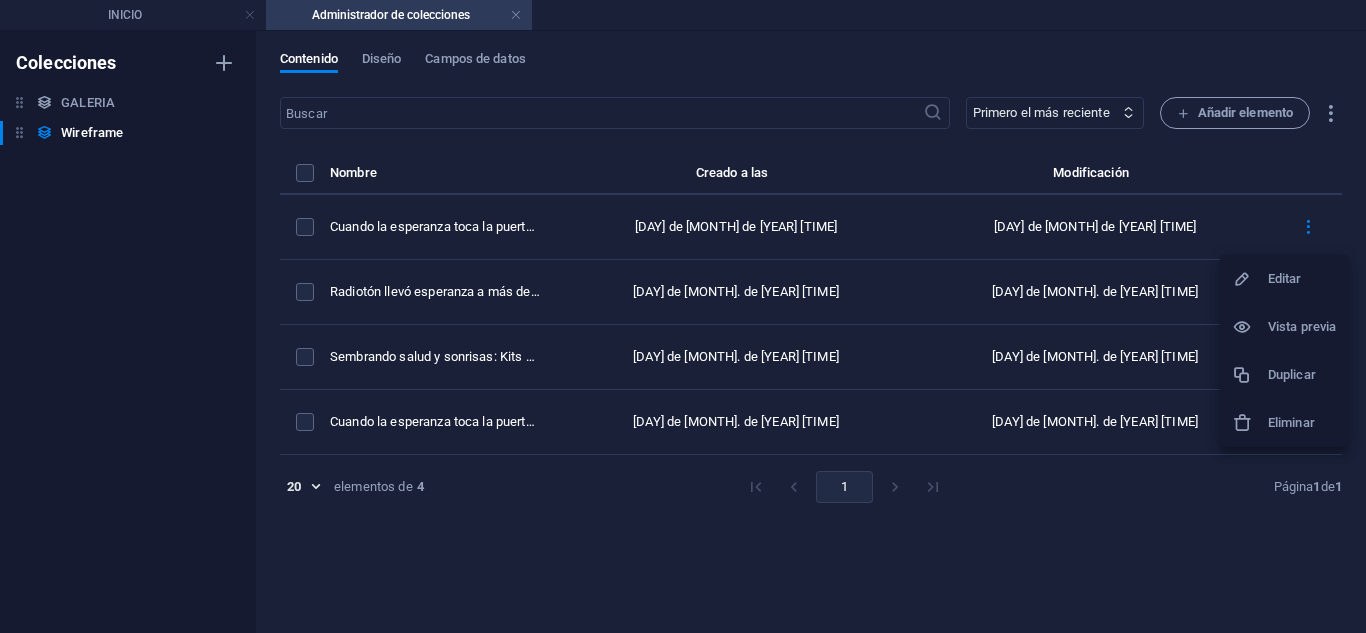 click at bounding box center (683, 316) 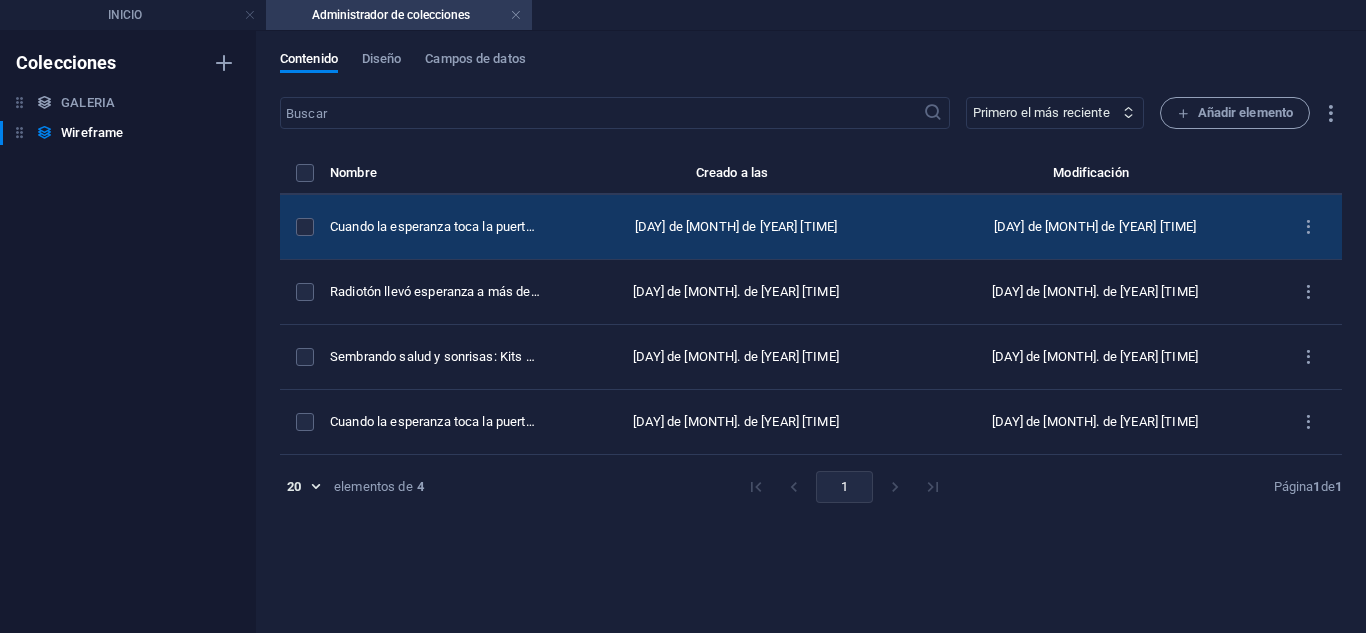 click on "[DAY] de [MONTH] de [YEAR] [TIME]" at bounding box center [1095, 227] 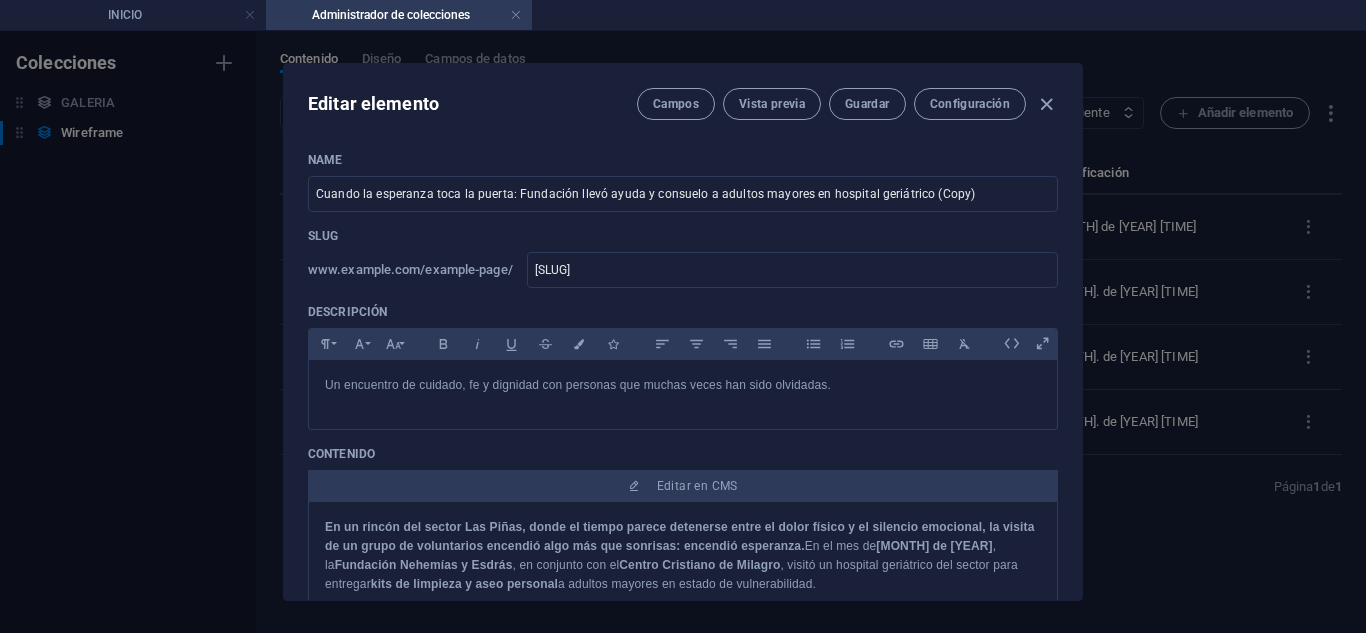 click on "Editar elemento Campos Vista previa Guardar Configuración" at bounding box center (683, 100) 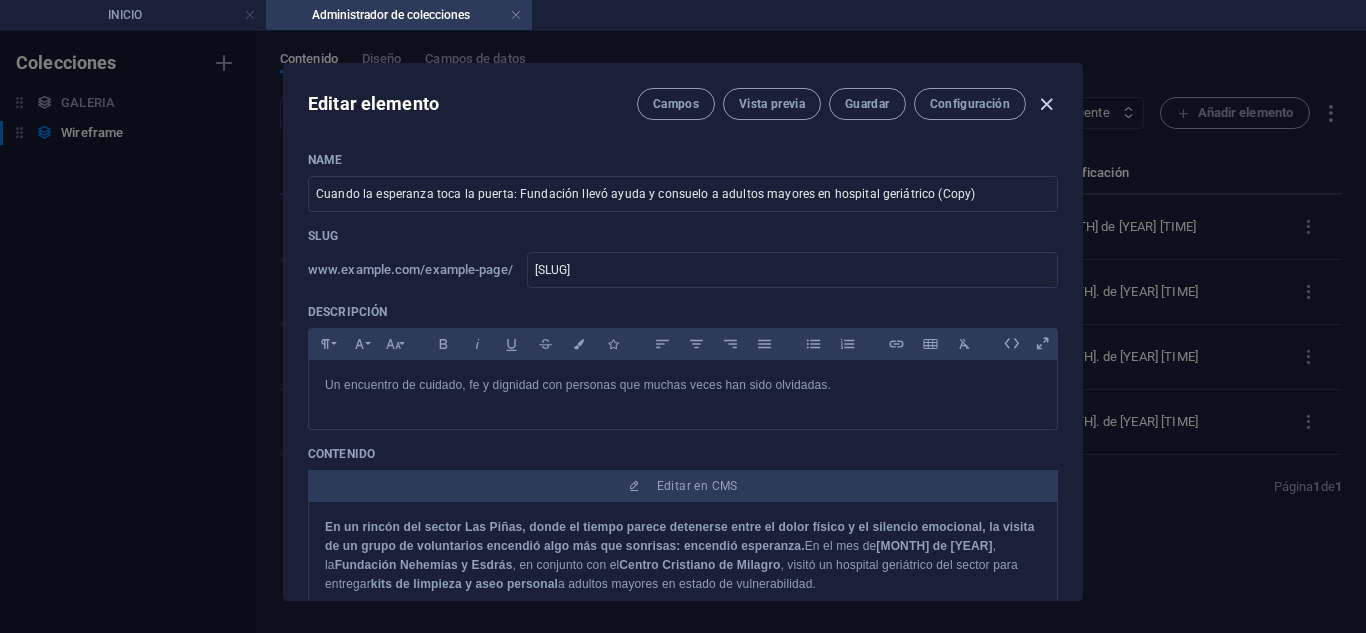 click at bounding box center (1046, 104) 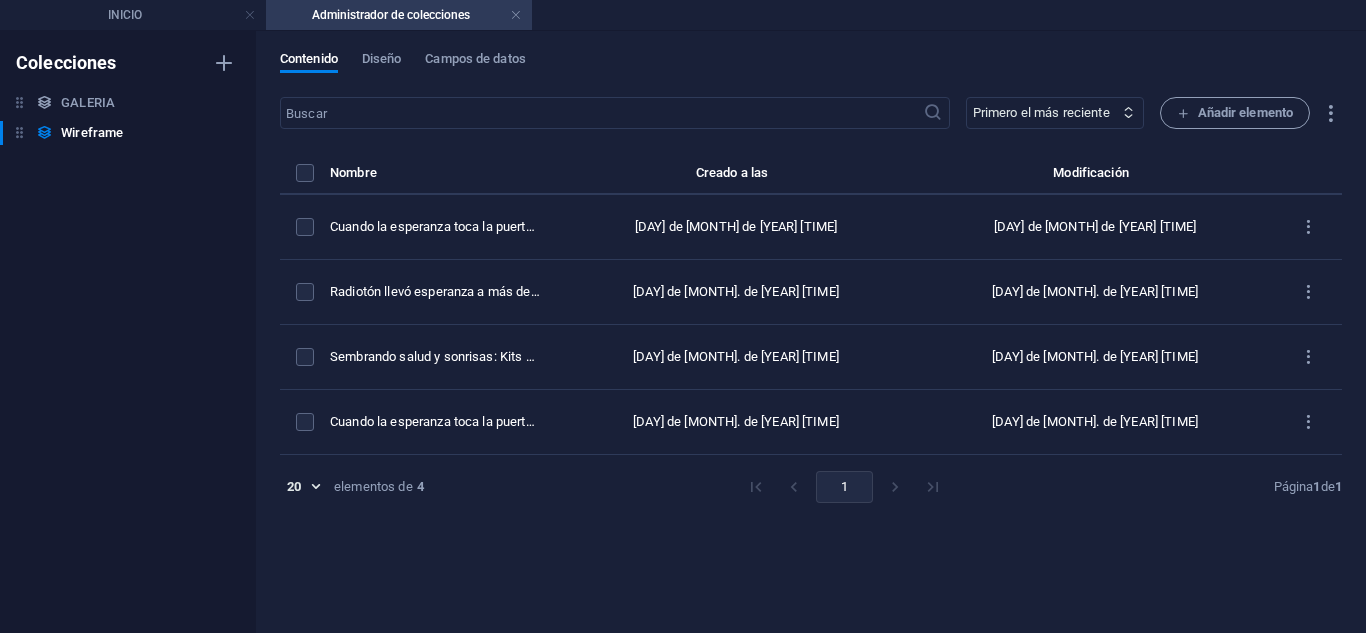 type on "[SLUG]" 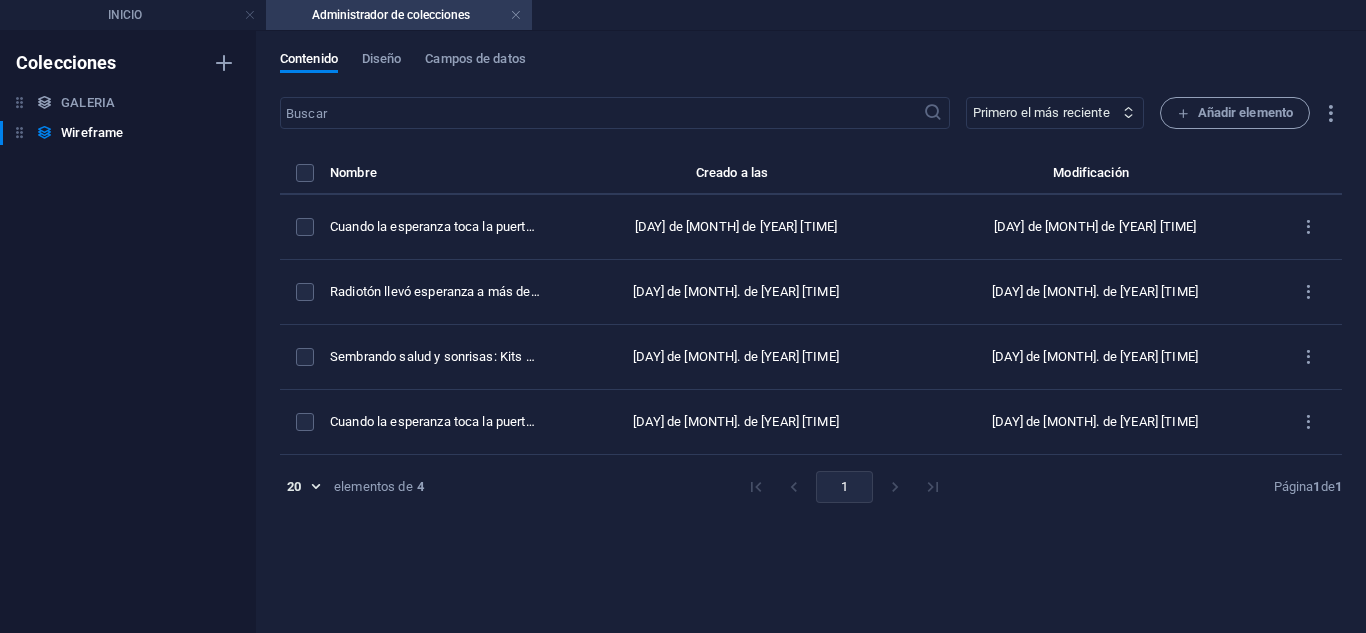 drag, startPoint x: 503, startPoint y: 211, endPoint x: 496, endPoint y: 466, distance: 255.09605 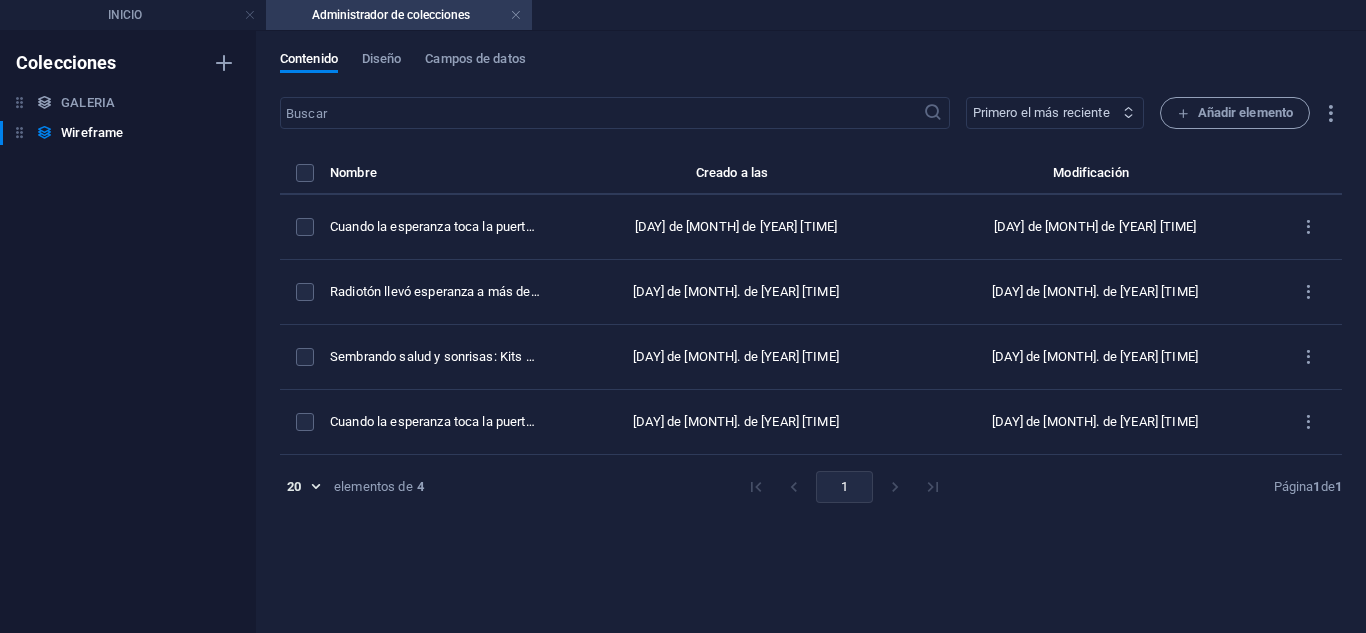 click on "Primero el más reciente Primero el más antiguo Última modificación Name (ascendente) Name (descendente) Slug (ascendente) Slug (descendente)" at bounding box center [1055, 113] 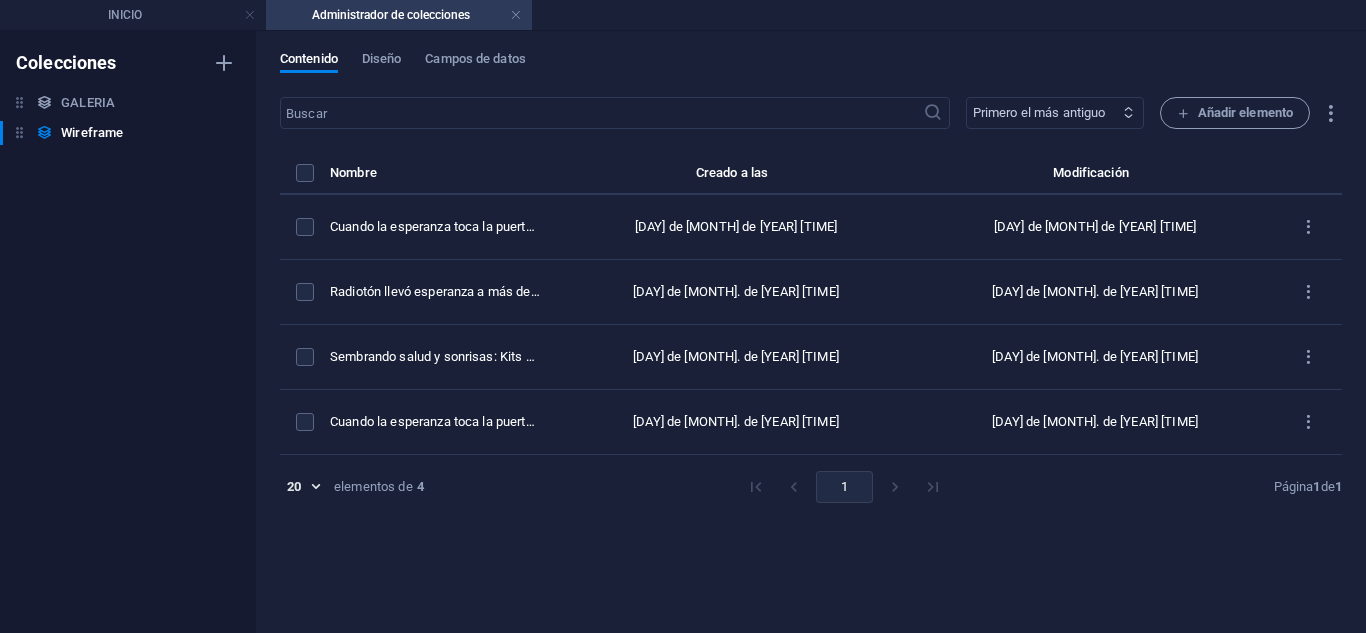 click on "Primero el más reciente Primero el más antiguo Última modificación Name (ascendente) Name (descendente) Slug (ascendente) Slug (descendente)" at bounding box center (1055, 113) 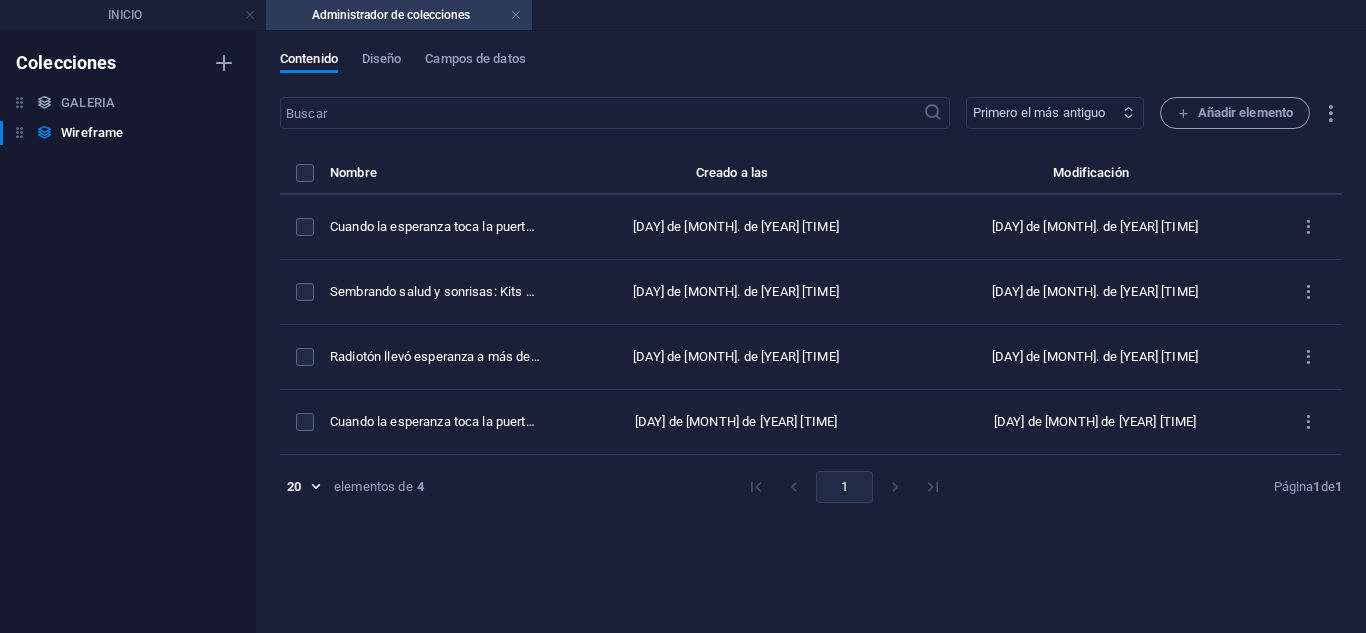 click on "Primero el más reciente Primero el más antiguo Última modificación Name (ascendente) Name (descendente) Slug (ascendente) Slug (descendente)" at bounding box center (1055, 113) 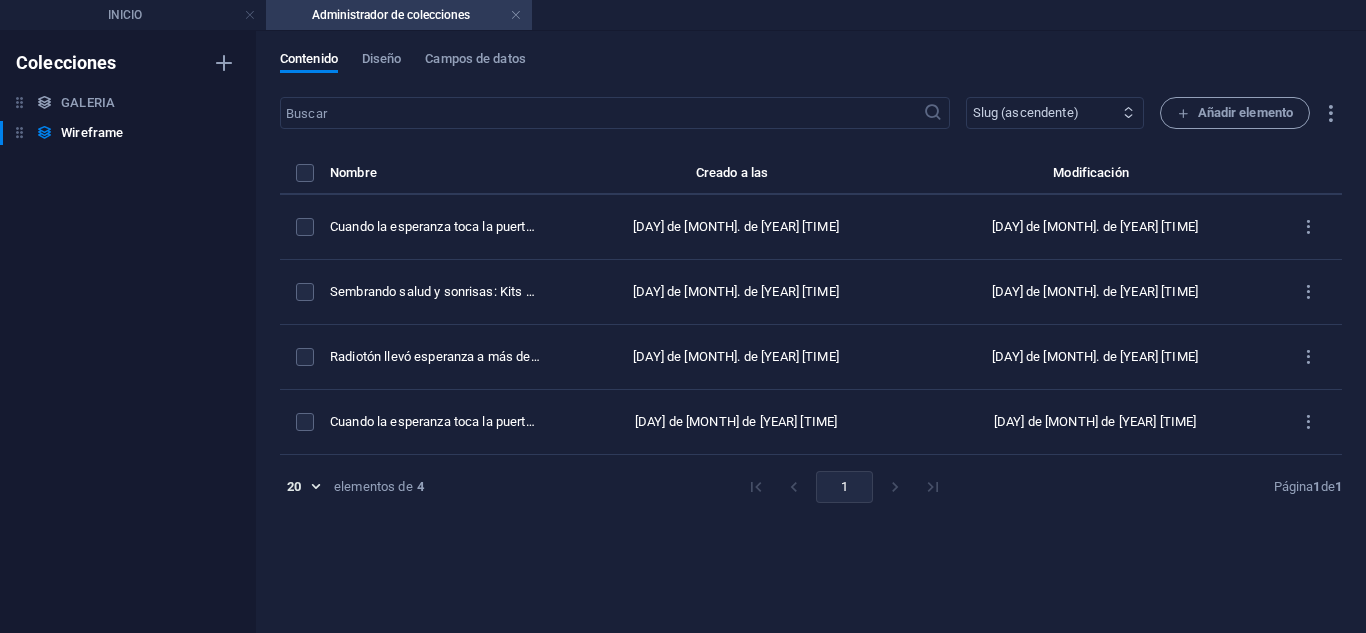 click on "Primero el más reciente Primero el más antiguo Última modificación Name (ascendente) Name (descendente) Slug (ascendente) Slug (descendente)" at bounding box center [1055, 113] 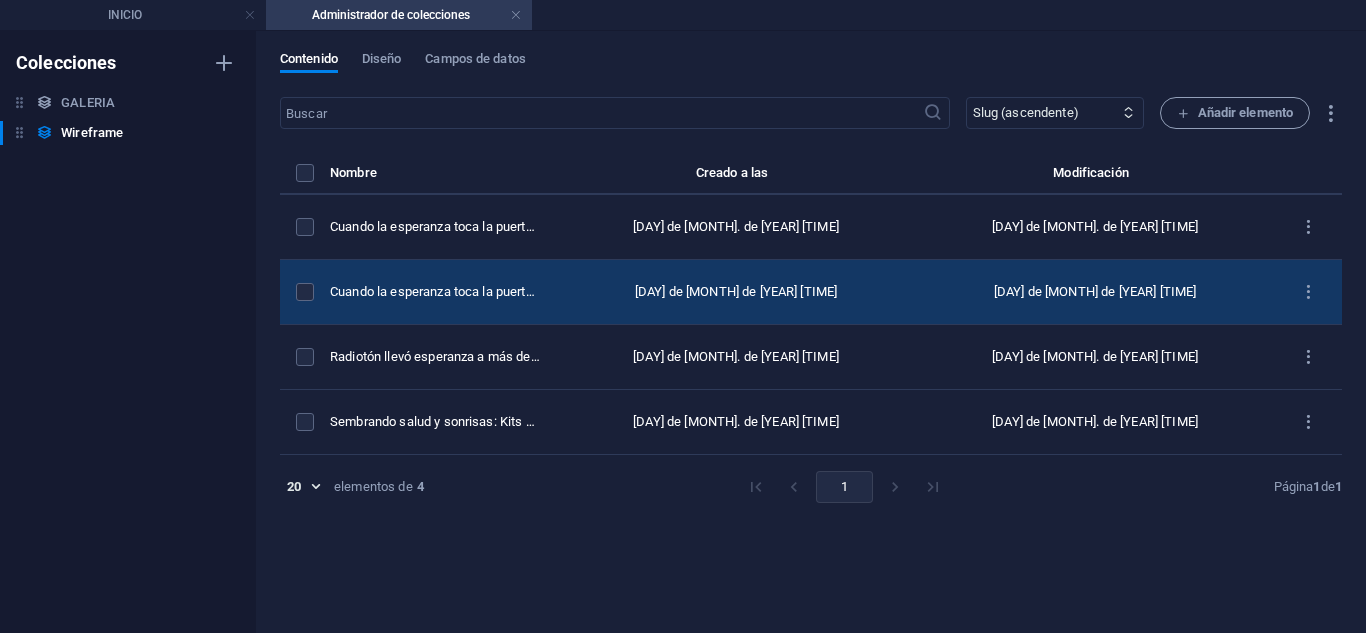 click on "Cuando la esperanza toca la puerta: Fundación llevó ayuda y consuelo a adultos mayores en hospital geriátrico (Copy)" at bounding box center [443, 292] 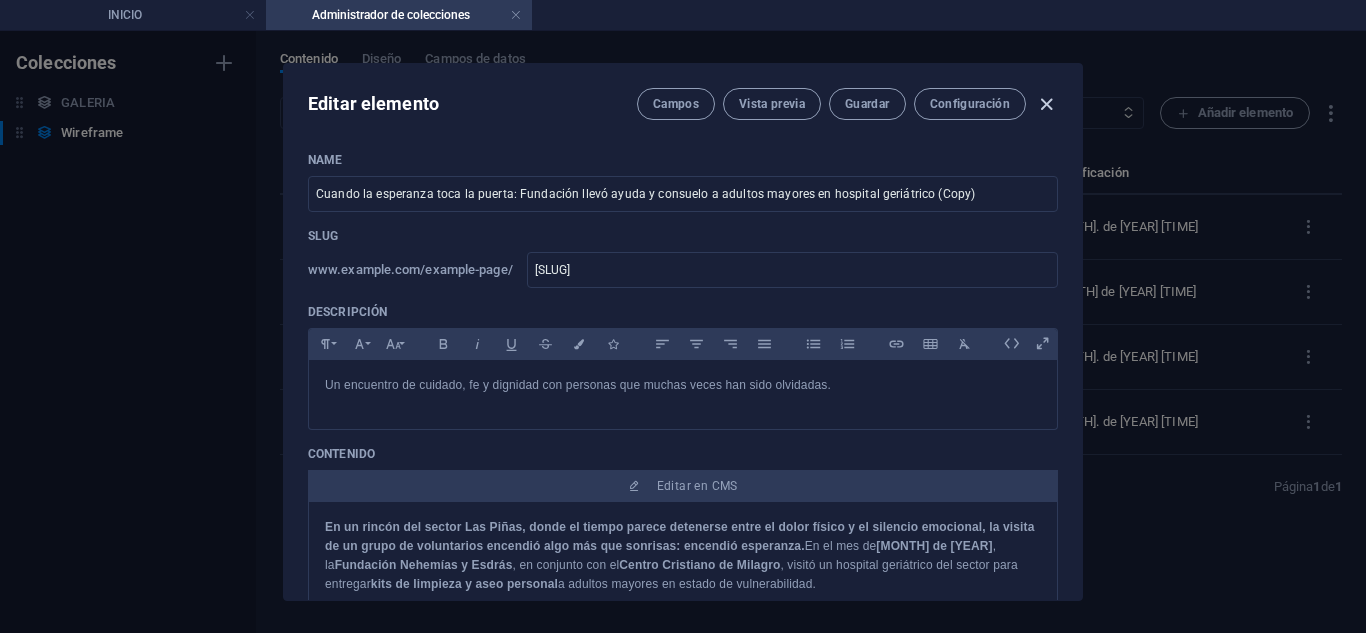 click at bounding box center (1046, 104) 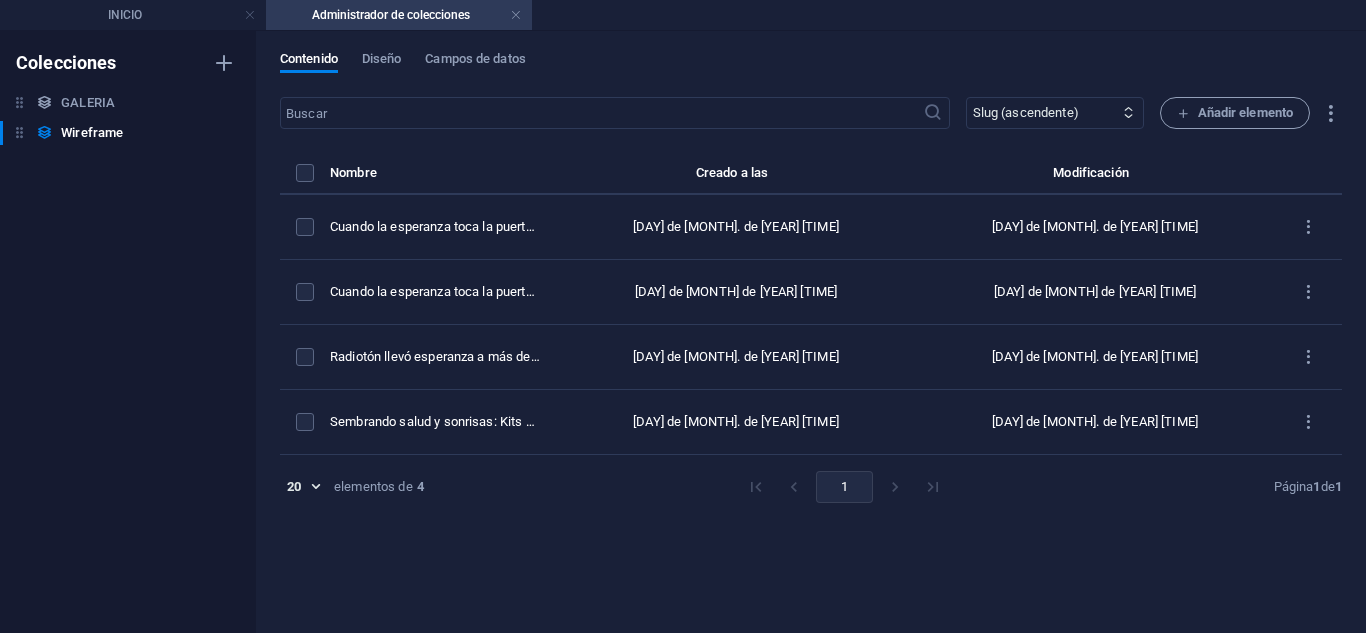 type on "[SLUG]" 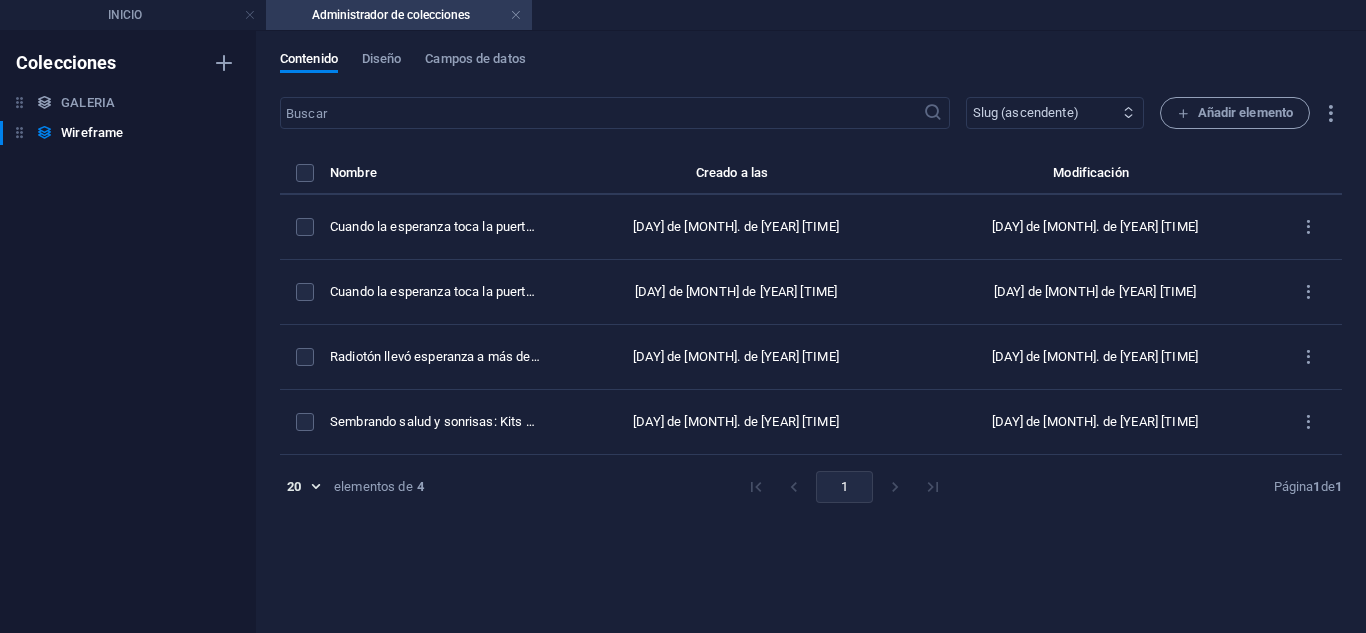 click on "Primero el más reciente Primero el más antiguo Última modificación Name (ascendente) Name (descendente) Slug (ascendente) Slug (descendente)" at bounding box center [1055, 113] 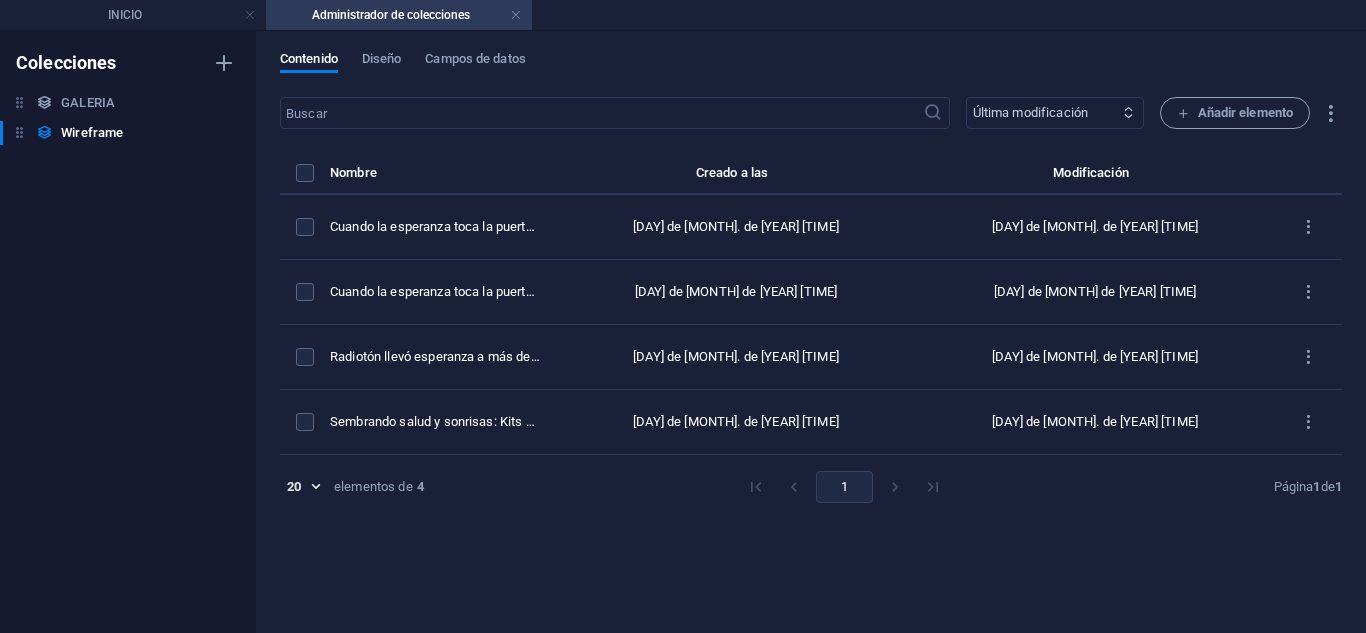 click on "Primero el más reciente Primero el más antiguo Última modificación Name (ascendente) Name (descendente) Slug (ascendente) Slug (descendente)" at bounding box center [1055, 113] 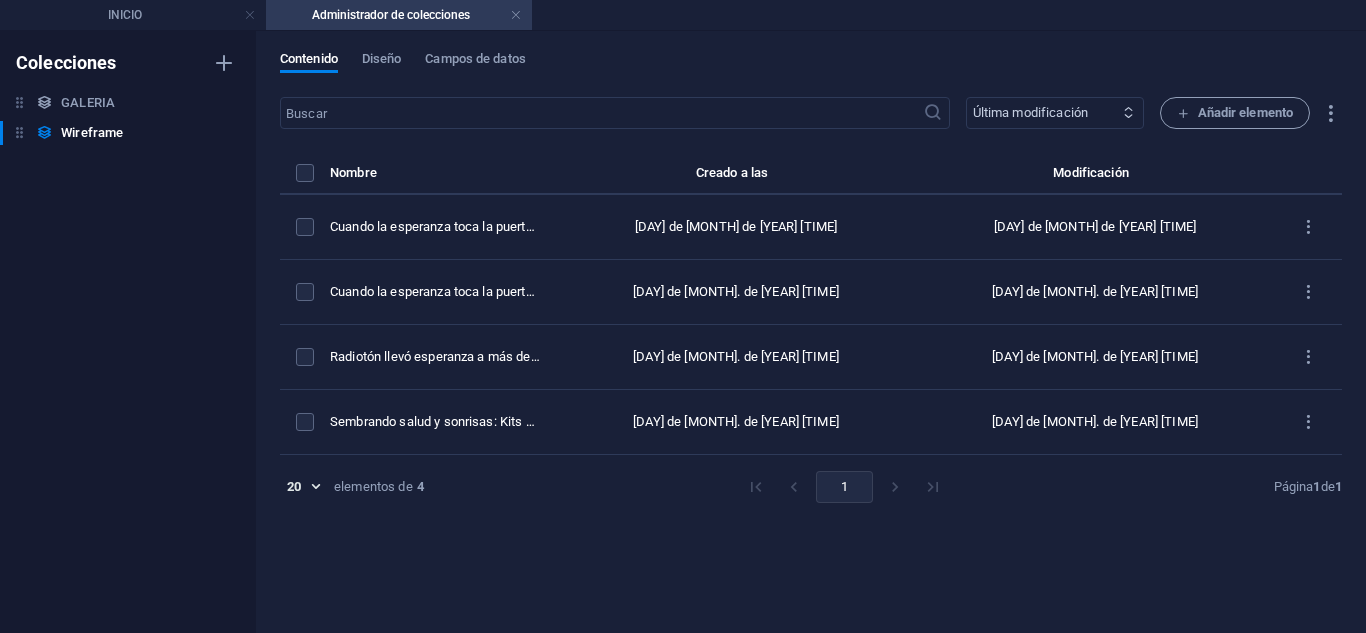 click on "Primero el más reciente Primero el más antiguo Última modificación Name (ascendente) Name (descendente) Slug (ascendente) Slug (descendente)" at bounding box center (1055, 113) 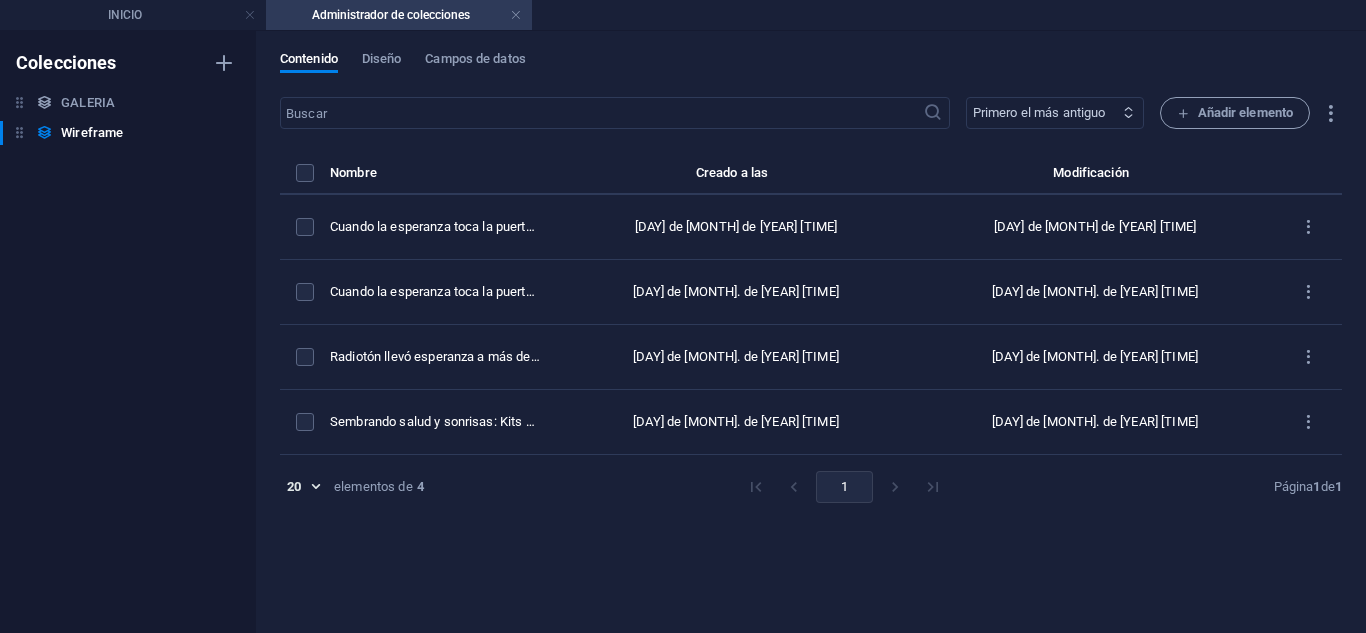 click on "Primero el más reciente Primero el más antiguo Última modificación Name (ascendente) Name (descendente) Slug (ascendente) Slug (descendente)" at bounding box center [1055, 113] 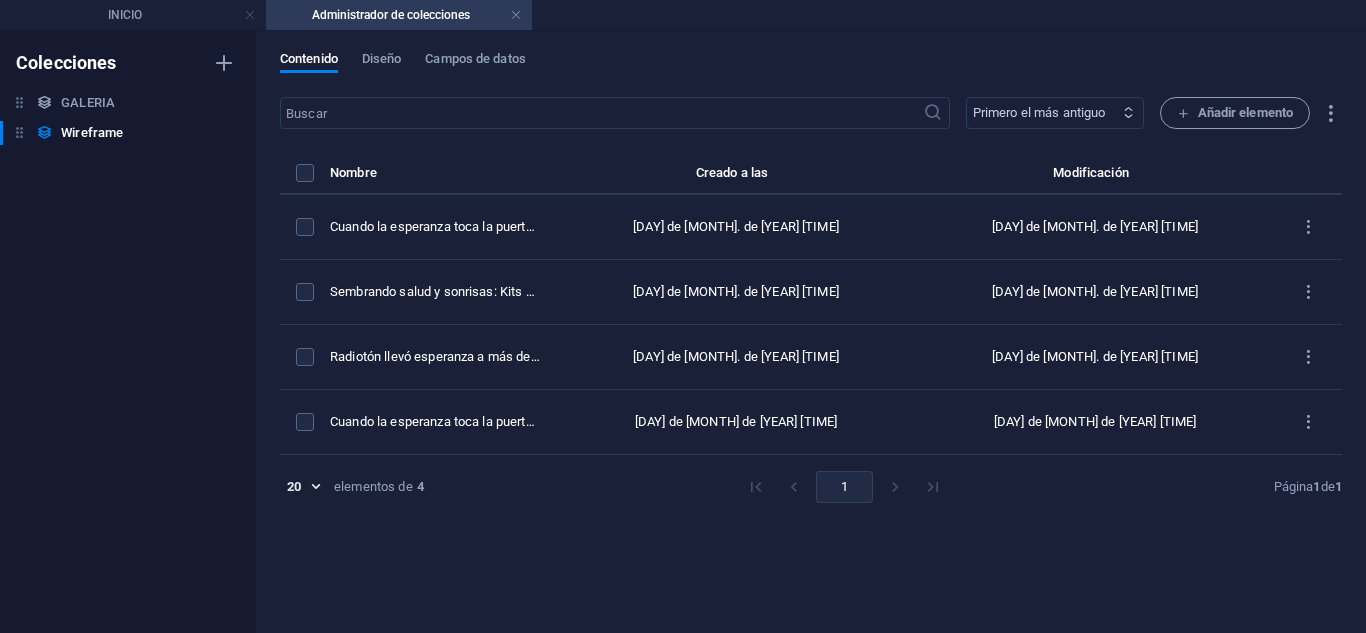 click on "Primero el más reciente Primero el más antiguo Última modificación Name (ascendente) Name (descendente) Slug (ascendente) Slug (descendente)" at bounding box center [1055, 113] 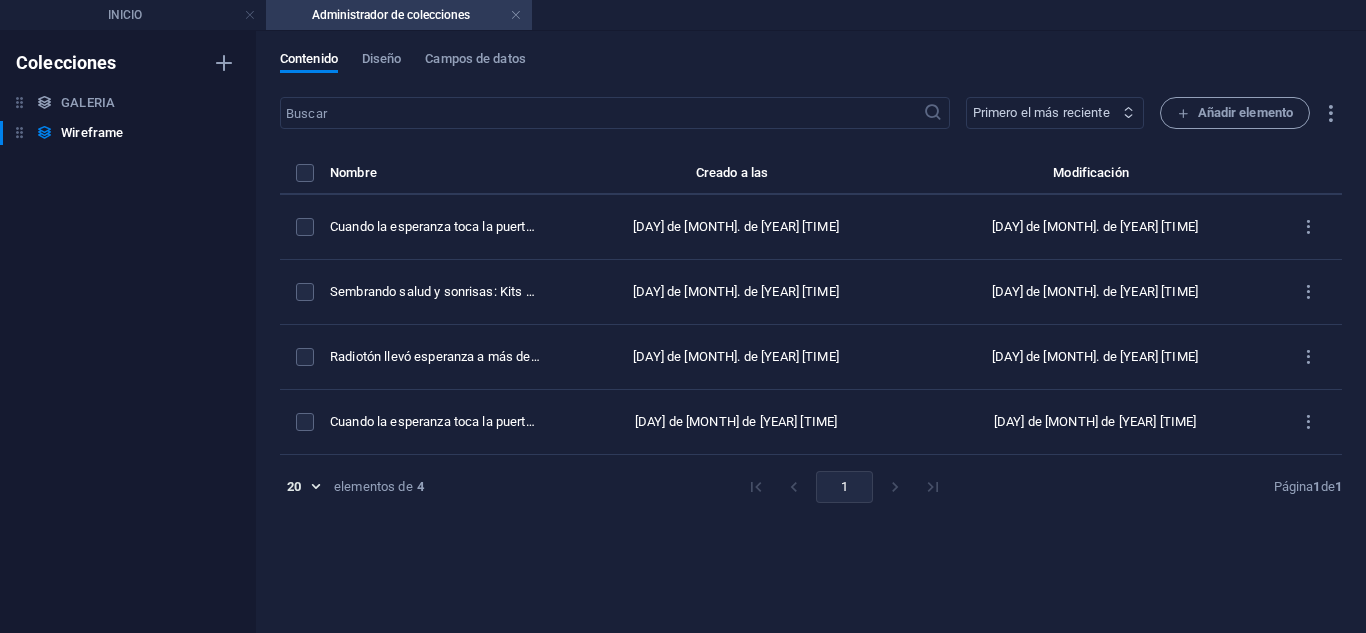 click on "Primero el más reciente Primero el más antiguo Última modificación Name (ascendente) Name (descendente) Slug (ascendente) Slug (descendente)" at bounding box center (1055, 113) 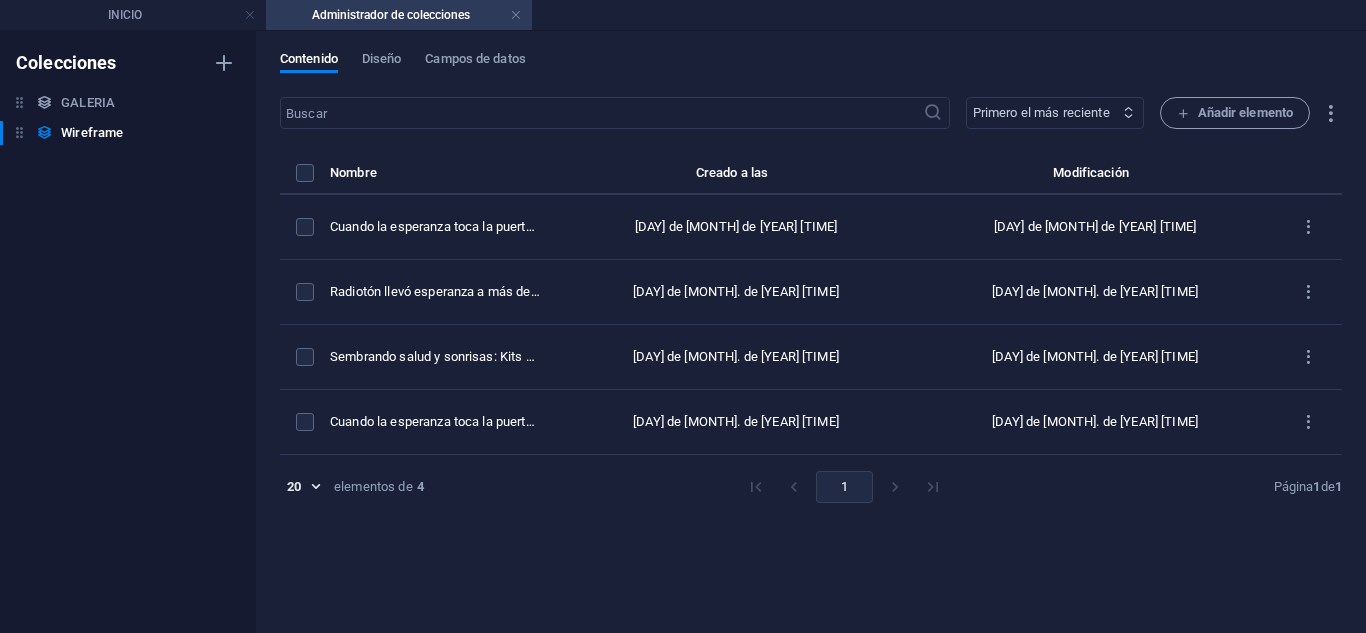 click on "Primero el más reciente Primero el más antiguo Última modificación Name (ascendente) Name (descendente) Slug (ascendente) Slug (descendente)" at bounding box center (1055, 113) 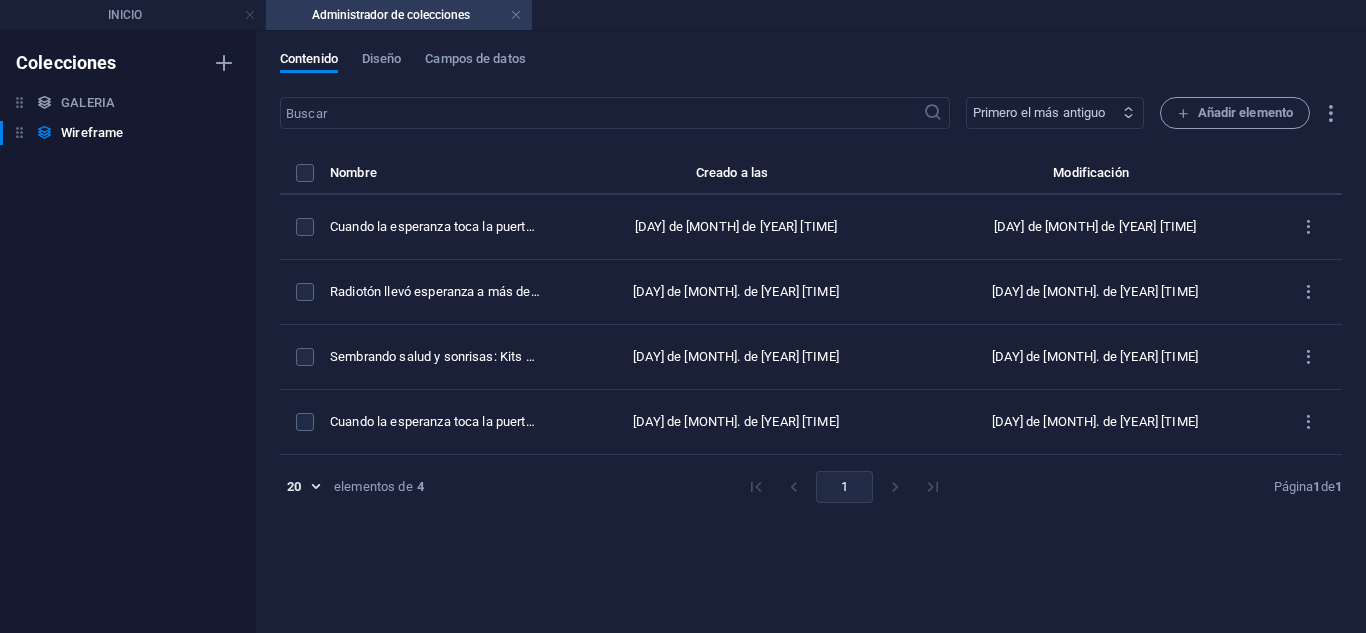 click on "Primero el más reciente Primero el más antiguo Última modificación Name (ascendente) Name (descendente) Slug (ascendente) Slug (descendente)" at bounding box center [1055, 113] 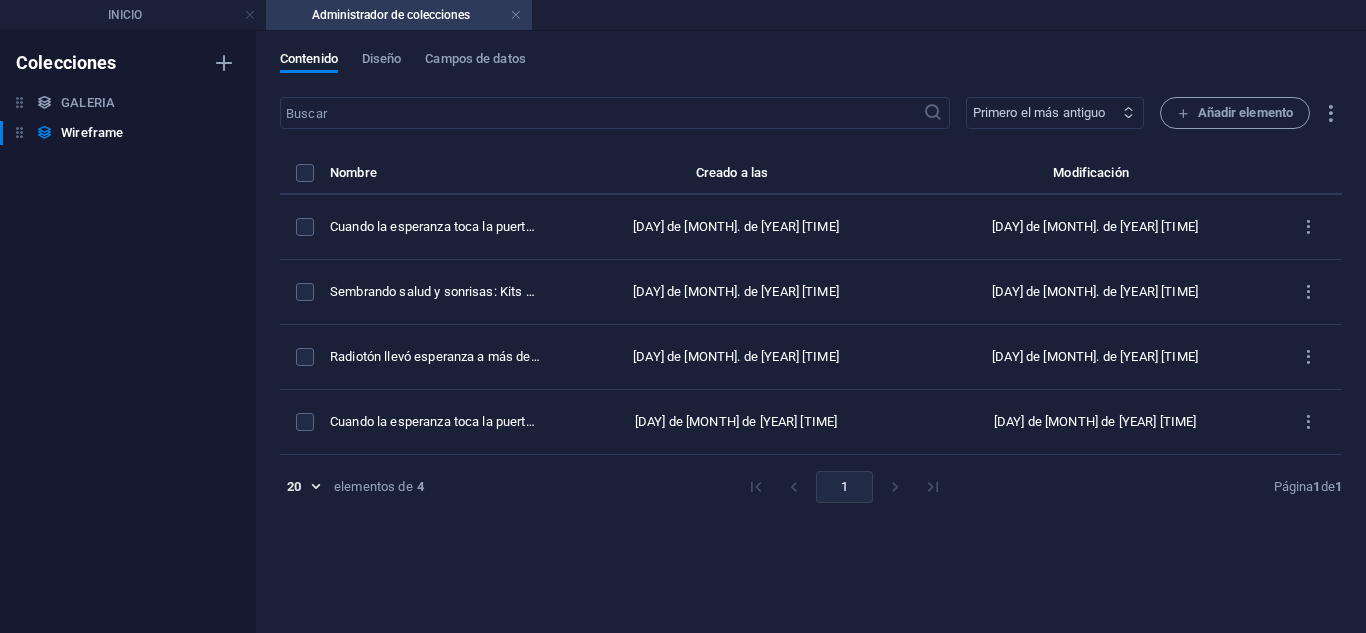 click on "Primero el más reciente Primero el más antiguo Última modificación Name (ascendente) Name (descendente) Slug (ascendente) Slug (descendente)" at bounding box center (1055, 113) 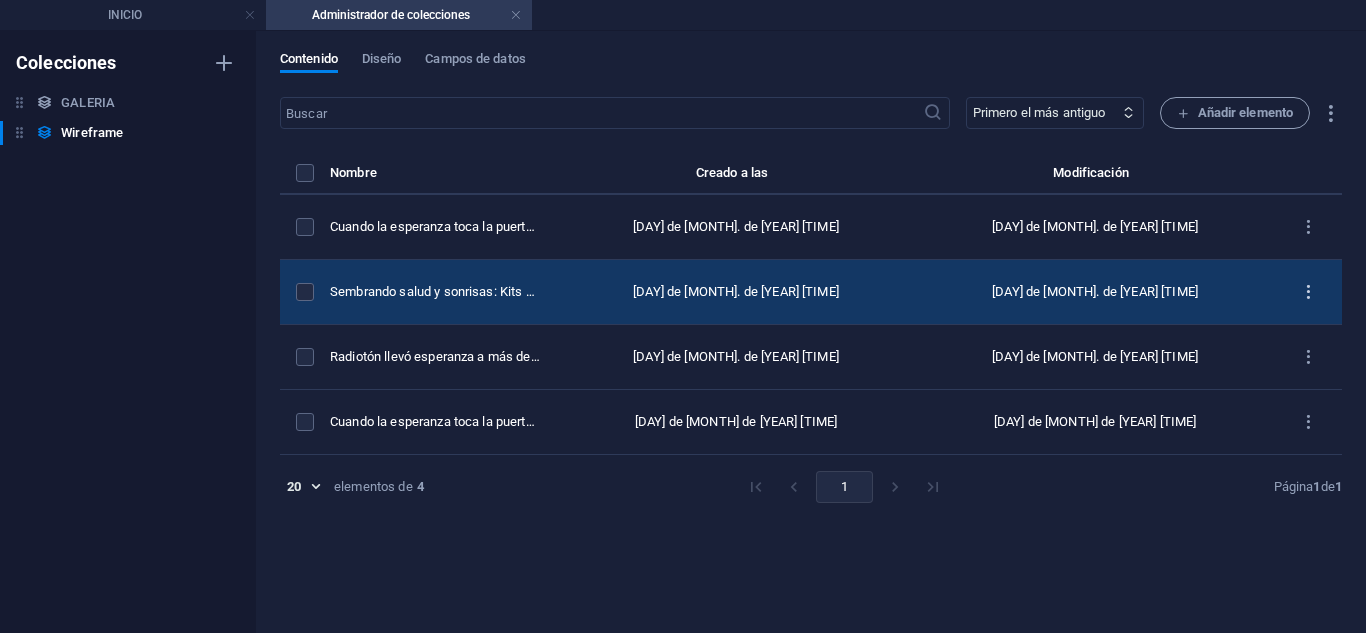click at bounding box center (1308, 292) 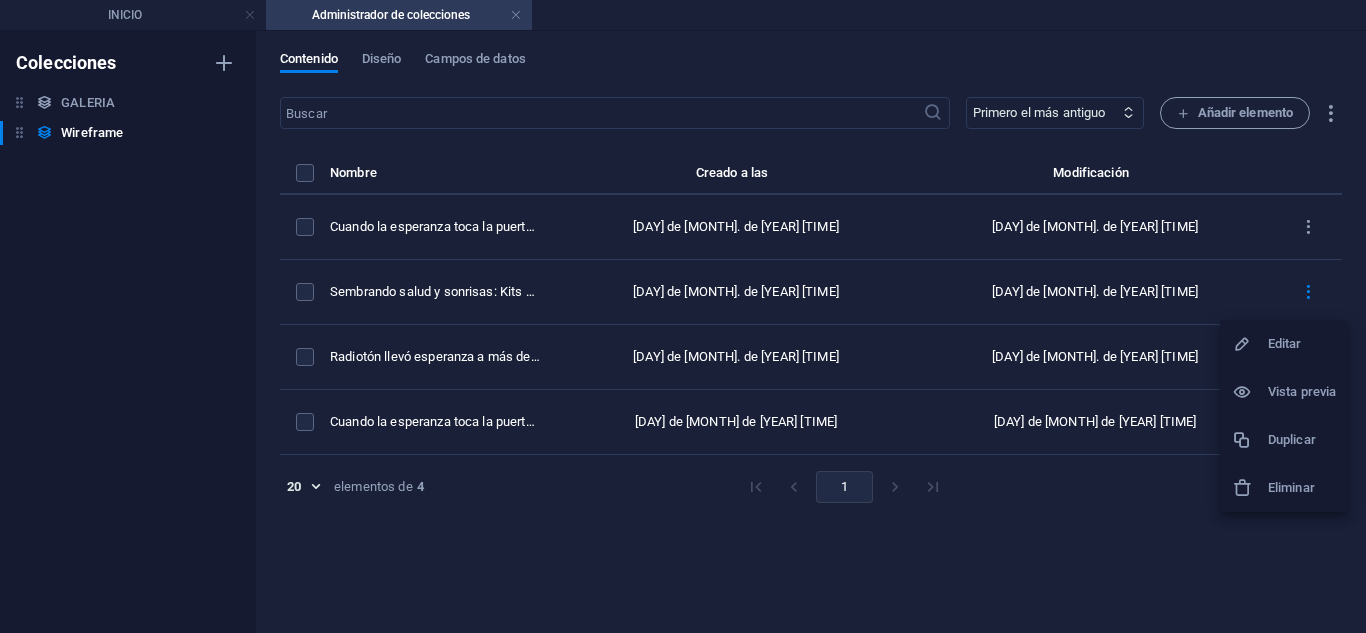 click on "Editar" at bounding box center [1302, 344] 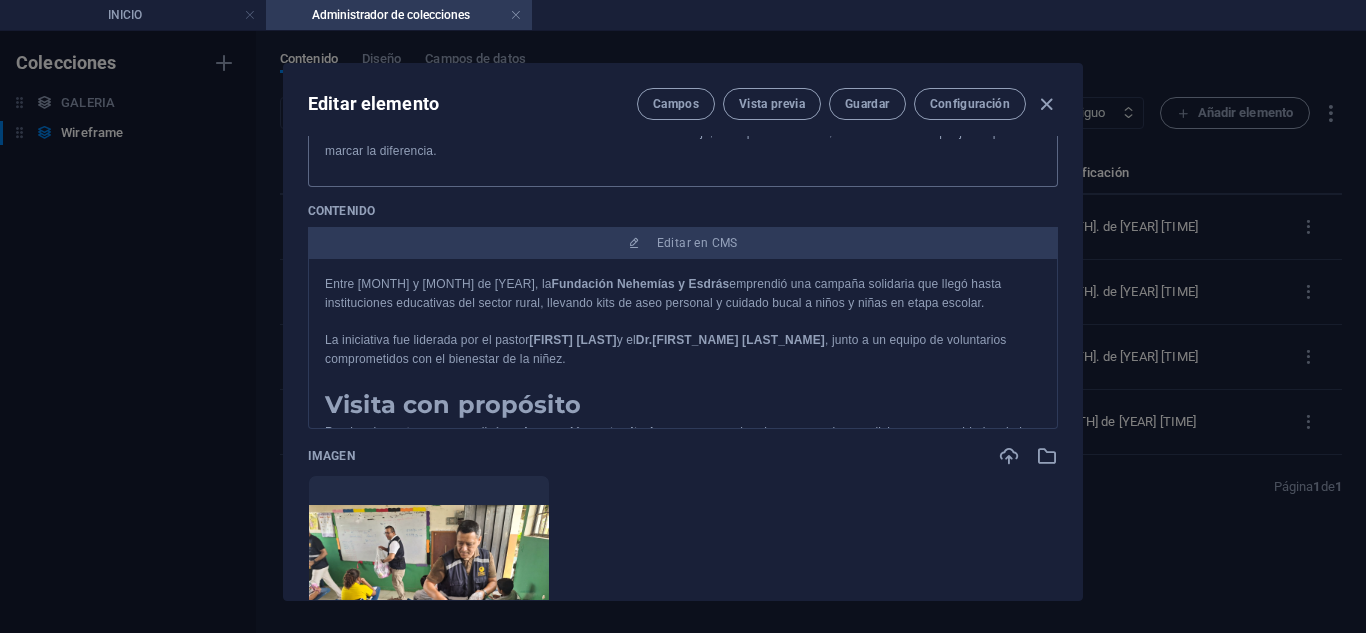 scroll, scrollTop: 303, scrollLeft: 0, axis: vertical 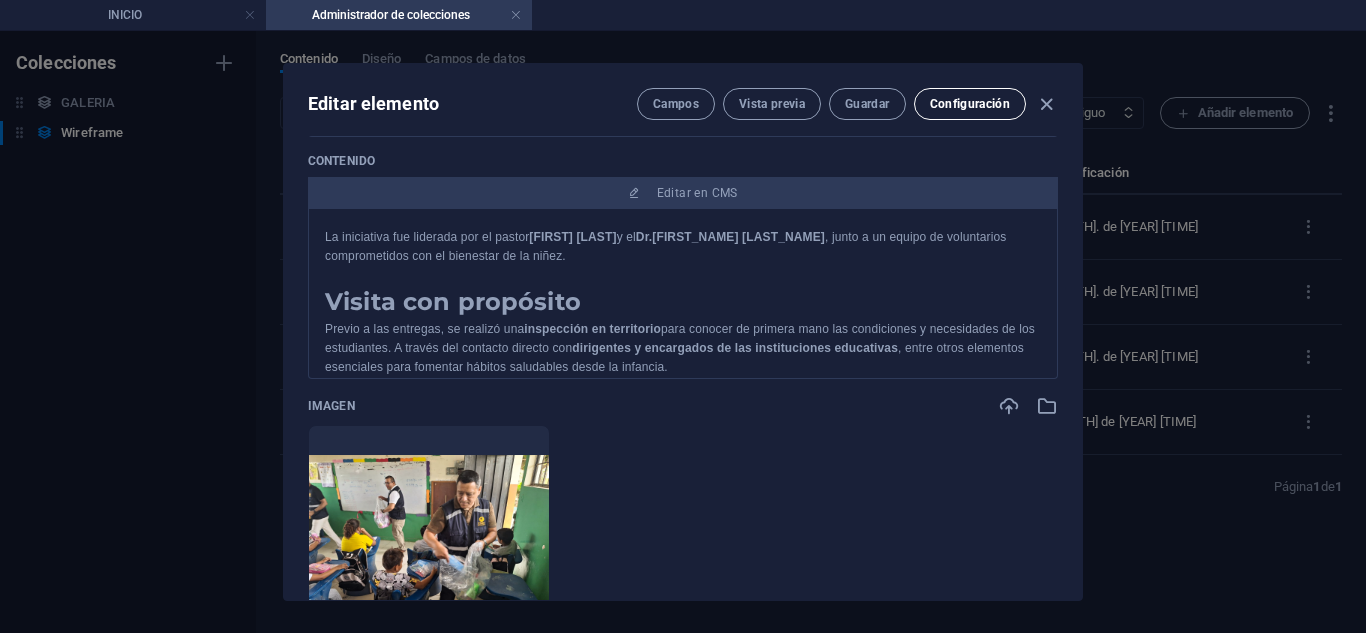 click on "Configuración" at bounding box center (970, 104) 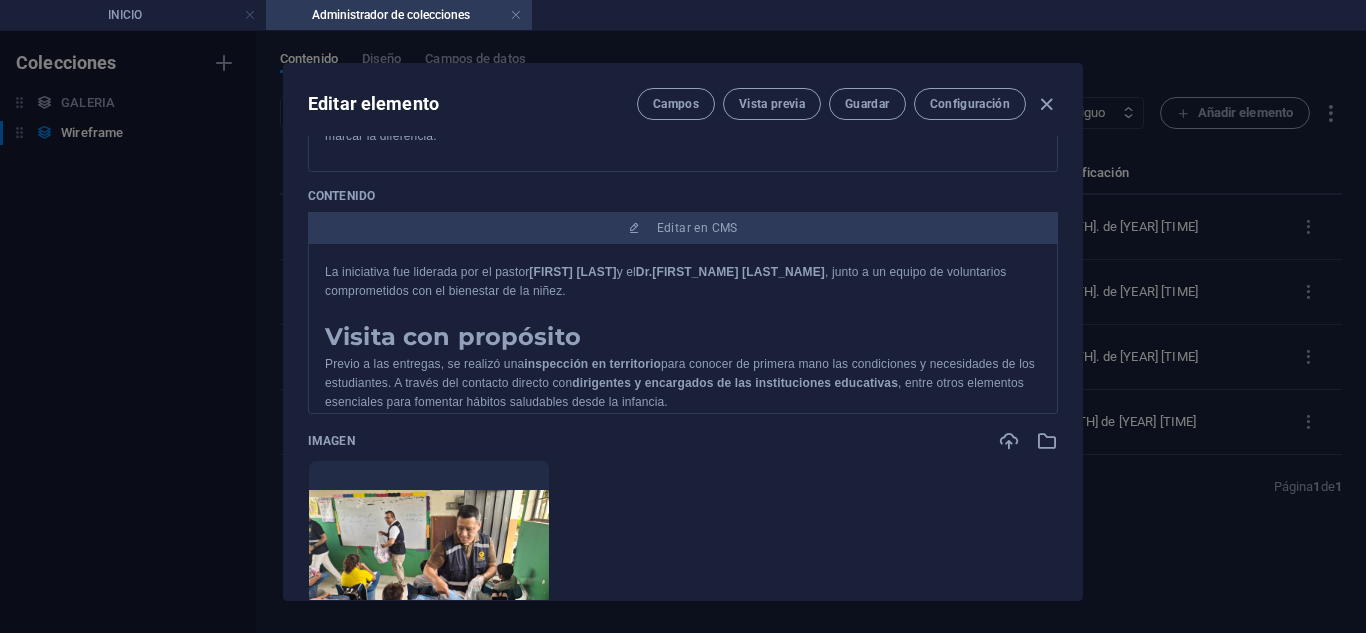 scroll, scrollTop: 263, scrollLeft: 0, axis: vertical 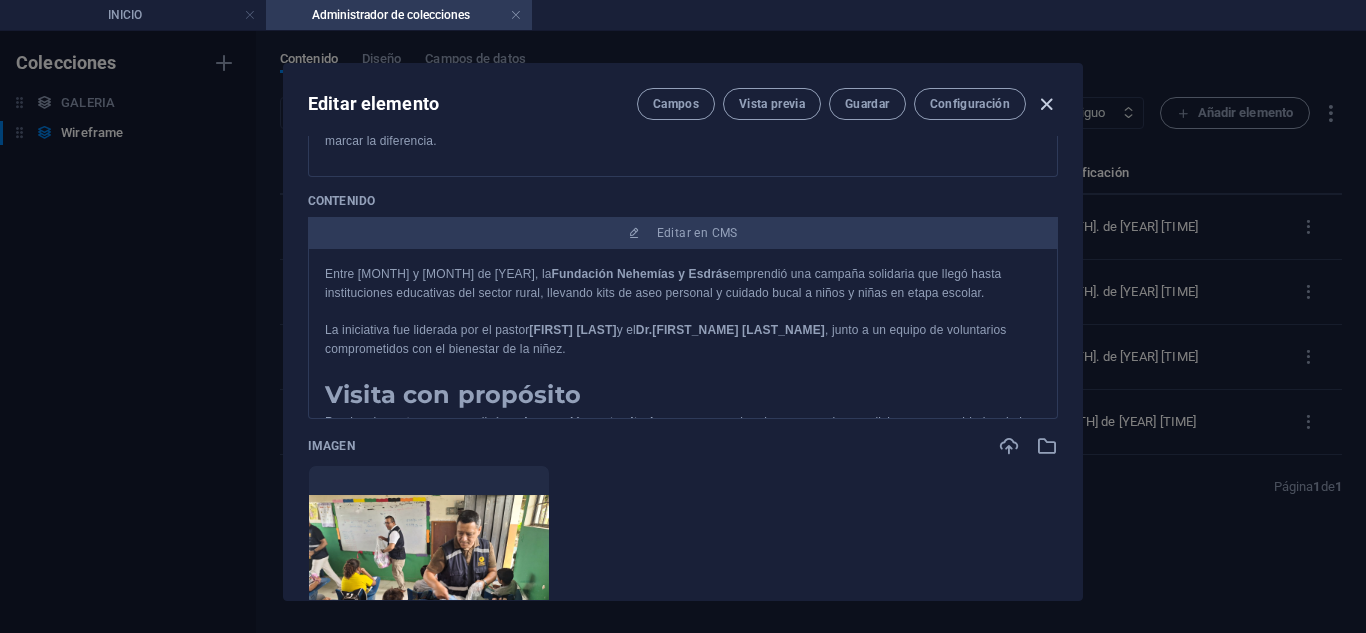 click at bounding box center (1046, 104) 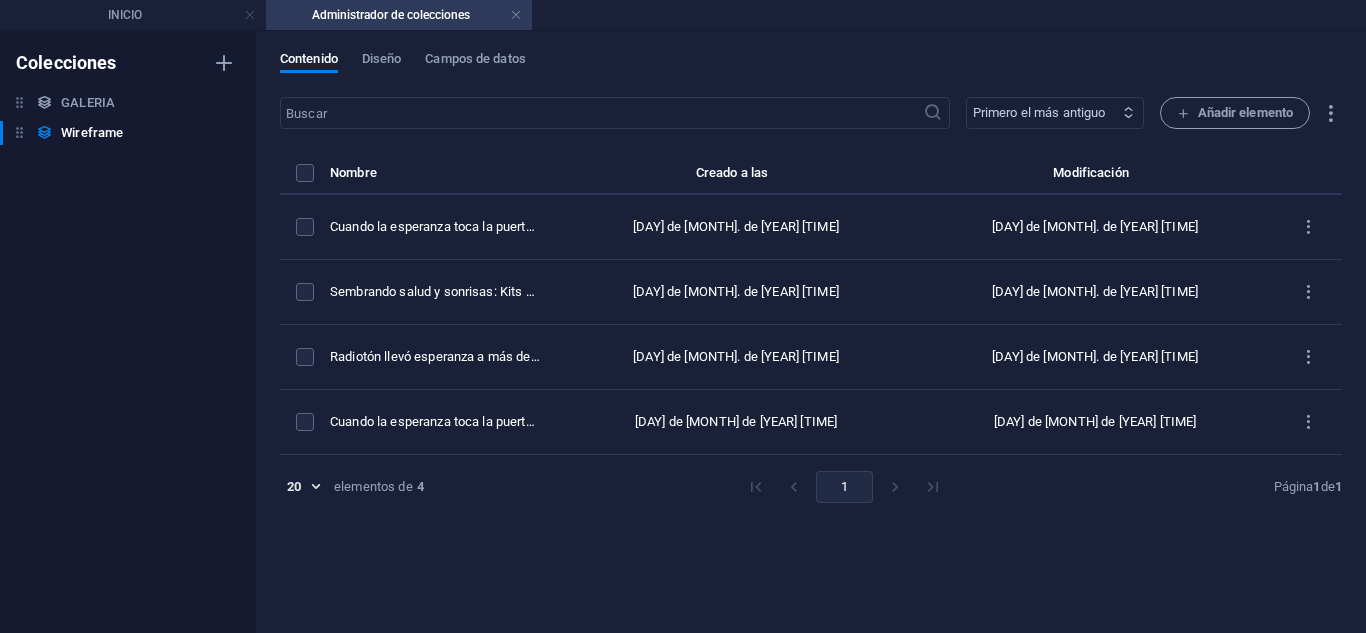 click on "Primero el más reciente Primero el más antiguo Última modificación Name (ascendente) Name (descendente) Slug (ascendente) Slug (descendente)" at bounding box center (1055, 113) 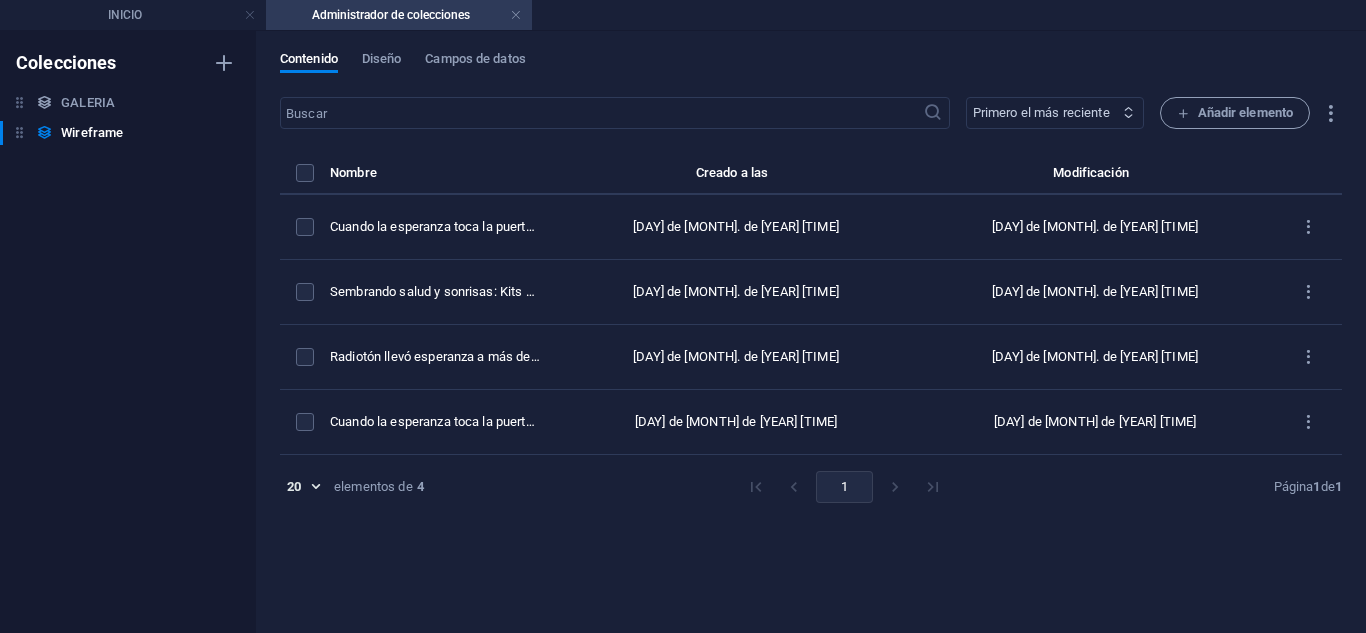 click on "Primero el más reciente Primero el más antiguo Última modificación Name (ascendente) Name (descendente) Slug (ascendente) Slug (descendente)" at bounding box center [1055, 113] 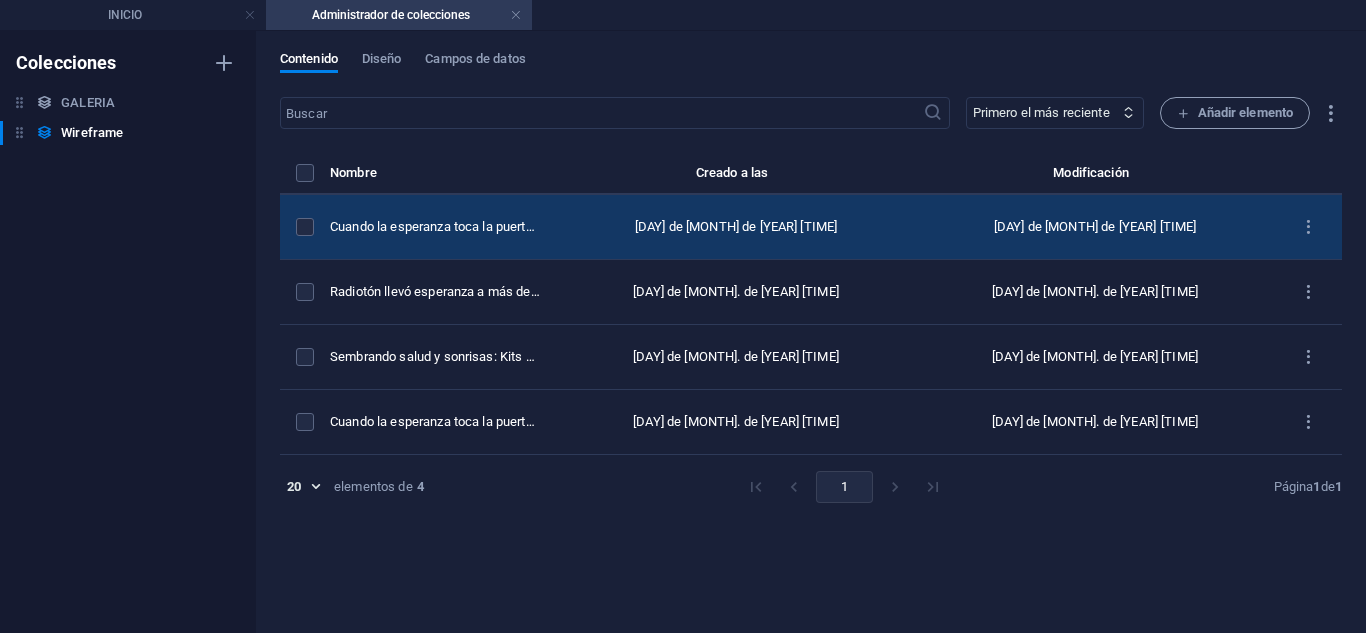 click on "[DAY] de [MONTH] de [YEAR] [TIME]" at bounding box center [736, 227] 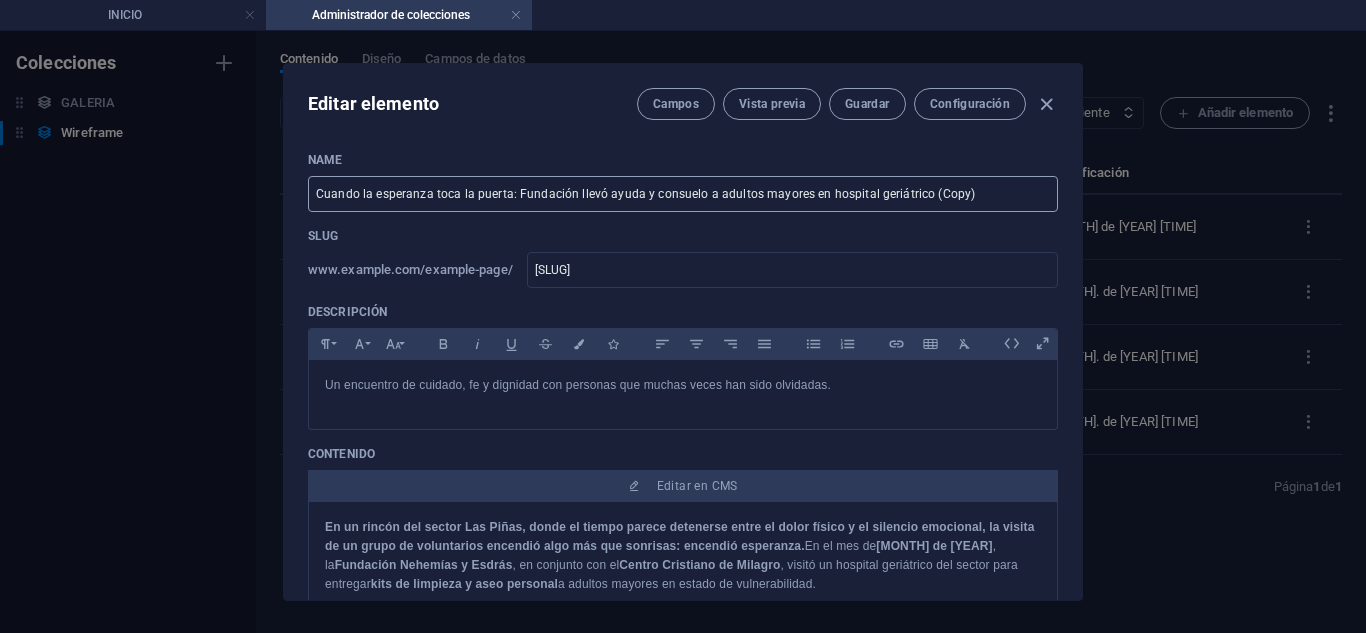 click on "Cuando la esperanza toca la puerta: Fundación llevó ayuda y consuelo a adultos mayores en hospital geriátrico (Copy)" at bounding box center [683, 194] 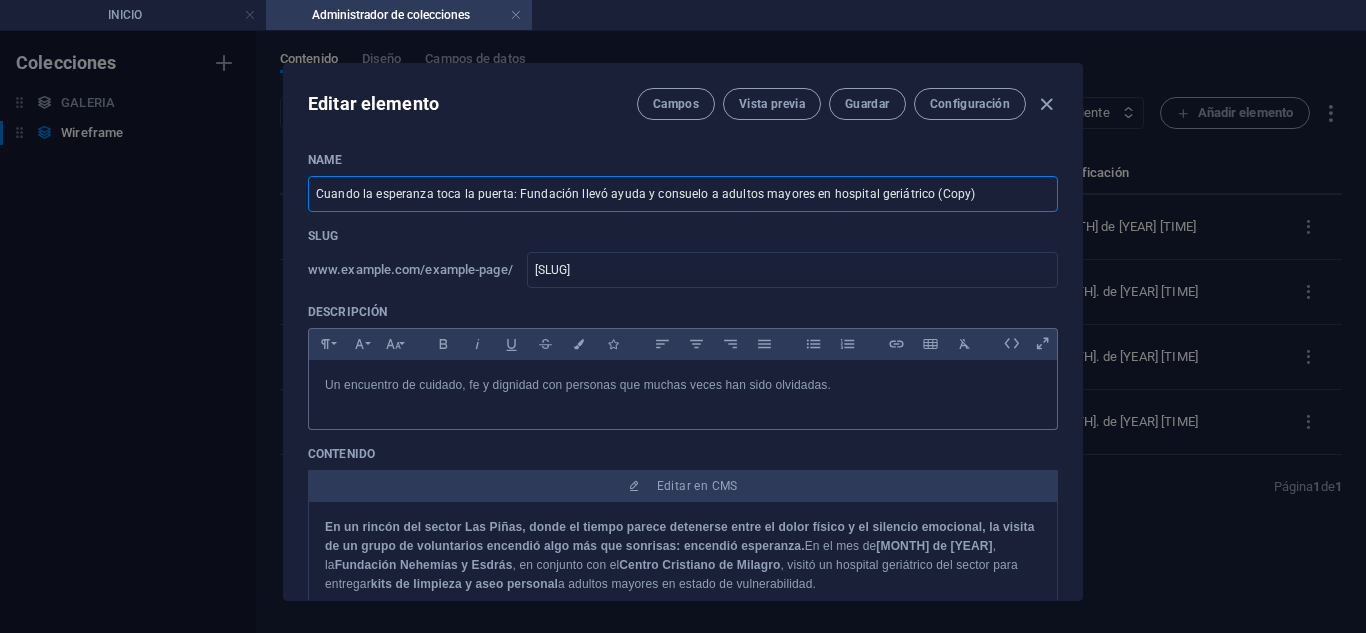 click on "Un encuentro de cuidado, fe y dignidad con personas que muchas veces han sido olvidadas." at bounding box center [683, 385] 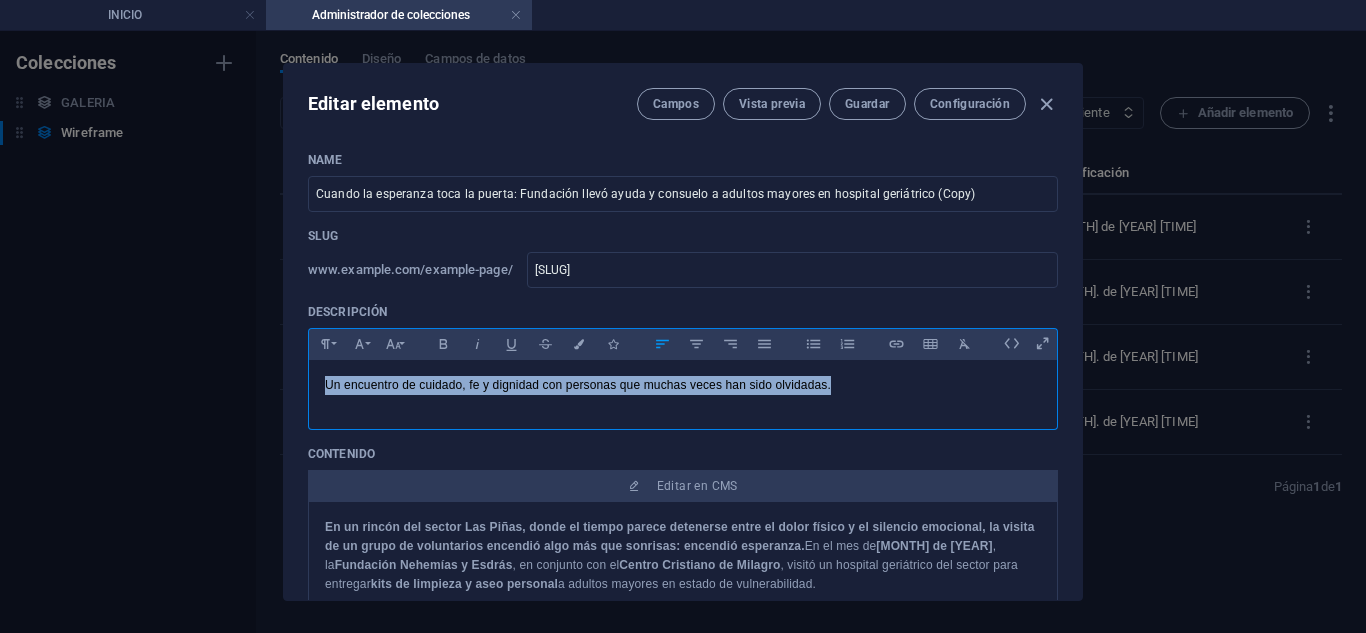 drag, startPoint x: 846, startPoint y: 388, endPoint x: 247, endPoint y: 379, distance: 599.0676 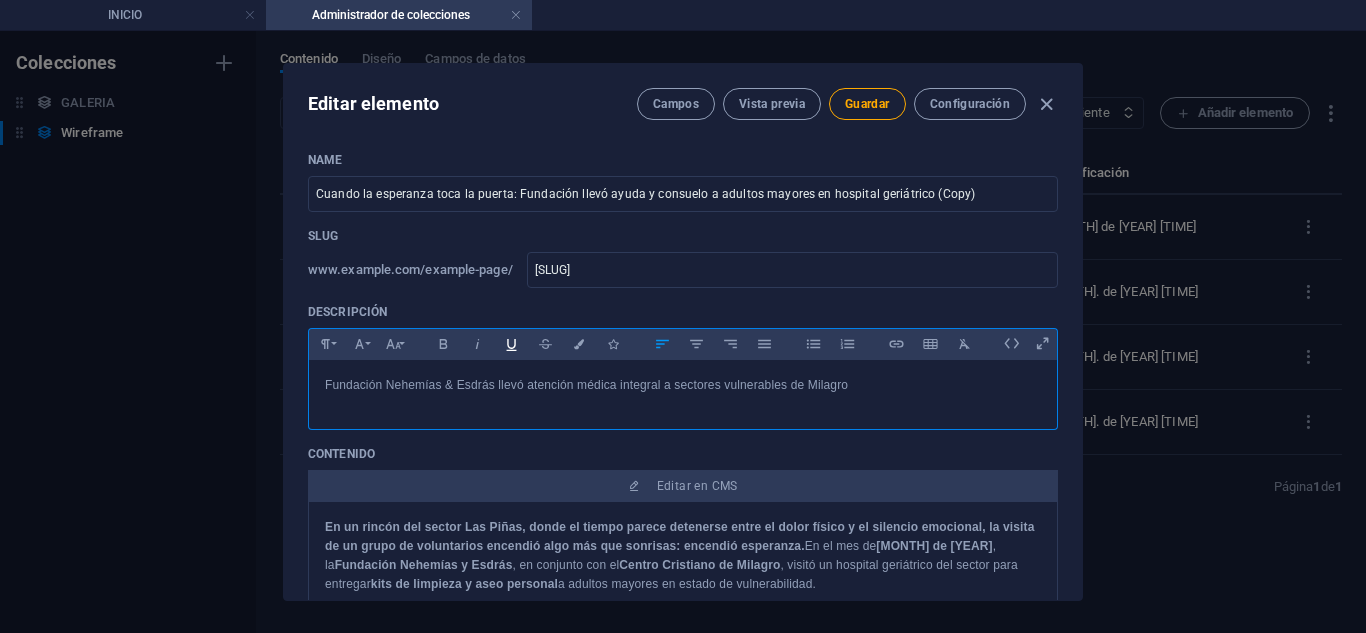 scroll, scrollTop: 822, scrollLeft: 6, axis: both 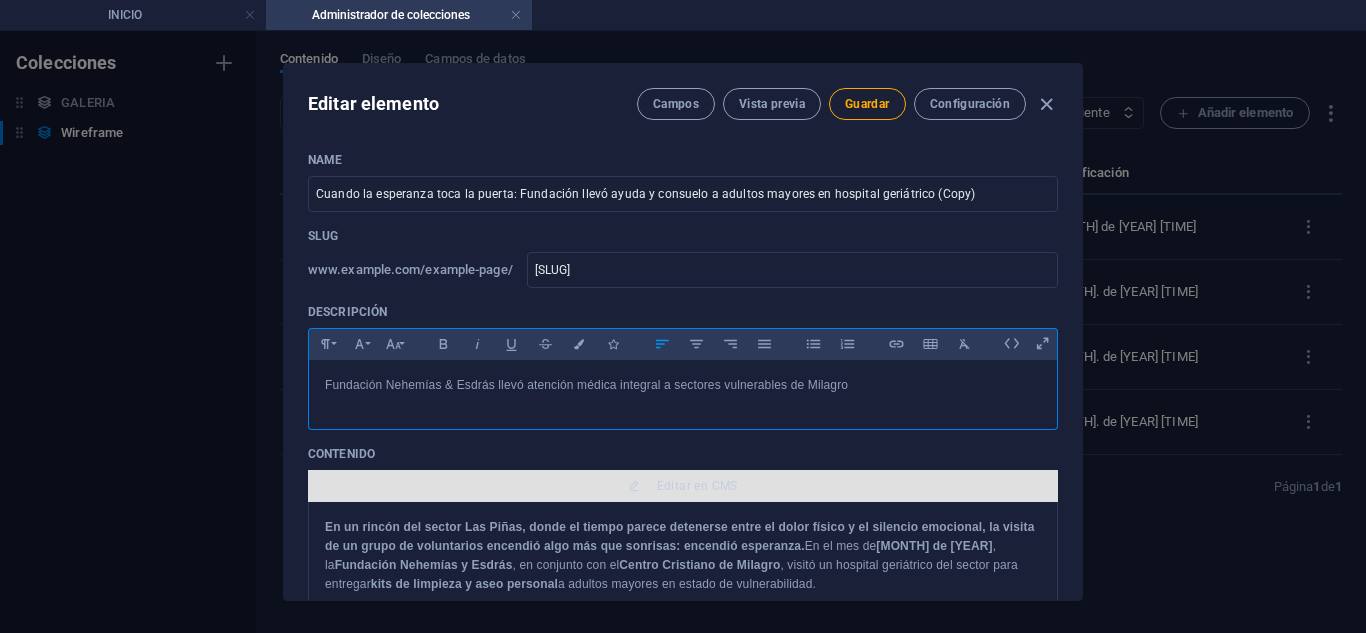 click on "Editar en CMS" at bounding box center (697, 486) 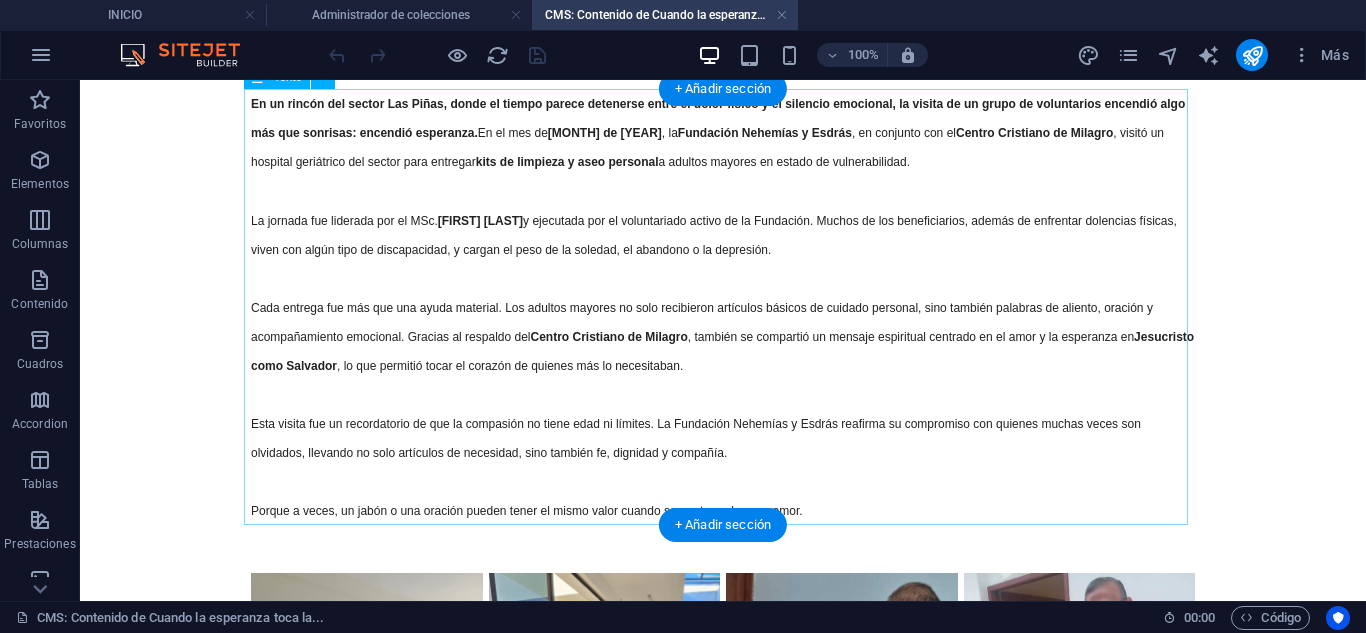 scroll, scrollTop: 0, scrollLeft: 0, axis: both 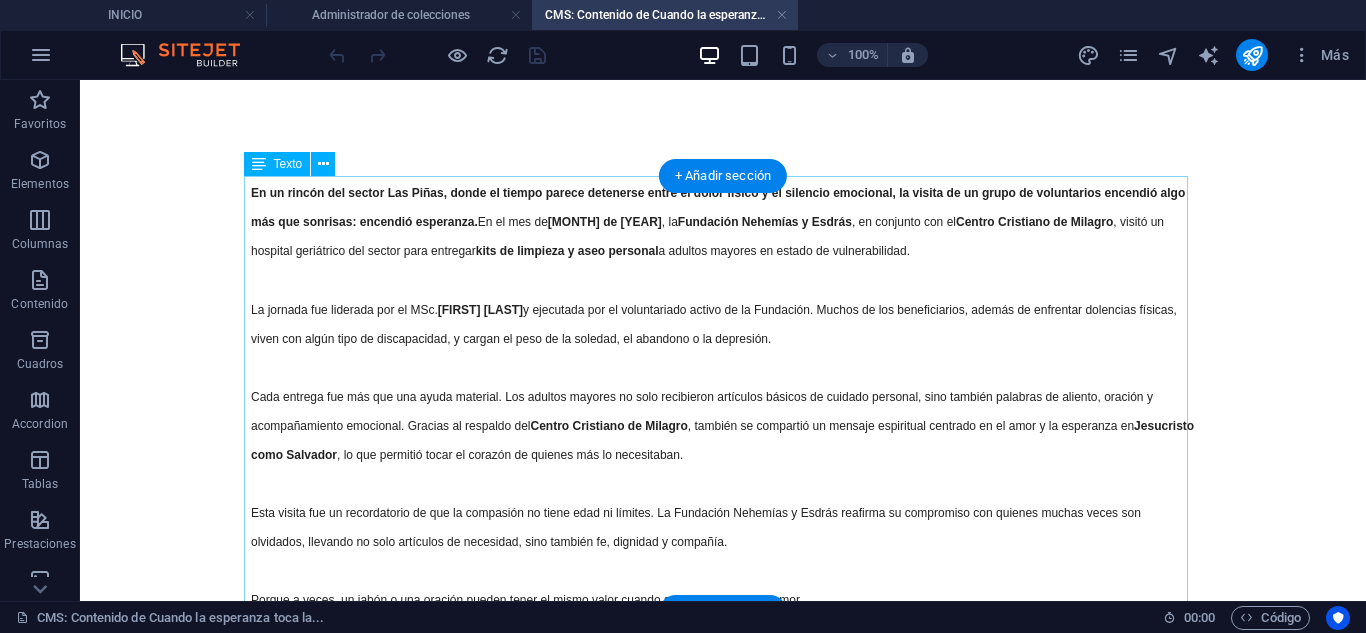 click on "En un rincón del sector Las Piñas, donde el tiempo parece detenerse entre el dolor físico y el silencio emocional, la visita de un grupo de voluntarios encendió algo más que sonrisas: encendió esperanza.  En el mes de  [MONTH] de [YEAR] , la  Fundación Nehemías y Esdrás , en conjunto con el  Centro Cristiano de [CITY] , visitó un hospital geriátrico del sector para entregar  kits de limpieza y aseo personal  a adultos mayores en estado de vulnerabilidad. La jornada fue liderada por el MSc.  [FIRST_NAME] [LAST_NAME]  y ejecutada por el voluntariado activo de la Fundación. Muchos de los beneficiarios, además de enfrentar dolencias físicas, viven con algún tipo de discapacidad, y cargan el peso de la soledad, el abandono o la depresión. Cada entrega fue más que una ayuda material. Los adultos mayores no solo recibieron artículos básicos de cuidado personal, sino también palabras de aliento, oración y acompañamiento emocional. Gracias al respaldo del  Centro Cristiano de [CITY]" at bounding box center (723, 394) 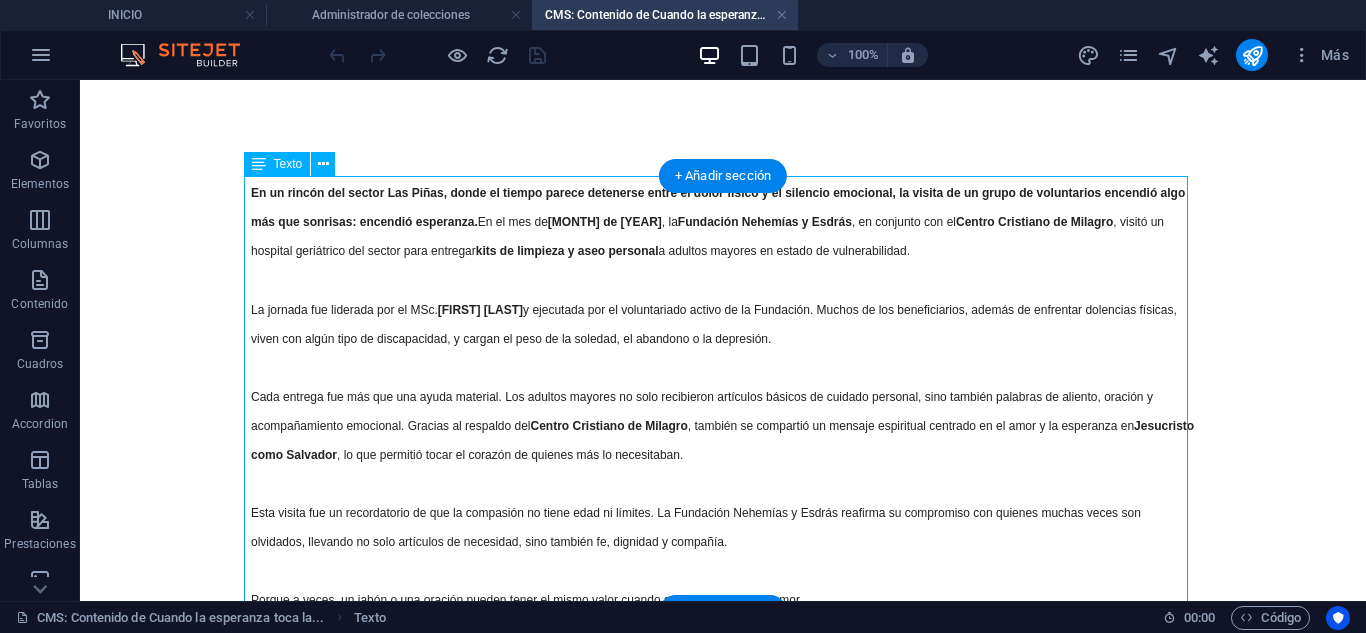 click on "En un rincón del sector Las Piñas, donde el tiempo parece detenerse entre el dolor físico y el silencio emocional, la visita de un grupo de voluntarios encendió algo más que sonrisas: encendió esperanza.  En el mes de  [MONTH] de [YEAR] , la  Fundación Nehemías y Esdrás , en conjunto con el  Centro Cristiano de [CITY] , visitó un hospital geriátrico del sector para entregar  kits de limpieza y aseo personal  a adultos mayores en estado de vulnerabilidad. La jornada fue liderada por el MSc.  [FIRST_NAME] [LAST_NAME]  y ejecutada por el voluntariado activo de la Fundación. Muchos de los beneficiarios, además de enfrentar dolencias físicas, viven con algún tipo de discapacidad, y cargan el peso de la soledad, el abandono o la depresión. Cada entrega fue más que una ayuda material. Los adultos mayores no solo recibieron artículos básicos de cuidado personal, sino también palabras de aliento, oración y acompañamiento emocional. Gracias al respaldo del  Centro Cristiano de [CITY]" at bounding box center [723, 394] 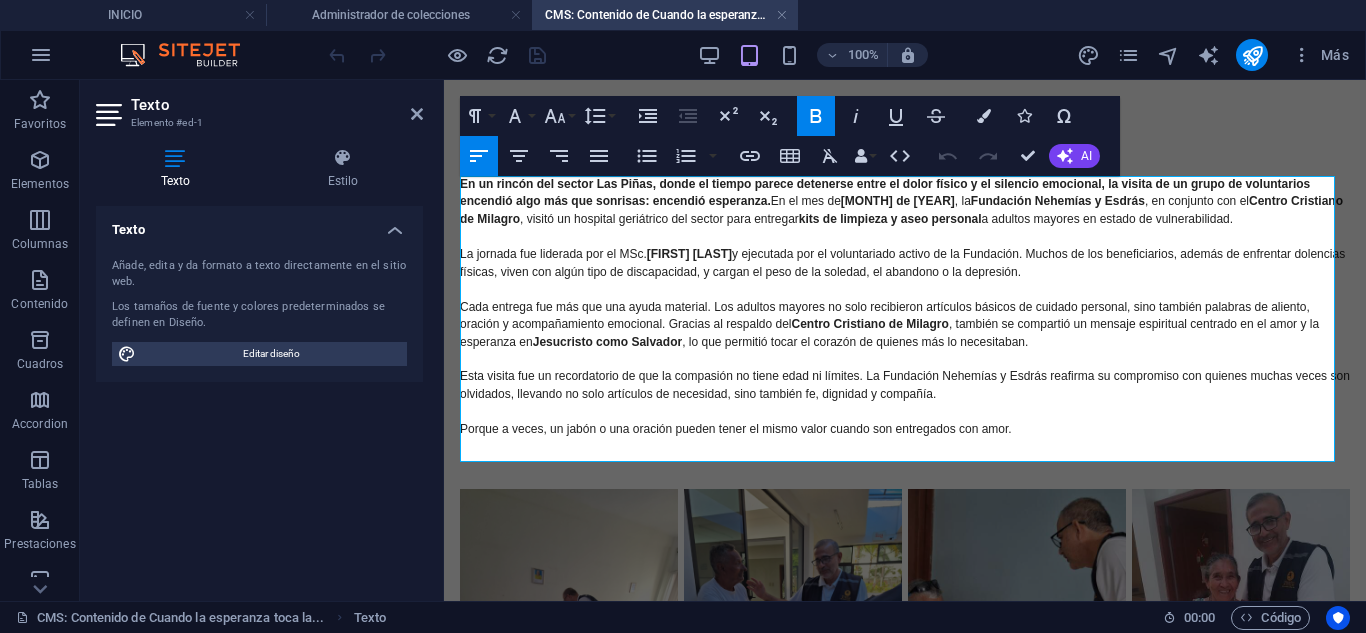 drag, startPoint x: 724, startPoint y: 240, endPoint x: 873, endPoint y: 264, distance: 150.9205 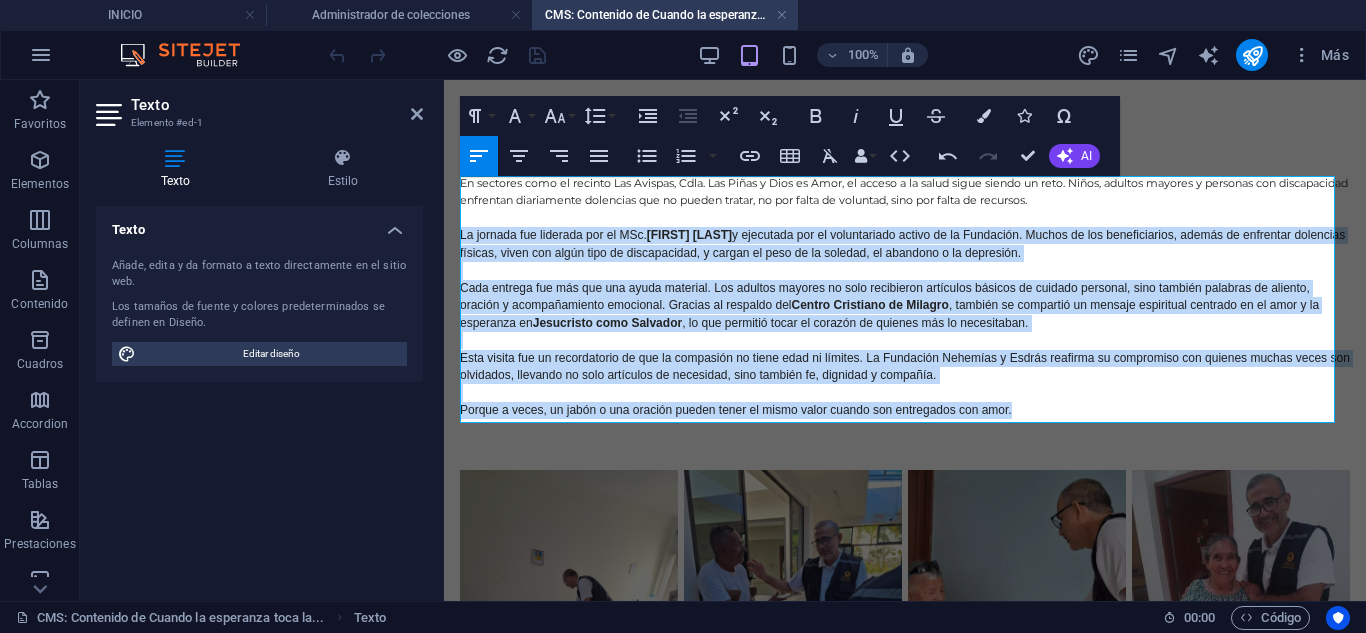 drag, startPoint x: 1030, startPoint y: 416, endPoint x: 887, endPoint y: 312, distance: 176.81912 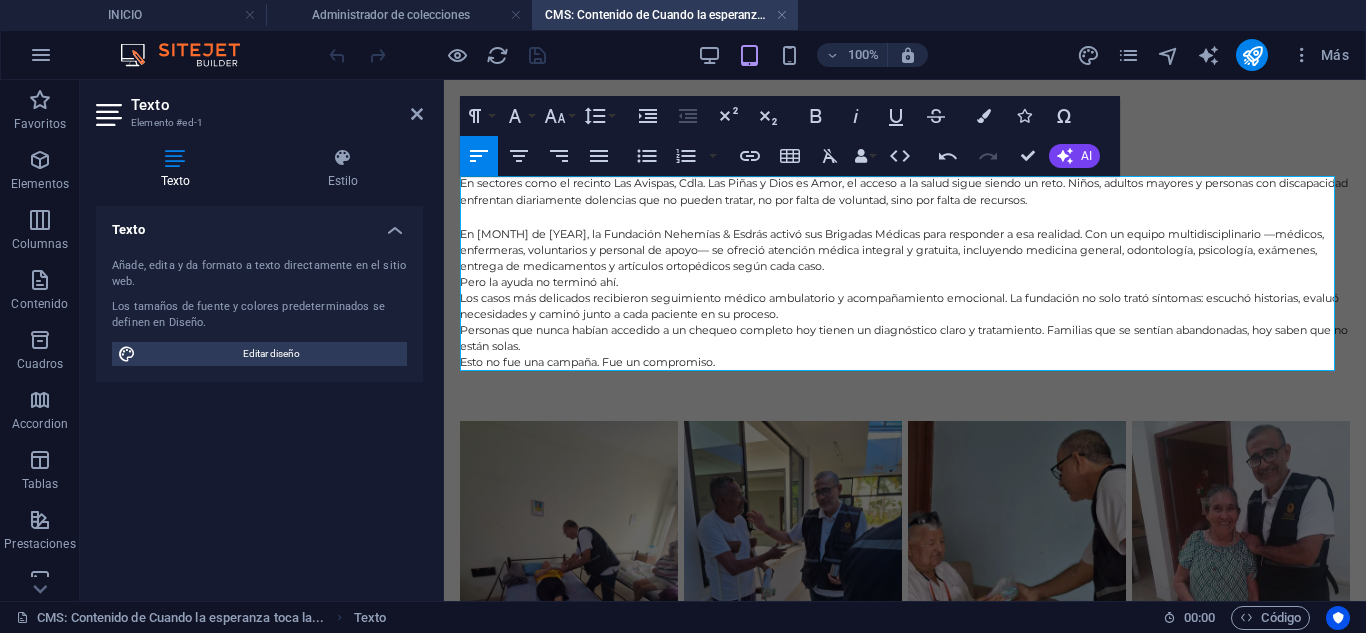 click on "En [MONTH] de [YEAR], la Fundación Nehemías & Esdrás activó sus Brigadas Médicas para responder a esa realidad. Con un equipo multidisciplinario —médicos, enfermeras, voluntarios y personal de apoyo— se ofreció atención médica integral y gratuita, incluyendo medicina general, odontología, psicología, exámenes, entrega de medicamentos y artículos ortopédicos según cada caso." at bounding box center (905, 251) 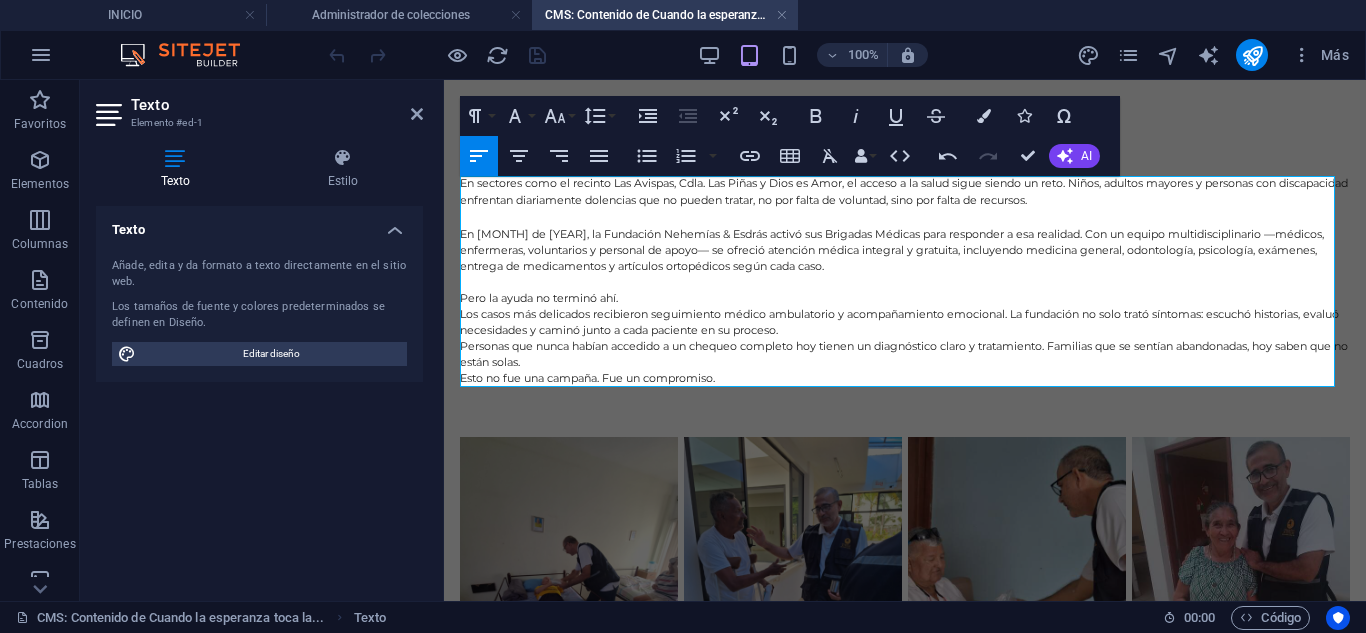 click at bounding box center (905, 283) 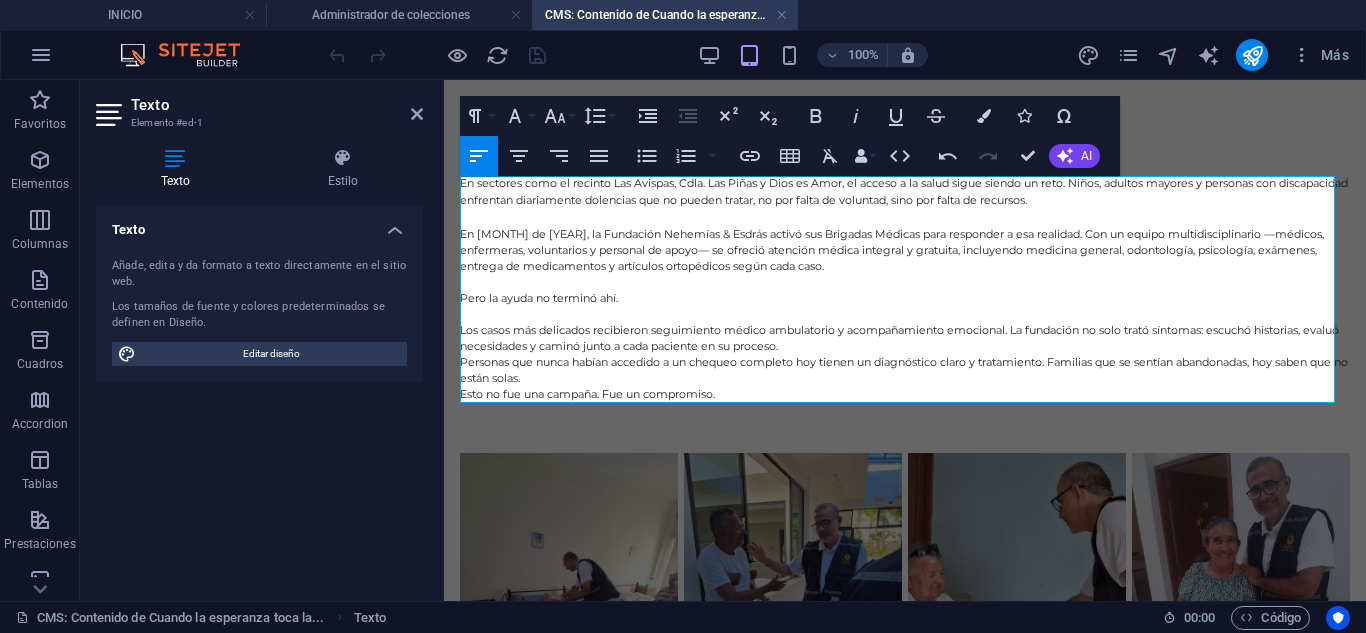 click on "Personas que nunca habían accedido a un chequeo completo hoy tienen un diagnóstico claro y tratamiento. Familias que se sentían abandonadas, hoy saben que no están solas." at bounding box center (905, 371) 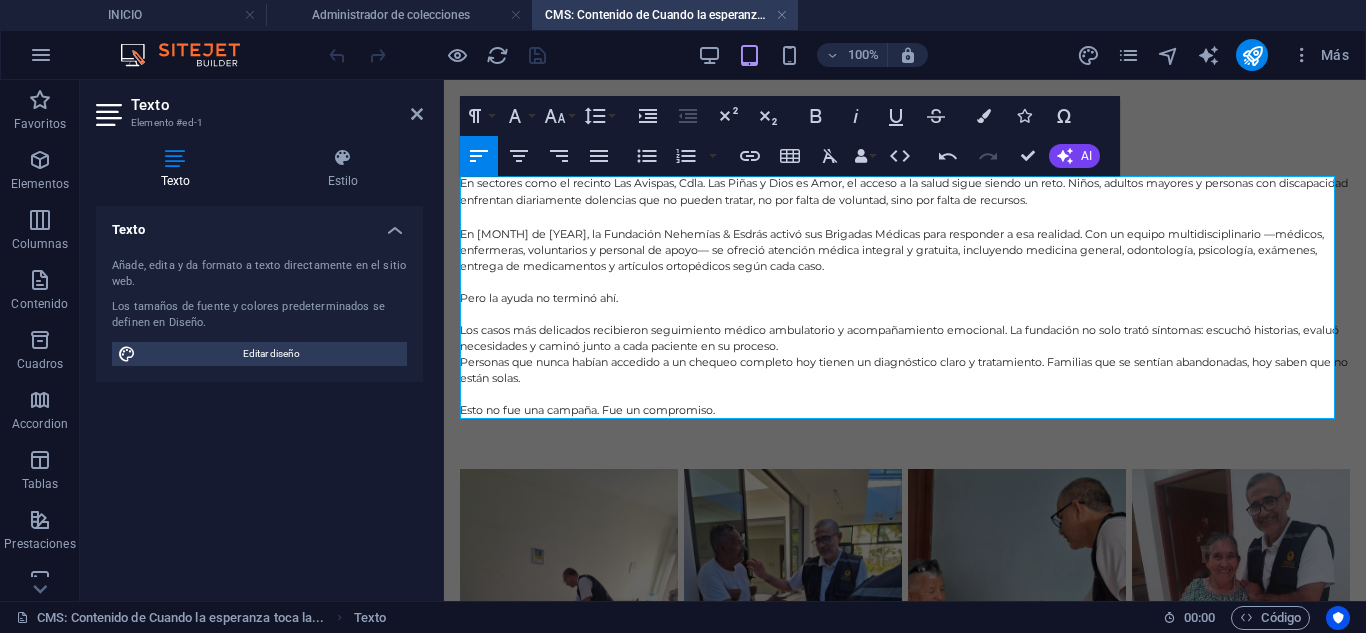 click on "Esto no fue una campaña. Fue un compromiso." at bounding box center (905, 411) 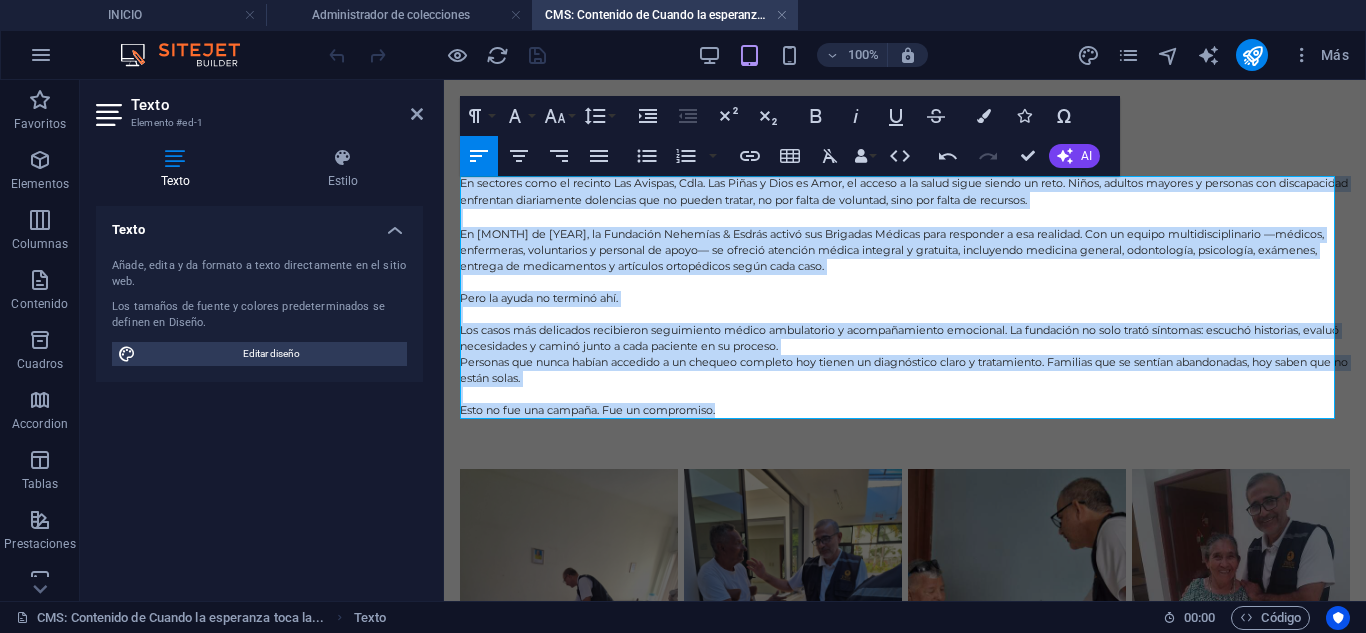 drag, startPoint x: 756, startPoint y: 409, endPoint x: 448, endPoint y: 166, distance: 392.31747 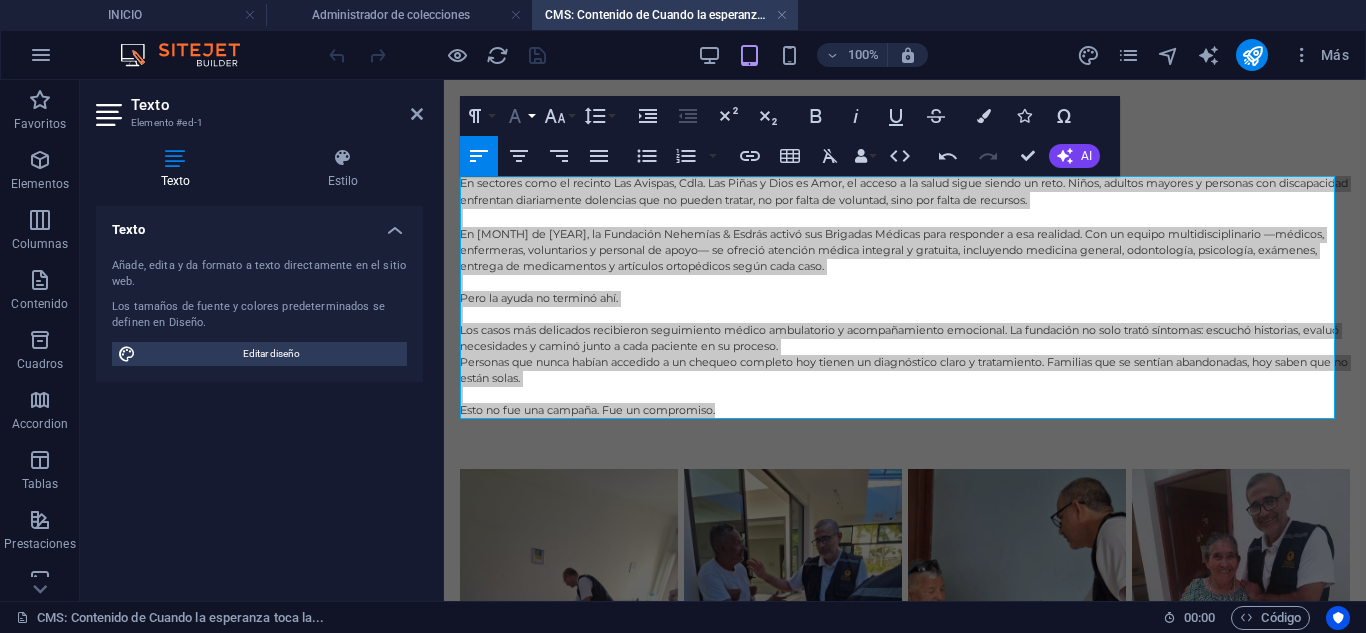 click 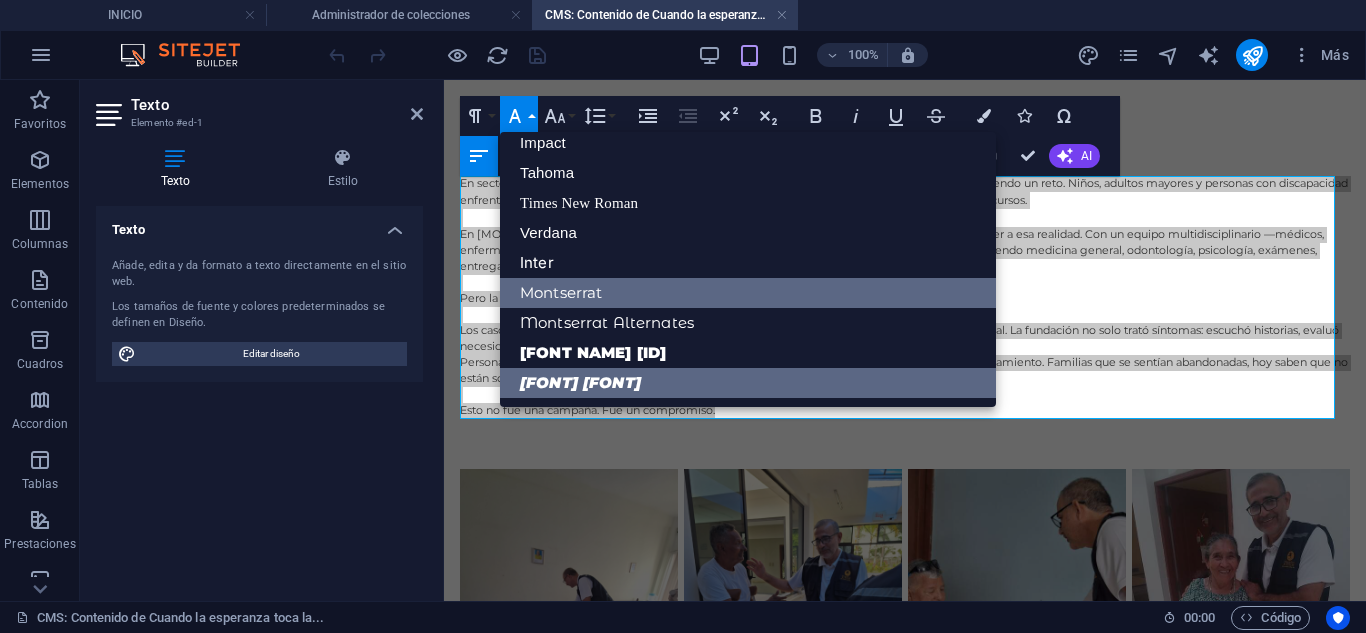 scroll, scrollTop: 0, scrollLeft: 0, axis: both 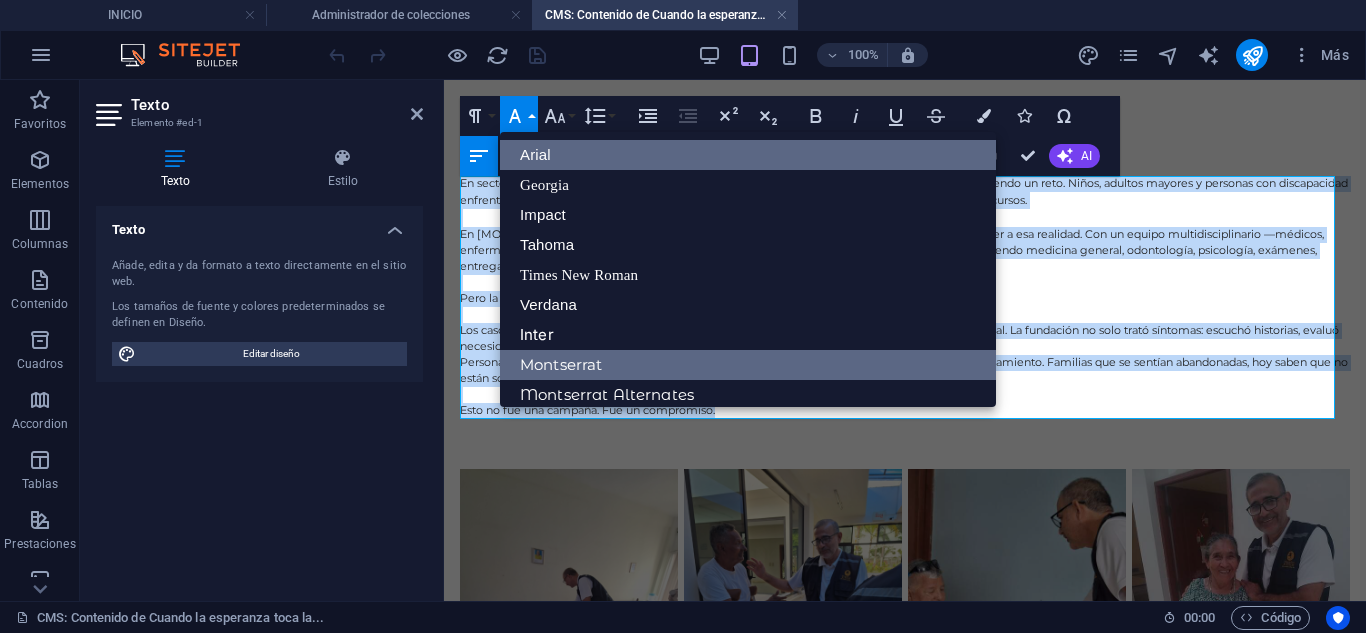 click on "Arial" at bounding box center [748, 155] 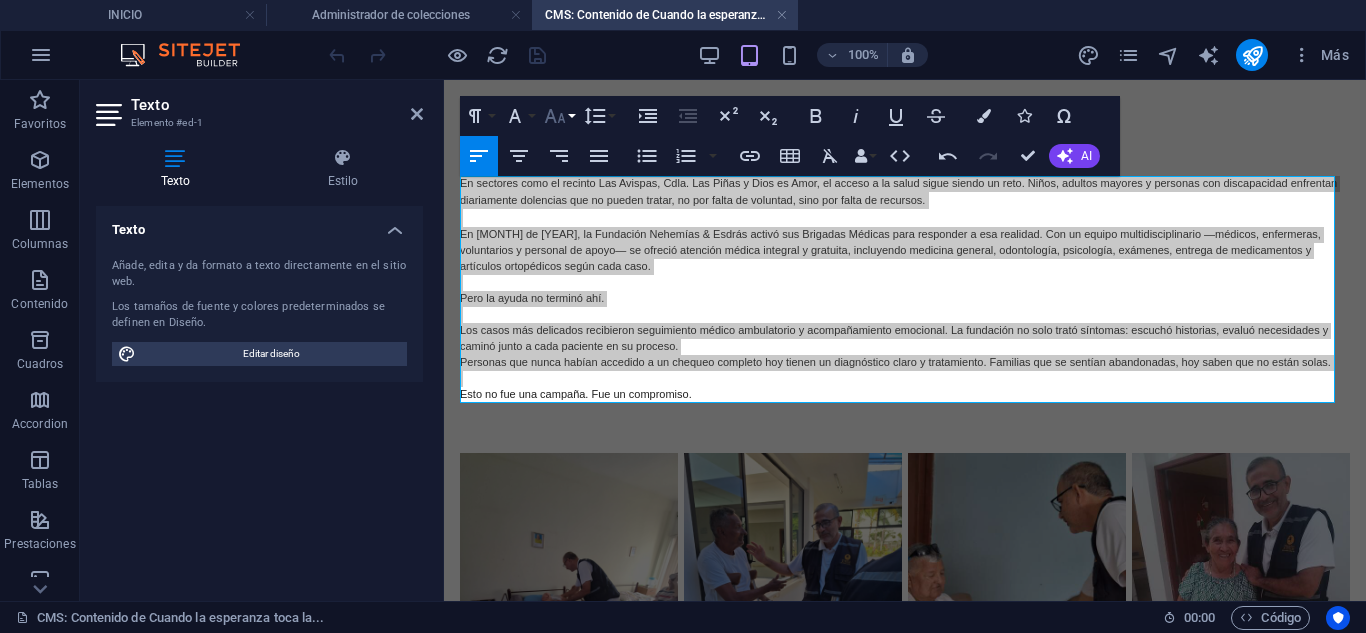 click 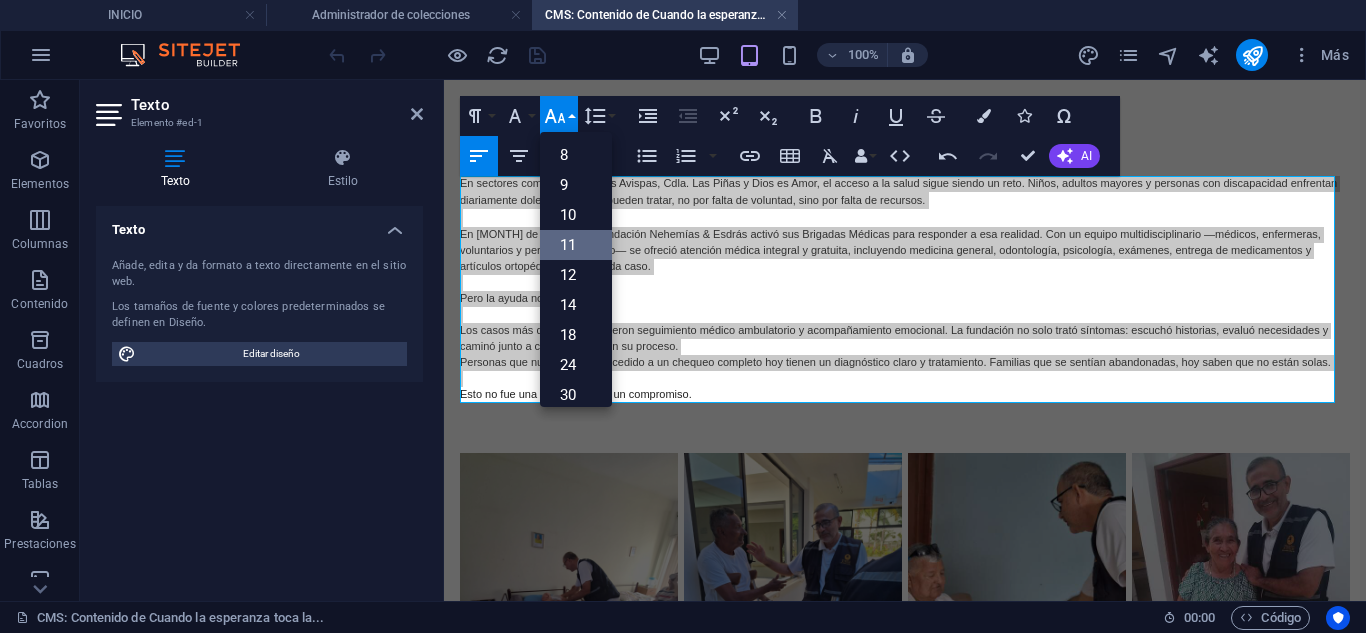 scroll, scrollTop: 113, scrollLeft: 0, axis: vertical 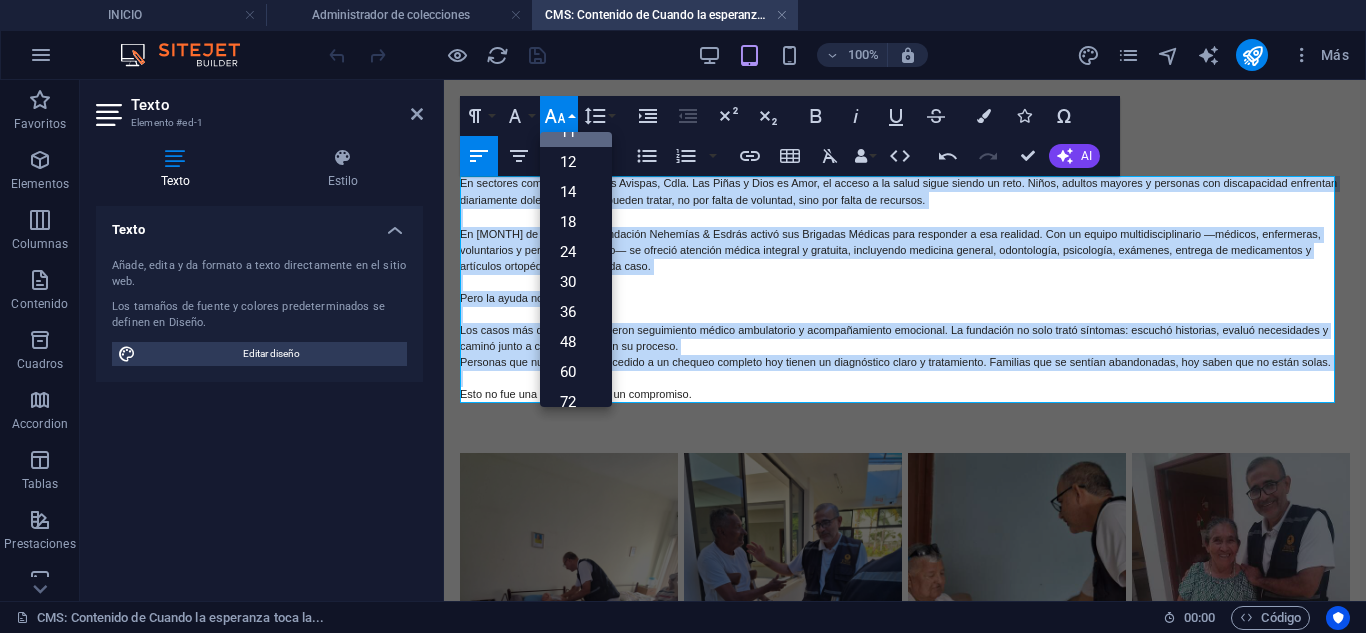 click on "11" at bounding box center [576, 132] 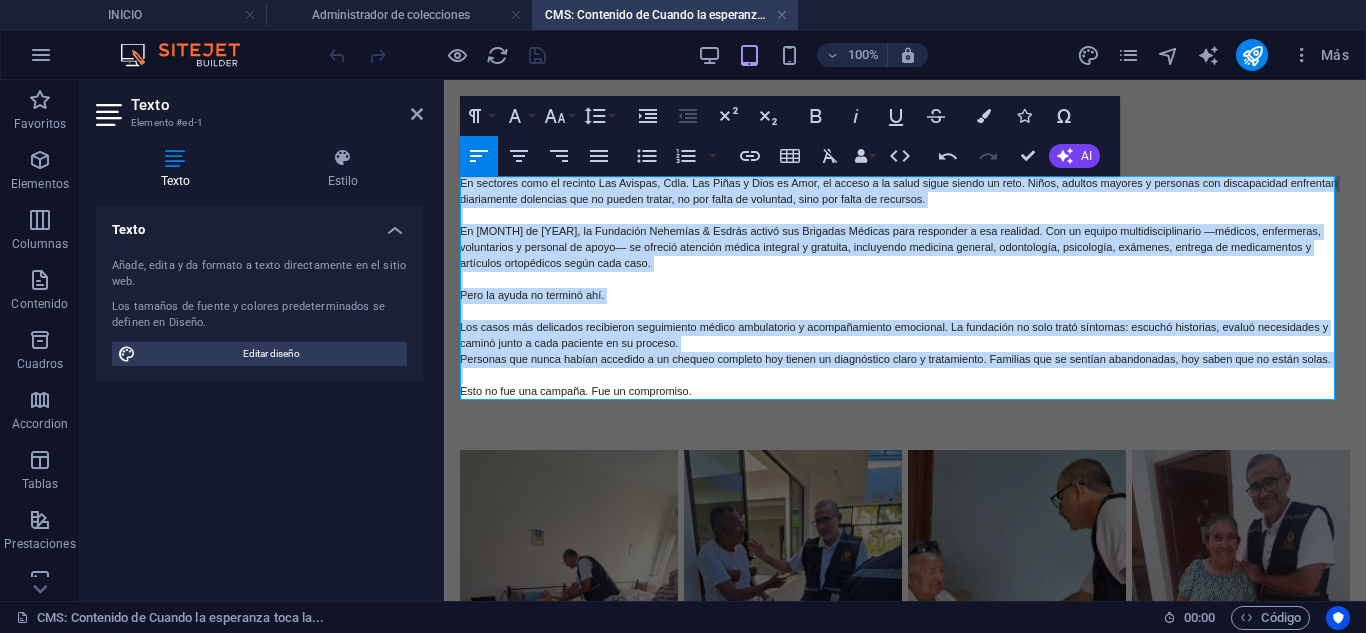 click at bounding box center (905, 280) 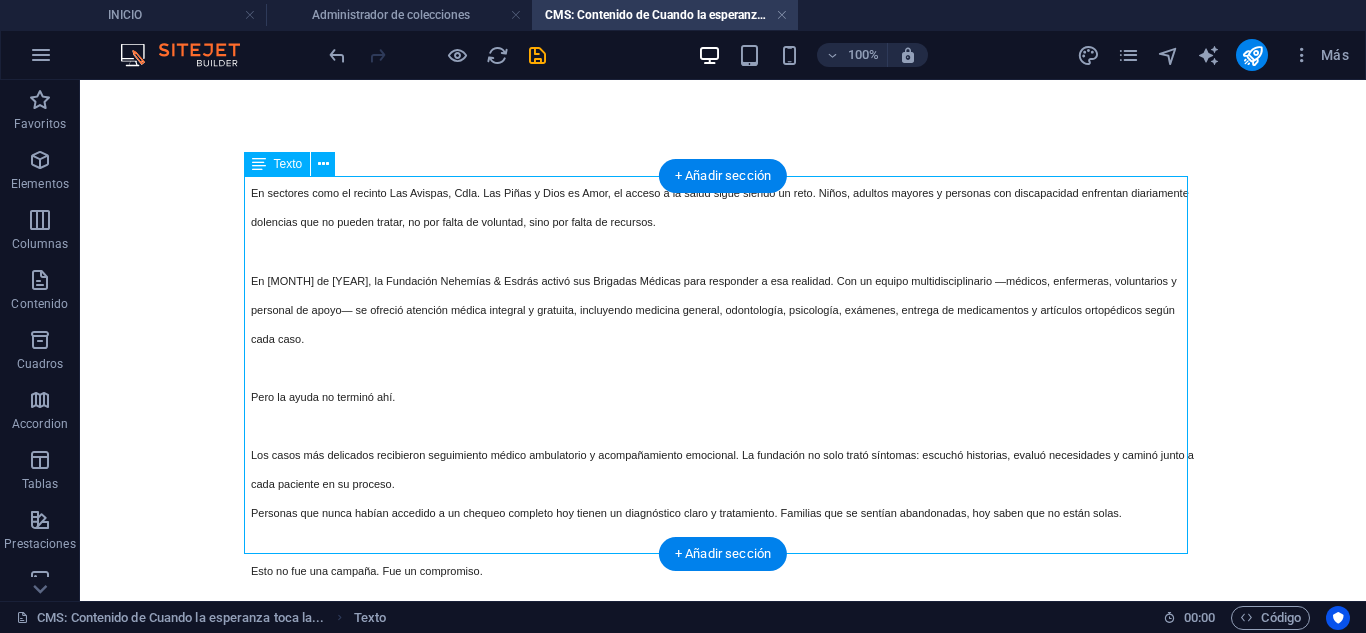 click on "En sectores como el recinto Las Avispas, Cdla. Las Piñas y Dios es Amor, el acceso a la salud sigue siendo un reto. Niños, adultos mayores y personas con discapacidad enfrentan diariamente dolencias que no pueden tratar, no por falta de voluntad, sino por falta de recursos. En [MONTH] de [YEAR], la Fundación Nehemías & Esdrás activó sus Brigadas Médicas para responder a esa realidad. Con un equipo multidisciplinario —médicos, enfermeras, voluntarios y personal de apoyo— se ofreció atención médica integral y gratuita, incluyendo medicina general, odontología, psicología, exámenes, entrega de medicamentos y artículos ortopédicos según cada caso. Pero la ayuda no terminó ahí. Los casos más delicados recibieron seguimiento médico ambulatorio y acompañamiento emocional. La fundación no solo trató síntomas: escuchó historias, evaluó necesidades y caminó junto a cada paciente en su proceso. Esto no fue una campaña. Fue un compromiso." at bounding box center [723, 379] 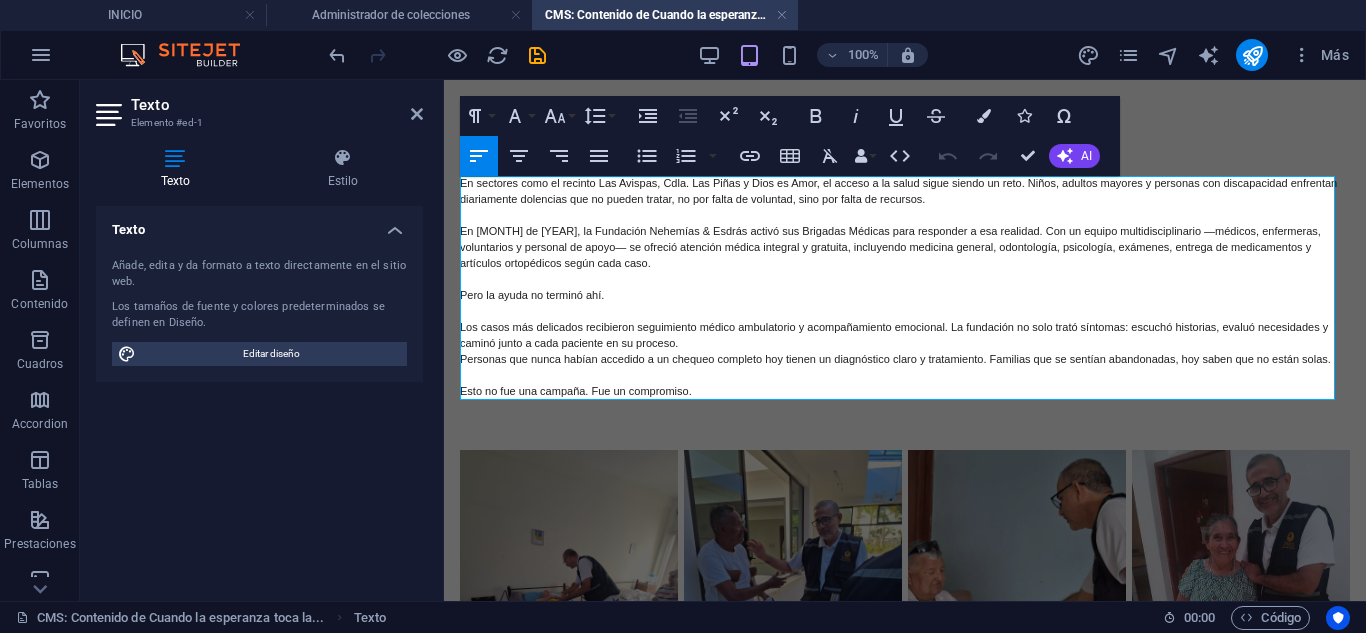 click at bounding box center (905, 312) 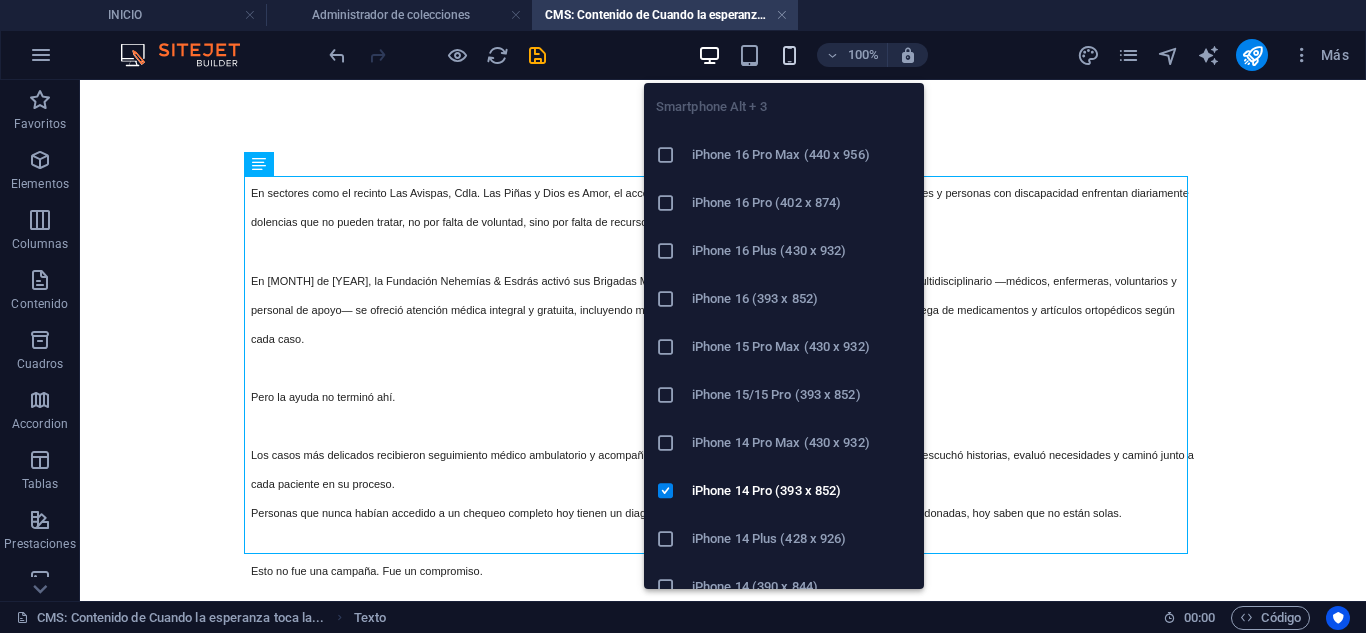 click at bounding box center (789, 55) 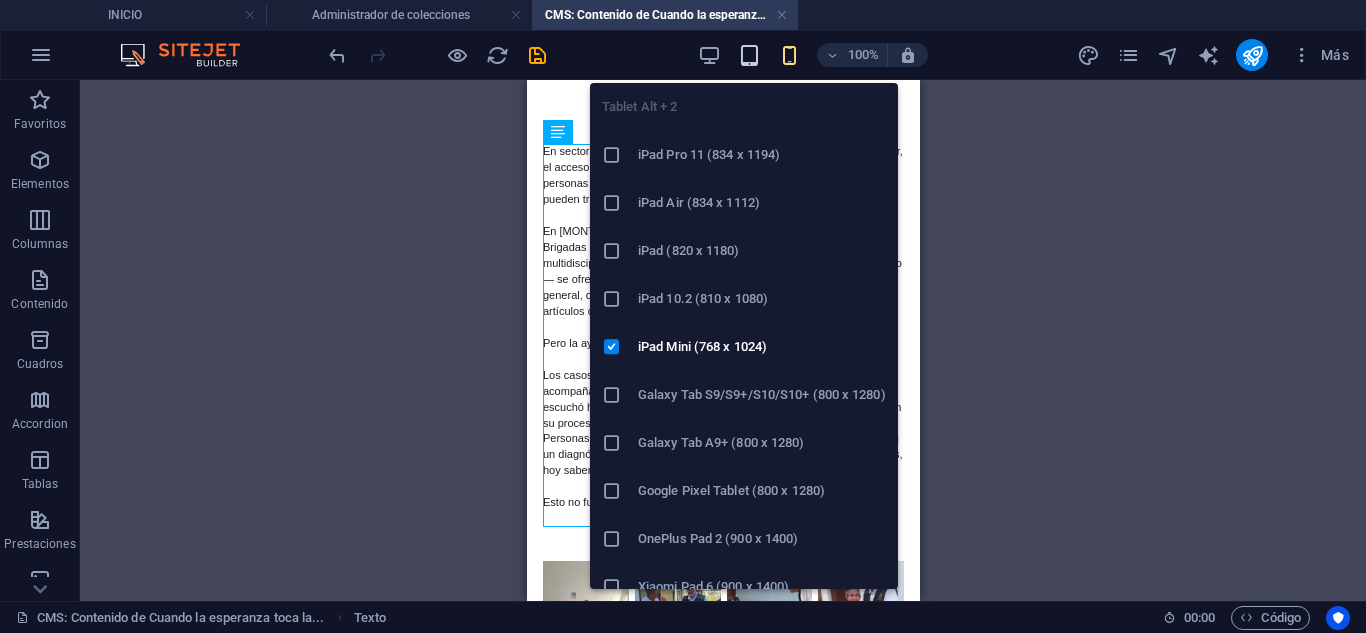 click at bounding box center [749, 55] 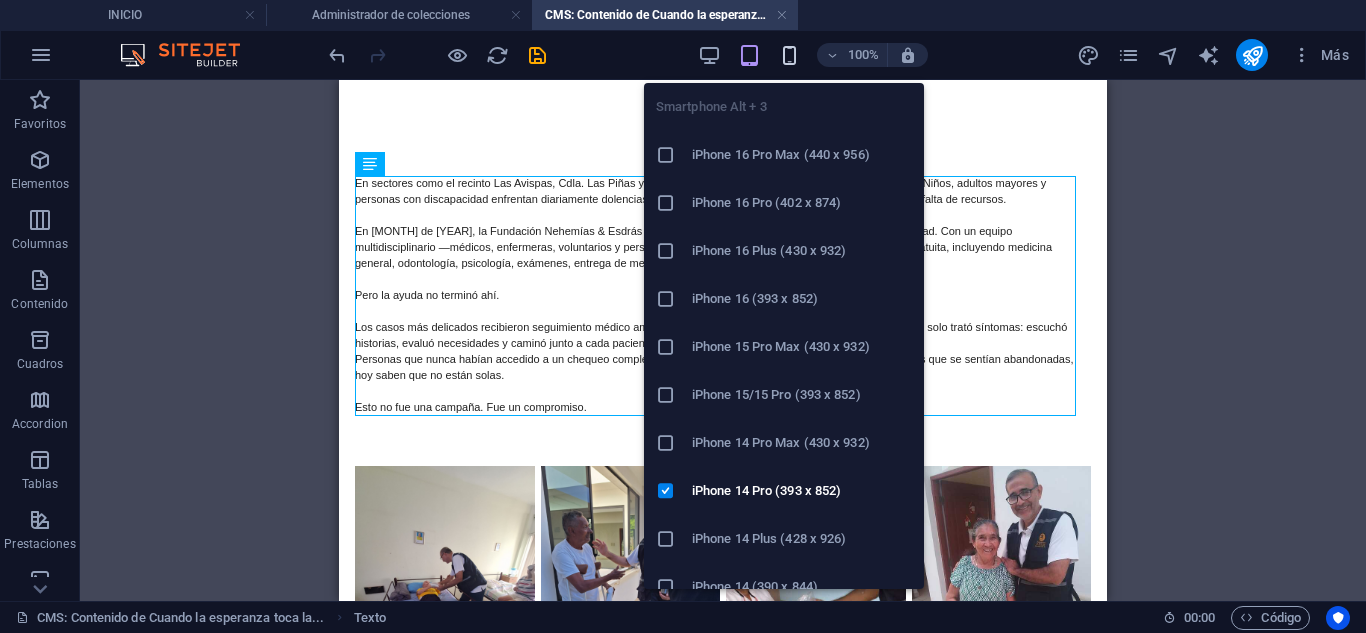 click at bounding box center [789, 55] 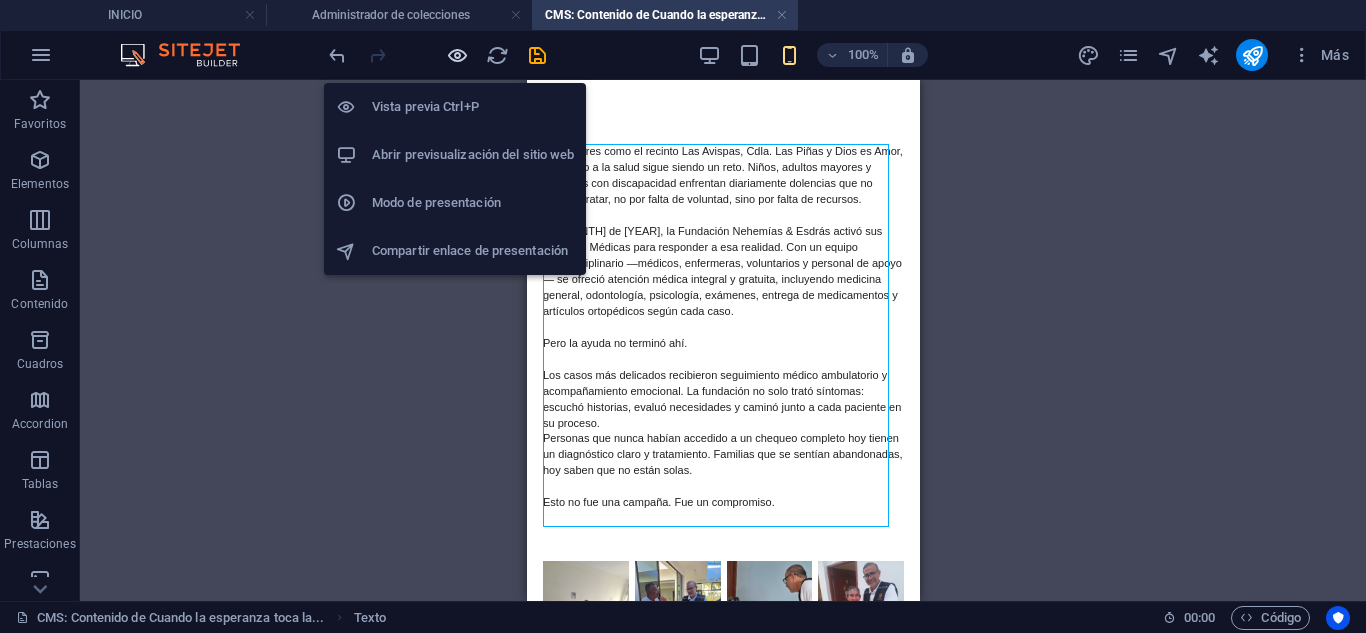 click at bounding box center [457, 55] 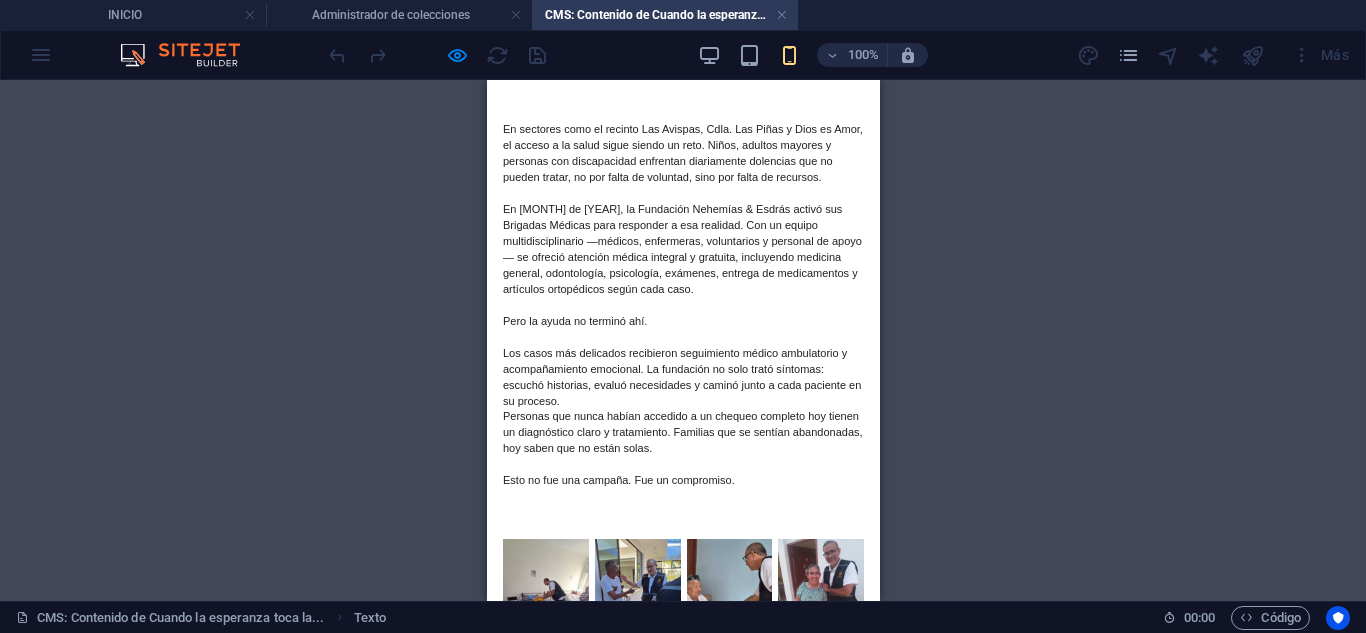 scroll, scrollTop: 0, scrollLeft: 0, axis: both 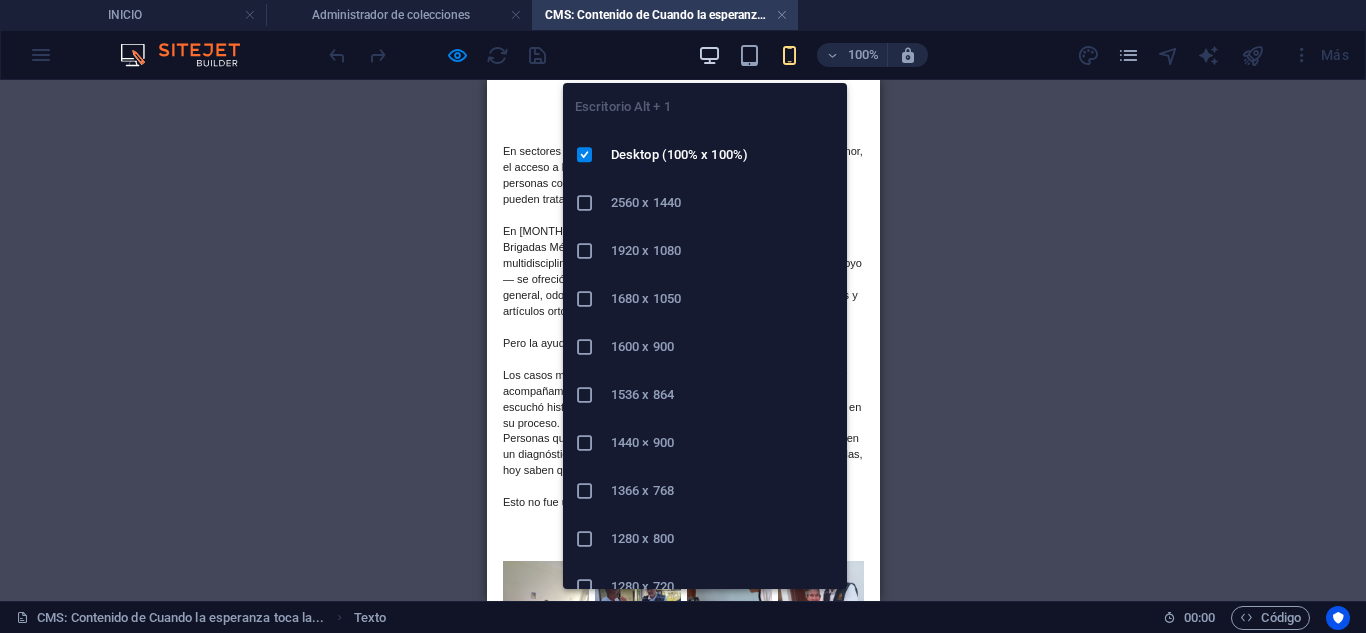 click at bounding box center [709, 55] 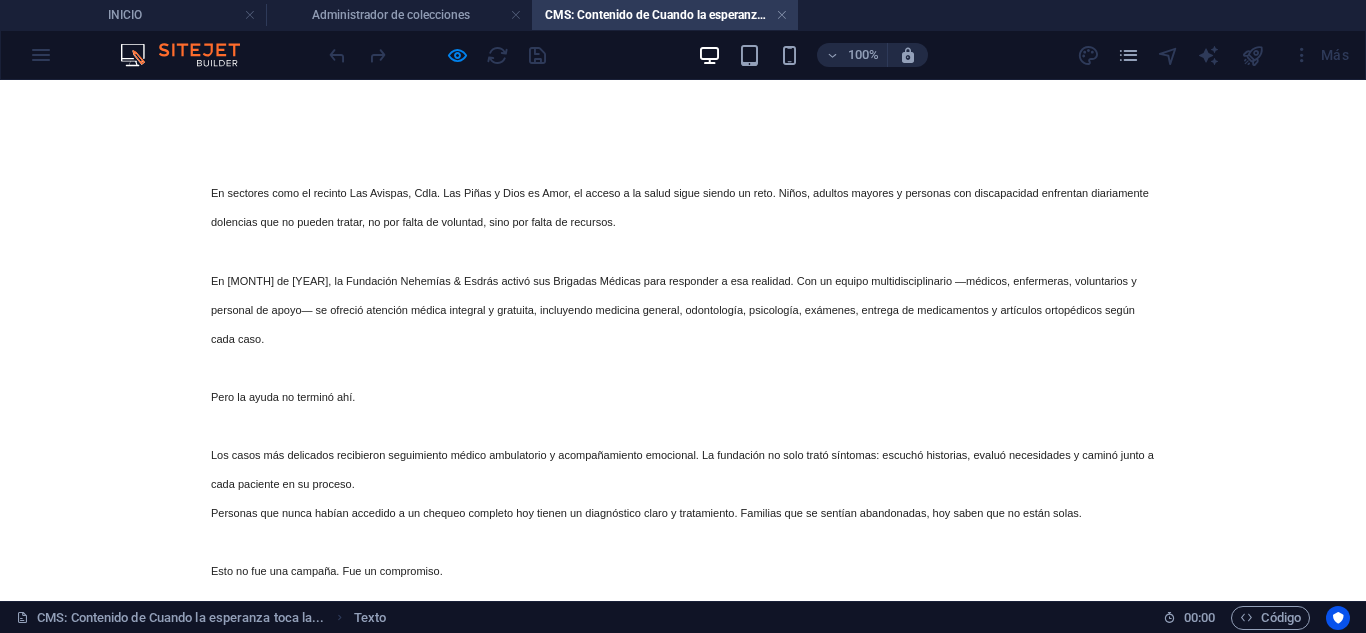 click on "En [MONTH] de [YEAR], la Fundación Nehemías & Esdrás activó sus Brigadas Médicas para responder a esa realidad. Con un equipo multidisciplinario —médicos, enfermeras, voluntarios y personal de apoyo— se ofreció atención médica integral y gratuita, incluyendo medicina general, odontología, psicología, exámenes, entrega de medicamentos y artículos ortopédicos según cada caso." at bounding box center (674, 310) 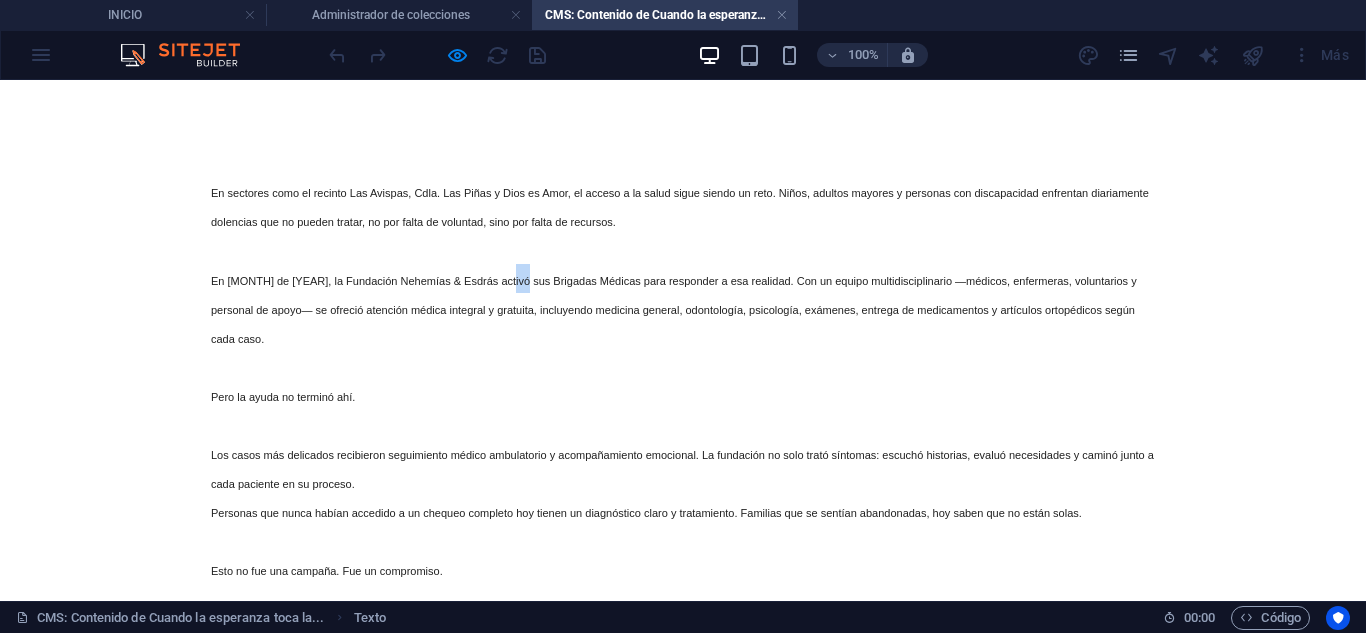 click on "En [MONTH] de [YEAR], la Fundación Nehemías & Esdrás activó sus Brigadas Médicas para responder a esa realidad. Con un equipo multidisciplinario —médicos, enfermeras, voluntarios y personal de apoyo— se ofreció atención médica integral y gratuita, incluyendo medicina general, odontología, psicología, exámenes, entrega de medicamentos y artículos ortopédicos según cada caso." at bounding box center (674, 310) 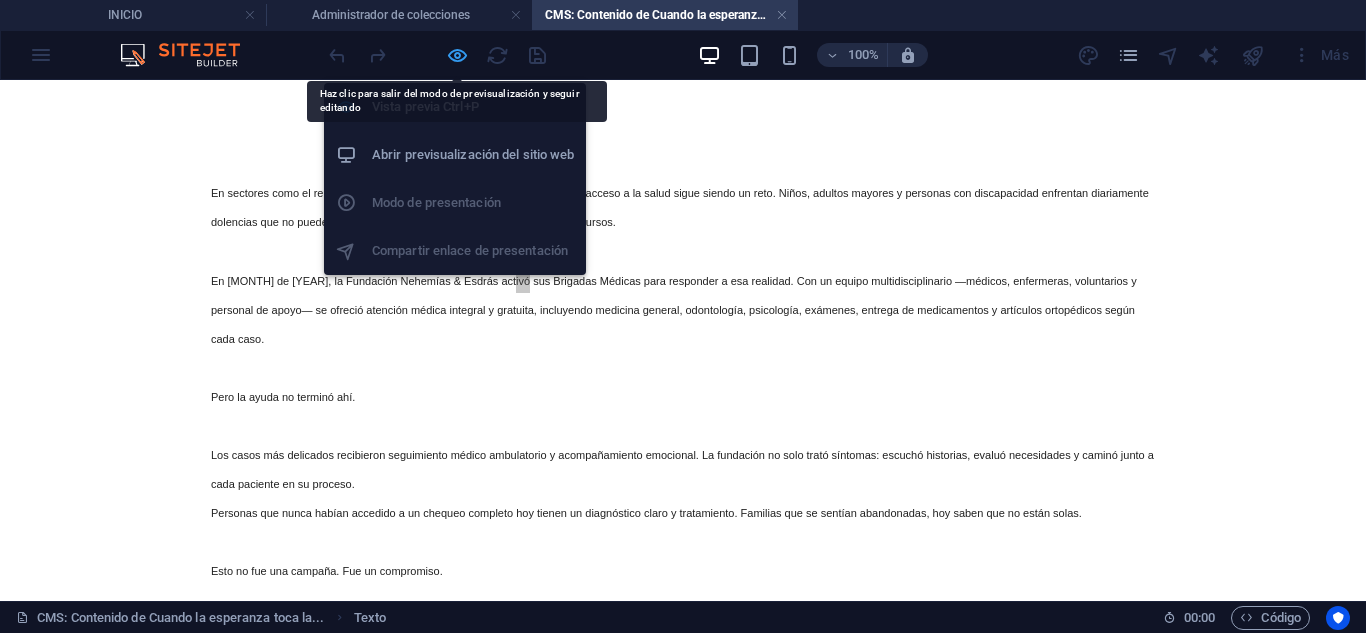 click at bounding box center (457, 55) 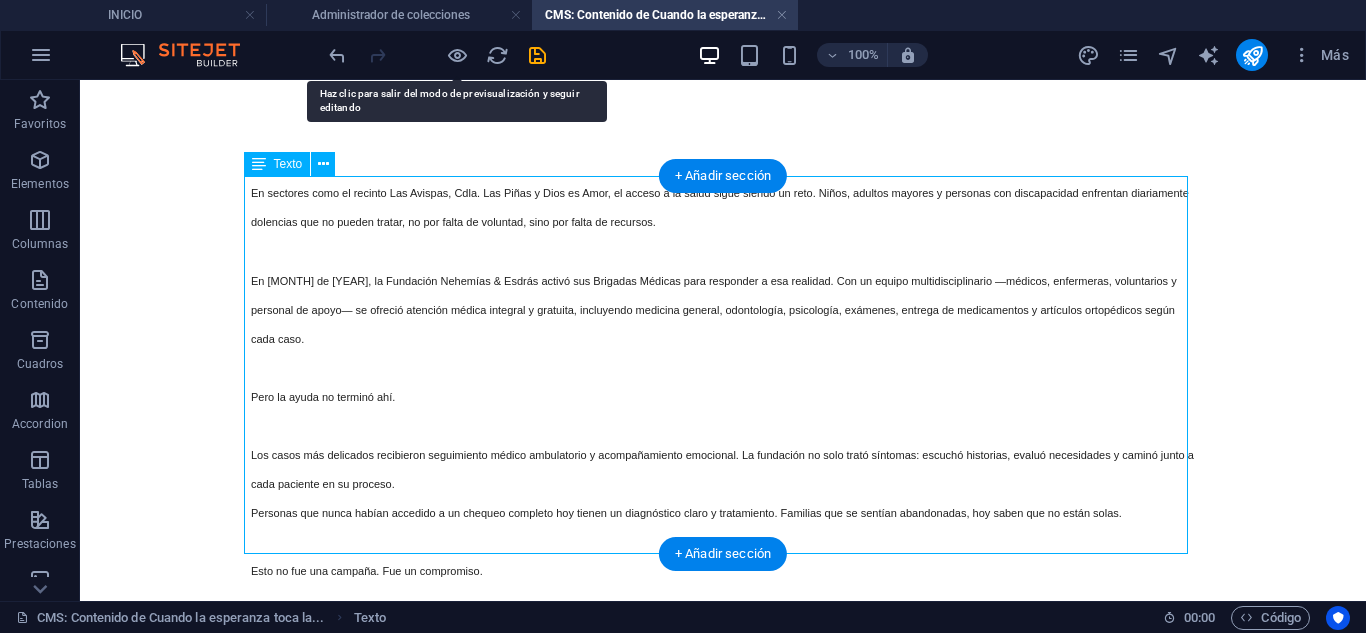 click on "En sectores como el recinto Las Avispas, Cdla. Las Piñas y Dios es Amor, el acceso a la salud sigue siendo un reto. Niños, adultos mayores y personas con discapacidad enfrentan diariamente dolencias que no pueden tratar, no por falta de voluntad, sino por falta de recursos. En [MONTH] de [YEAR], la Fundación Nehemías & Esdrás activó sus Brigadas Médicas para responder a esa realidad. Con un equipo multidisciplinario —médicos, enfermeras, voluntarios y personal de apoyo— se ofreció atención médica integral y gratuita, incluyendo medicina general, odontología, psicología, exámenes, entrega de medicamentos y artículos ortopédicos según cada caso. Pero la ayuda no terminó ahí. Los casos más delicados recibieron seguimiento médico ambulatorio y acompañamiento emocional. La fundación no solo trató síntomas: escuchó historias, evaluó necesidades y caminó junto a cada paciente en su proceso. Esto no fue una campaña. Fue un compromiso." at bounding box center (723, 379) 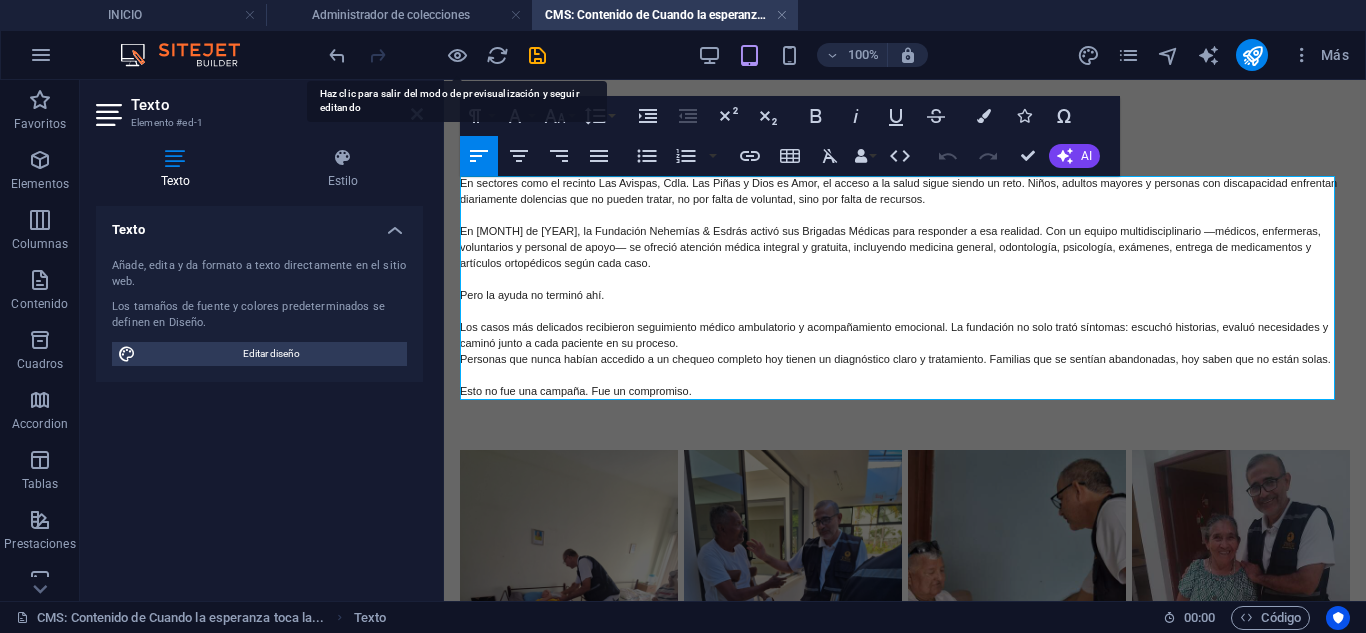 click on "En [MONTH] de [YEAR], la Fundación Nehemías & Esdrás activó sus Brigadas Médicas para responder a esa realidad. Con un equipo multidisciplinario —médicos, enfermeras, voluntarios y personal de apoyo— se ofreció atención médica integral y gratuita, incluyendo medicina general, odontología, psicología, exámenes, entrega de medicamentos y artículos ortopédicos según cada caso." at bounding box center (890, 247) 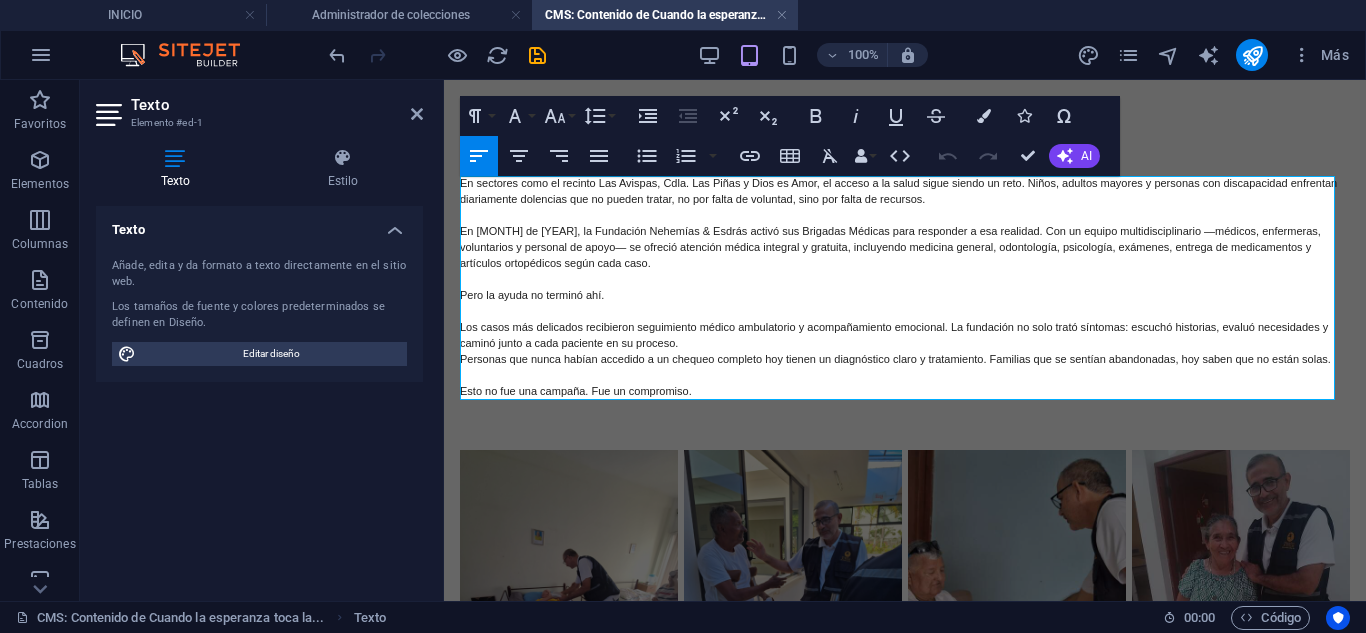 click on "En [MONTH] de [YEAR], la Fundación Nehemías & Esdrás activó sus Brigadas Médicas para responder a esa realidad. Con un equipo multidisciplinario —médicos, enfermeras, voluntarios y personal de apoyo— se ofreció atención médica integral y gratuita, incluyendo medicina general, odontología, psicología, exámenes, entrega de medicamentos y artículos ortopédicos según cada caso." at bounding box center [890, 247] 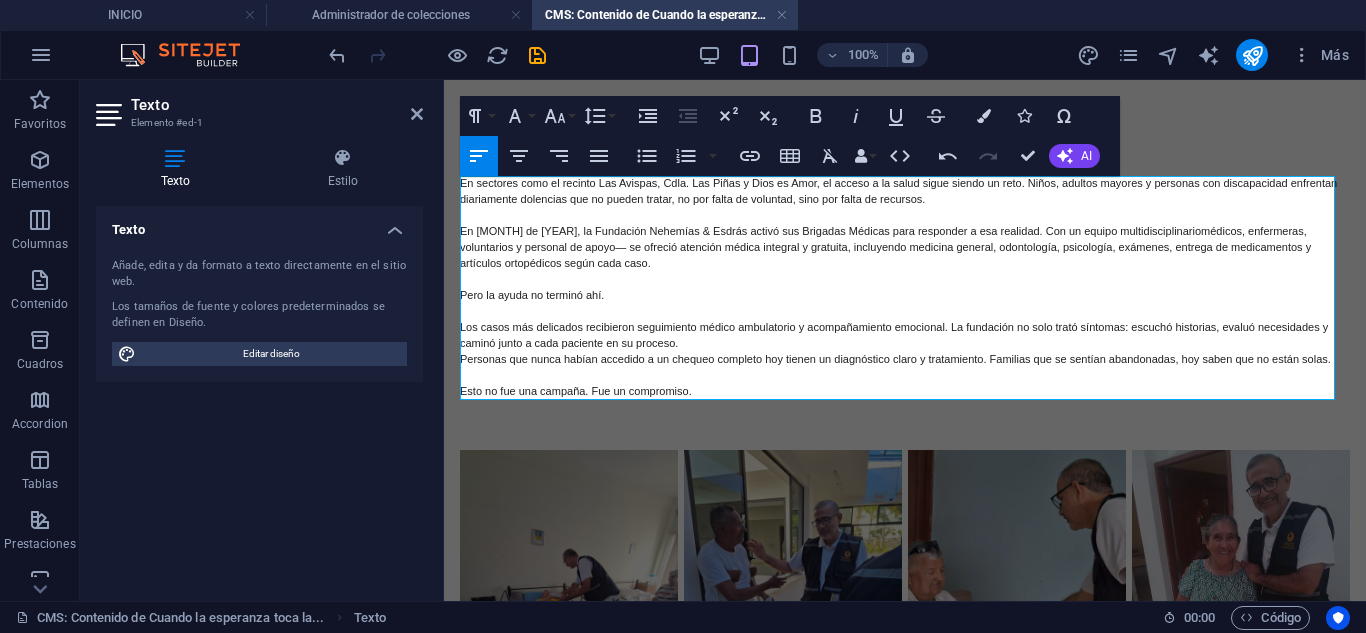 type 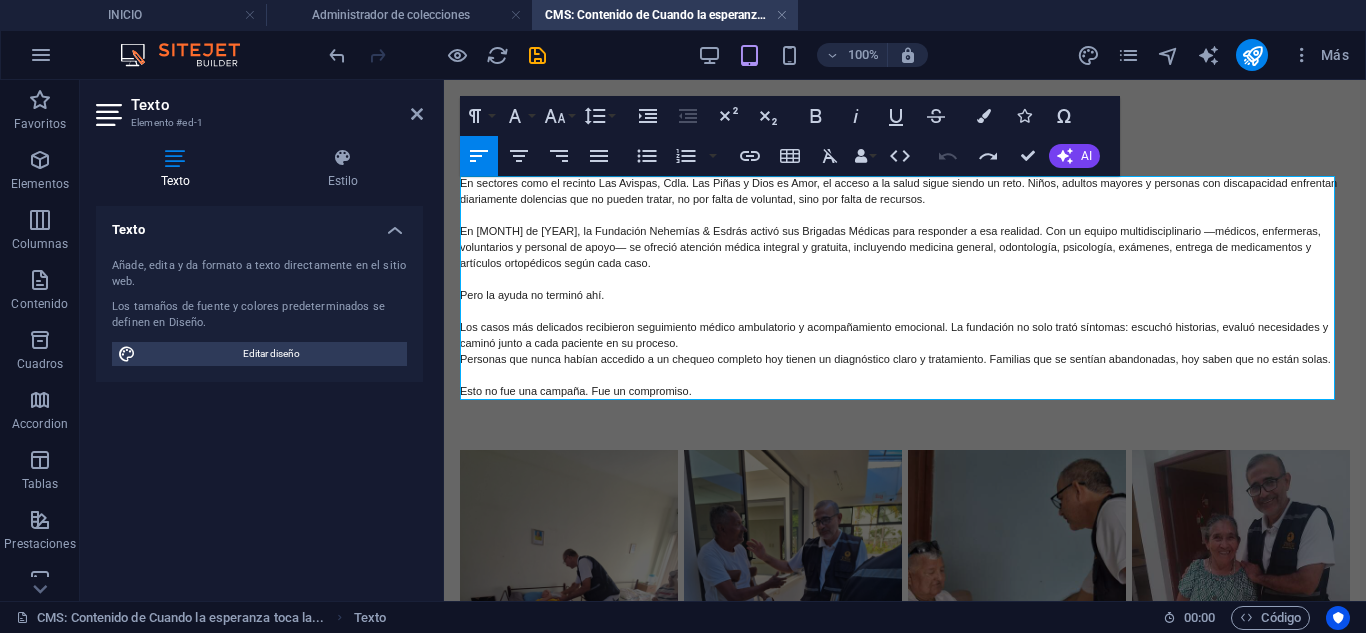 click on "En [MONTH] de [YEAR], la Fundación Nehemías & Esdrás activó sus Brigadas Médicas para responder a esa realidad. Con un equipo multidisciplinario —médicos, enfermeras, voluntarios y personal de apoyo— se ofreció atención médica integral y gratuita, incluyendo medicina general, odontología, psicología, exámenes, entrega de medicamentos y artículos ortopédicos según cada caso." at bounding box center (890, 247) 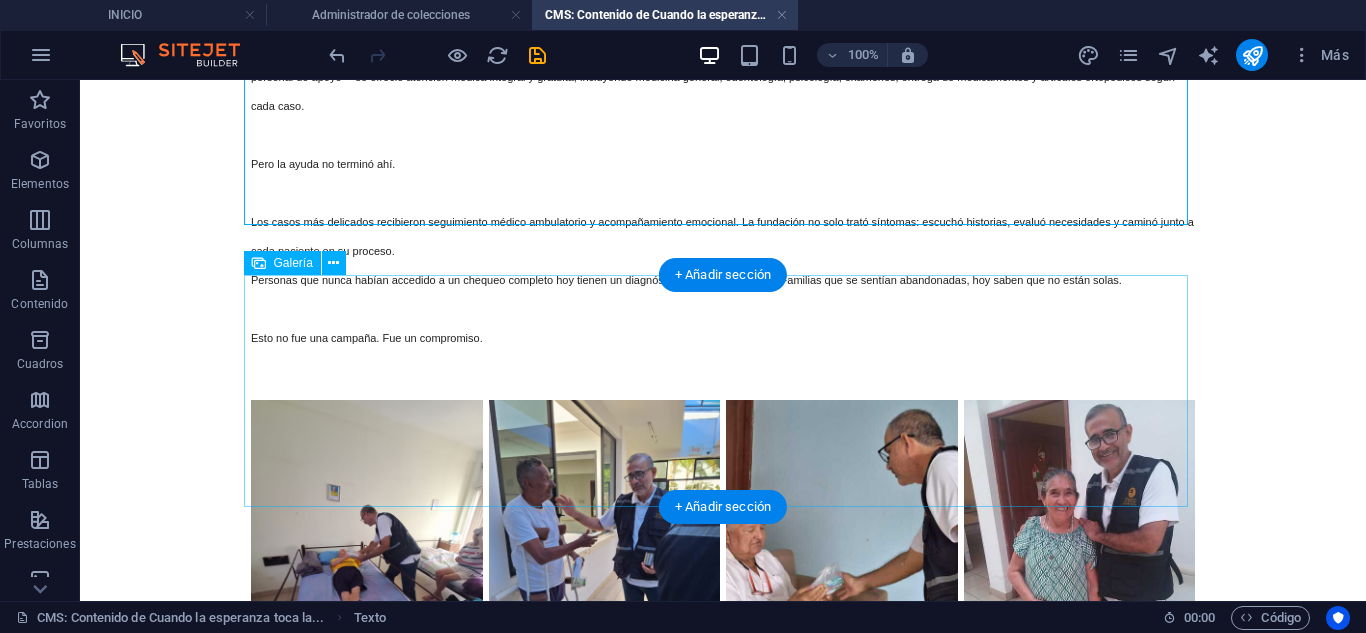 scroll, scrollTop: 331, scrollLeft: 0, axis: vertical 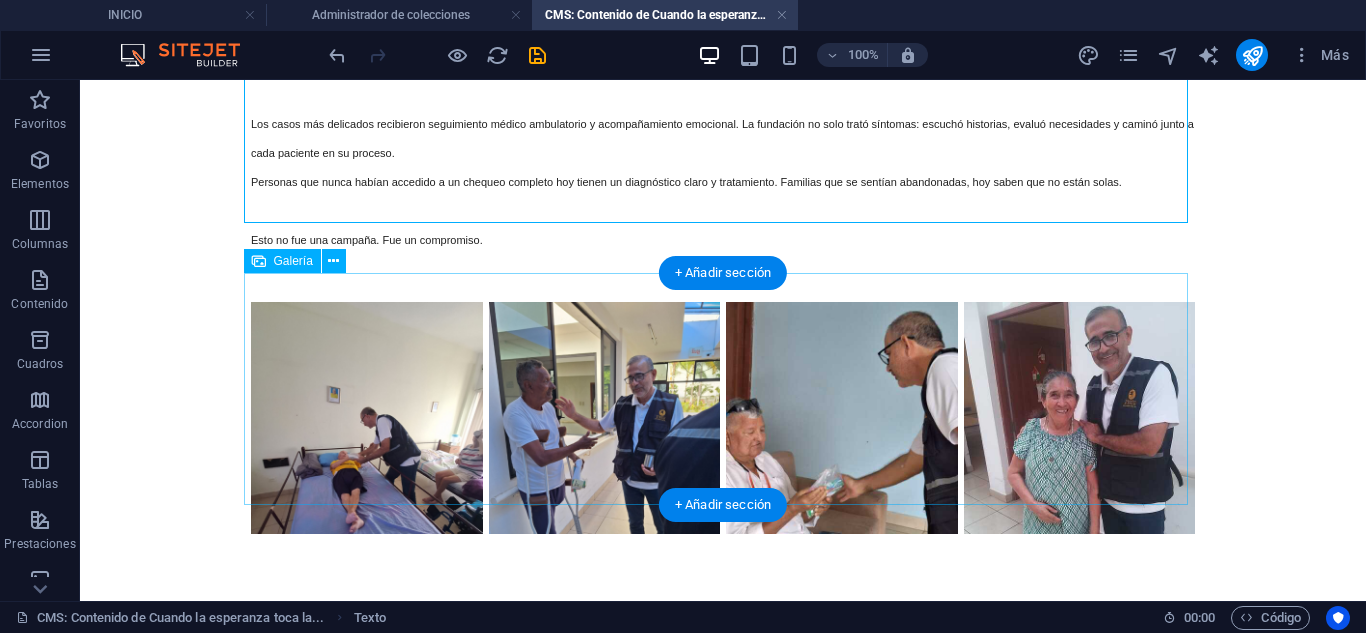 click at bounding box center (367, 418) 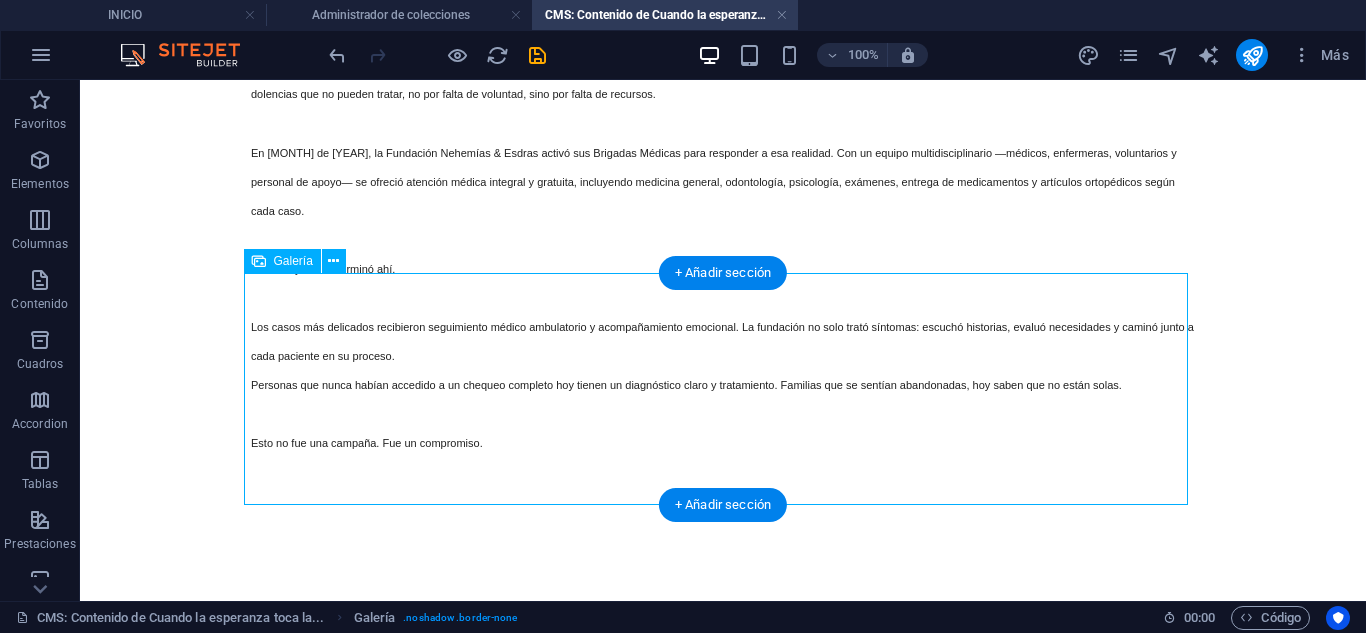 scroll, scrollTop: 99, scrollLeft: 0, axis: vertical 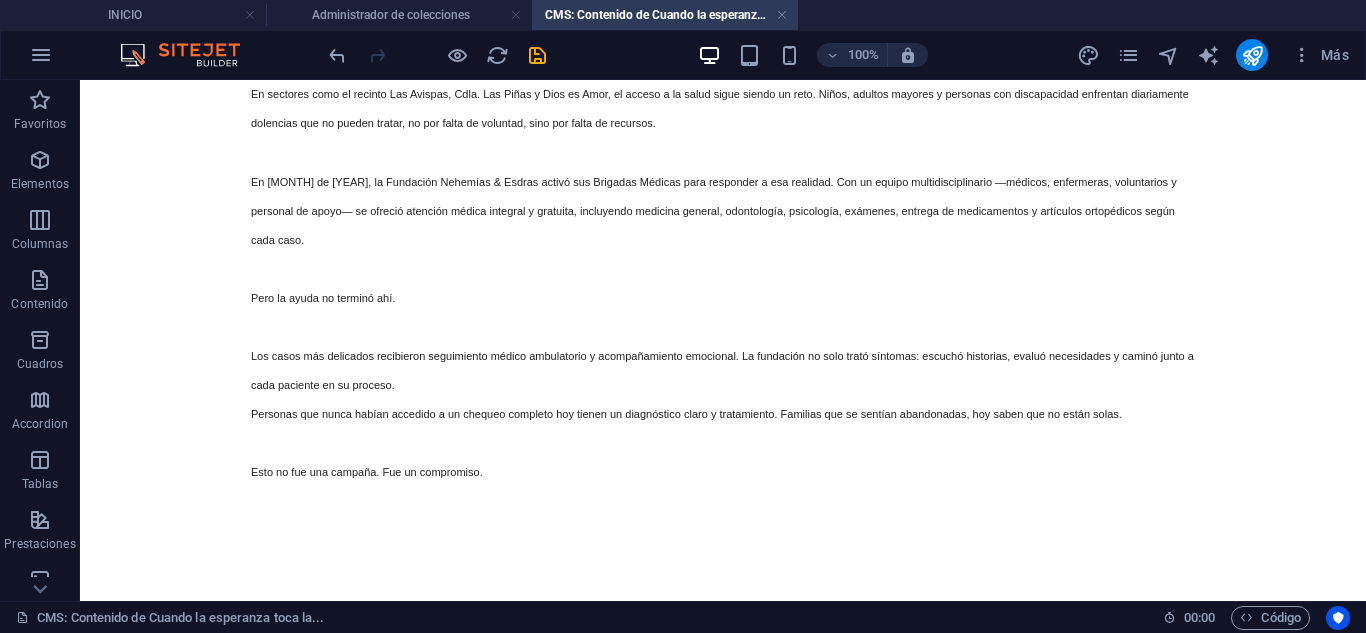click on "En sectores como el recinto Las Avispas, Cdla. Las Piñas y Dios es Amor, el acceso a la salud sigue siendo un reto. Niños, adultos mayores y personas con discapacidad enfrentan diariamente dolencias que no pueden tratar, no por falta de voluntad, sino por falta de recursos. En [MONTH] de [YEAR], la Fundación Nehemías & Esdras activó sus Brigadas Médicas para responder a esa realidad. Con un equipo multidisciplinario —médicos, enfermeras, voluntarios y personal de apoyo— se ofreció atención médica integral y gratuita, incluyendo medicina general, odontología, psicología, exámenes, entrega de medicamentos y artículos ortopédicos según cada caso. Pero la ayuda no terminó ahí. Los casos más delicados recibieron seguimiento médico ambulatorio y acompañamiento emocional. La fundación no solo trató síntomas: escuchó historias, evaluó necesidades y caminó junto a cada paciente en su proceso. Esto no fue una campaña. Fue un compromiso." at bounding box center (723, 305) 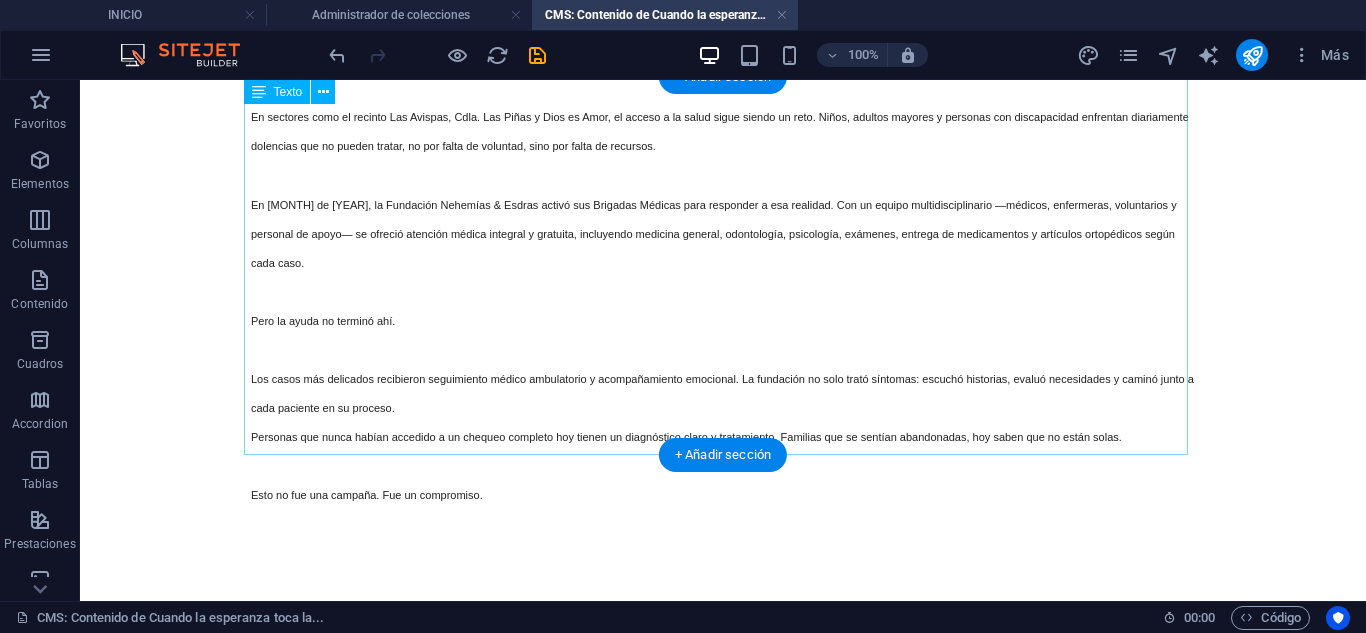 scroll, scrollTop: 99, scrollLeft: 0, axis: vertical 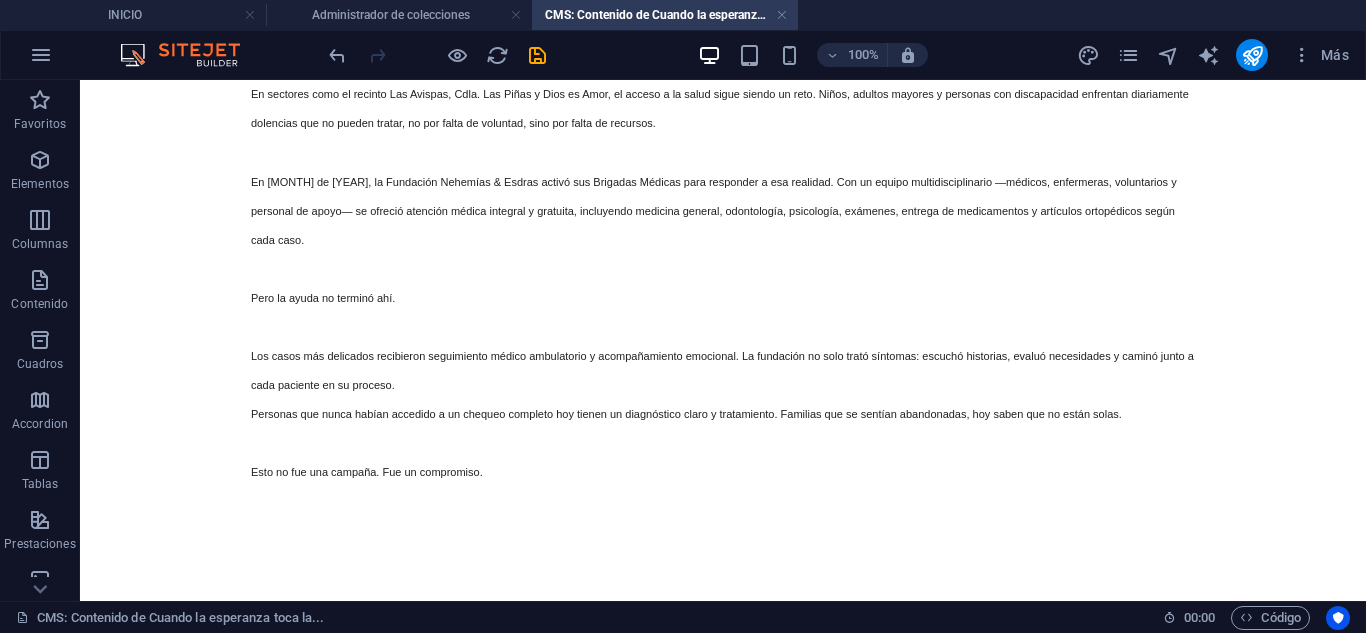 click on "En sectores como el recinto Las Avispas, Cdla. Las Piñas y Dios es Amor, el acceso a la salud sigue siendo un reto. Niños, adultos mayores y personas con discapacidad enfrentan diariamente dolencias que no pueden tratar, no por falta de voluntad, sino por falta de recursos. En [MONTH] de [YEAR], la Fundación Nehemías & Esdras activó sus Brigadas Médicas para responder a esa realidad. Con un equipo multidisciplinario —médicos, enfermeras, voluntarios y personal de apoyo— se ofreció atención médica integral y gratuita, incluyendo medicina general, odontología, psicología, exámenes, entrega de medicamentos y artículos ortopédicos según cada caso. Pero la ayuda no terminó ahí. Los casos más delicados recibieron seguimiento médico ambulatorio y acompañamiento emocional. La fundación no solo trató síntomas: escuchó historias, evaluó necesidades y caminó junto a cada paciente en su proceso. Esto no fue una campaña. Fue un compromiso." at bounding box center [723, 305] 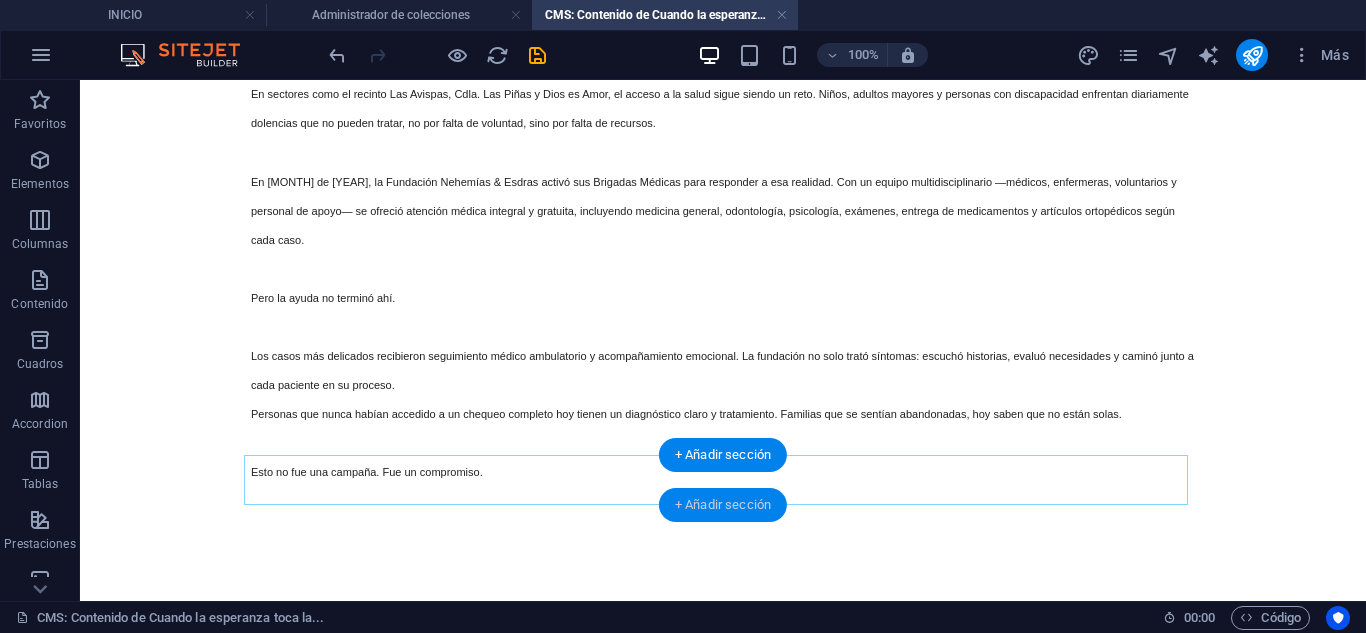 click on "+ Añadir sección" at bounding box center (723, 505) 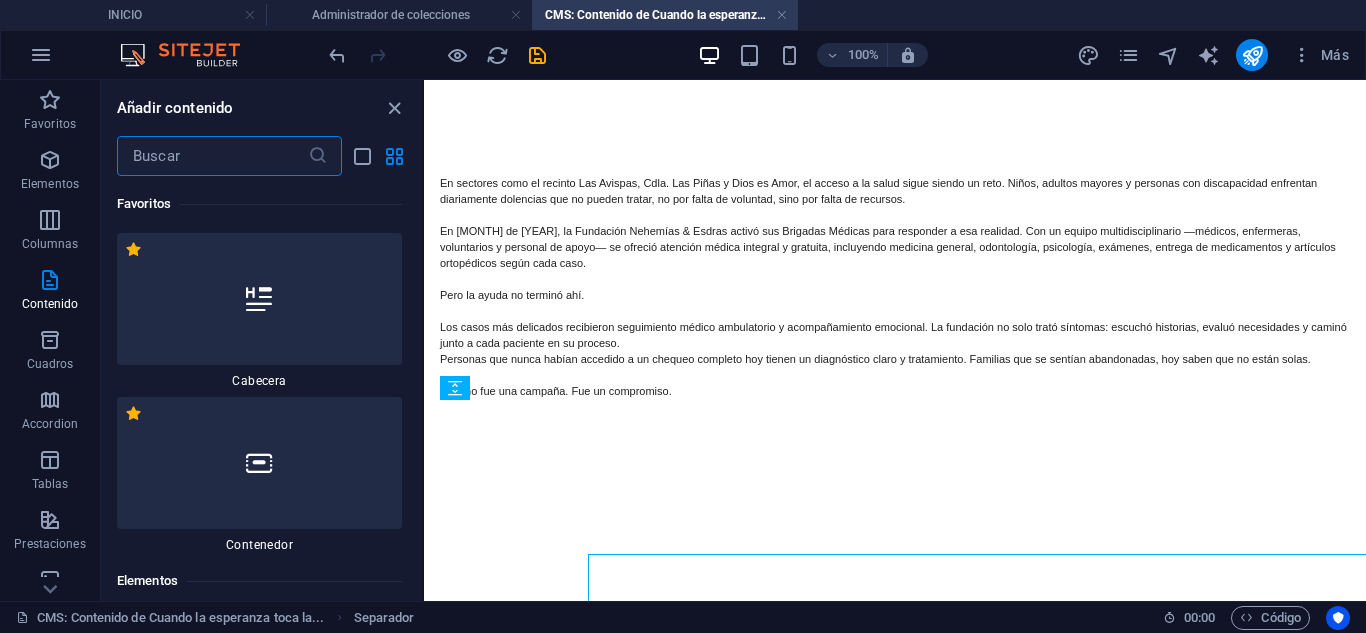 scroll, scrollTop: 0, scrollLeft: 0, axis: both 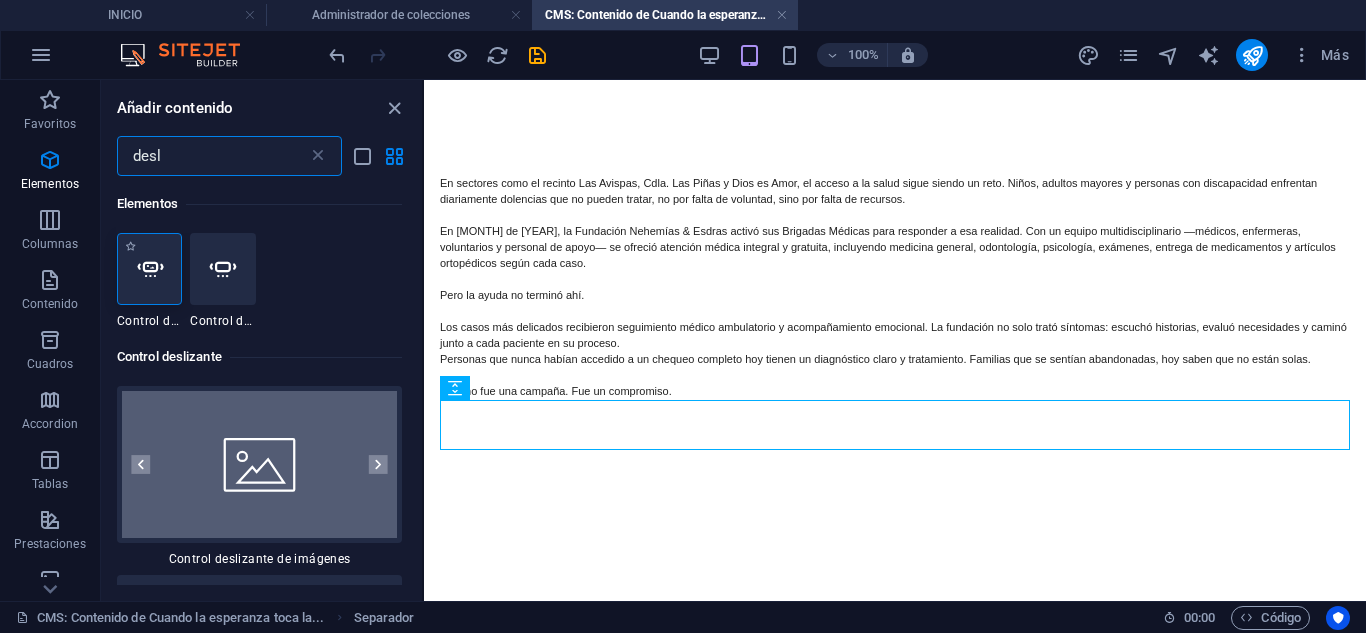 type on "desl" 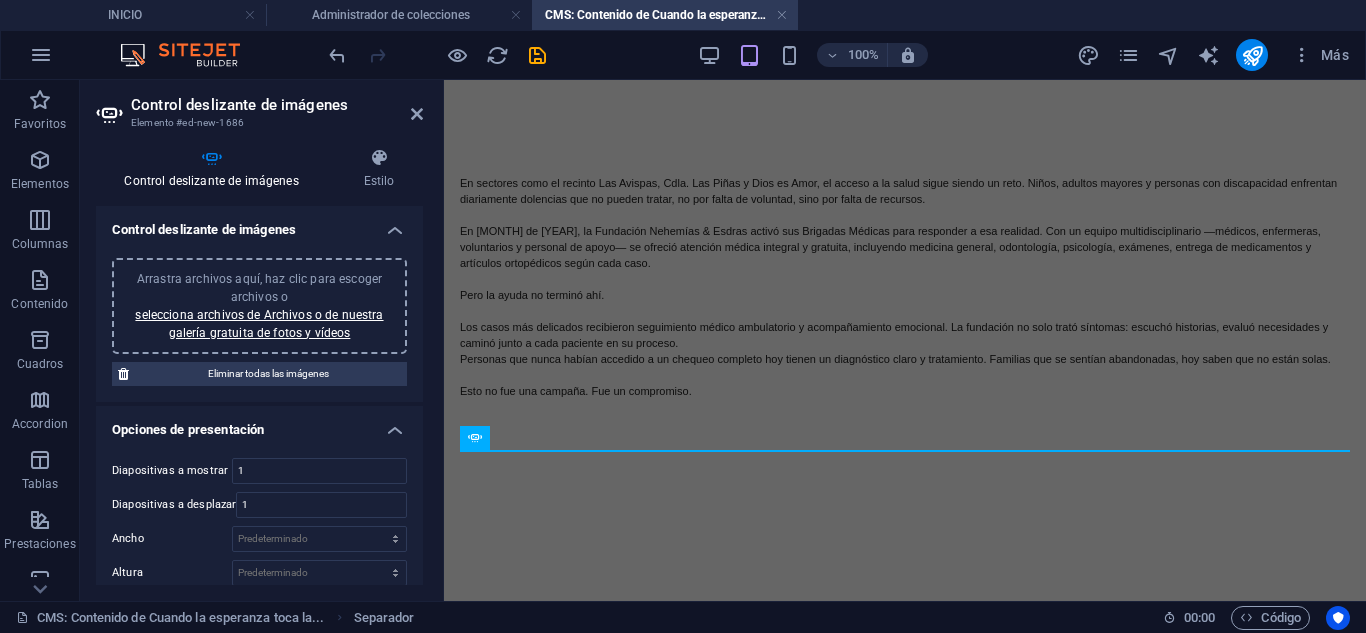 click on "Arrastra archivos aquí, haz clic para escoger archivos o  selecciona archivos de Archivos o de nuestra galería gratuita de fotos y vídeos" at bounding box center (259, 306) 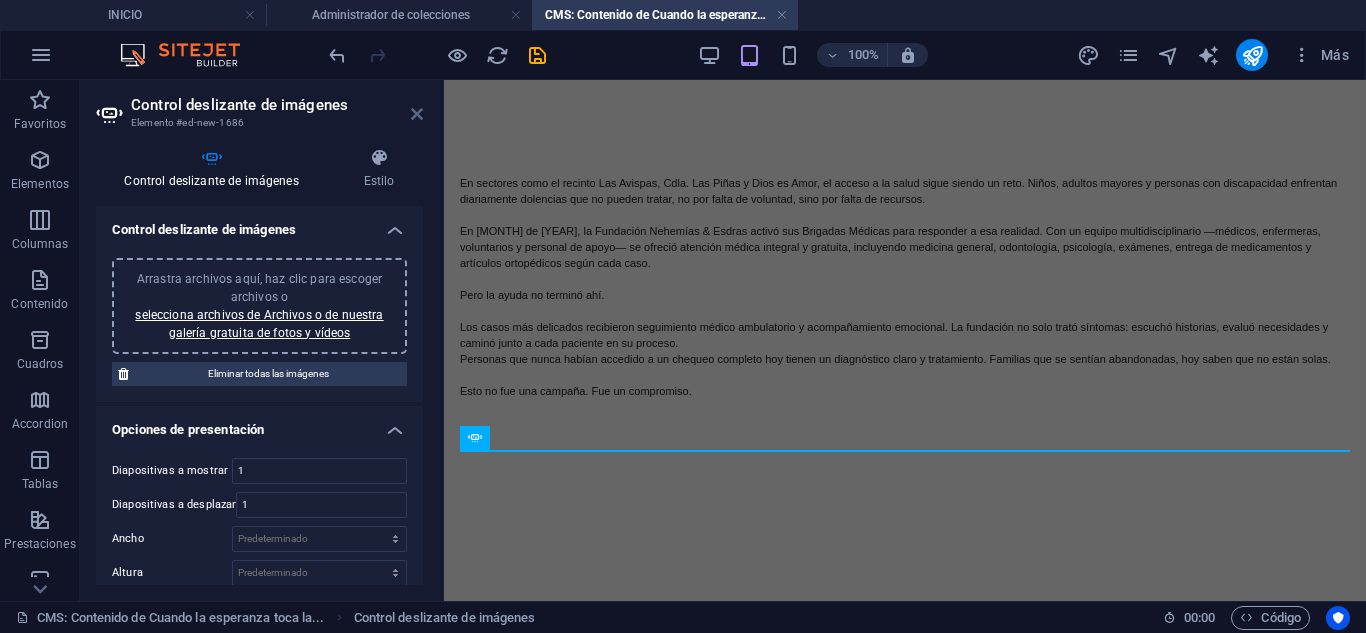click at bounding box center [417, 114] 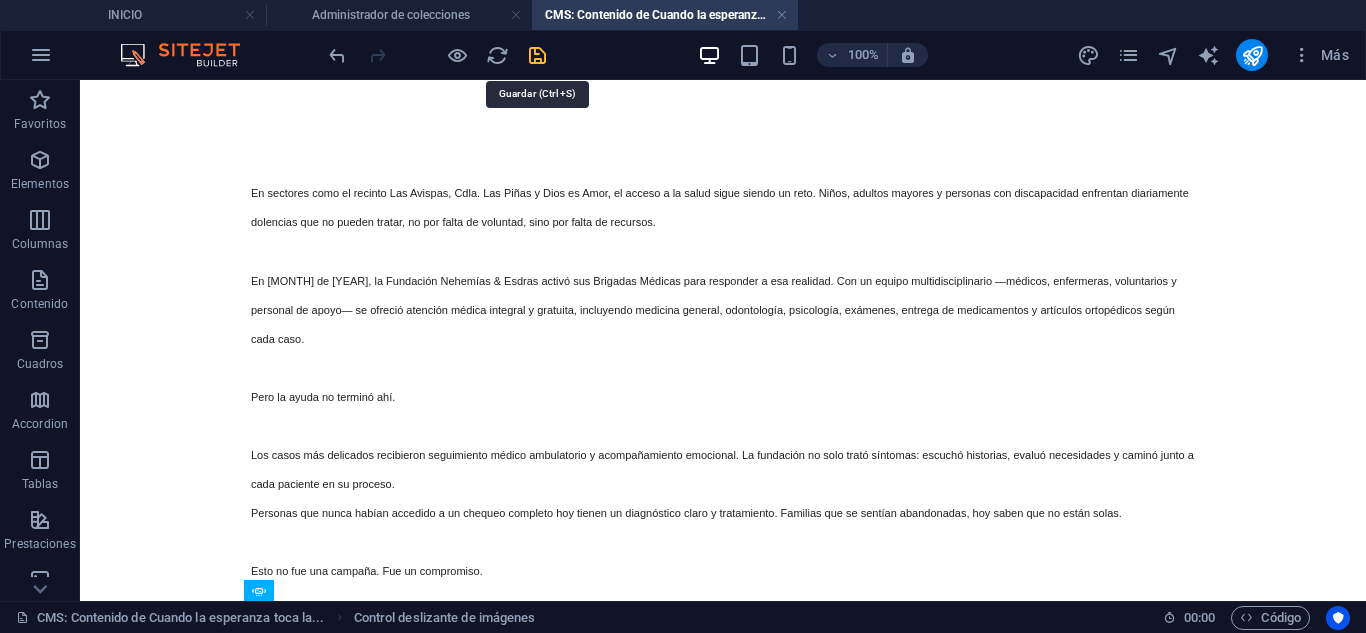 click at bounding box center (537, 55) 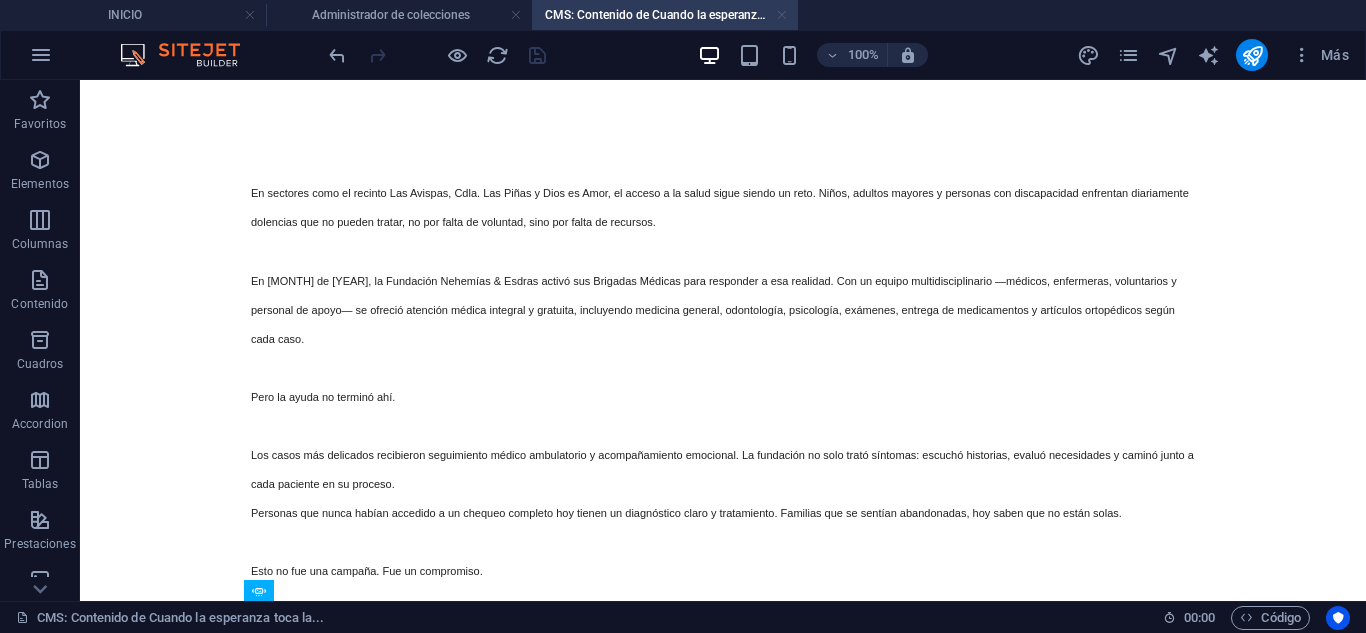 click at bounding box center [782, 15] 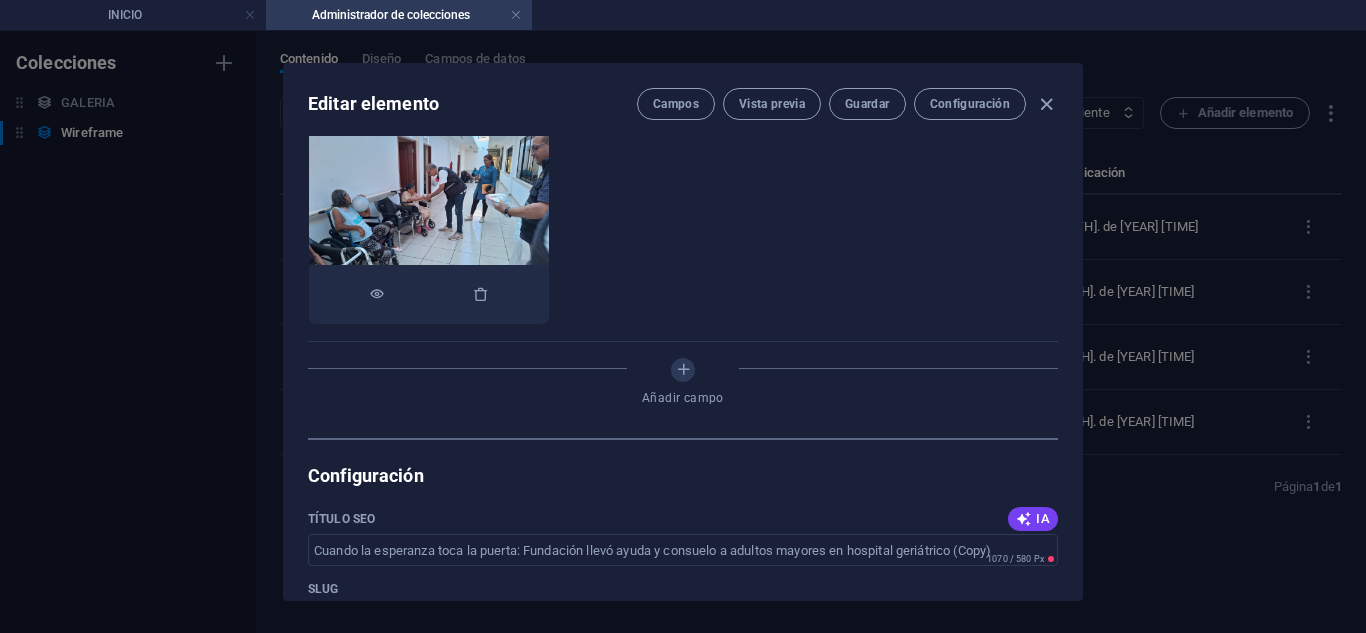 scroll, scrollTop: 600, scrollLeft: 0, axis: vertical 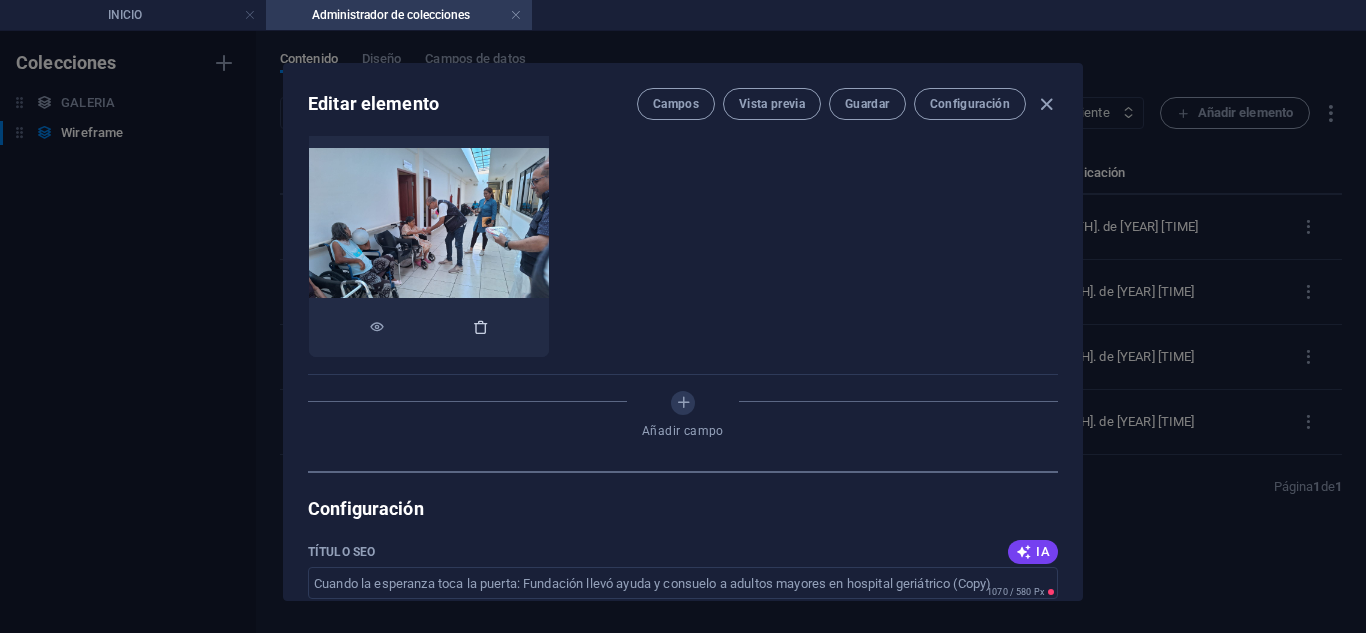 click at bounding box center (429, 328) 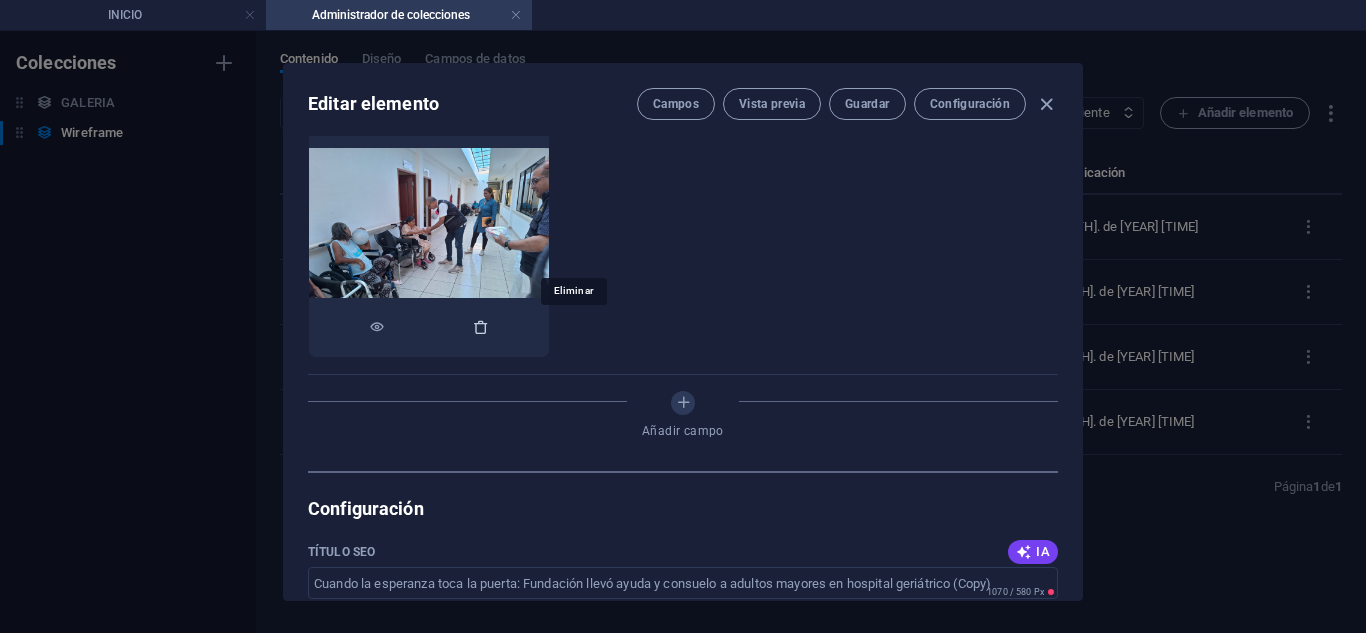 click at bounding box center (481, 327) 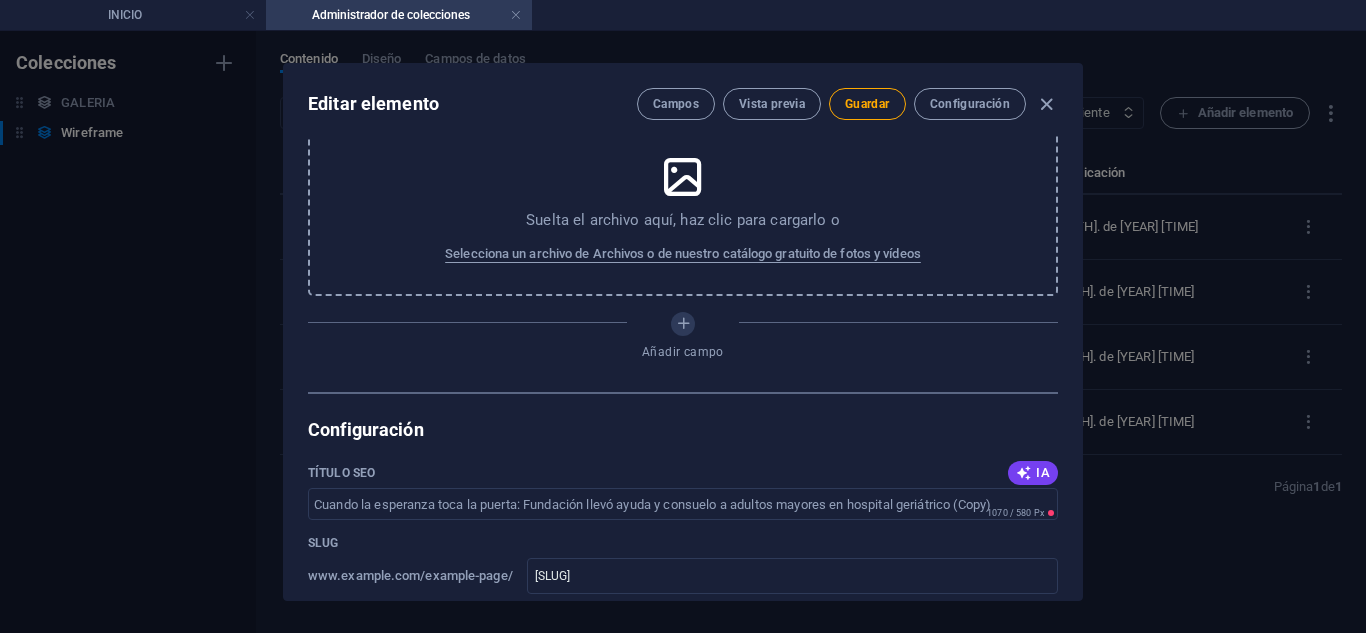 click at bounding box center [683, 177] 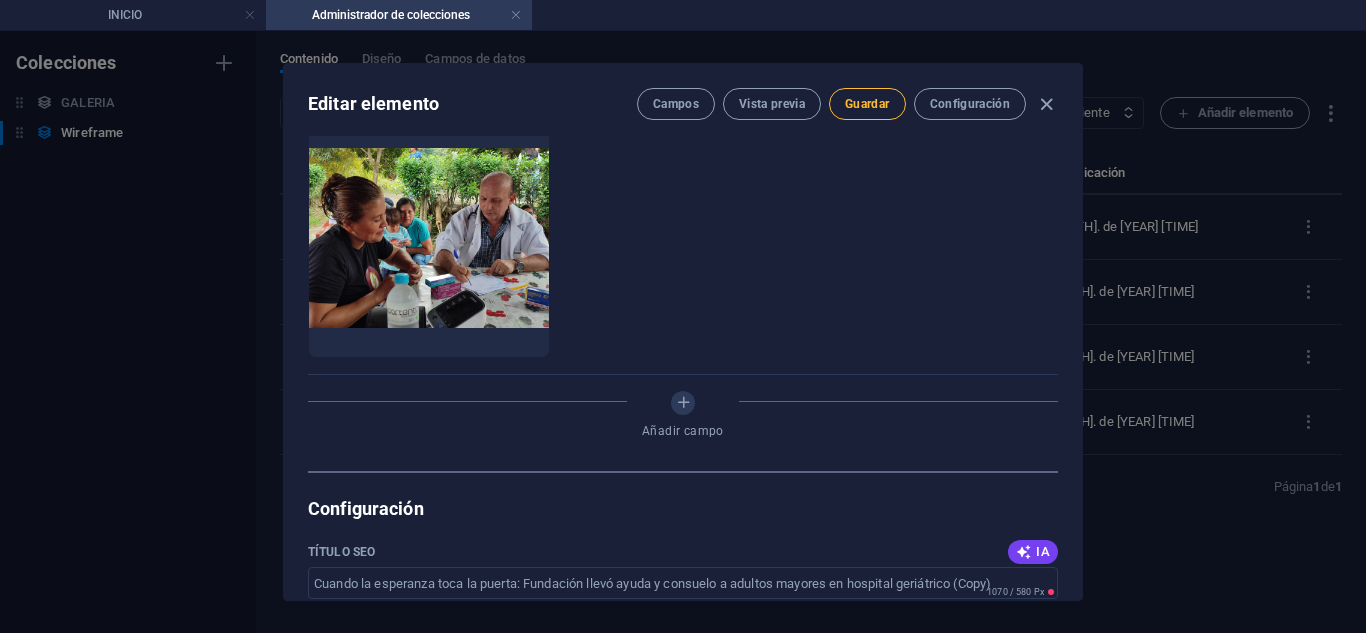 click on "Guardar" at bounding box center [867, 104] 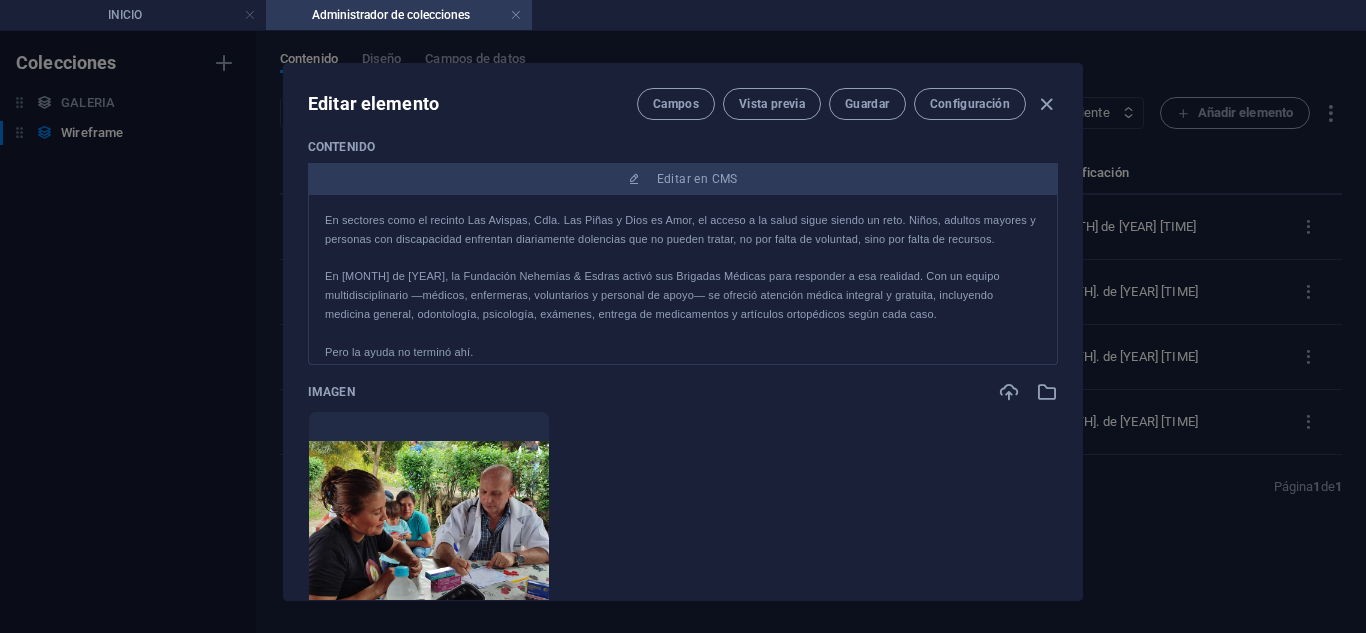 scroll, scrollTop: 200, scrollLeft: 0, axis: vertical 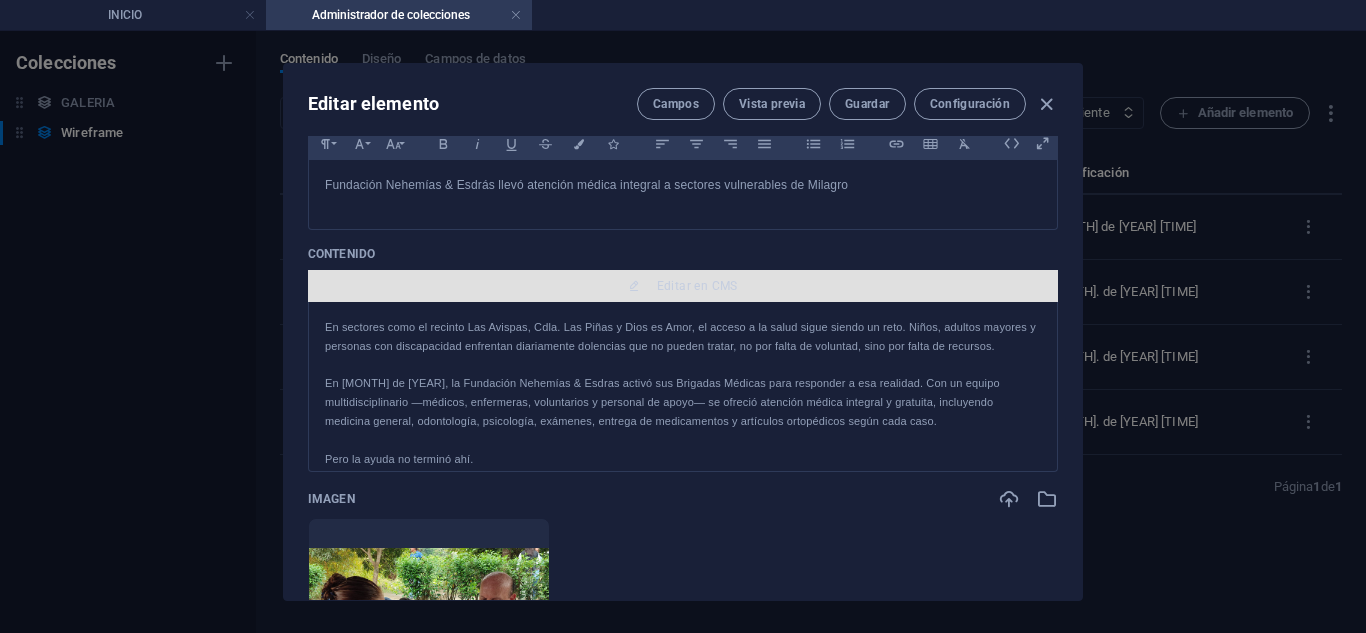 click on "Editar en CMS" at bounding box center (697, 286) 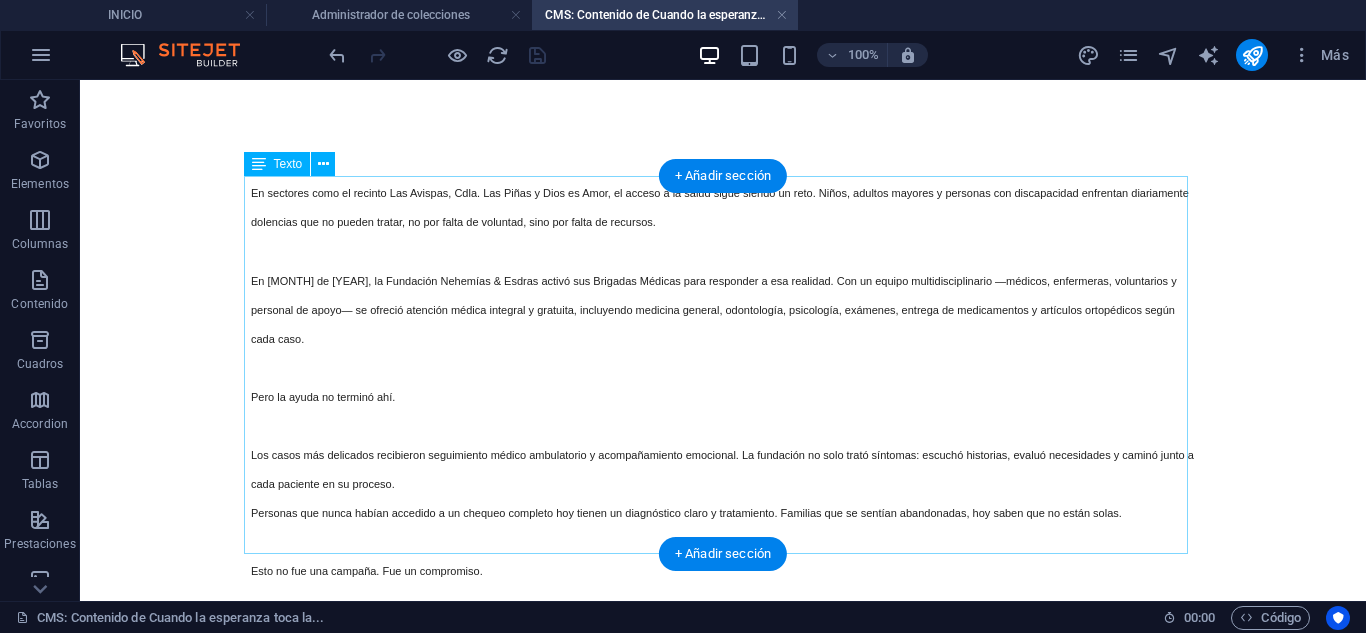 scroll, scrollTop: 99, scrollLeft: 0, axis: vertical 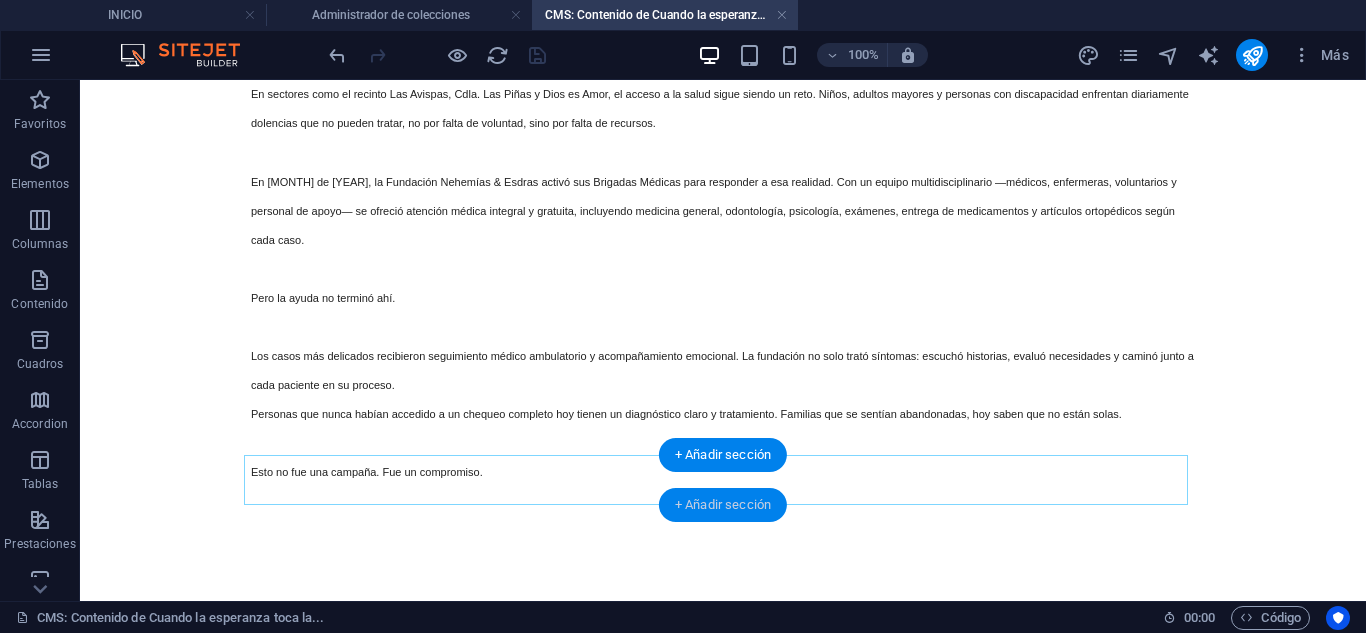 click on "+ Añadir sección" at bounding box center [723, 505] 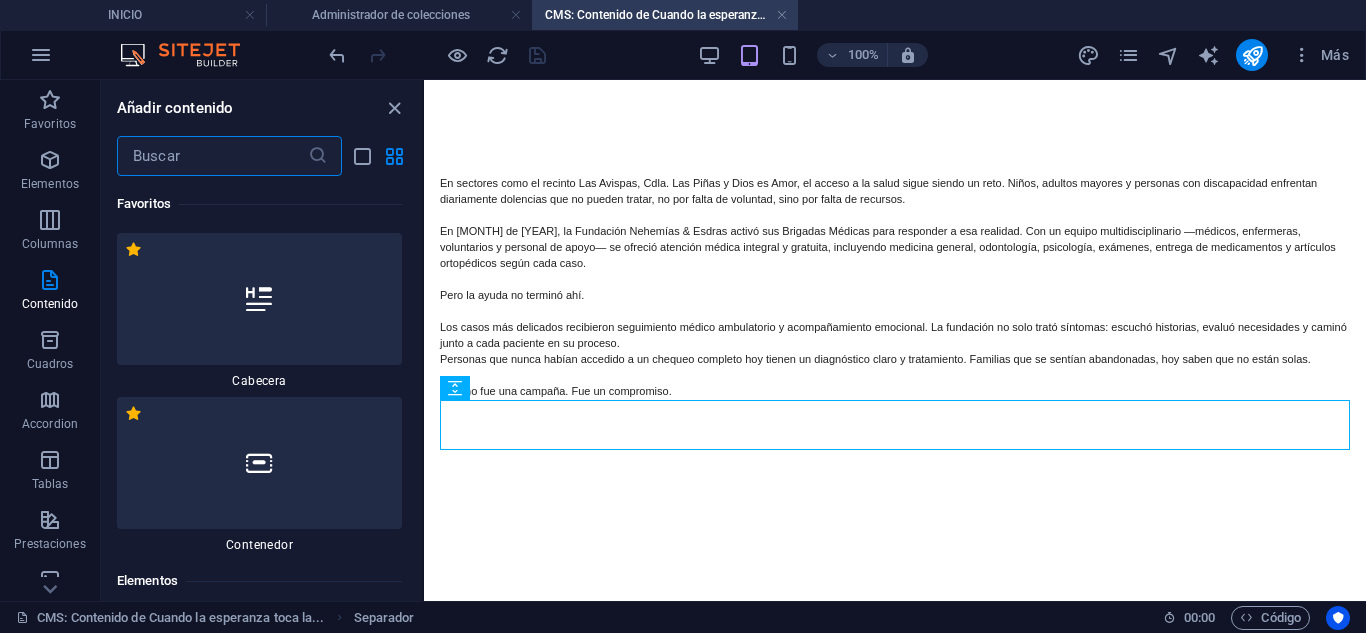 scroll, scrollTop: 0, scrollLeft: 0, axis: both 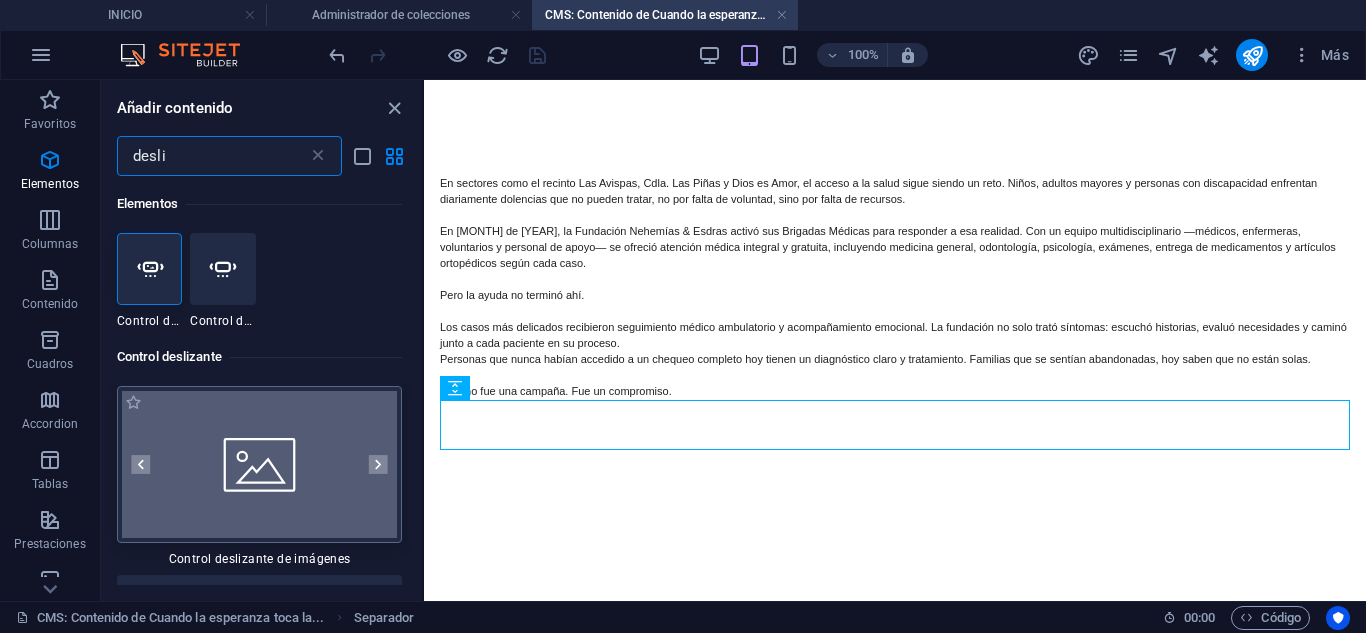 type on "desli" 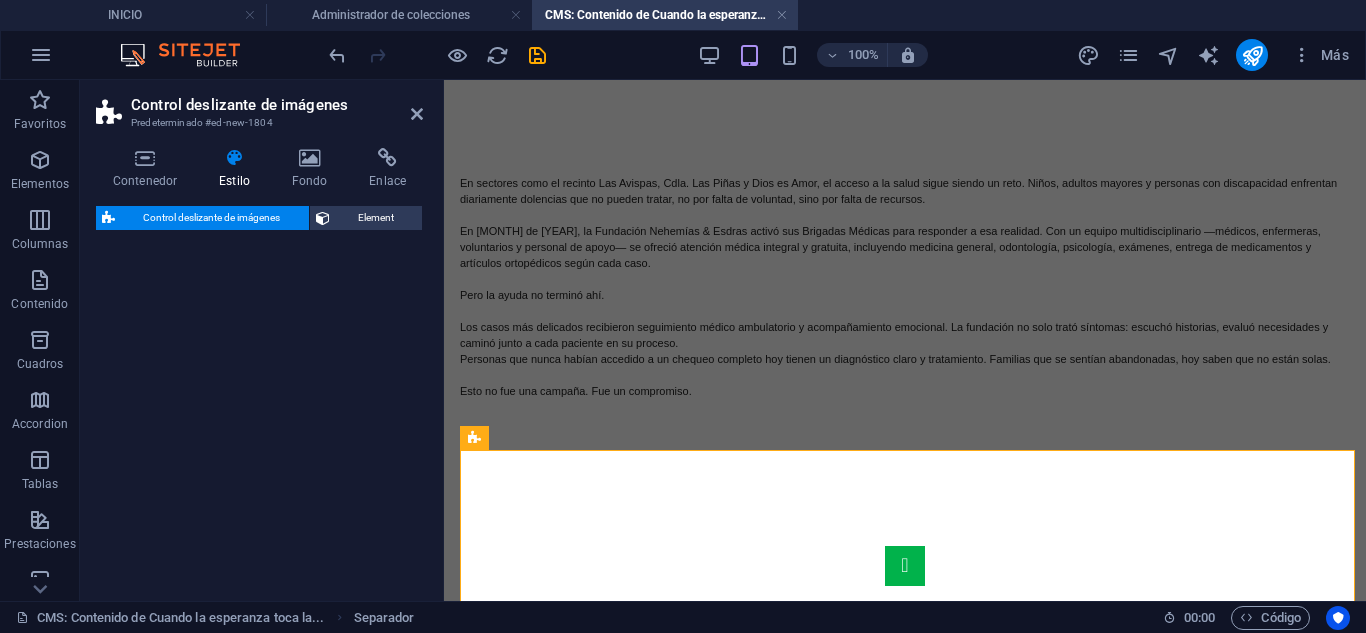 select on "px" 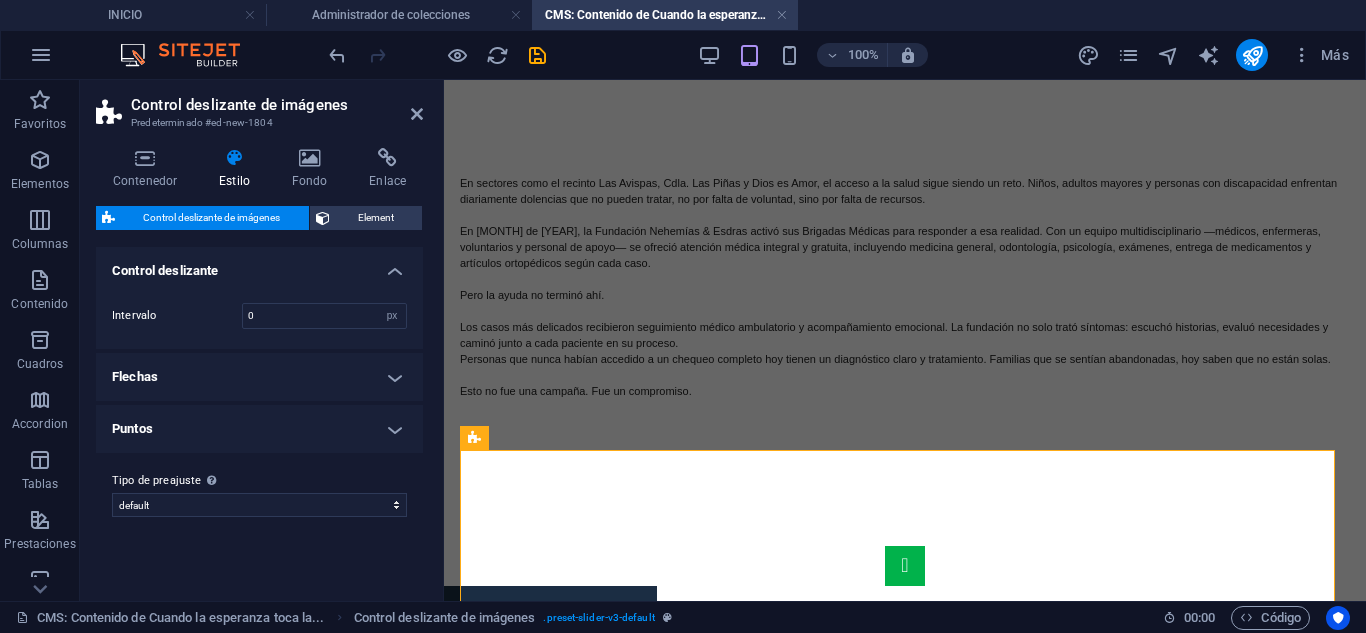 click on "Control deslizante de imágenes Predeterminado #ed-new-1804" at bounding box center (259, 106) 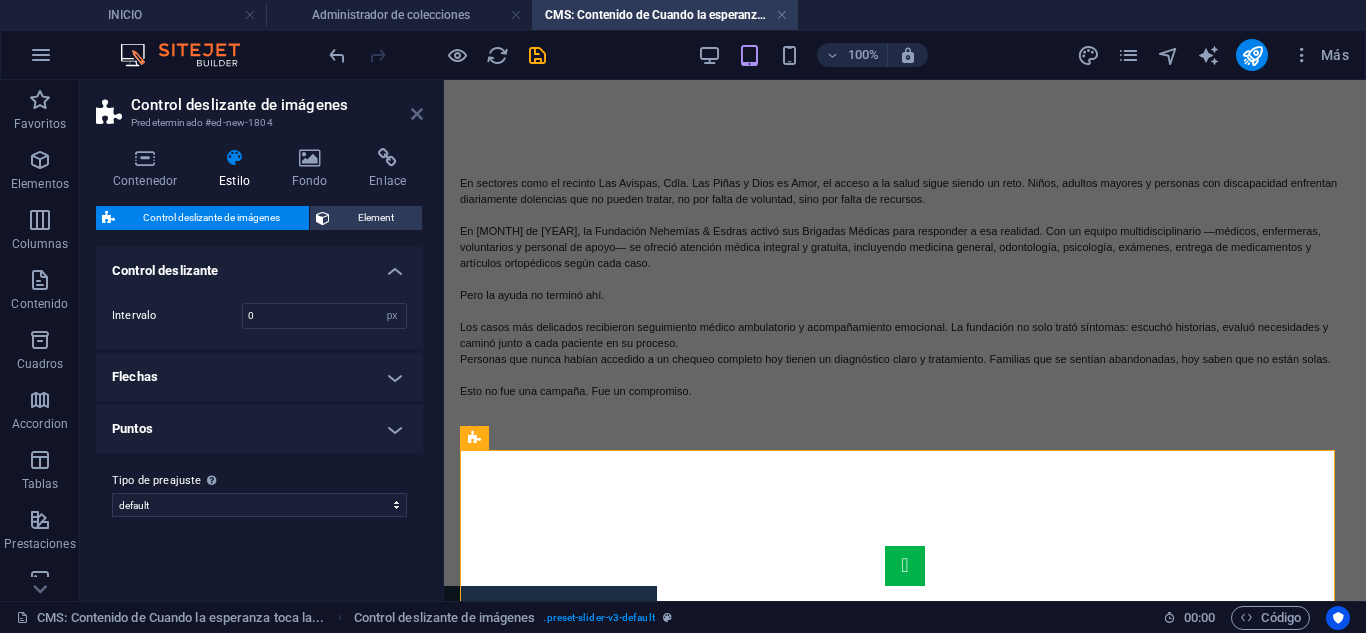 click at bounding box center (417, 114) 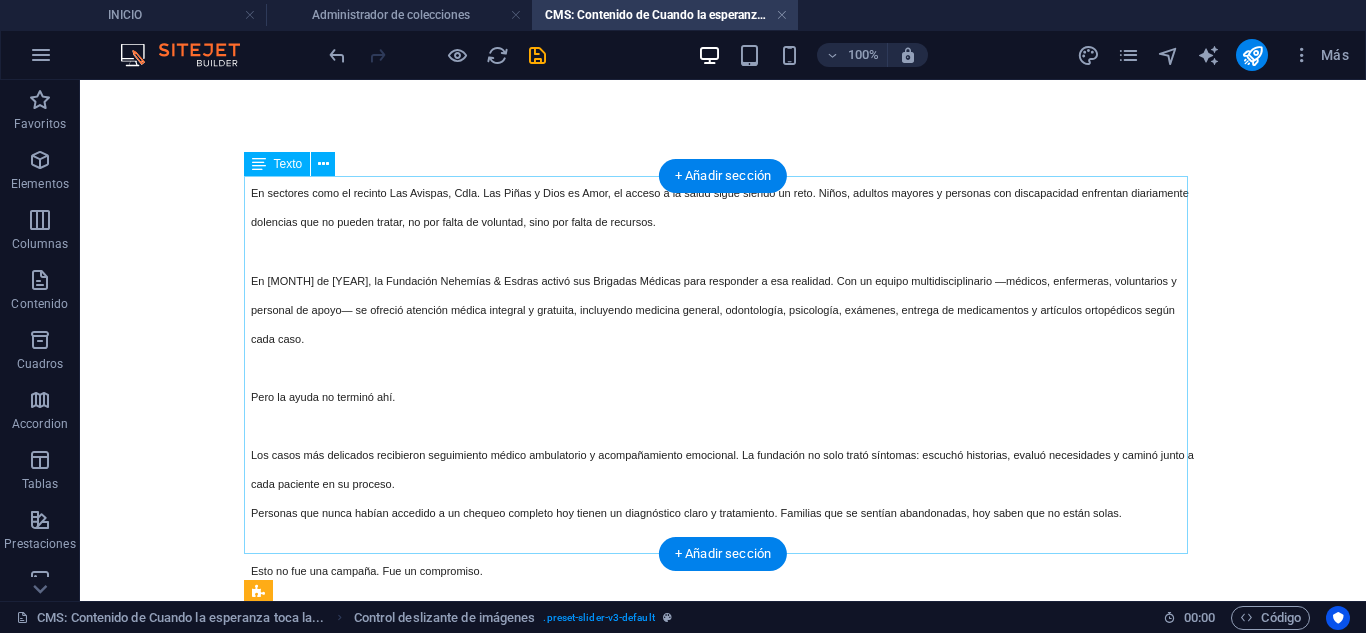scroll, scrollTop: 400, scrollLeft: 0, axis: vertical 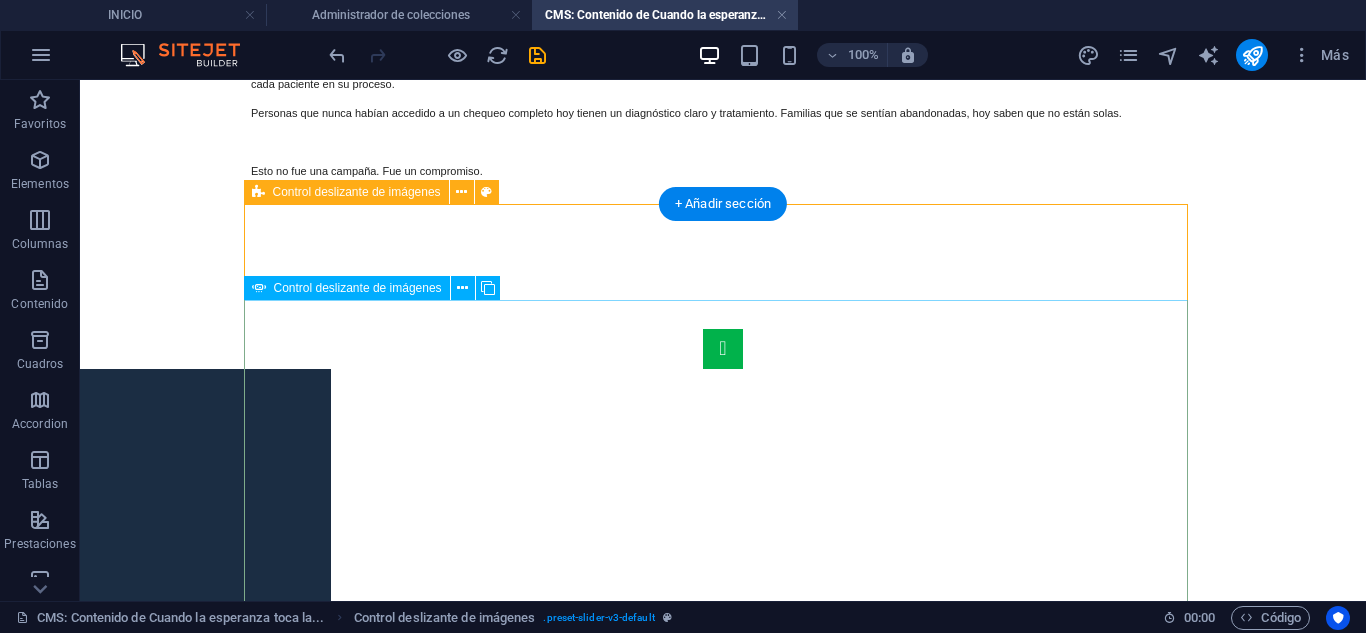 click at bounding box center (-181, 1018) 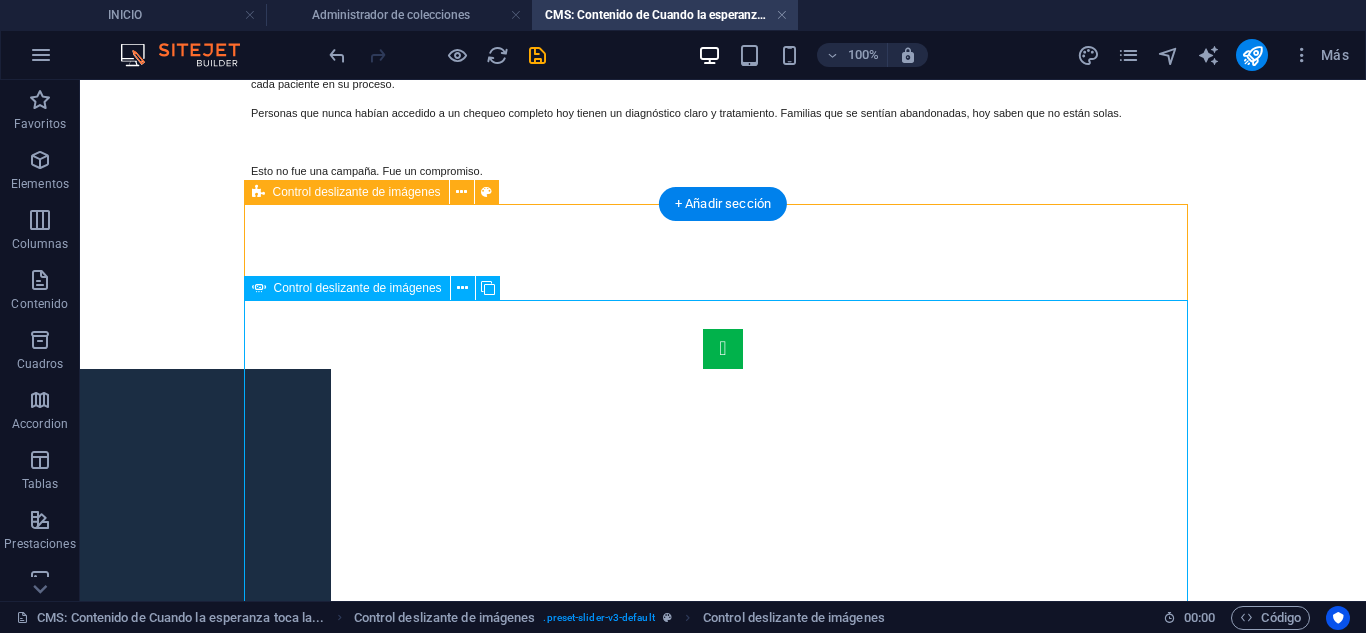click at bounding box center [-181, 1018] 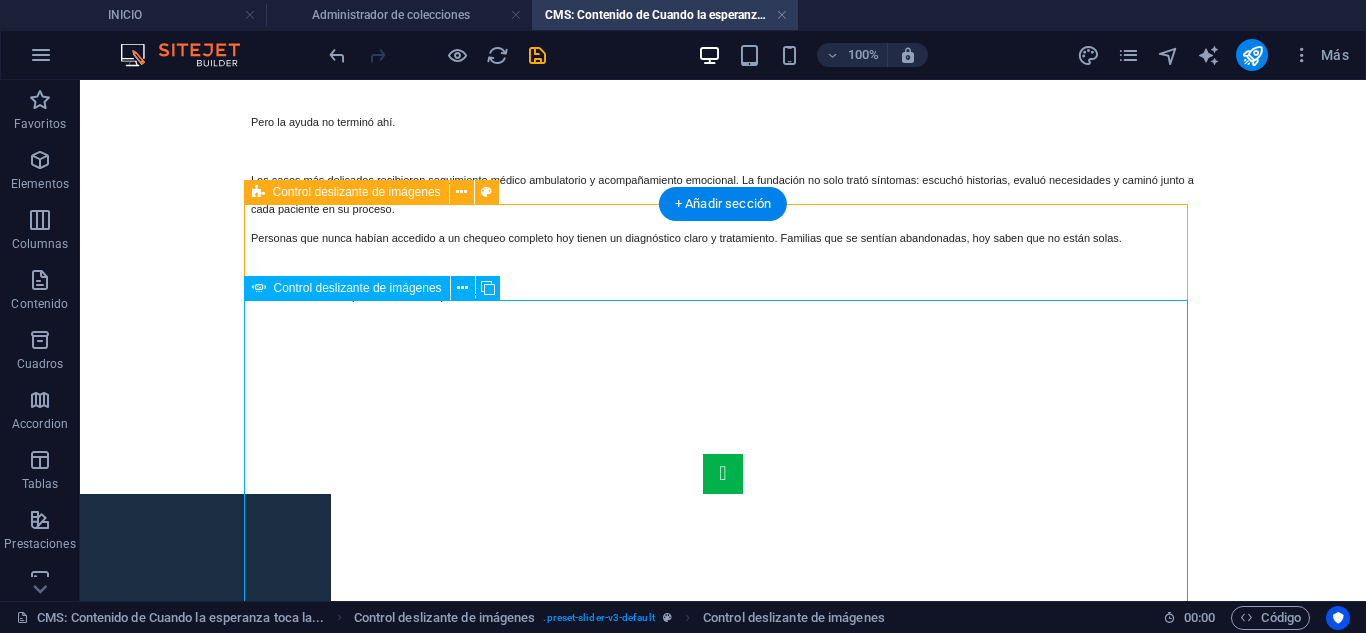 select on "px" 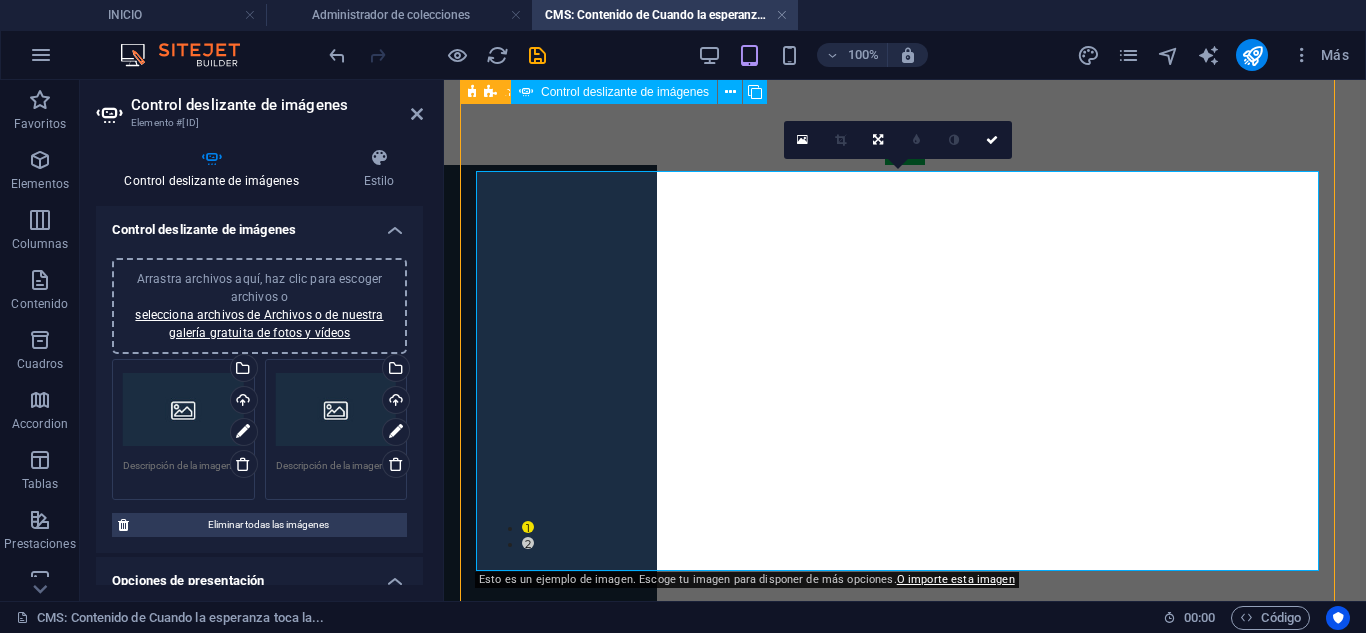 scroll, scrollTop: 375, scrollLeft: 0, axis: vertical 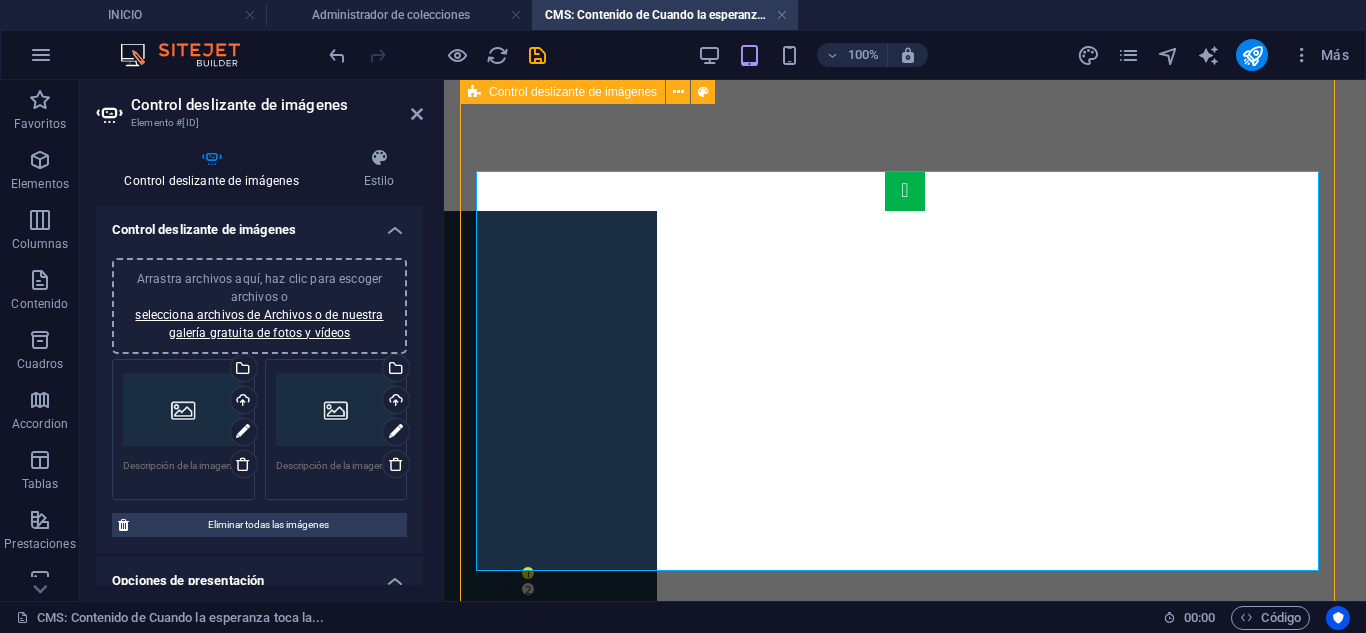 click on "Arrastra archivos aquí, haz clic para escoger archivos o  selecciona archivos de Archivos o de nuestra galería gratuita de fotos y vídeos" at bounding box center (259, 306) 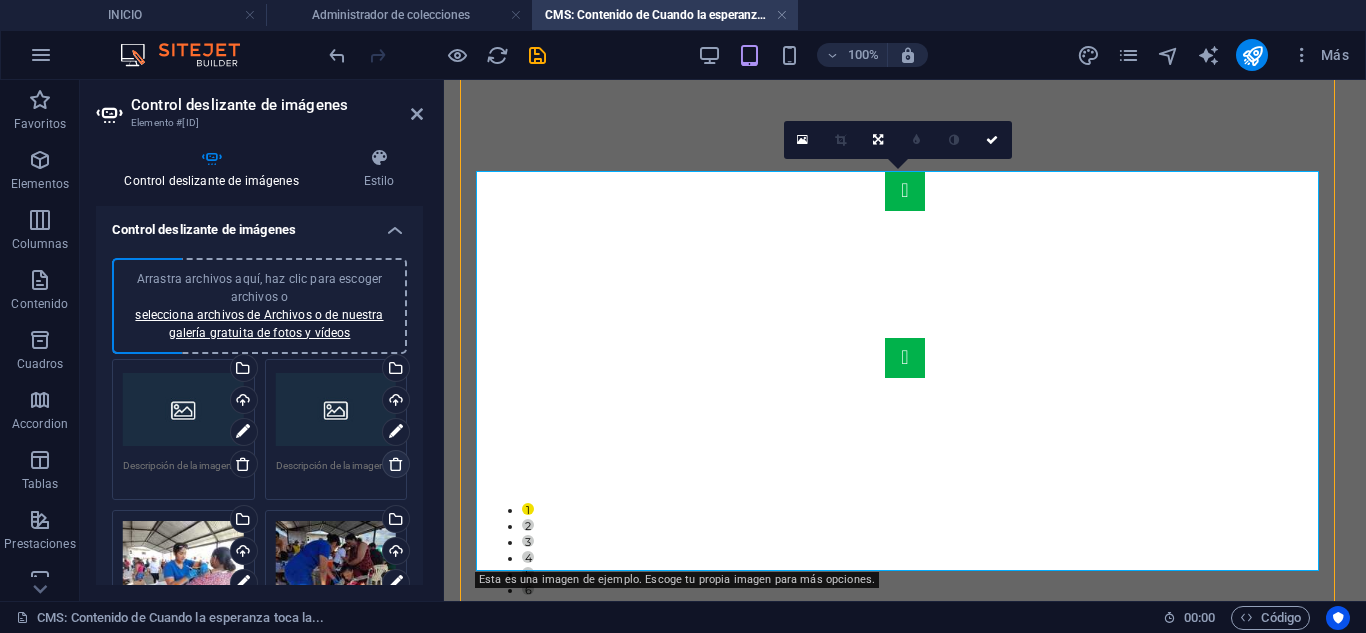 click at bounding box center [396, 464] 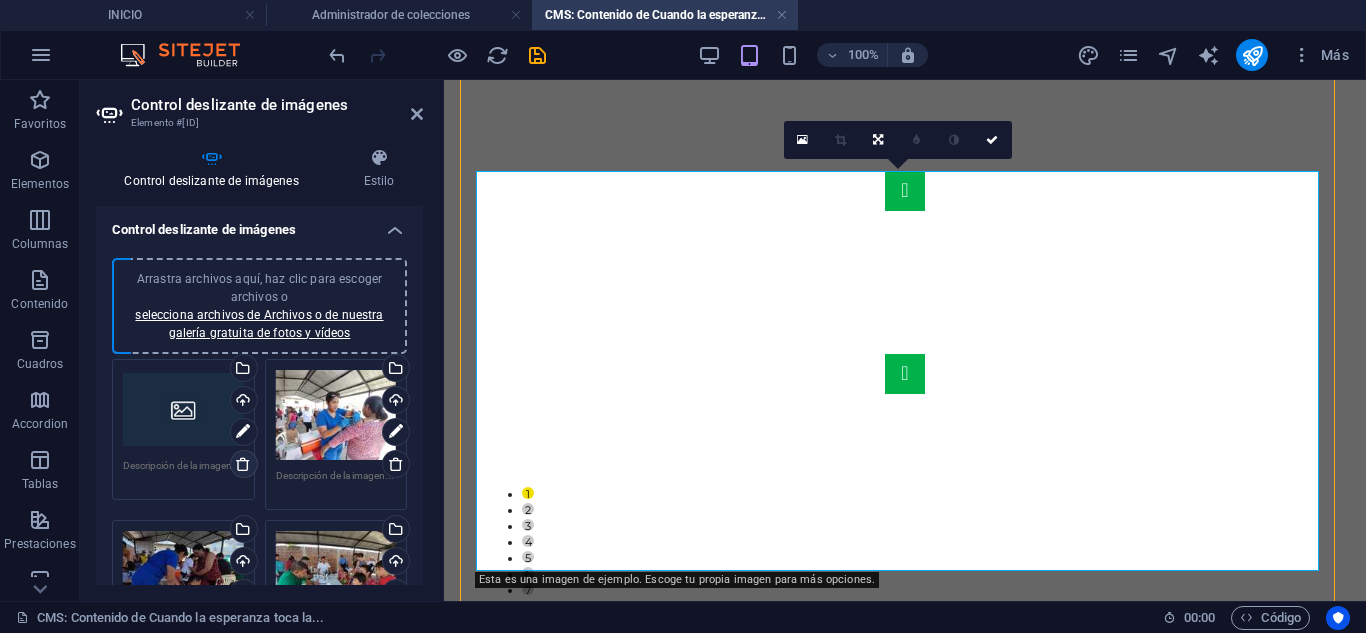 click at bounding box center (243, 464) 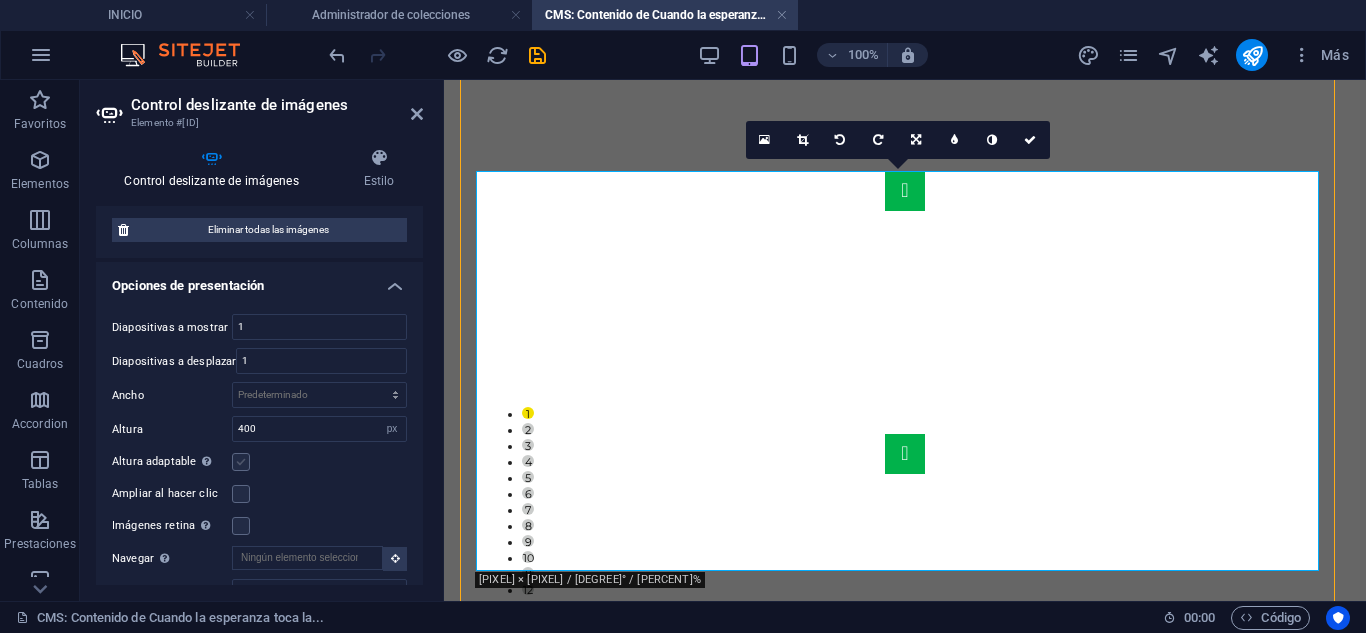 scroll, scrollTop: 1439, scrollLeft: 0, axis: vertical 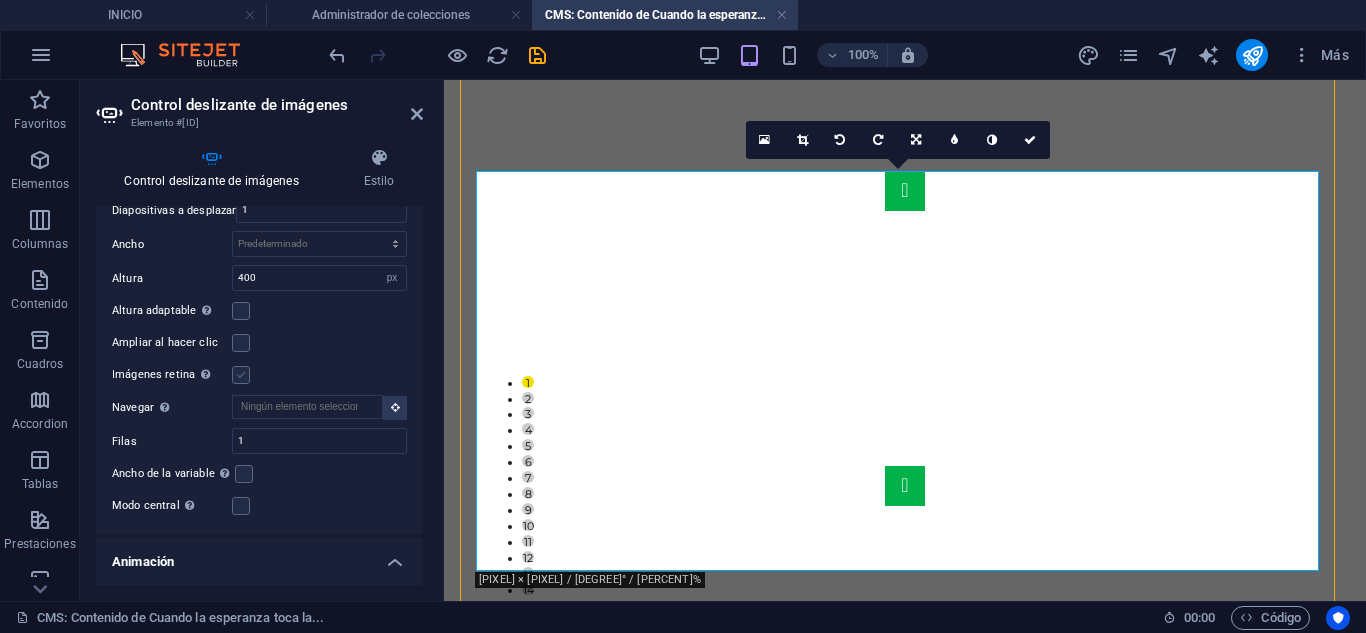 click at bounding box center (241, 311) 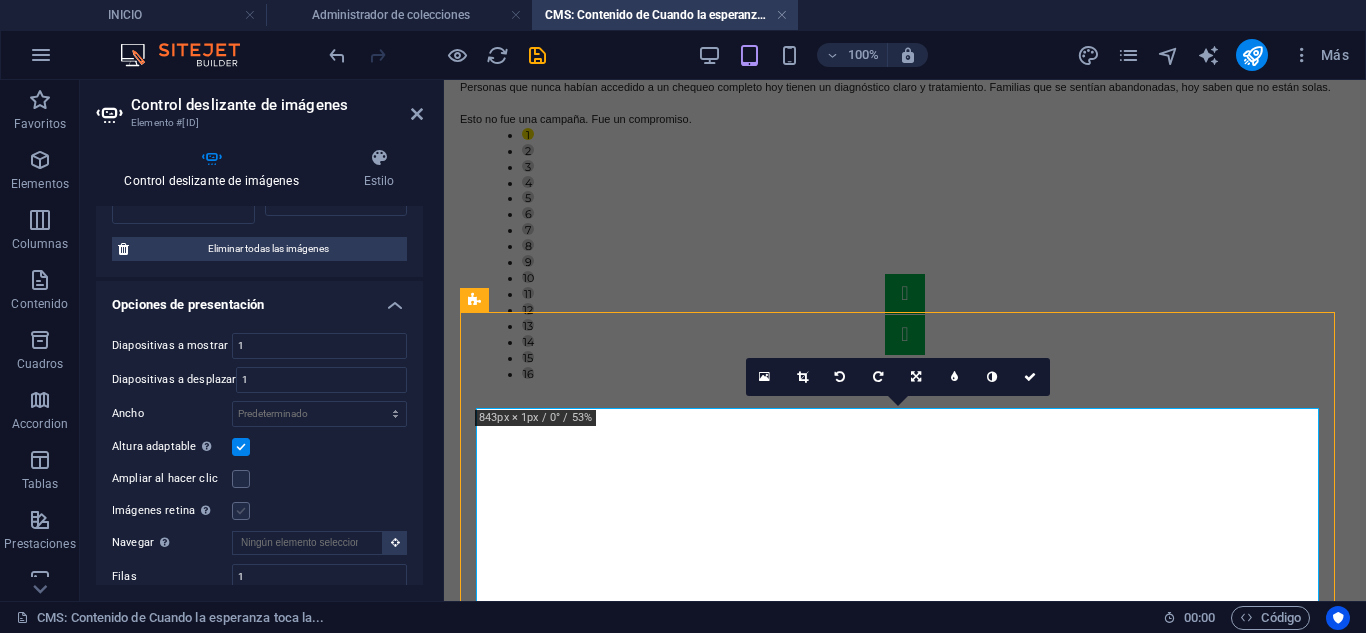 scroll, scrollTop: 138, scrollLeft: 0, axis: vertical 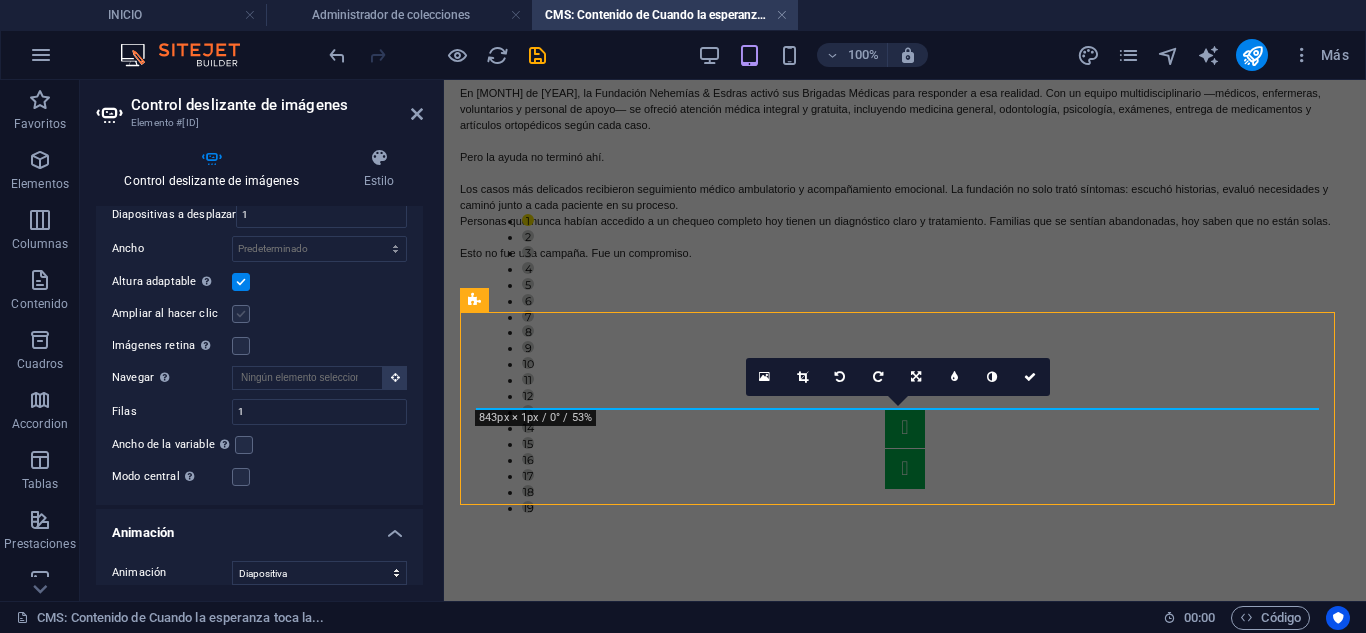 click at bounding box center [241, 314] 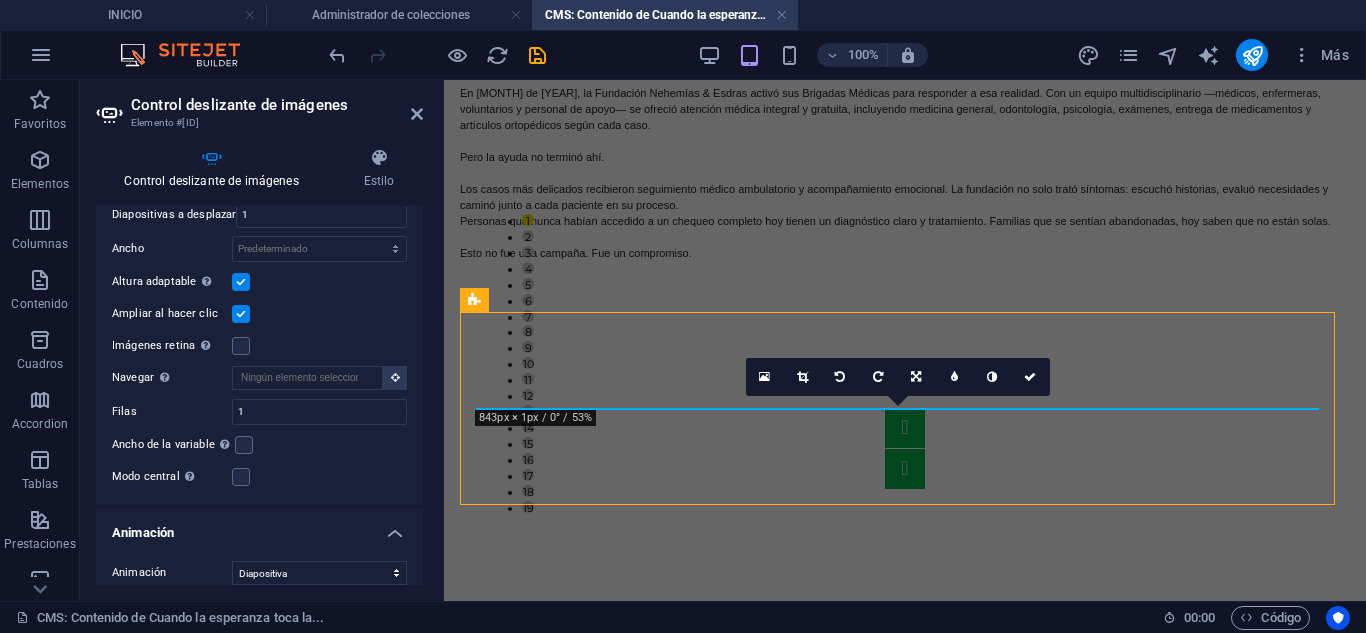scroll, scrollTop: 1936, scrollLeft: 0, axis: vertical 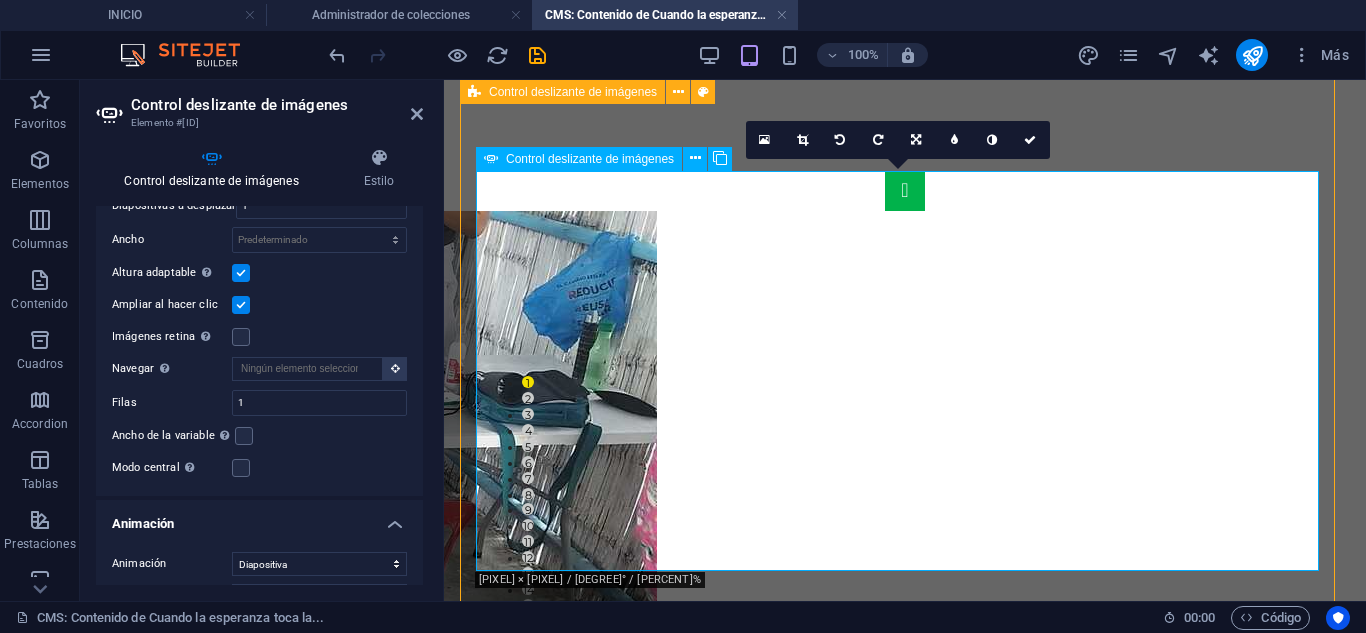 click at bounding box center (905, 631) 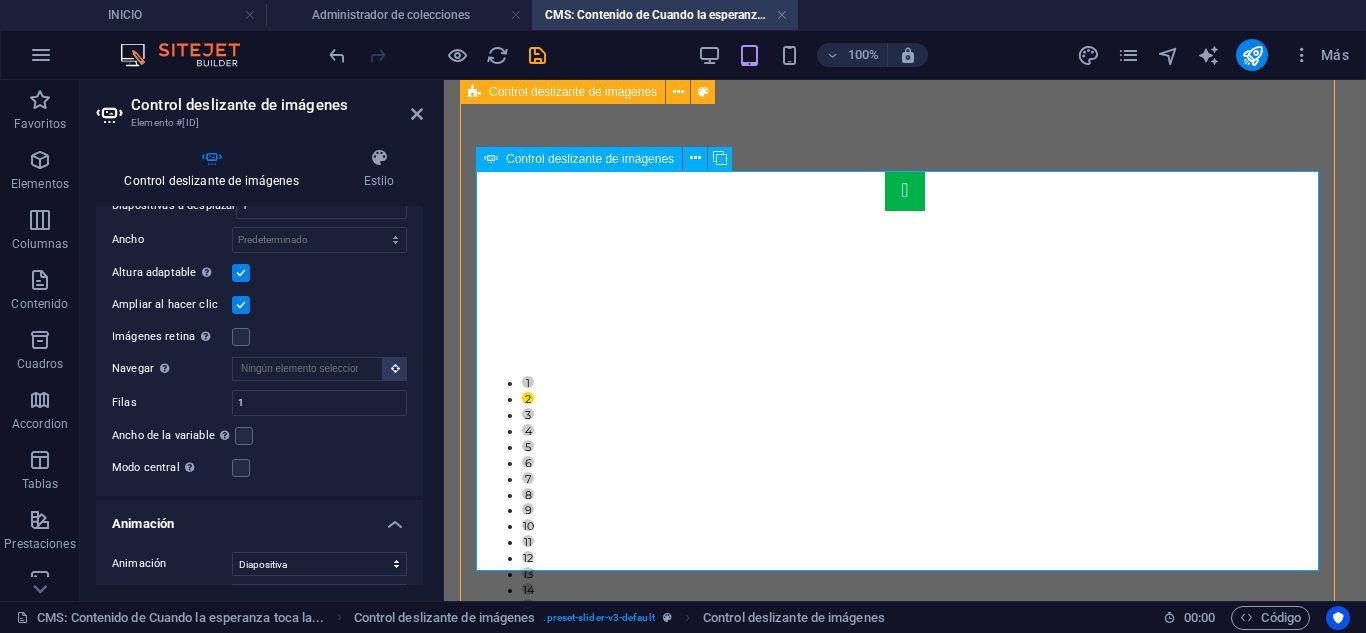 click at bounding box center (905, 631) 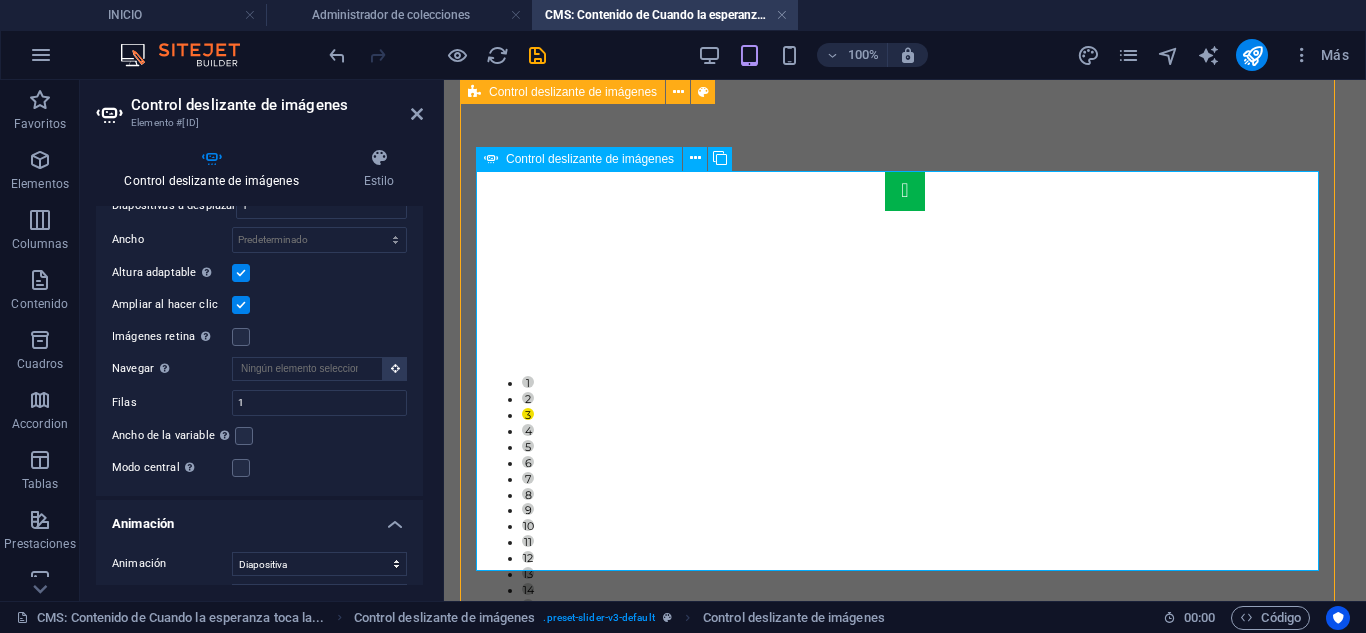 click at bounding box center [905, 631] 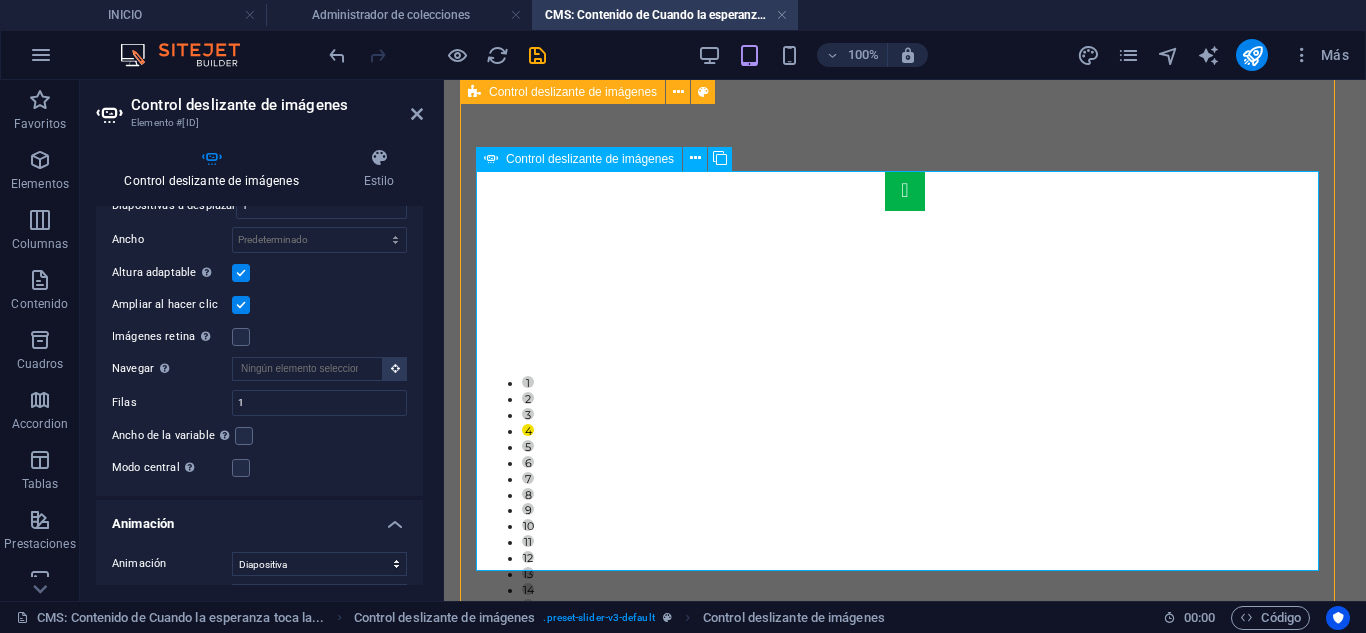 click at bounding box center [905, 631] 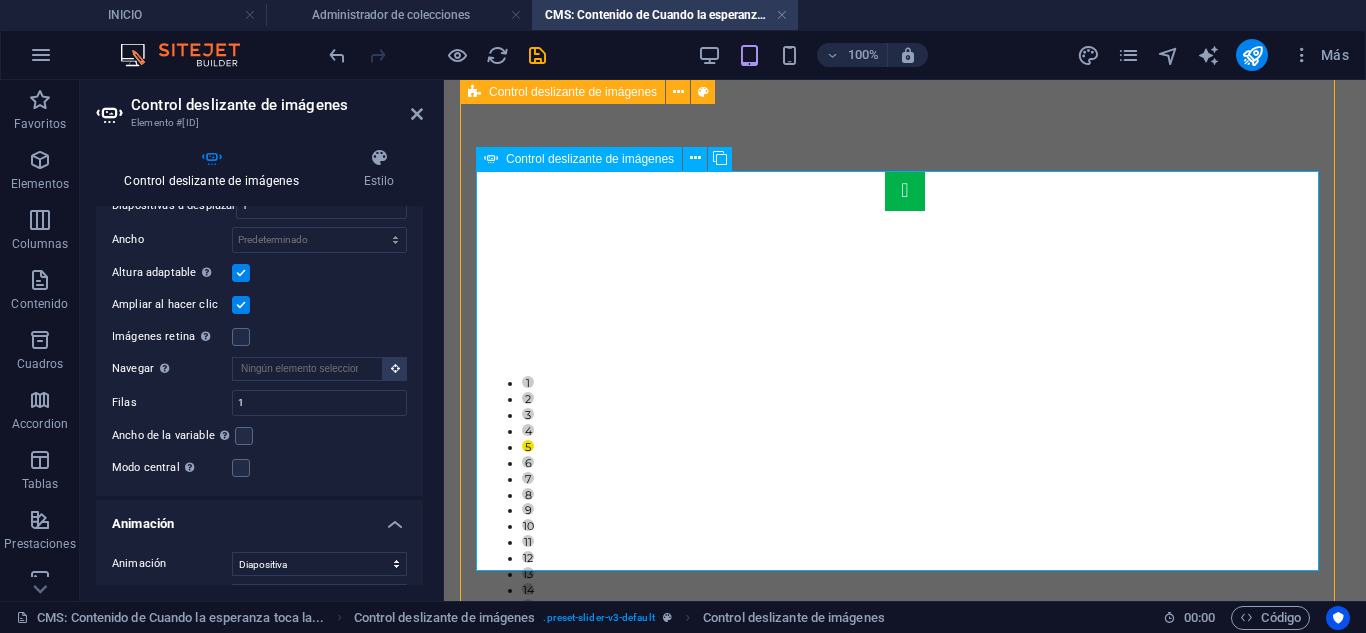 click at bounding box center [905, 631] 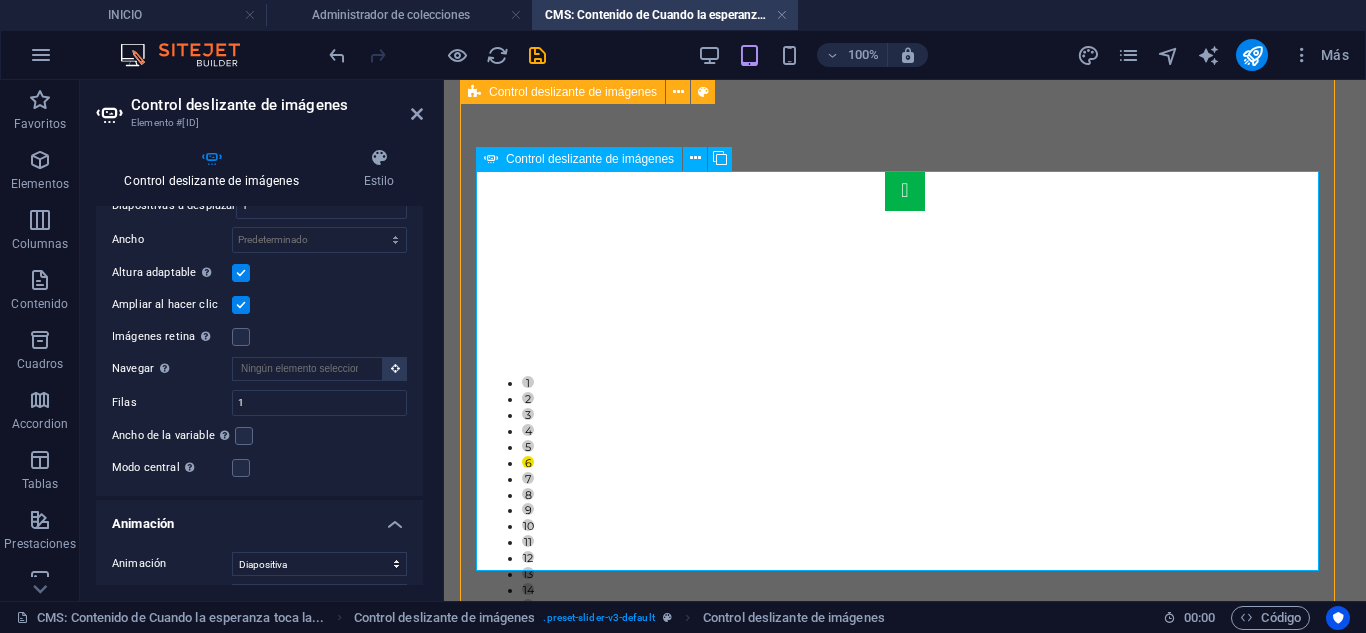 click at bounding box center [905, 631] 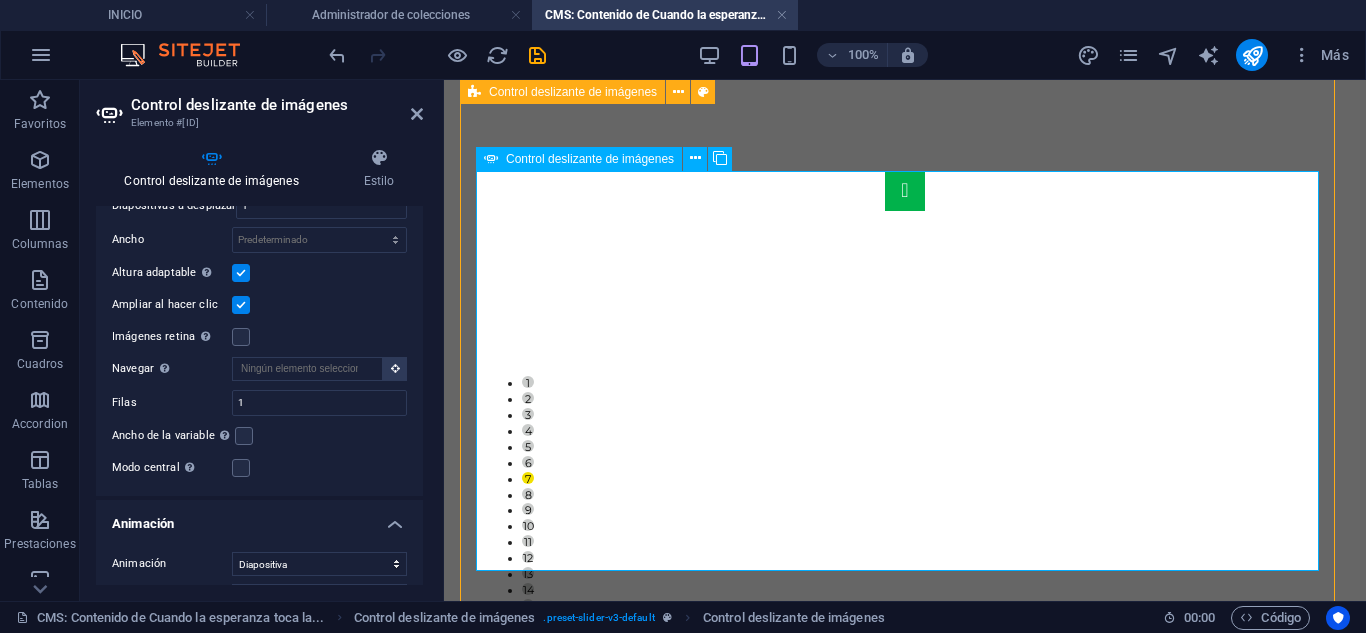 click at bounding box center [905, 631] 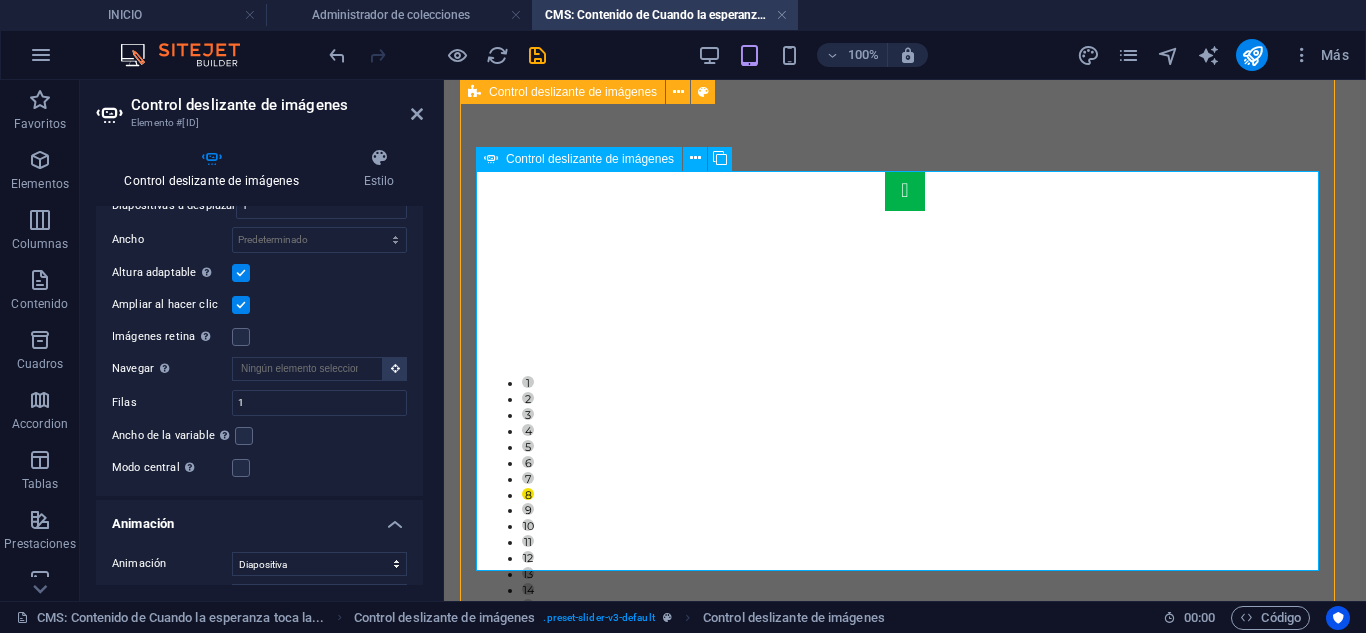 click at bounding box center (905, 631) 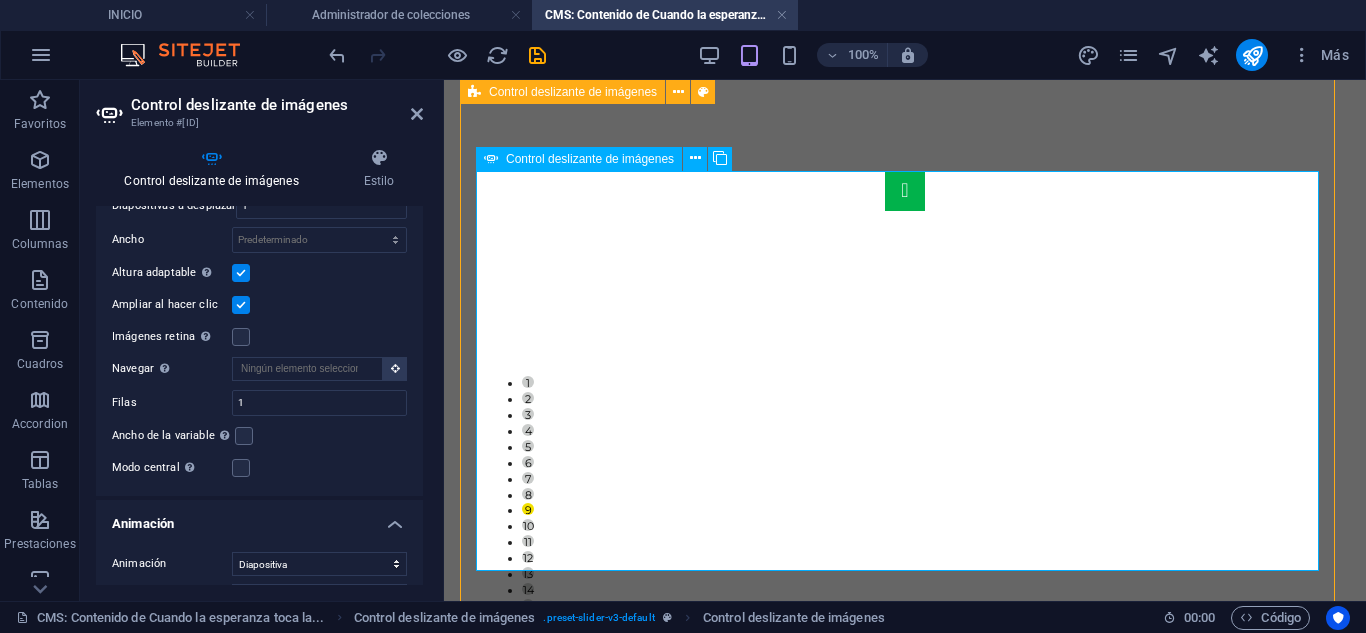 click at bounding box center (905, 631) 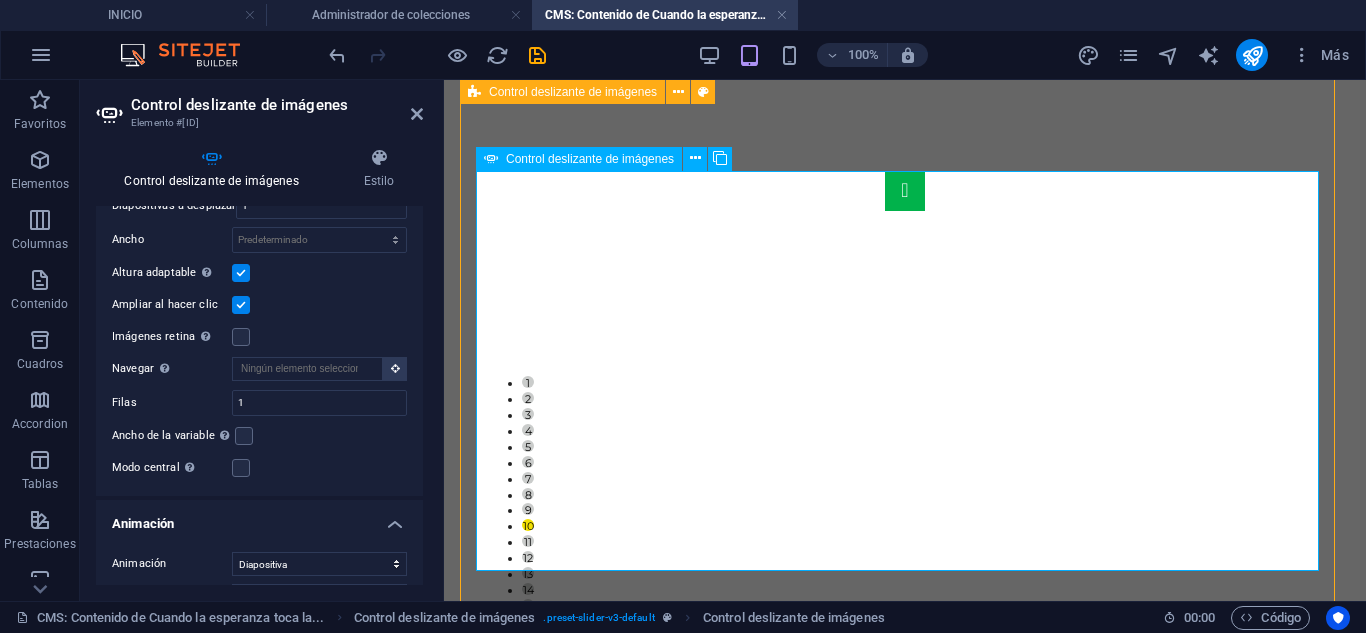 click at bounding box center (905, 631) 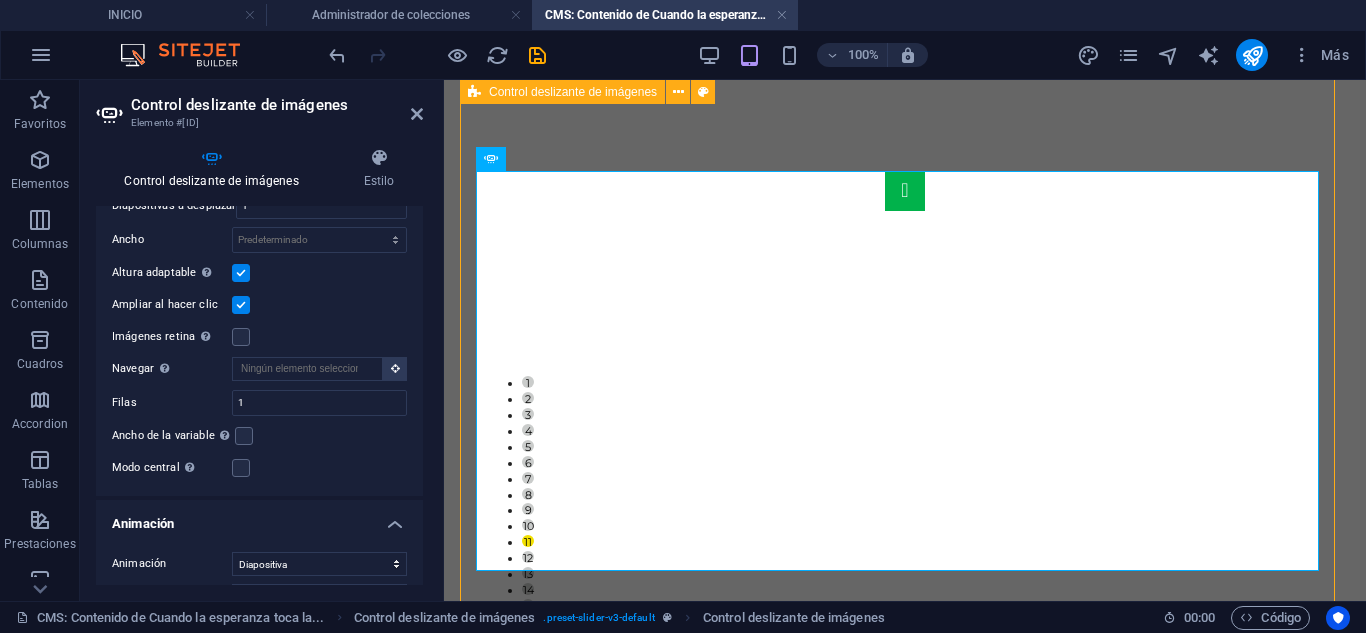 click at bounding box center [241, 273] 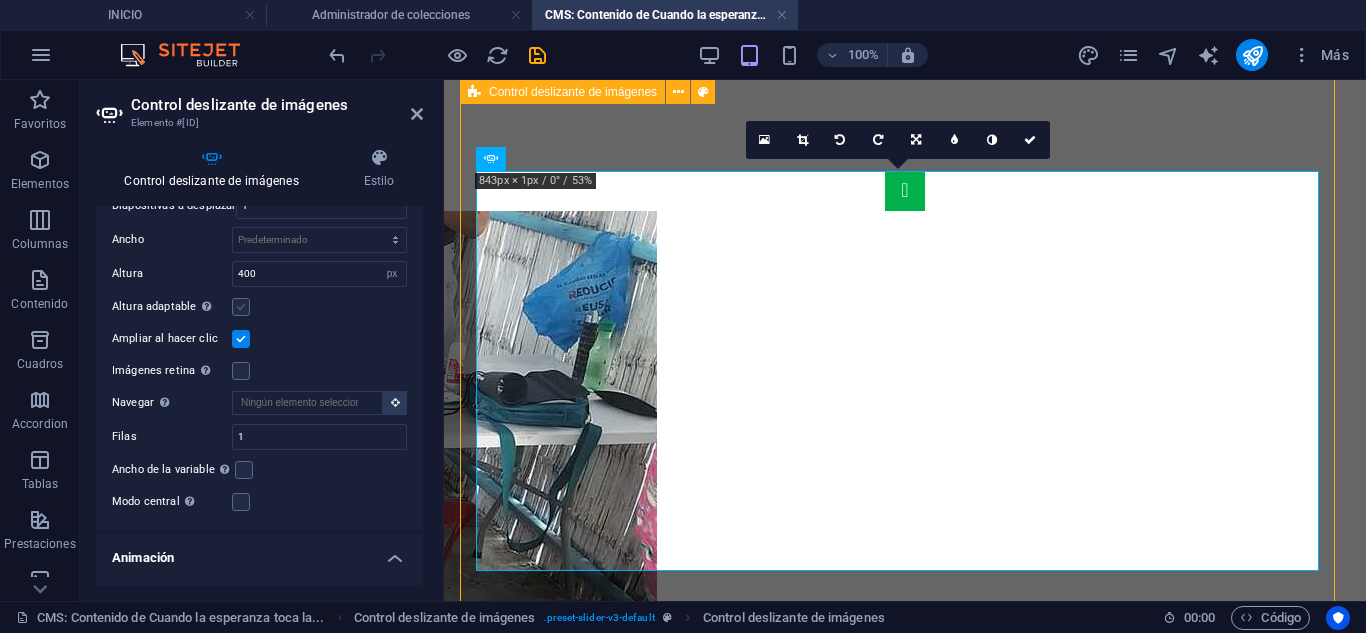 click at bounding box center (241, 307) 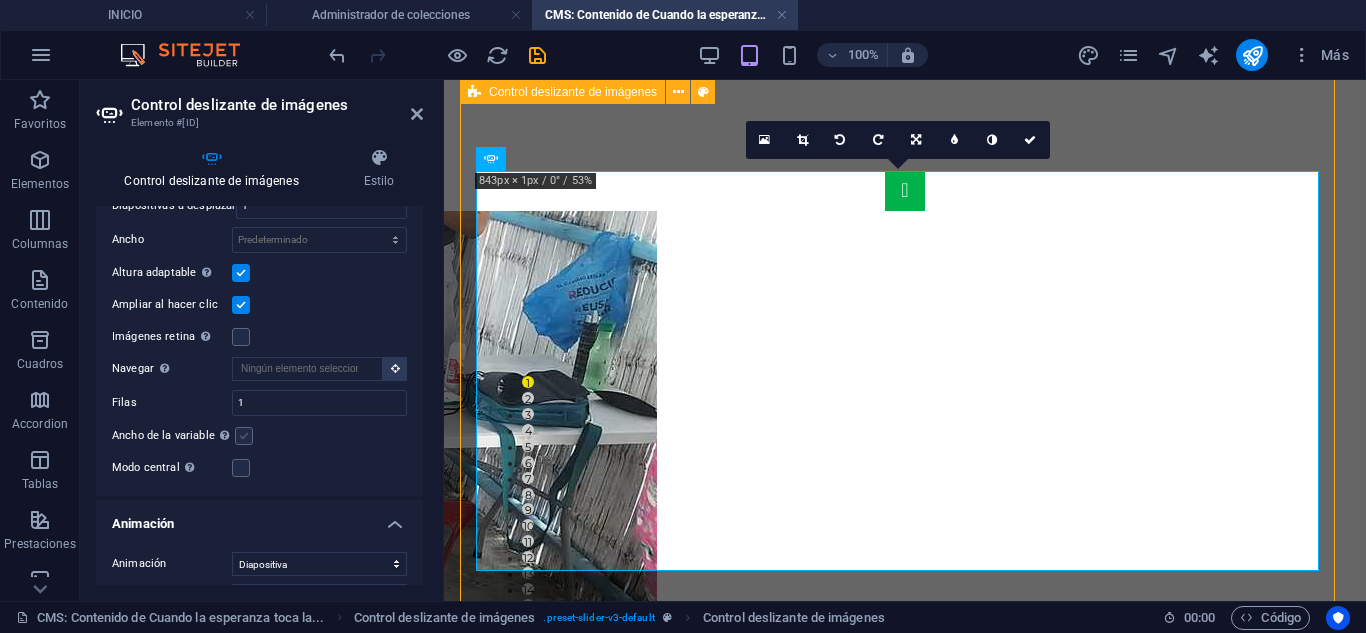 click at bounding box center [244, 436] 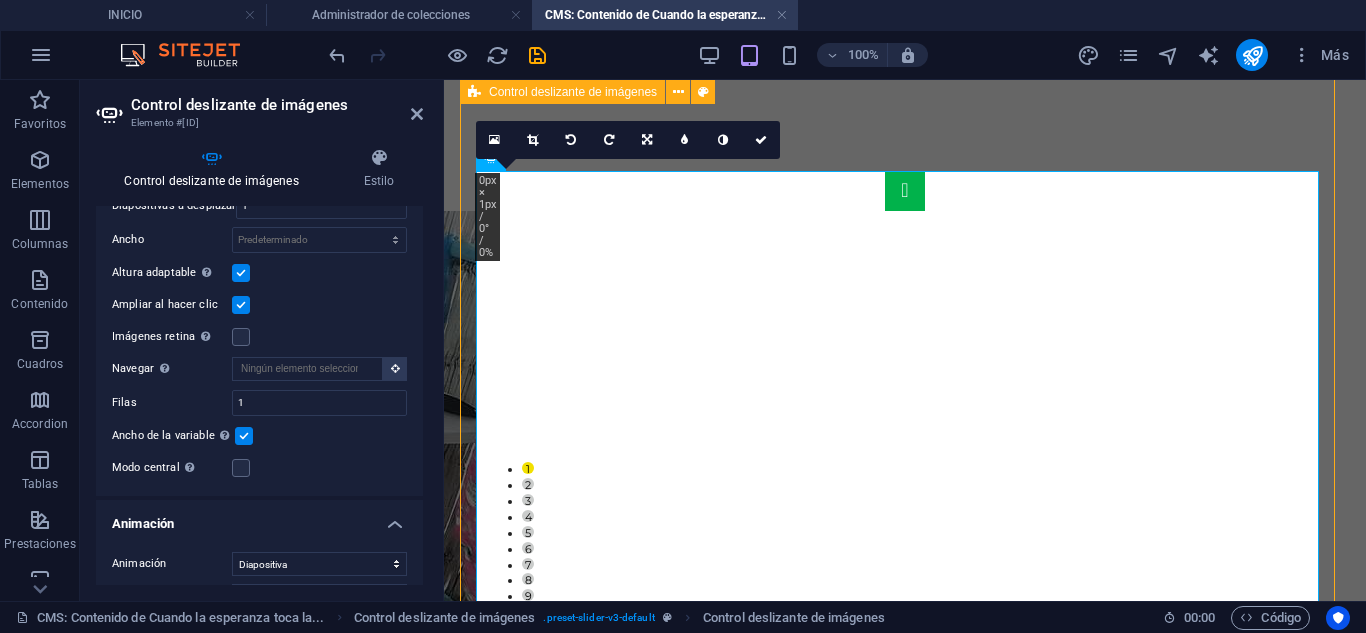 click at bounding box center (244, 436) 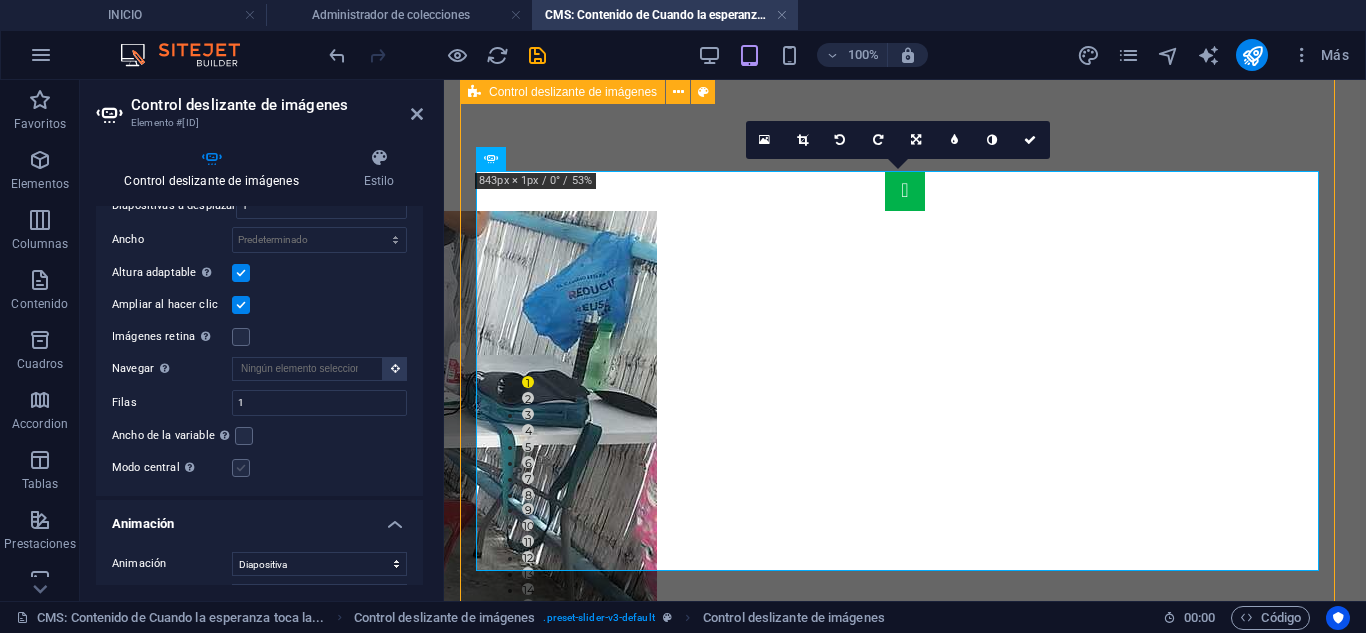 click at bounding box center (241, 468) 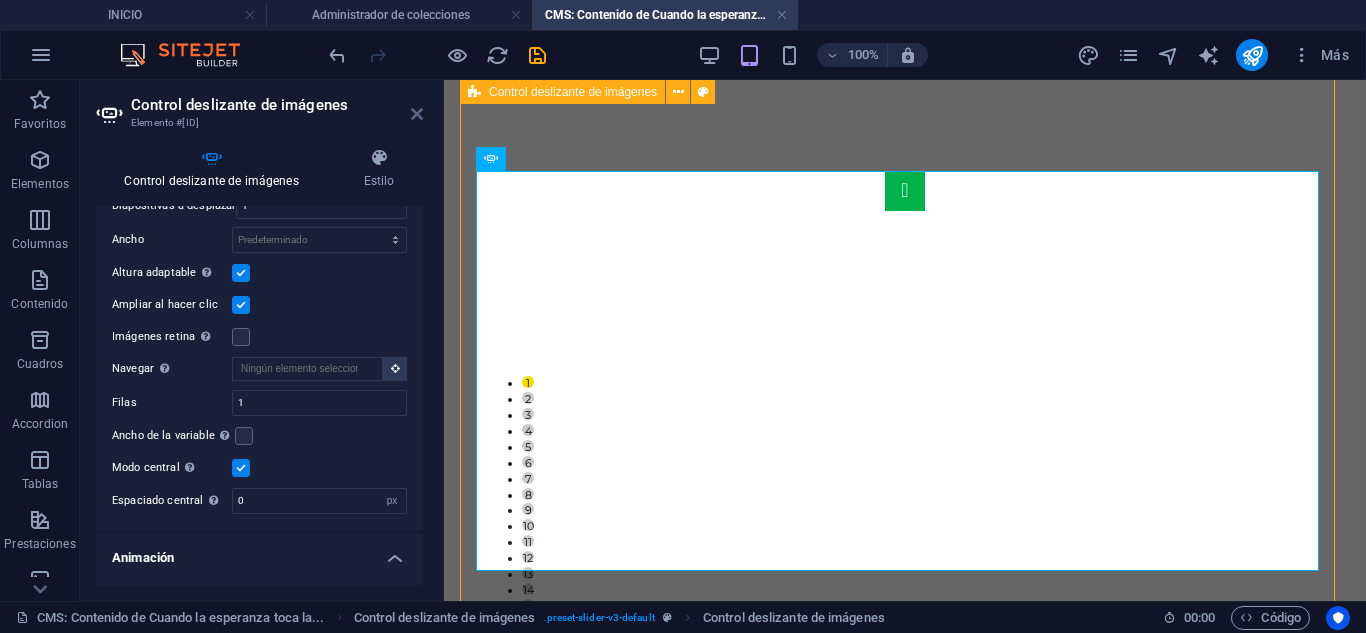 click at bounding box center (417, 114) 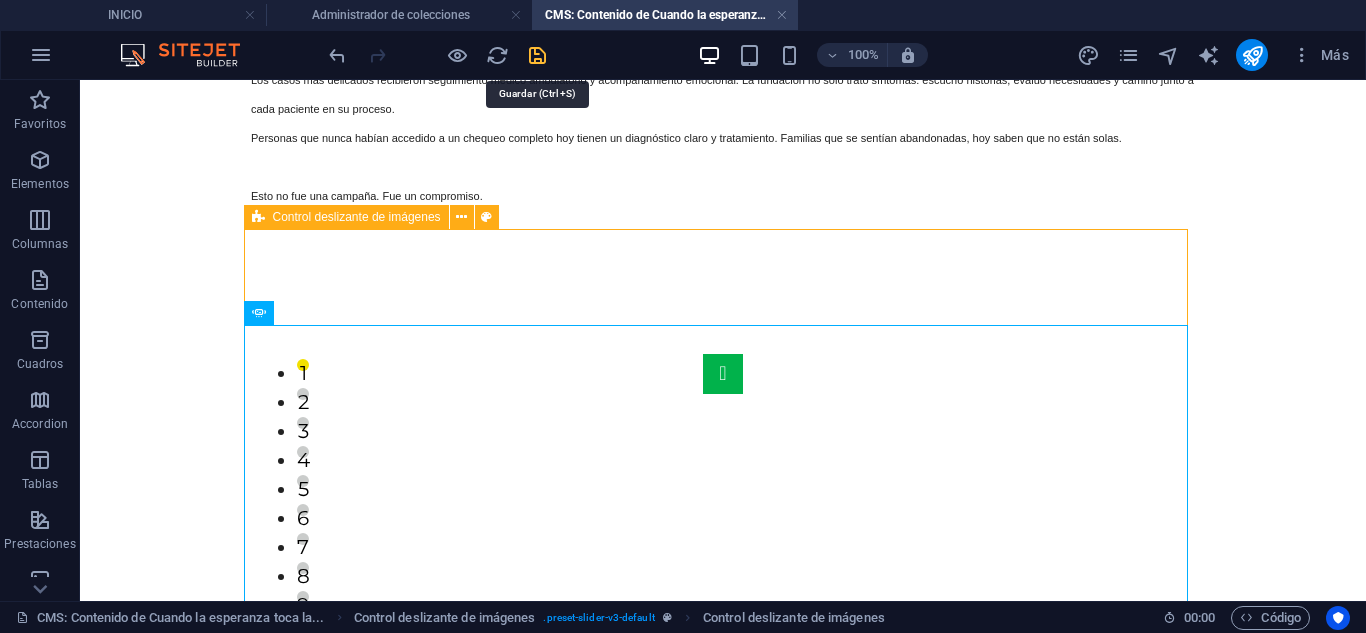 click at bounding box center [537, 55] 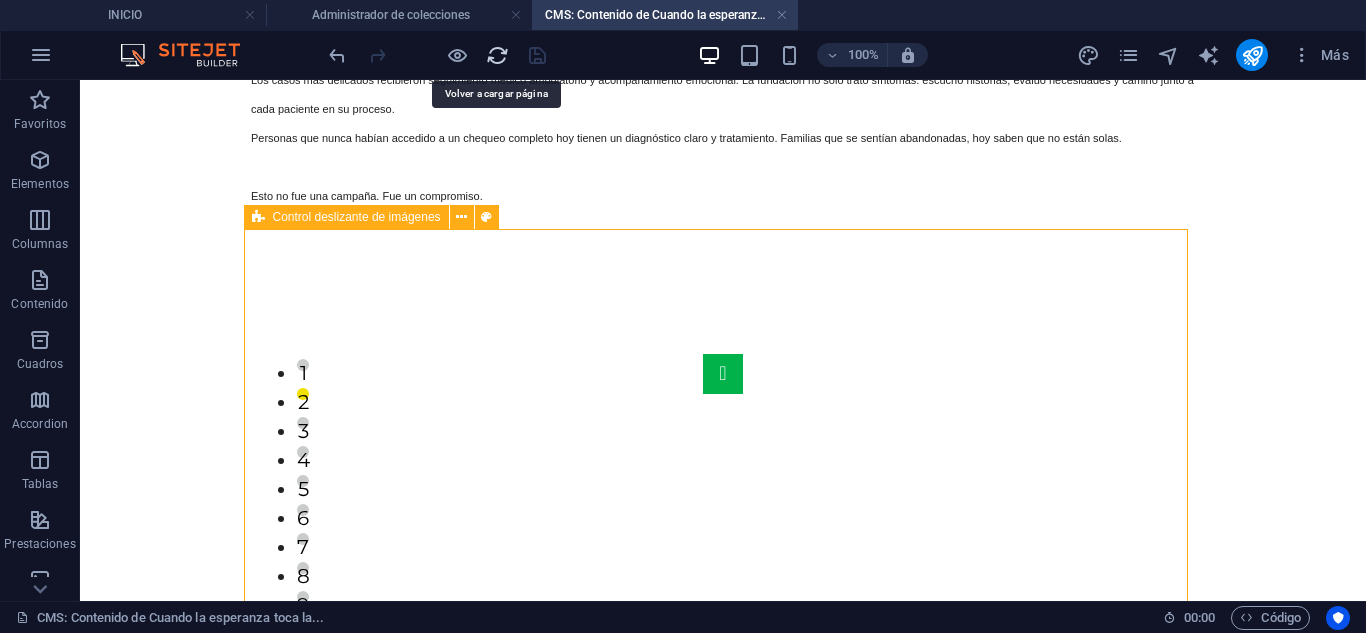click at bounding box center (497, 55) 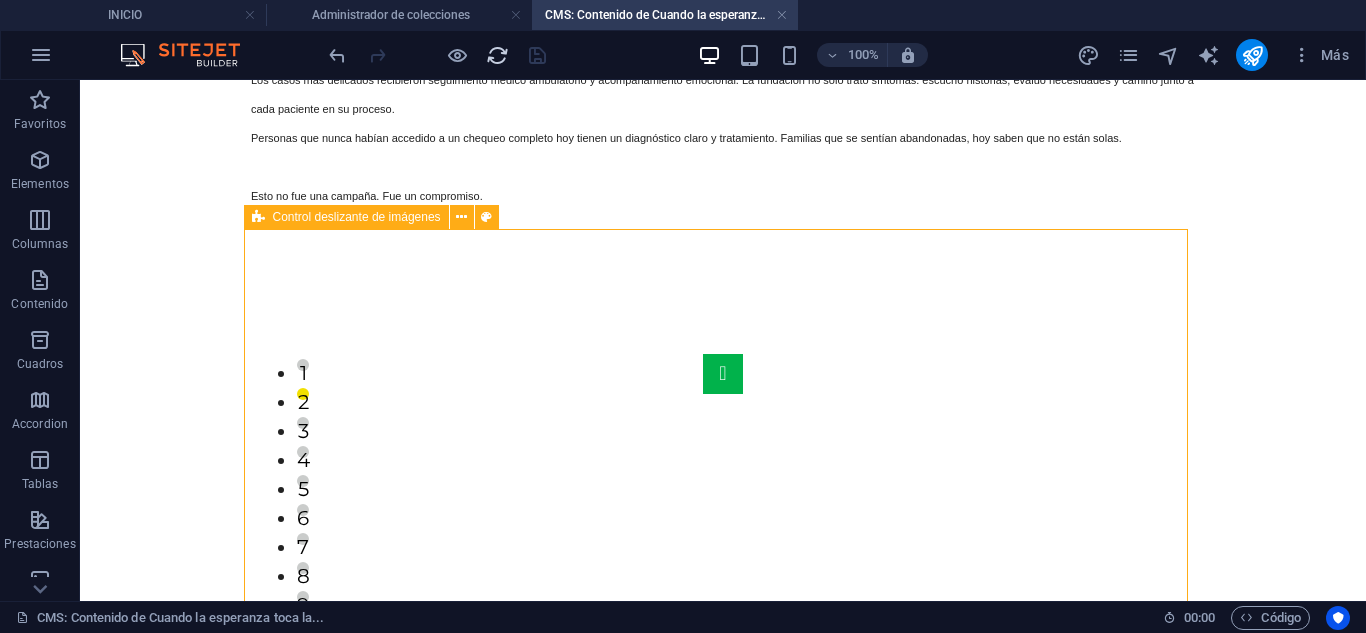 click at bounding box center (497, 55) 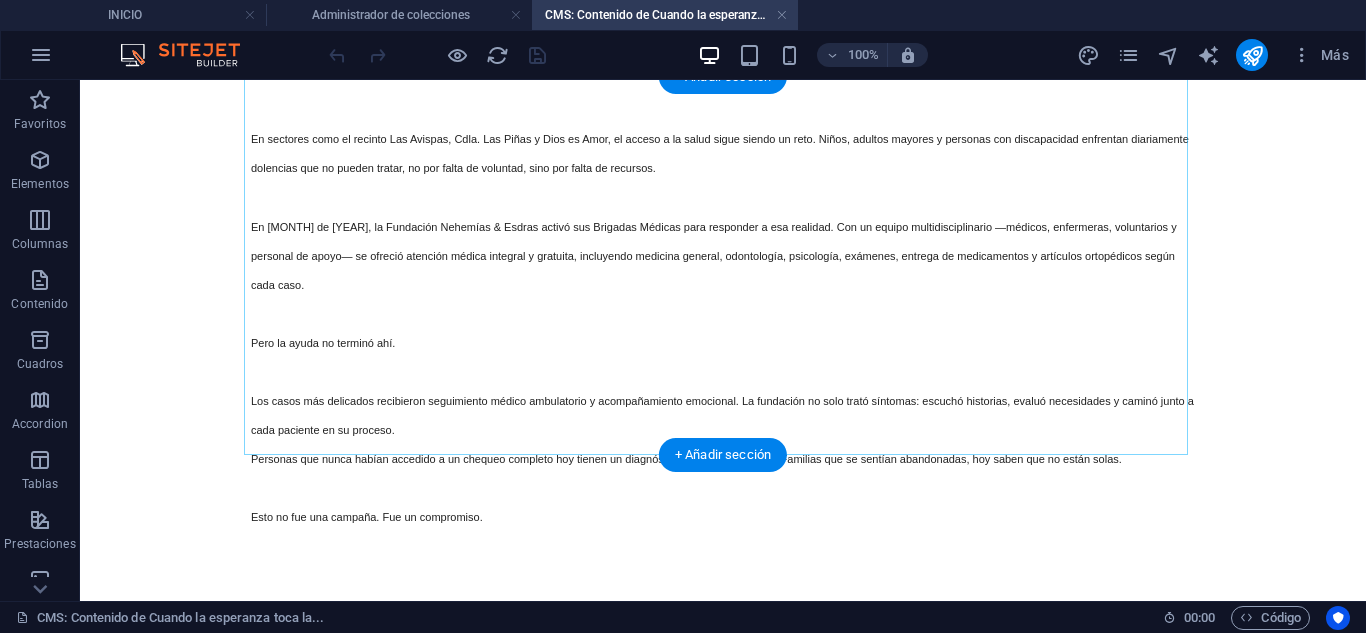 scroll, scrollTop: 99, scrollLeft: 0, axis: vertical 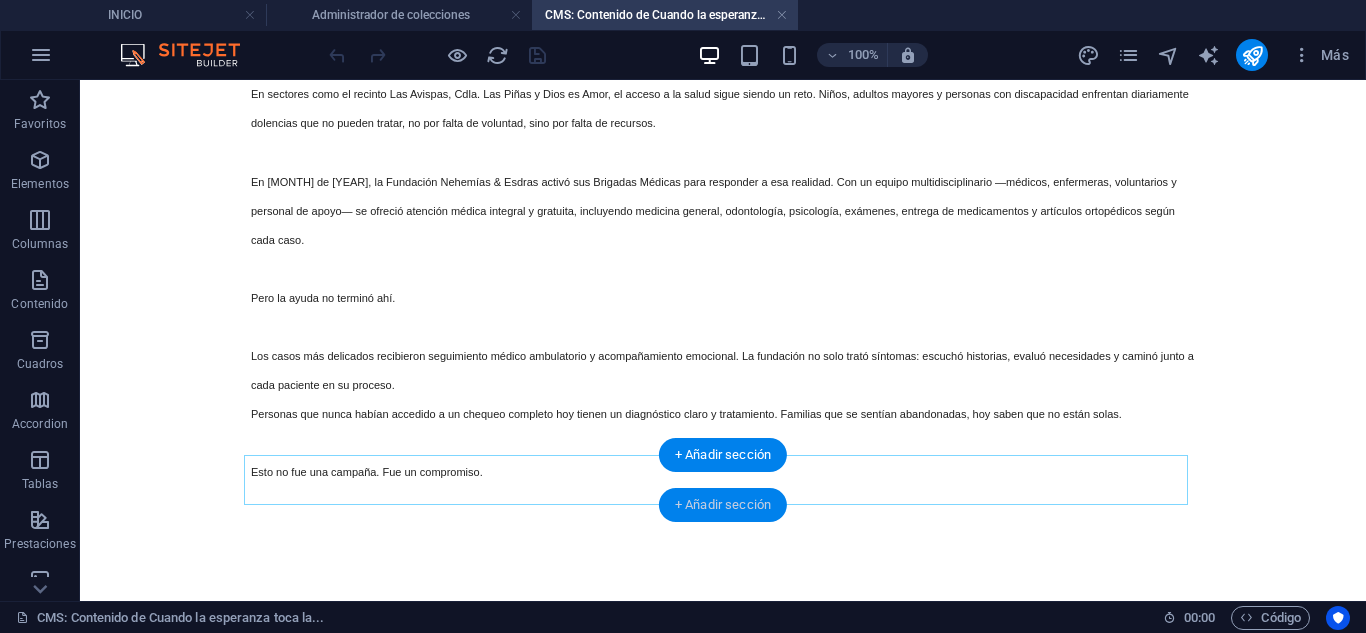 click on "+ Añadir sección" at bounding box center [723, 505] 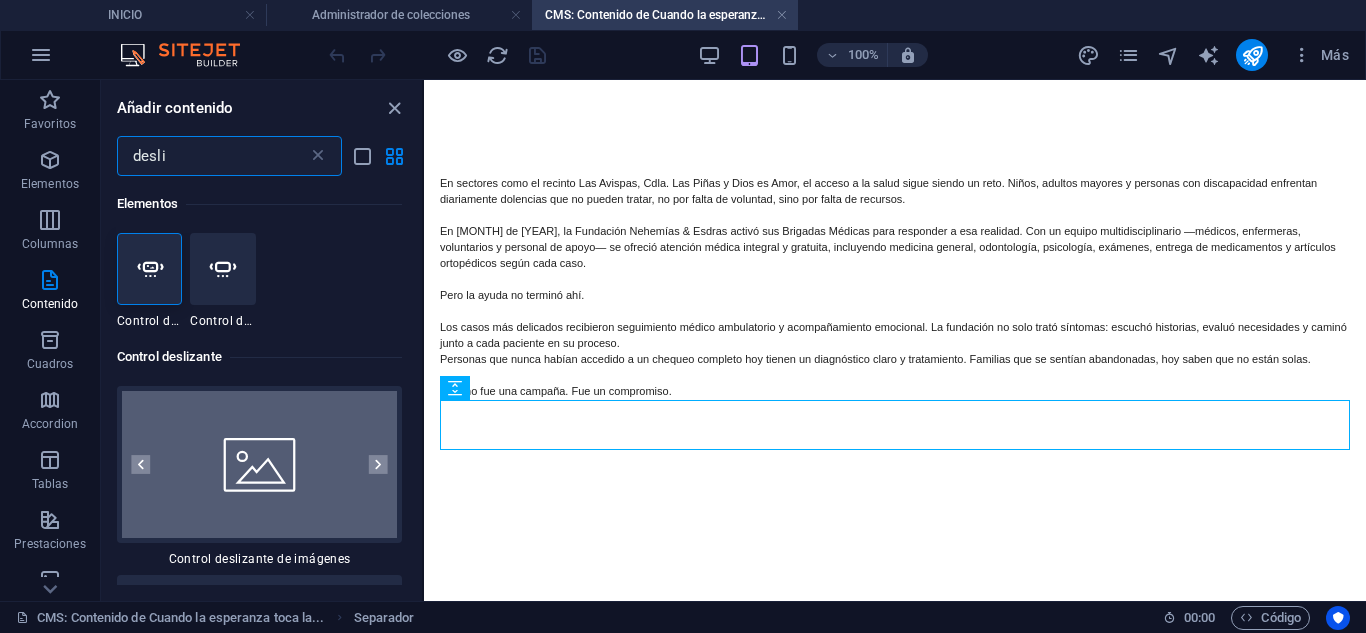scroll, scrollTop: 0, scrollLeft: 0, axis: both 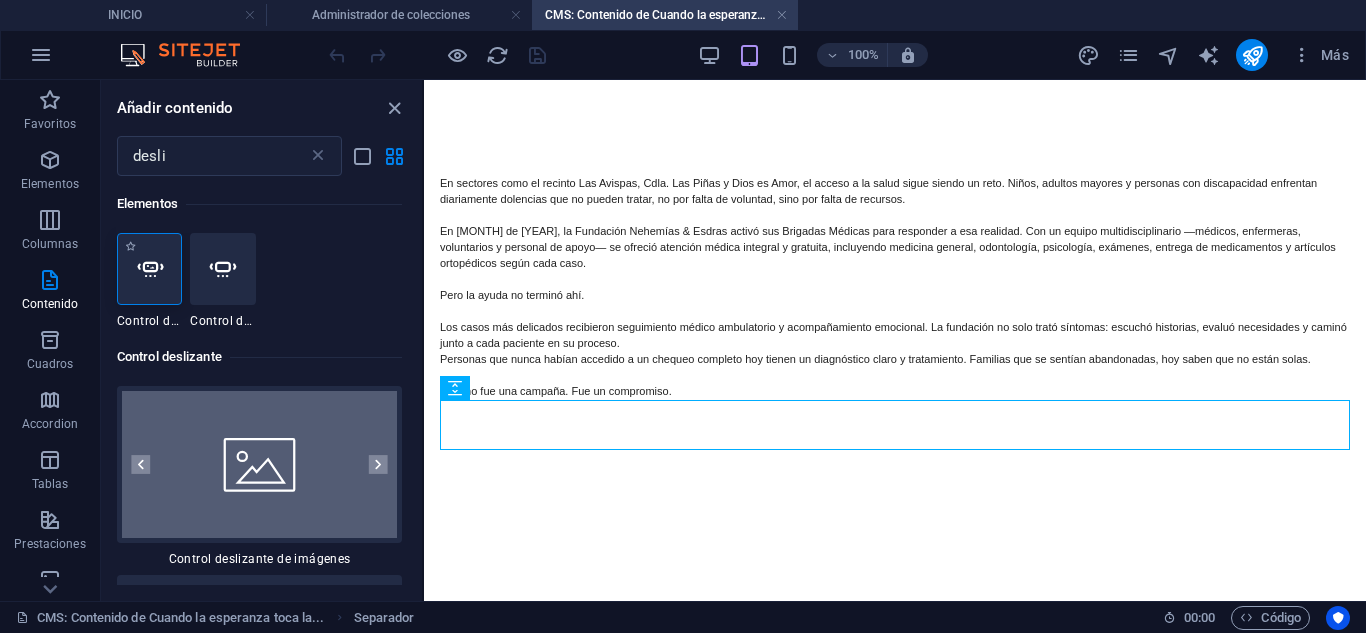 click at bounding box center [150, 269] 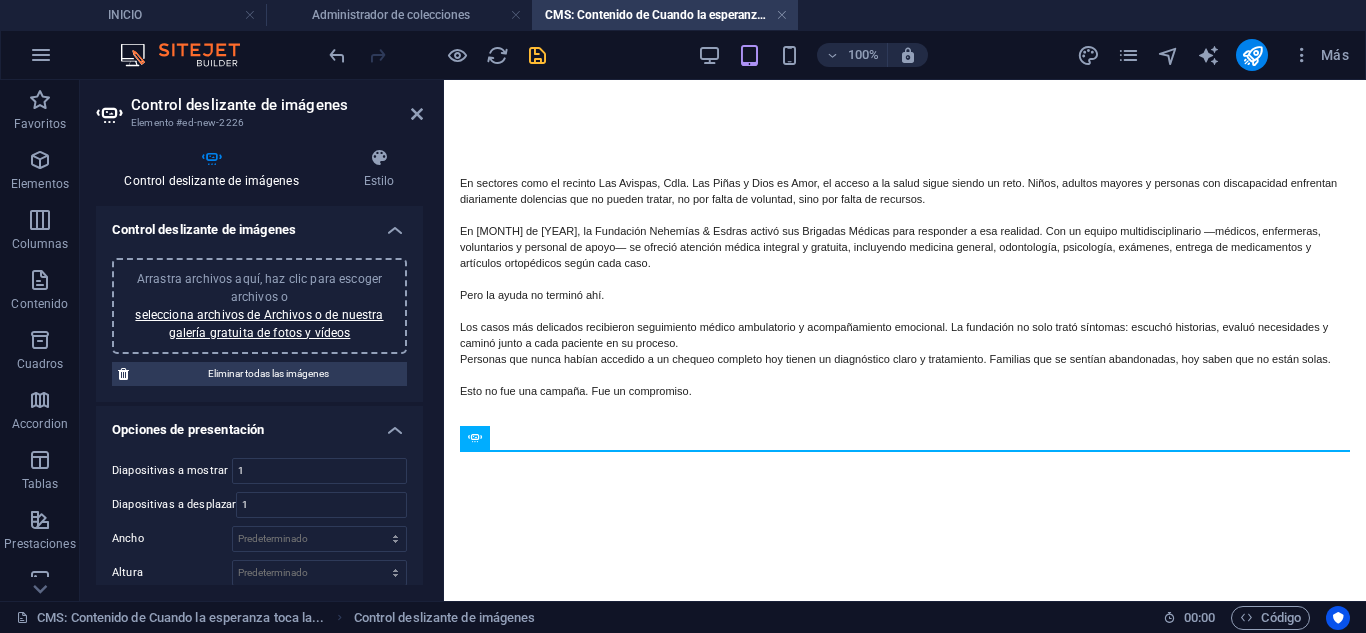 click on "Arrastra archivos aquí, haz clic para escoger archivos o  selecciona archivos de Archivos o de nuestra galería gratuita de fotos y vídeos" at bounding box center [259, 306] 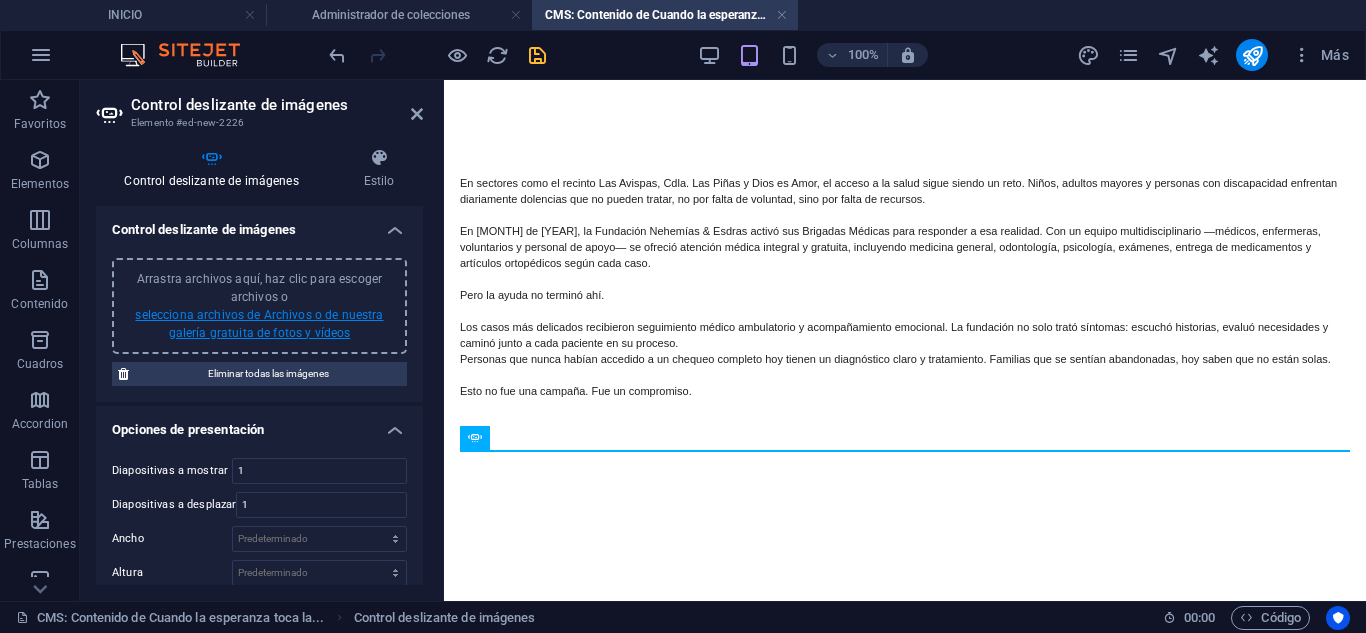 click on "selecciona archivos de Archivos o de nuestra galería gratuita de fotos y vídeos" at bounding box center (259, 324) 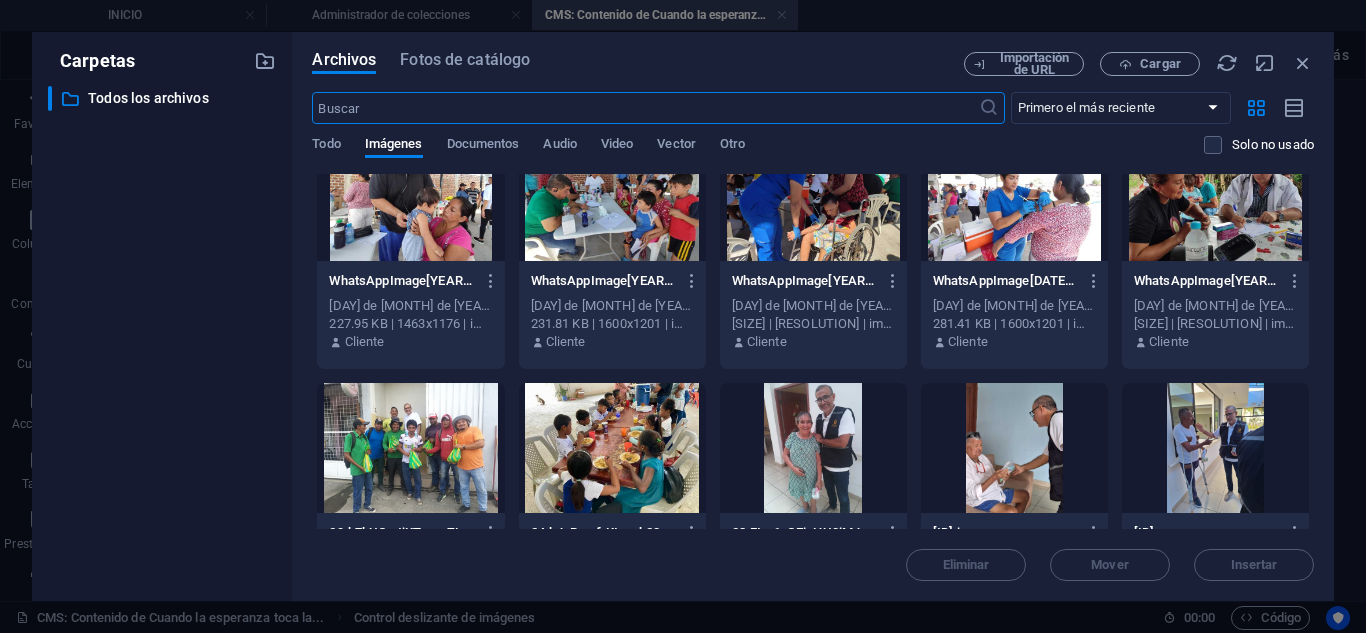 scroll, scrollTop: 700, scrollLeft: 0, axis: vertical 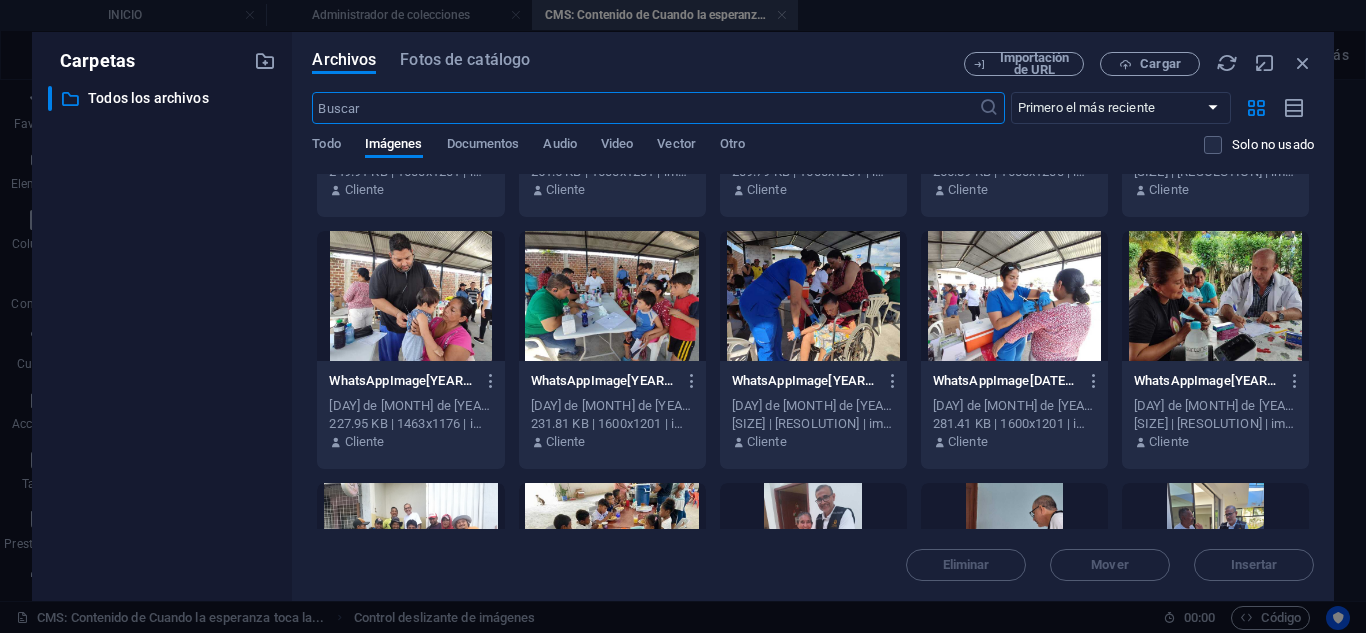 click at bounding box center (1014, 296) 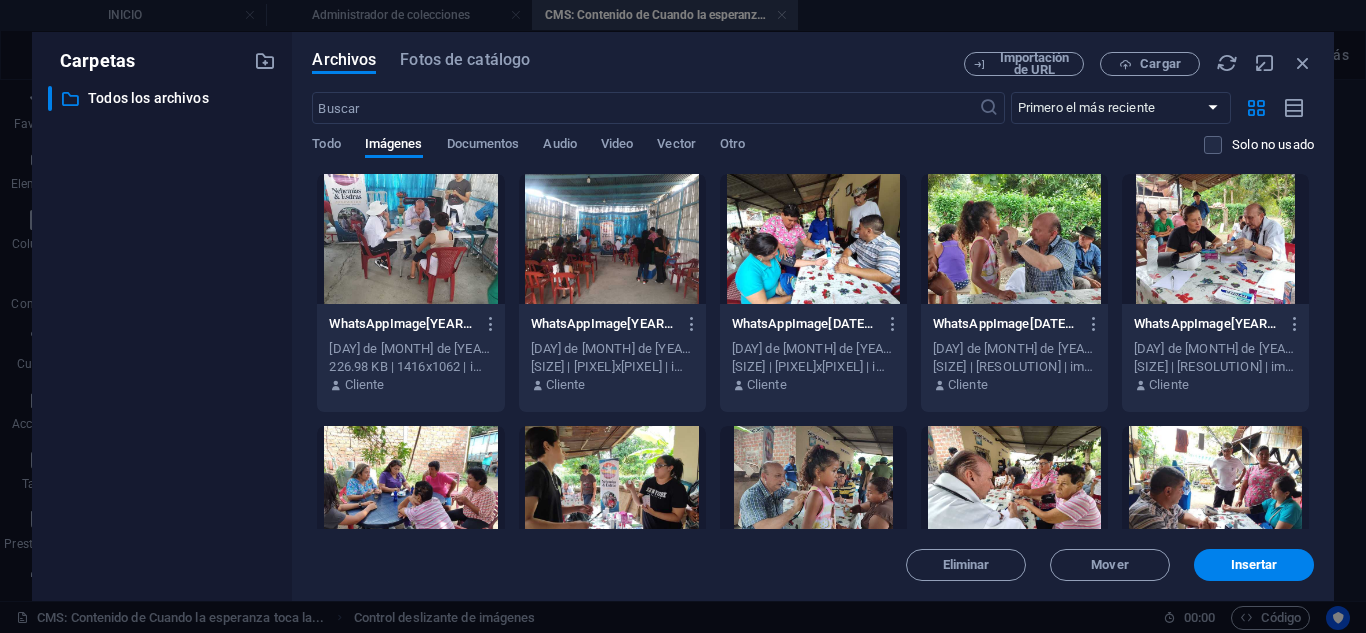 scroll, scrollTop: 0, scrollLeft: 0, axis: both 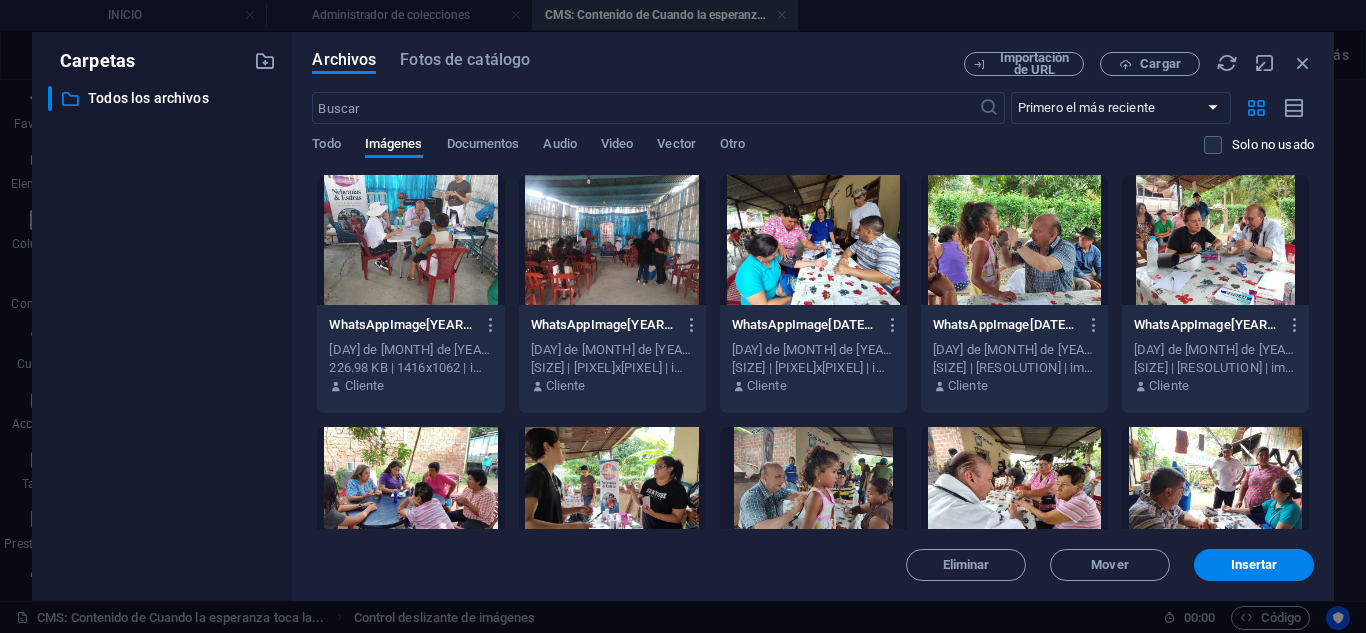 click at bounding box center [410, 240] 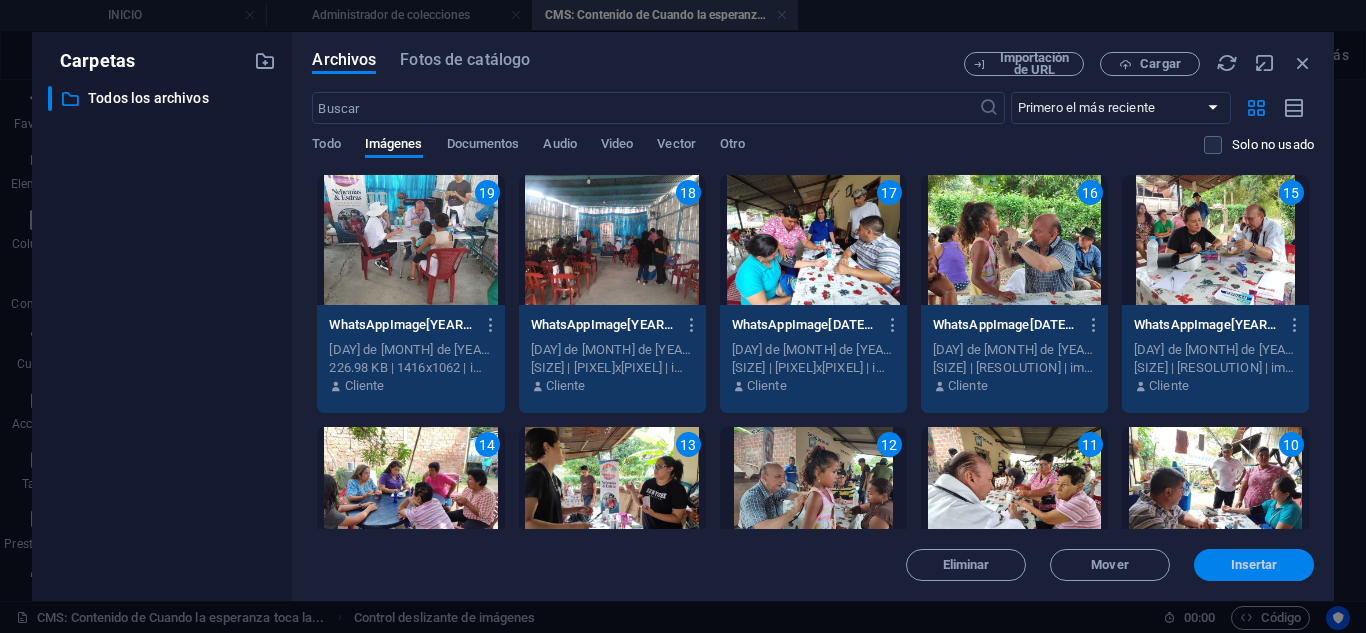 click on "Insertar" at bounding box center [1254, 565] 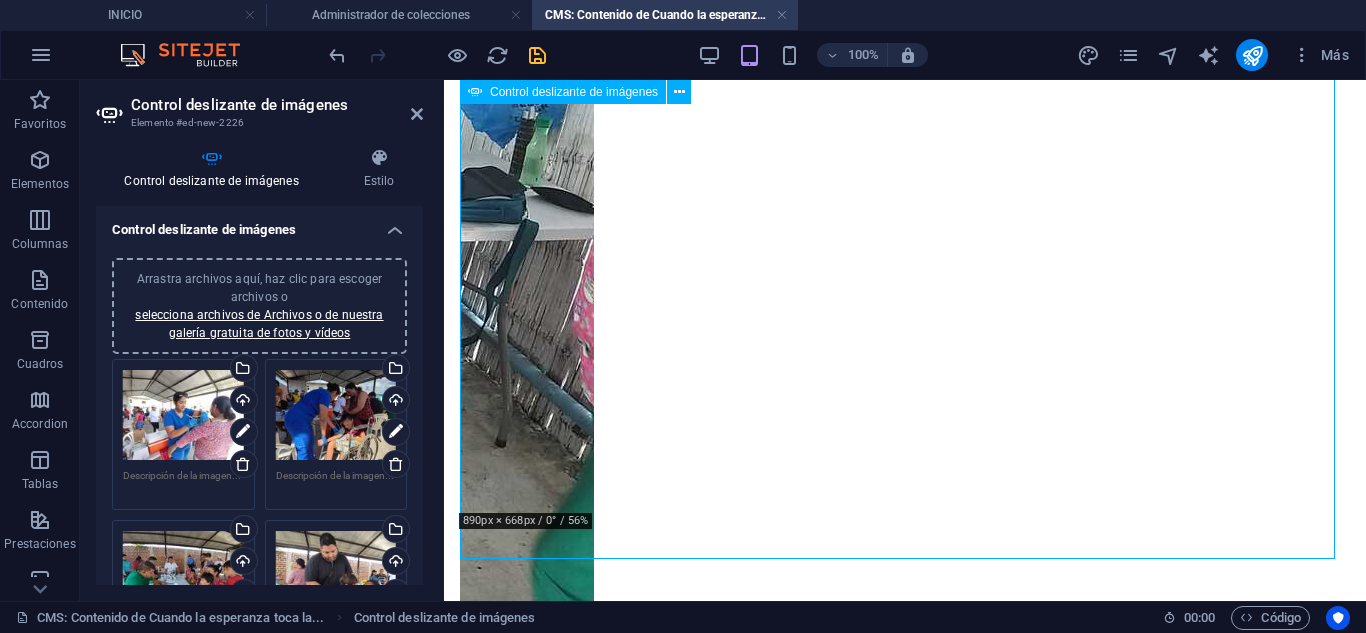 scroll, scrollTop: 606, scrollLeft: 0, axis: vertical 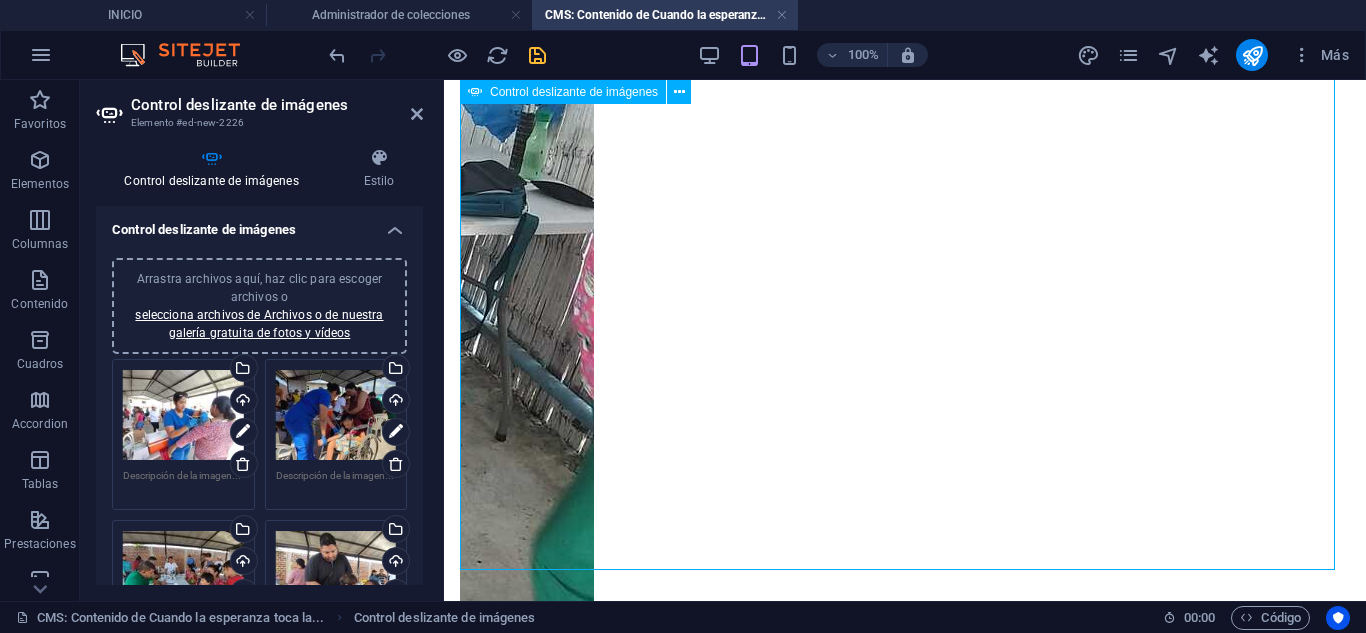 click at bounding box center [905, 5734] 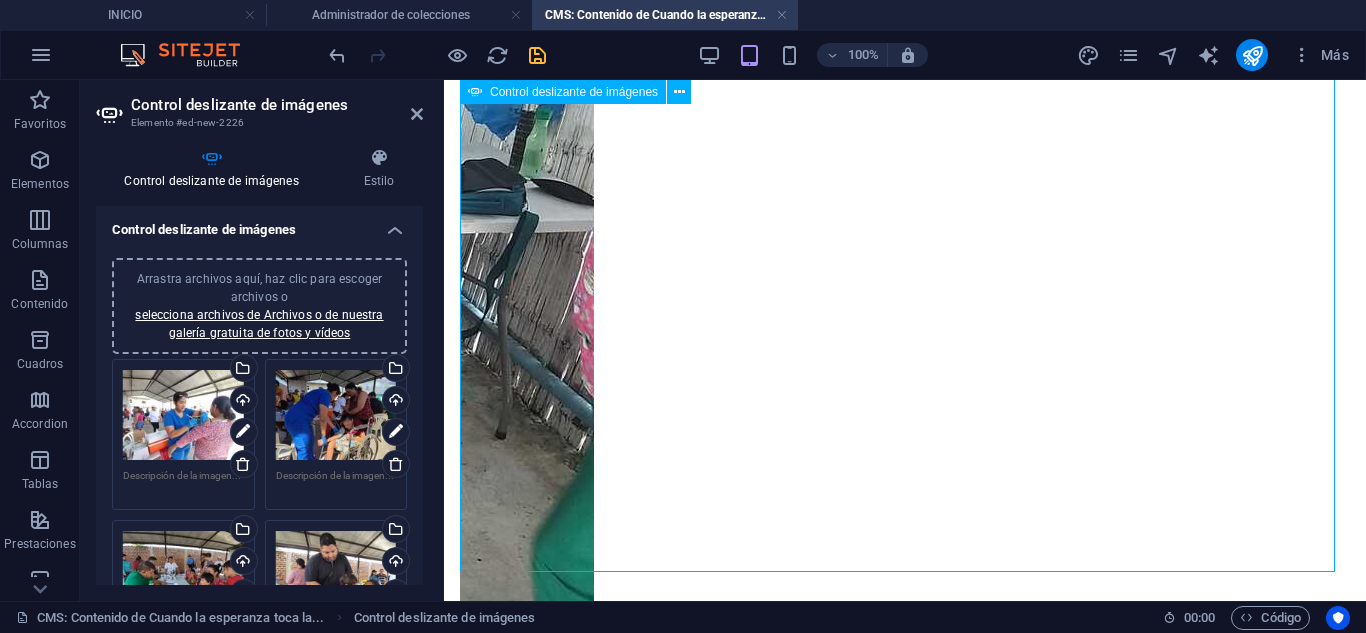 click at bounding box center (905, 6144) 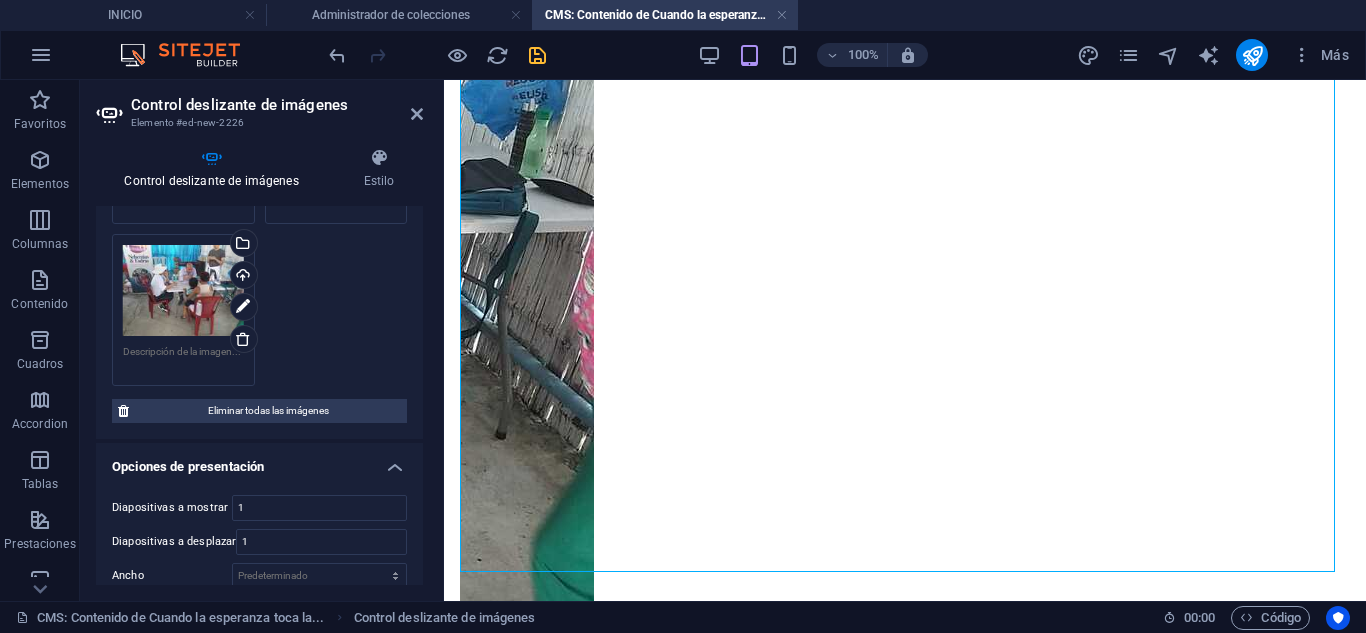 scroll, scrollTop: 1900, scrollLeft: 0, axis: vertical 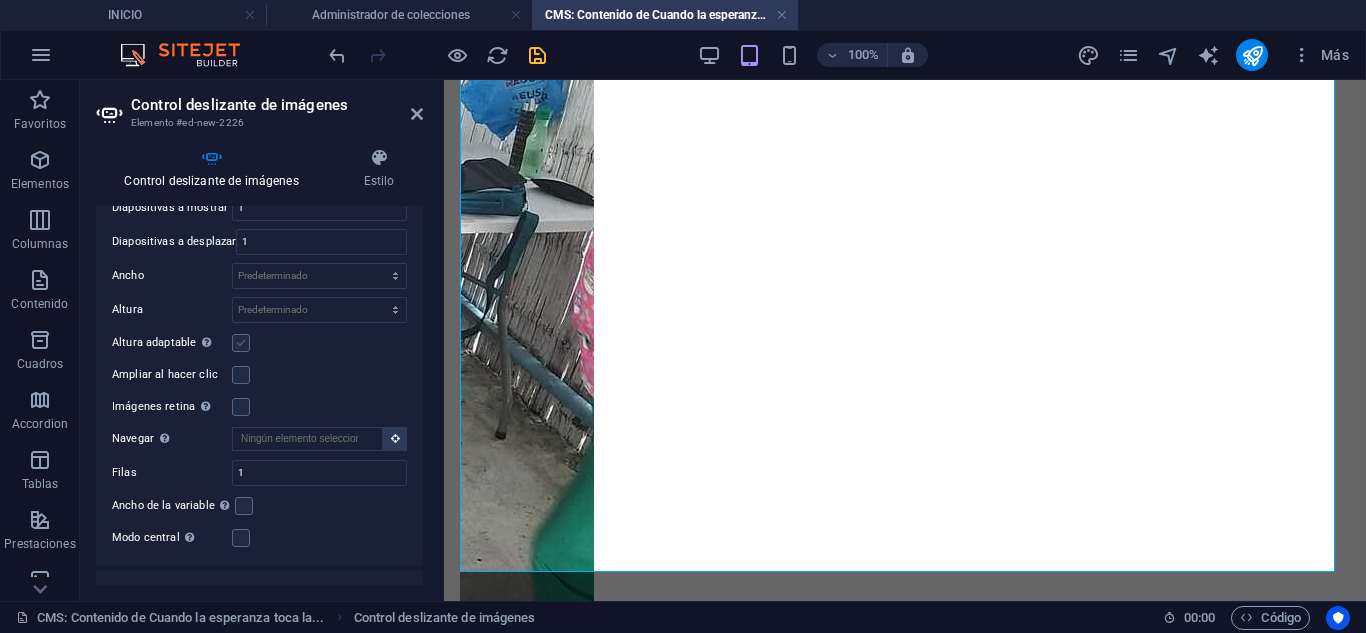 click at bounding box center [241, 343] 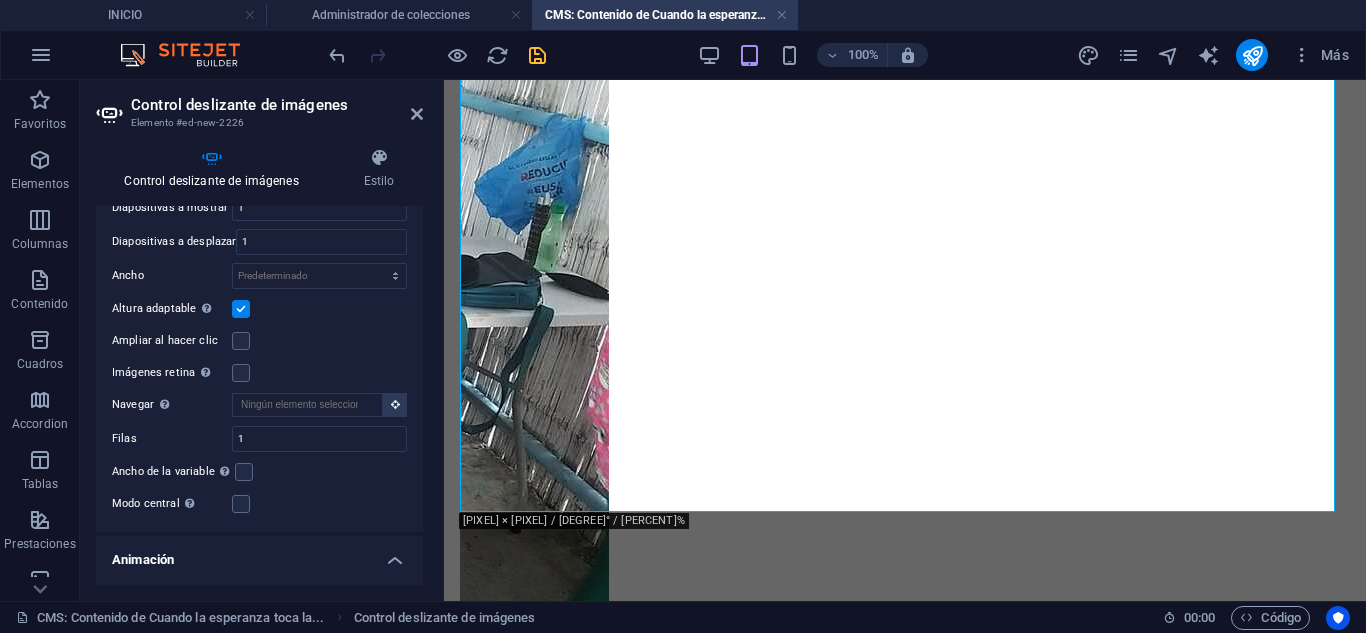 scroll, scrollTop: 602, scrollLeft: 0, axis: vertical 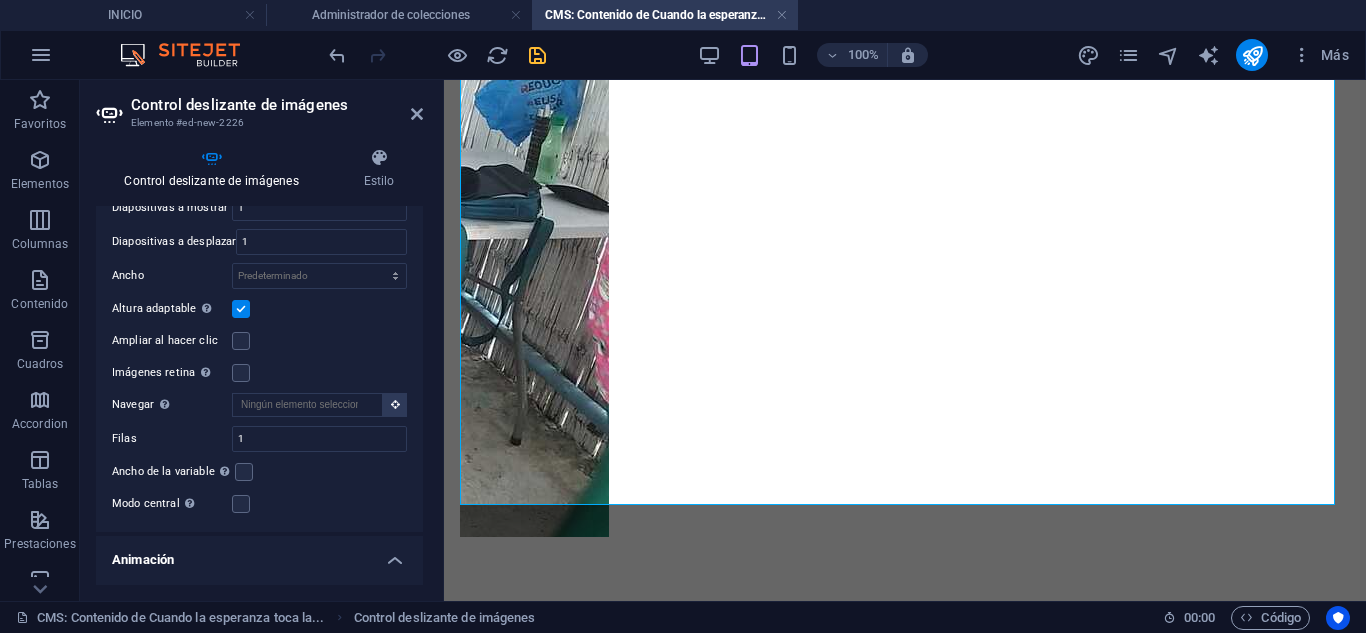 click on "Ampliar al hacer clic" at bounding box center [172, 341] 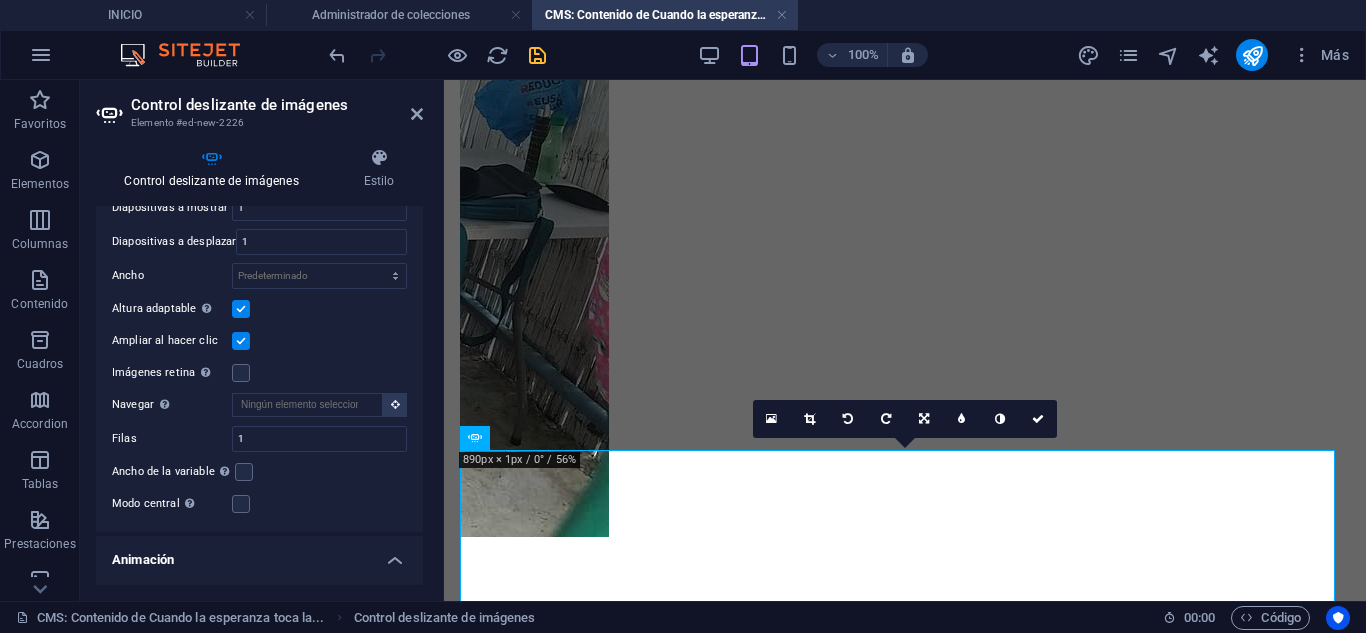 scroll, scrollTop: 0, scrollLeft: 0, axis: both 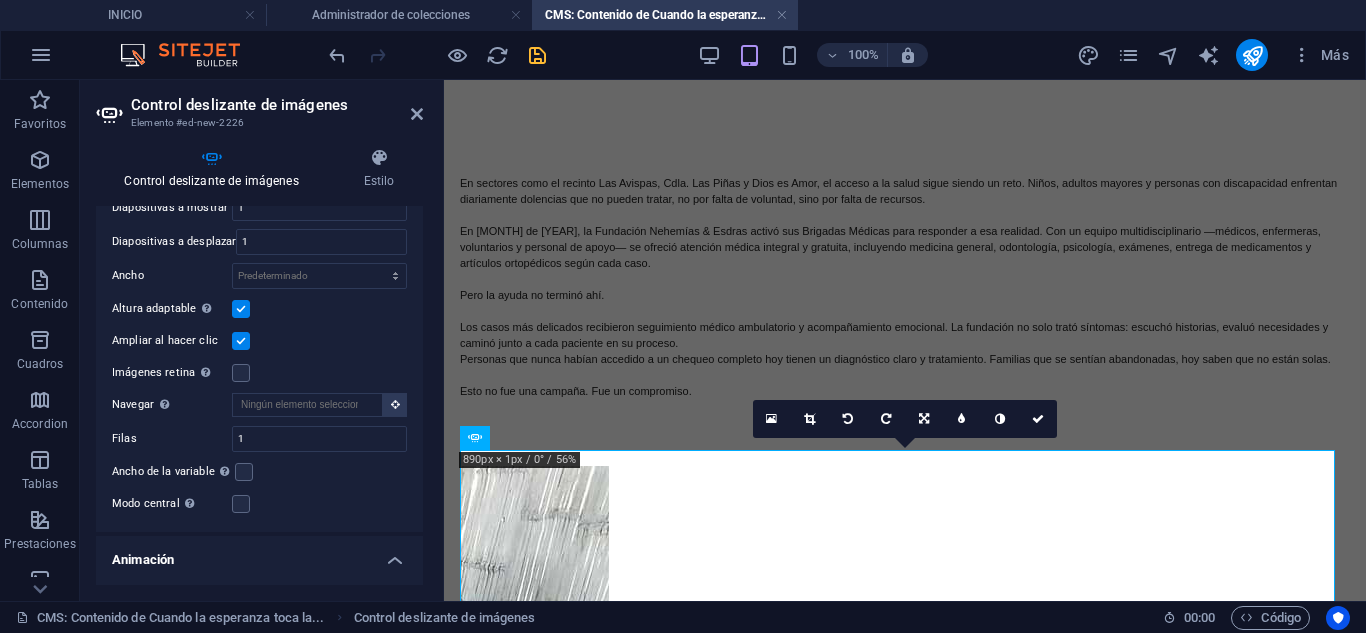 click at bounding box center (241, 341) 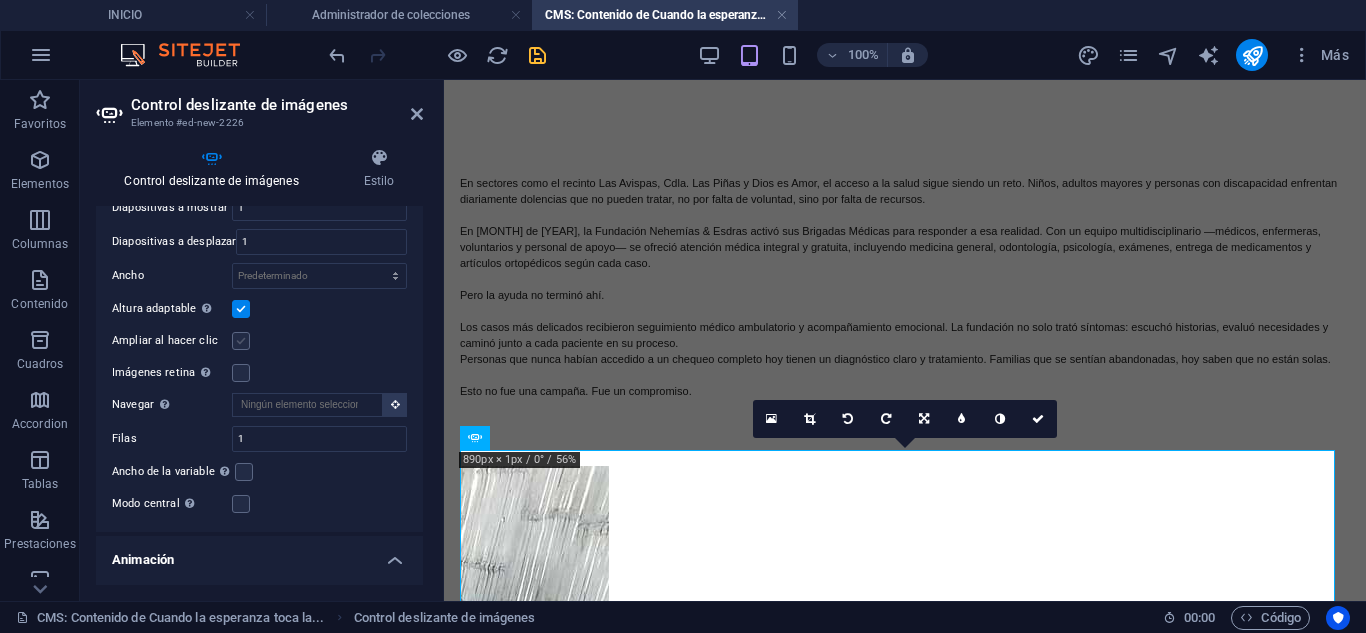click at bounding box center [241, 341] 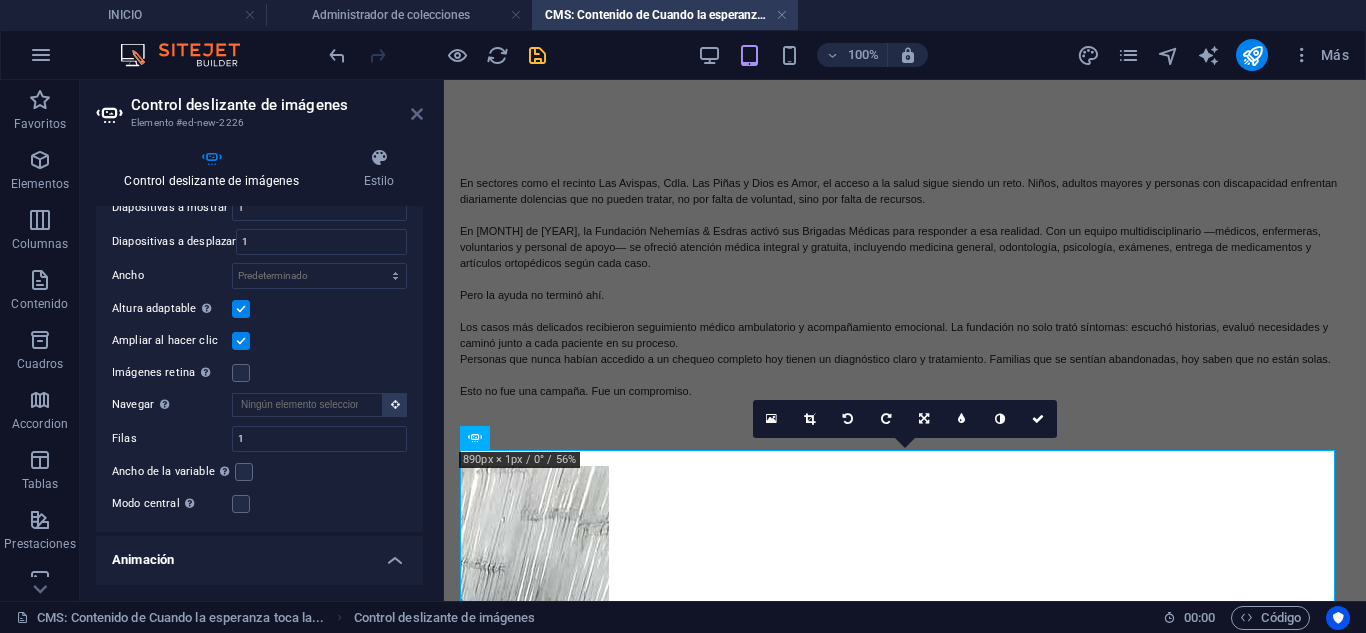 click at bounding box center (417, 114) 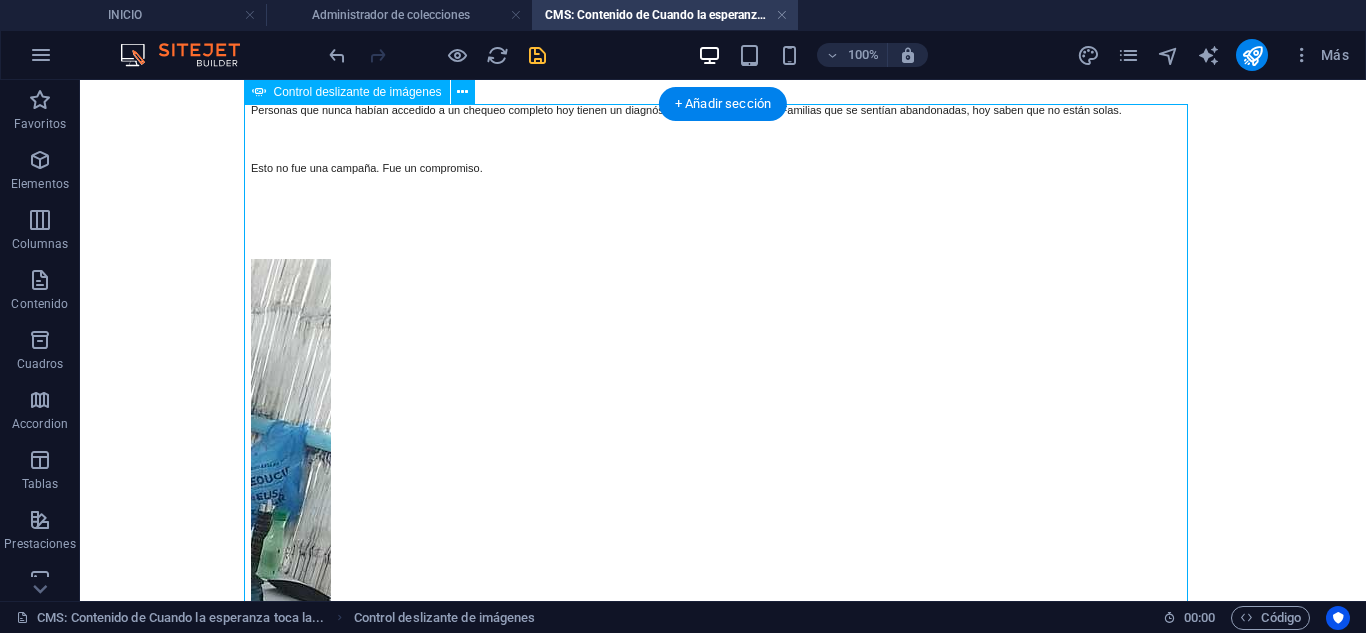 scroll, scrollTop: 500, scrollLeft: 0, axis: vertical 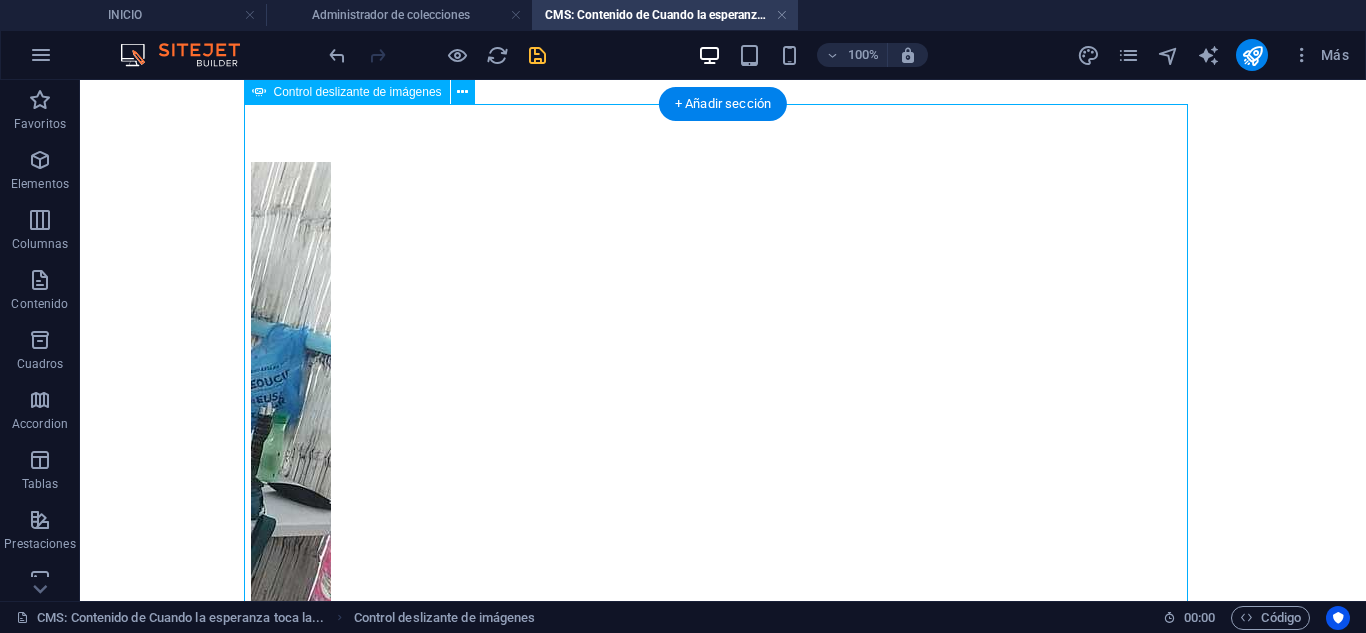click at bounding box center (251, 892) 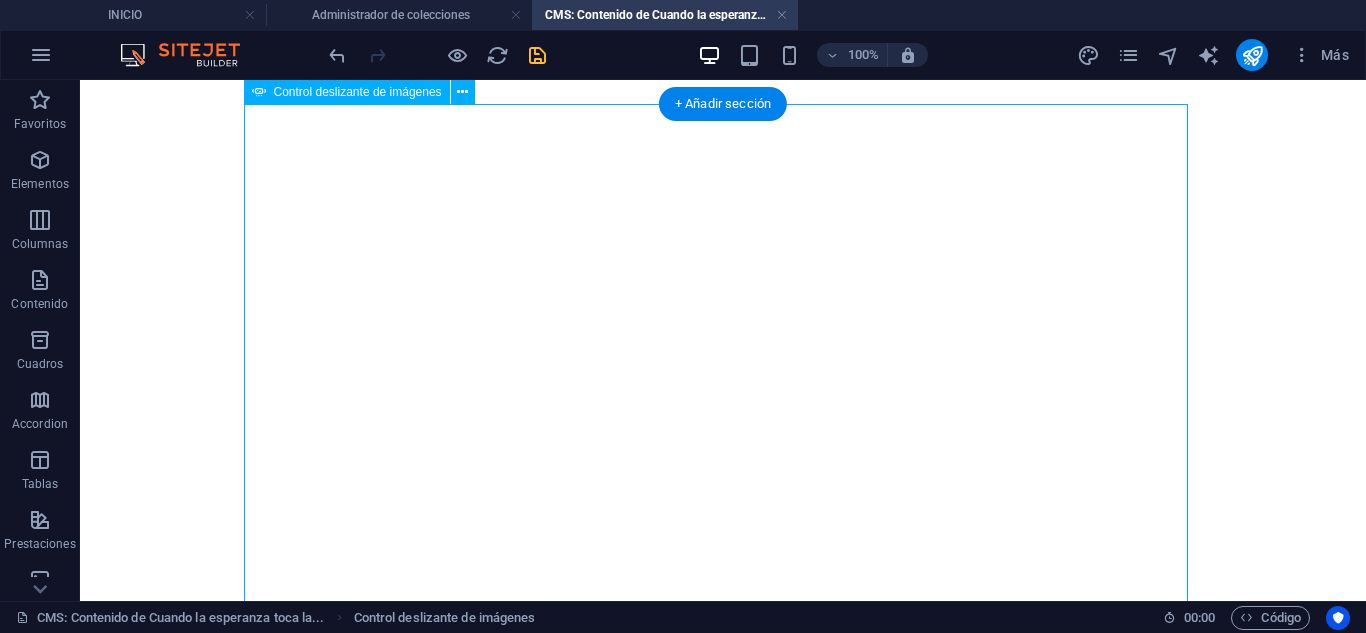 click at bounding box center (251, 891) 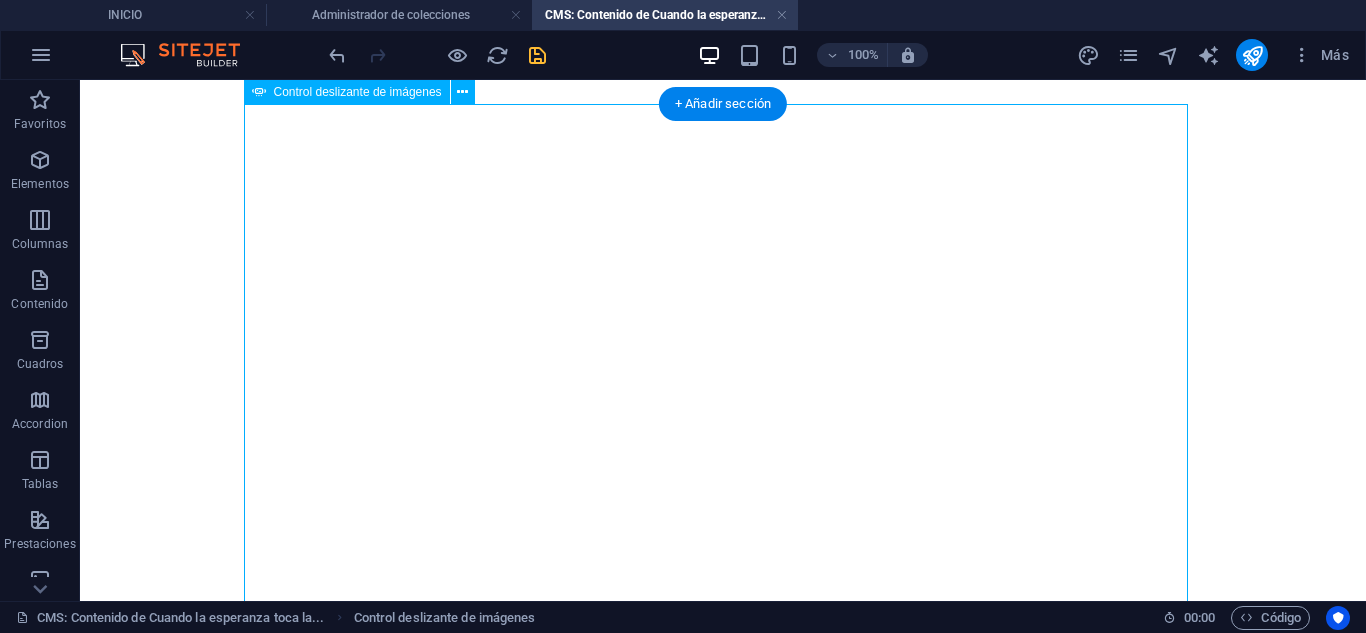 click at bounding box center [251, 892] 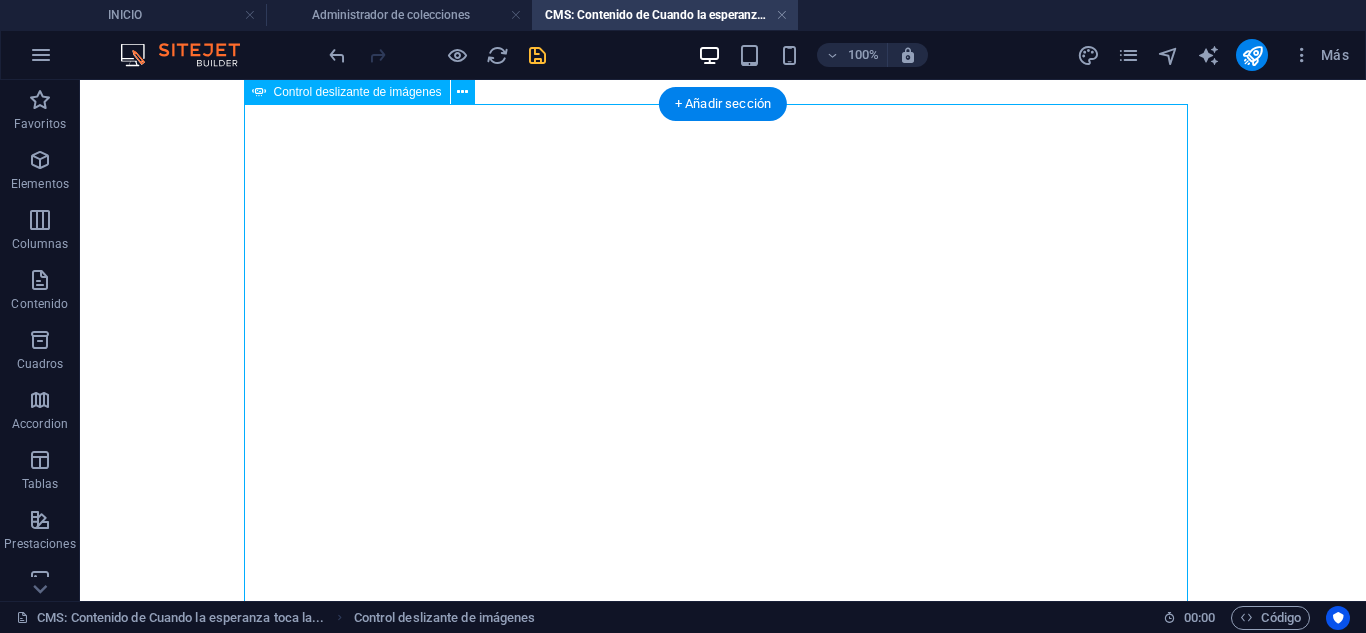 click at bounding box center [251, 892] 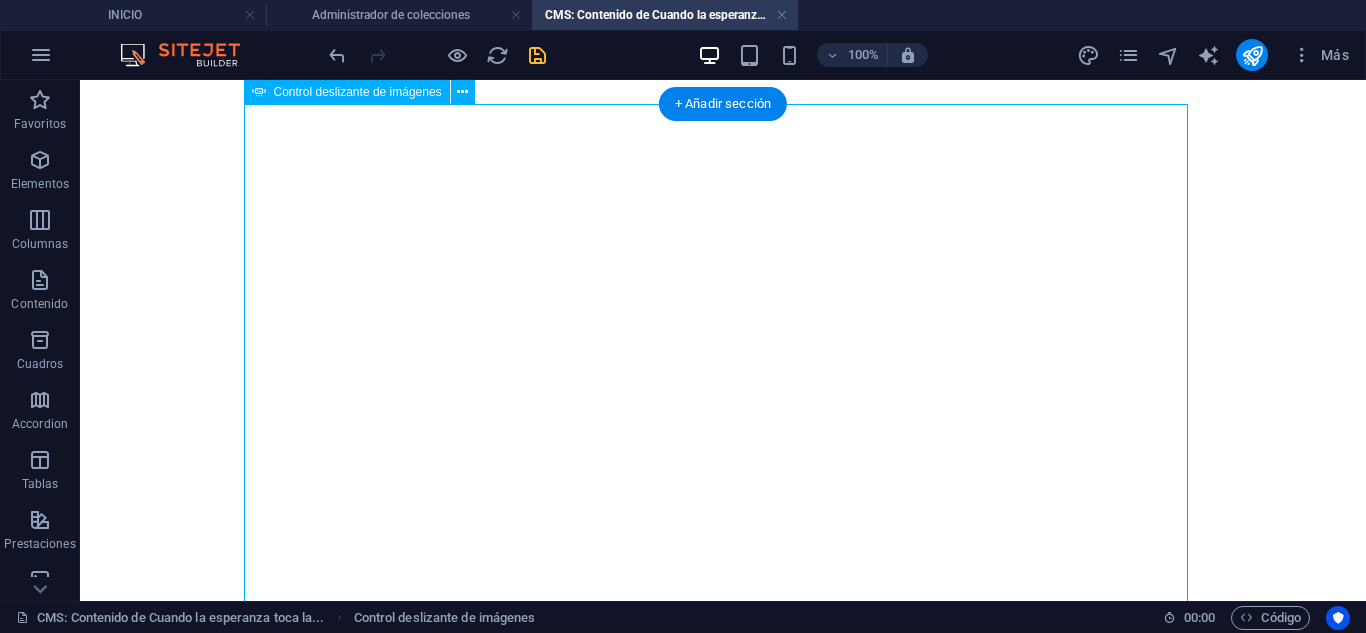 click at bounding box center [-11549, 10661] 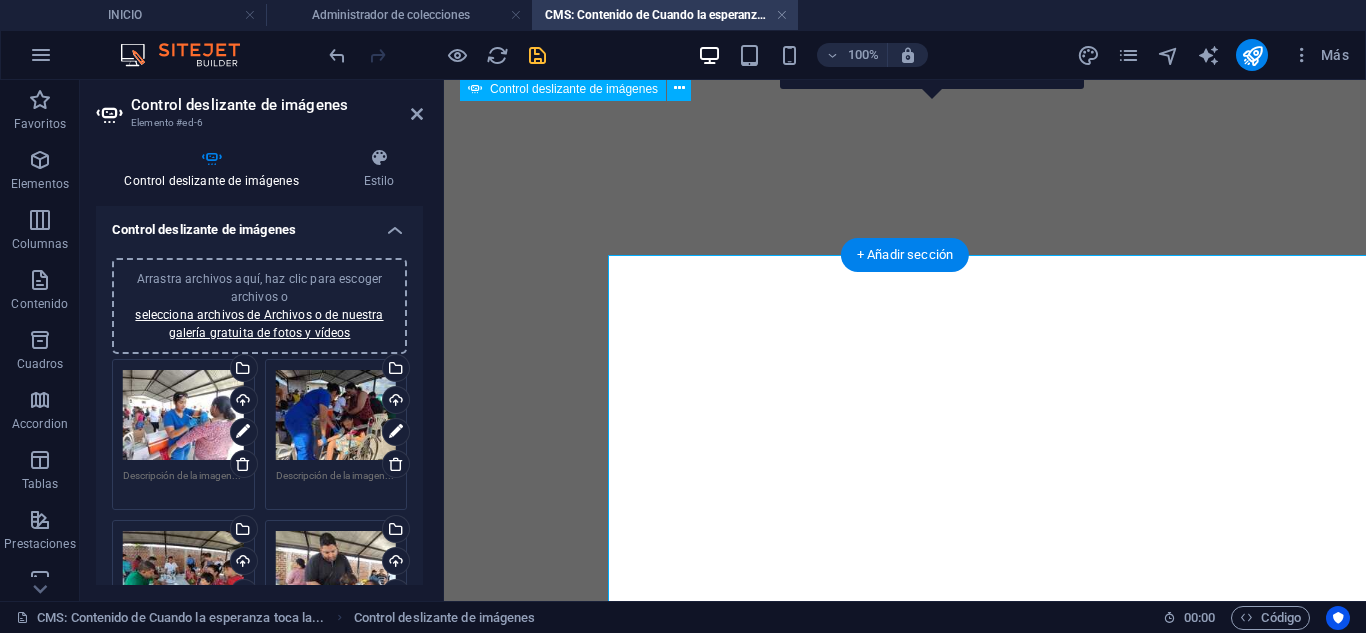 scroll, scrollTop: 602, scrollLeft: 0, axis: vertical 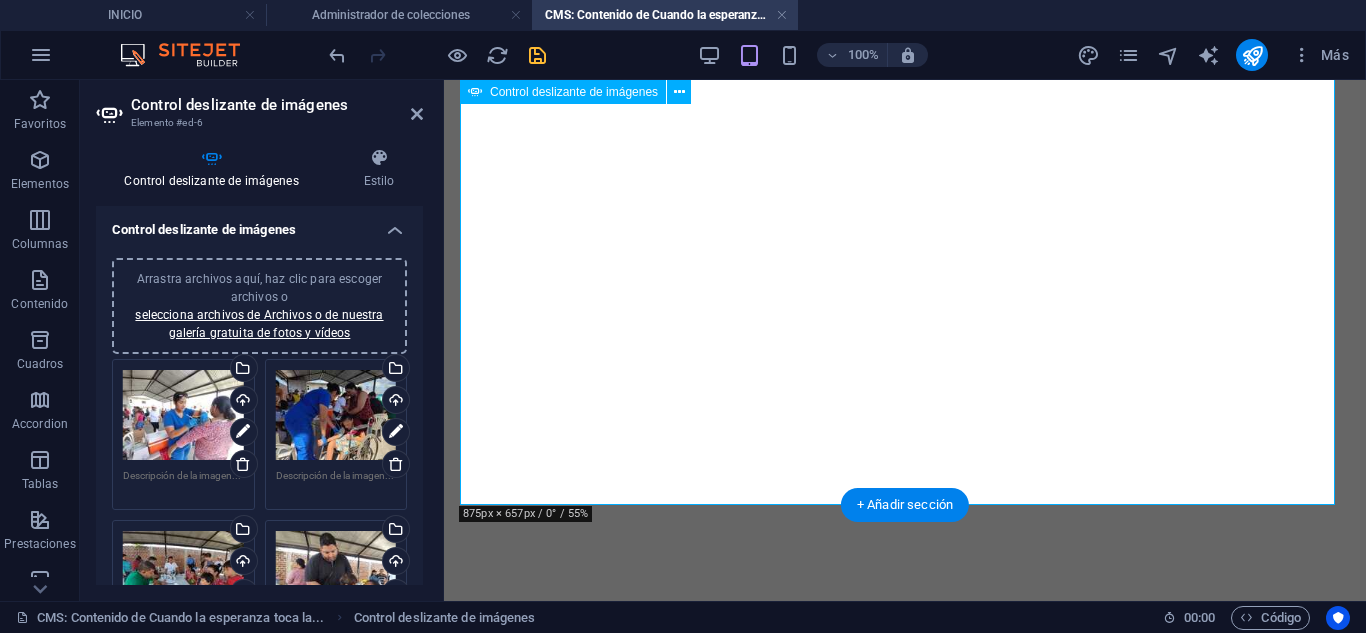 click at bounding box center (460, 532) 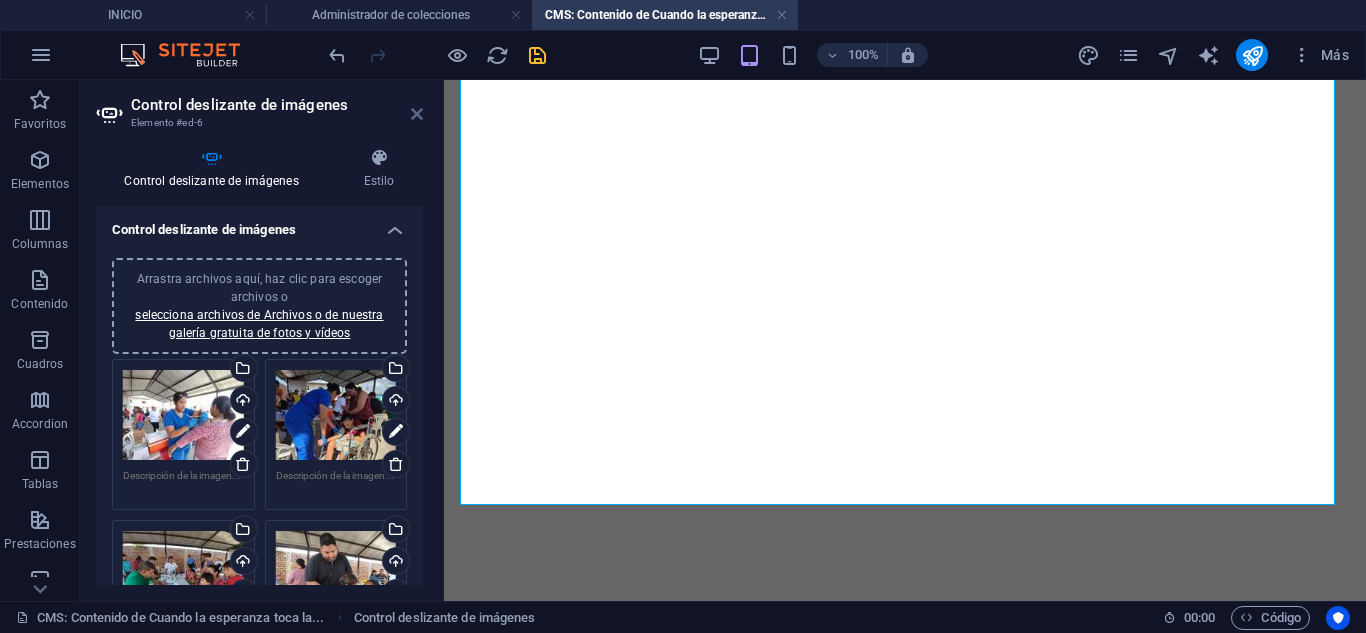 click at bounding box center [417, 114] 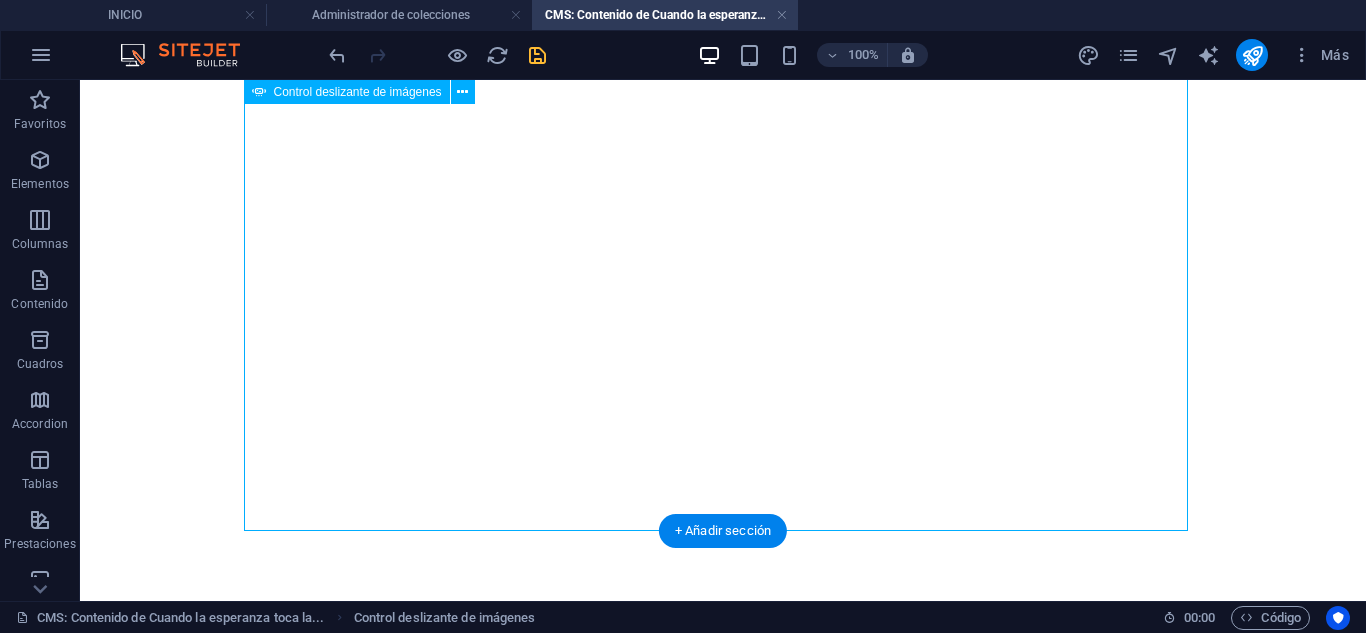 click at bounding box center [251, 610] 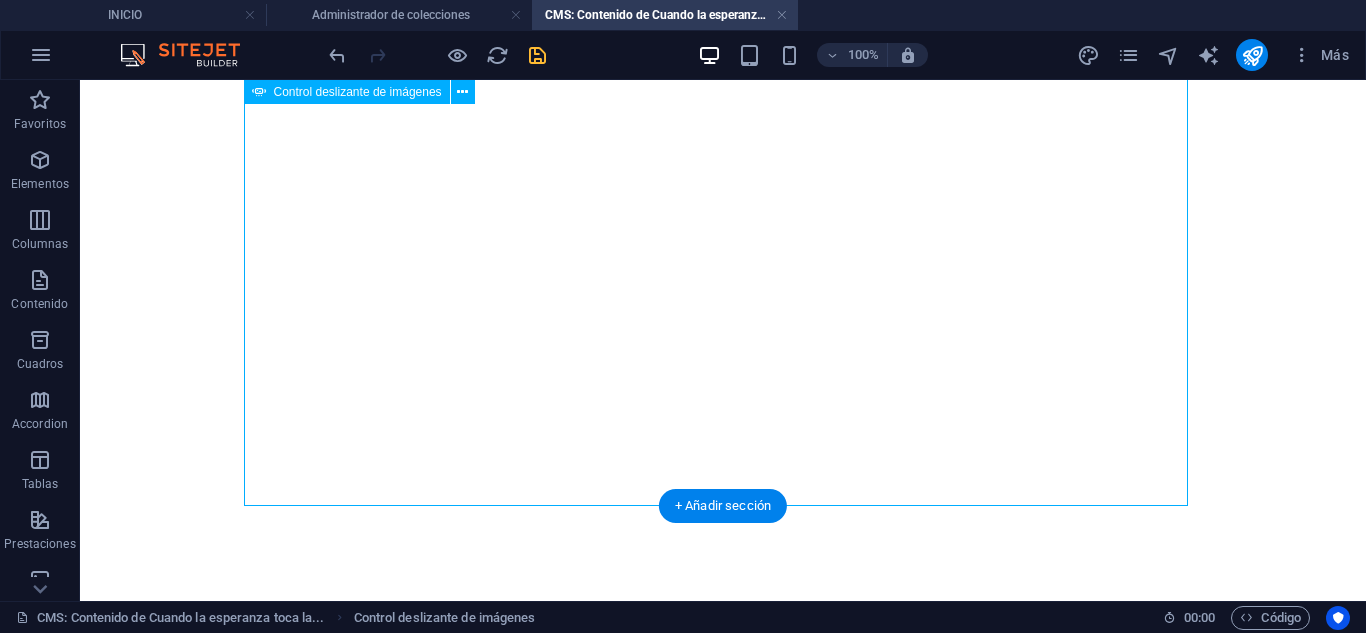 click at bounding box center (251, 642) 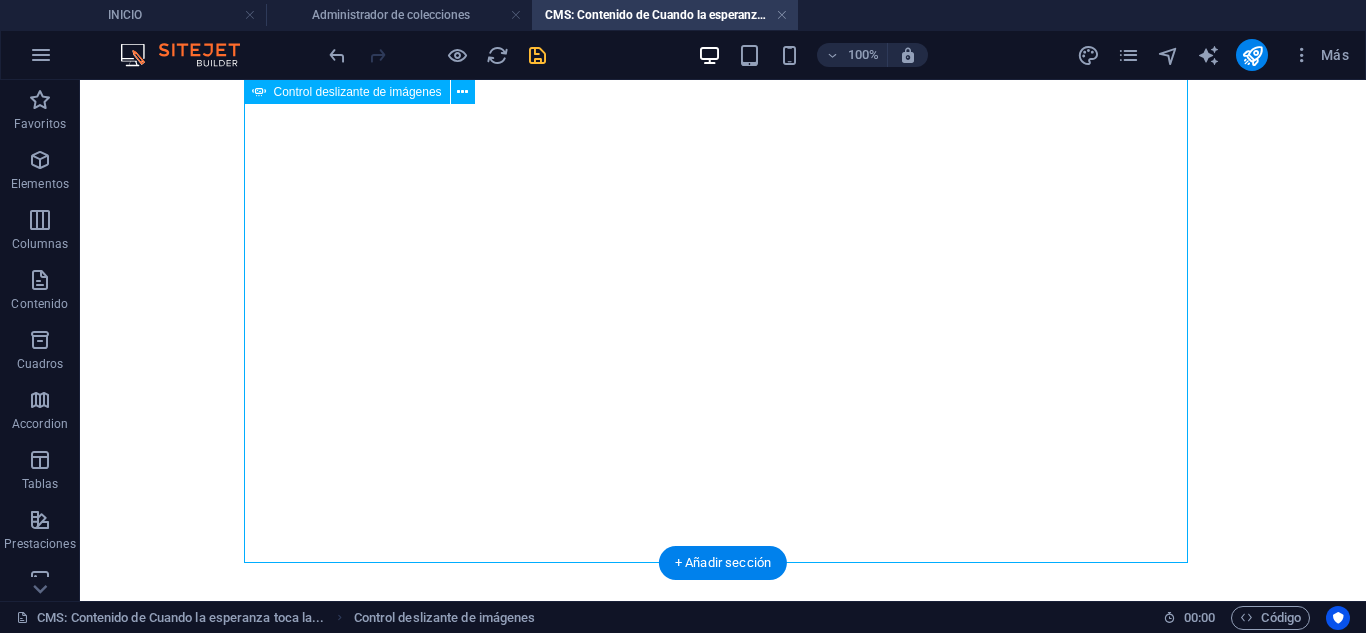click at bounding box center (251, 642) 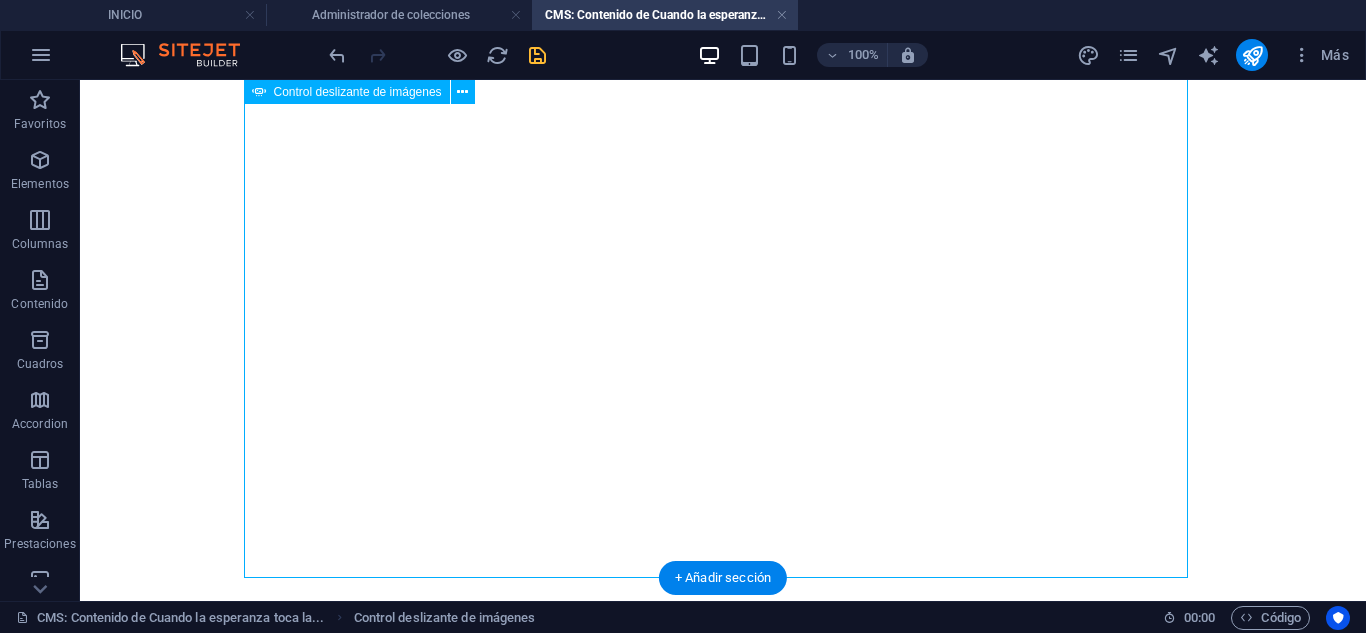 scroll, scrollTop: 782, scrollLeft: 0, axis: vertical 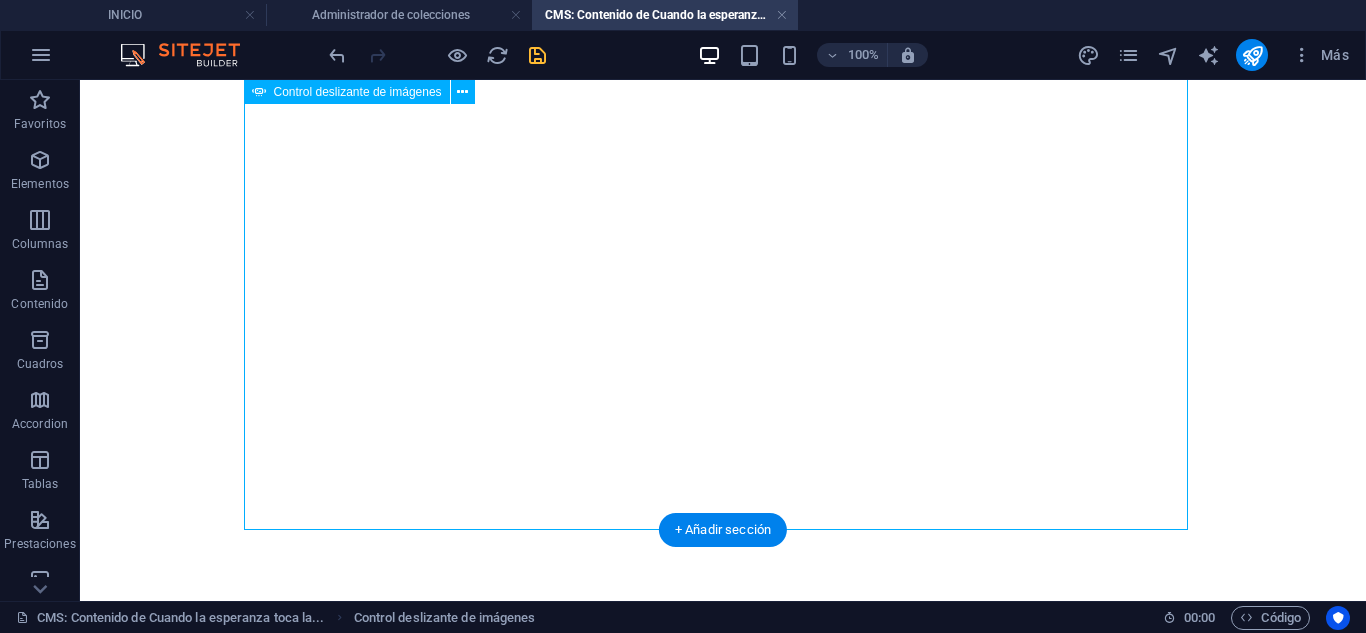 click at bounding box center [251, 609] 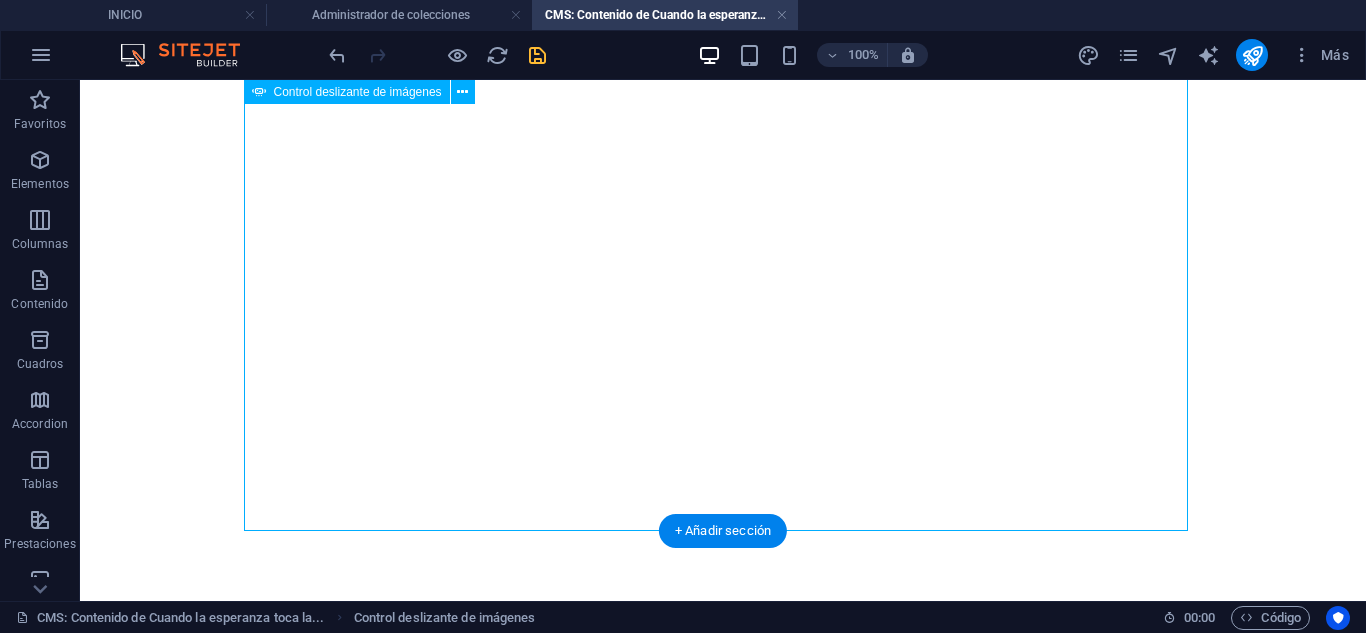 click at bounding box center [251, 610] 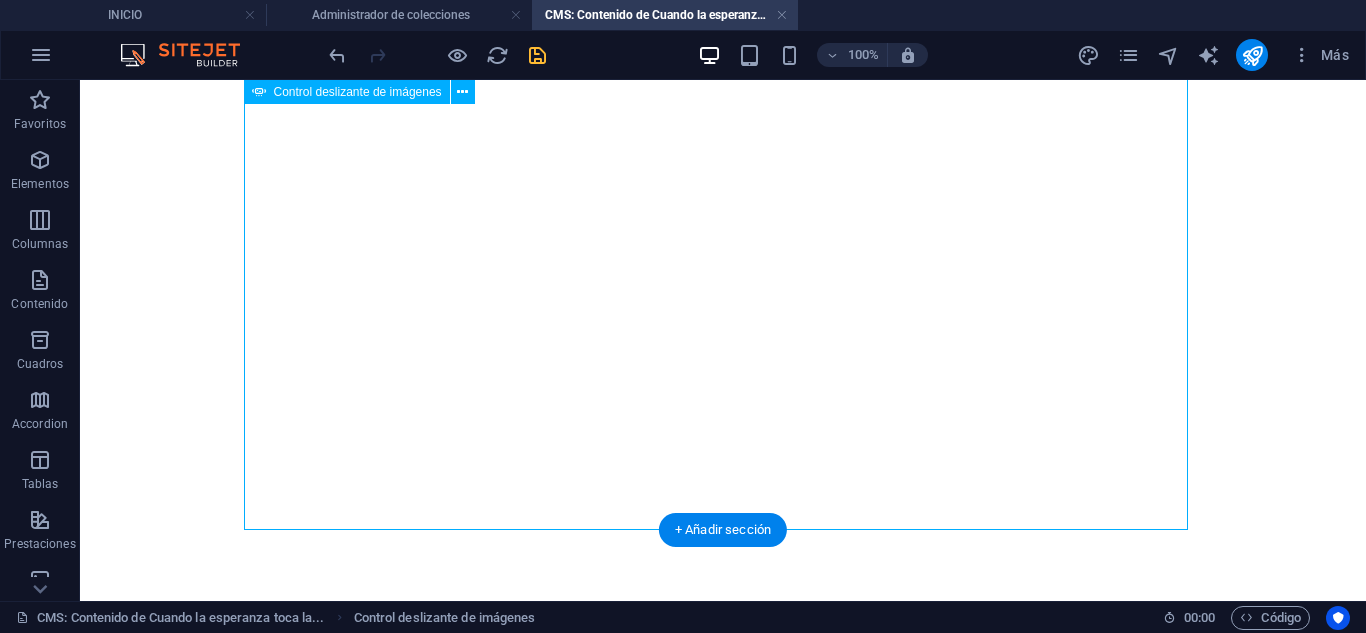 click at bounding box center [251, 609] 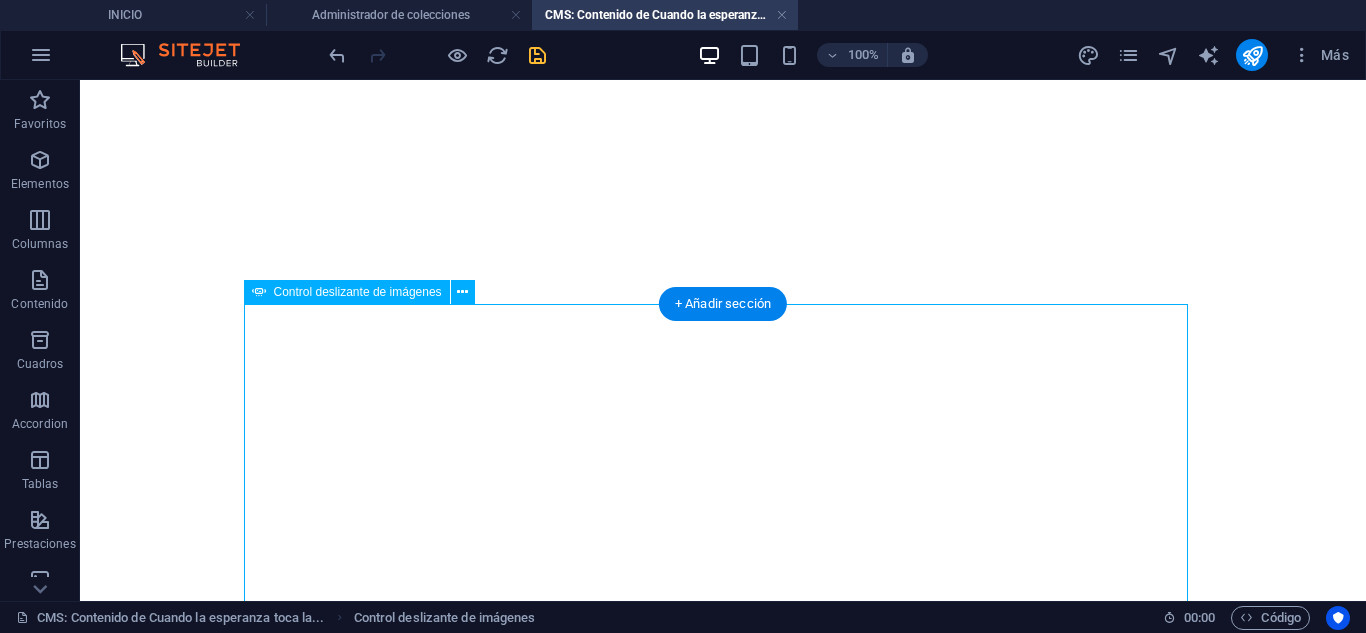 scroll, scrollTop: 800, scrollLeft: 0, axis: vertical 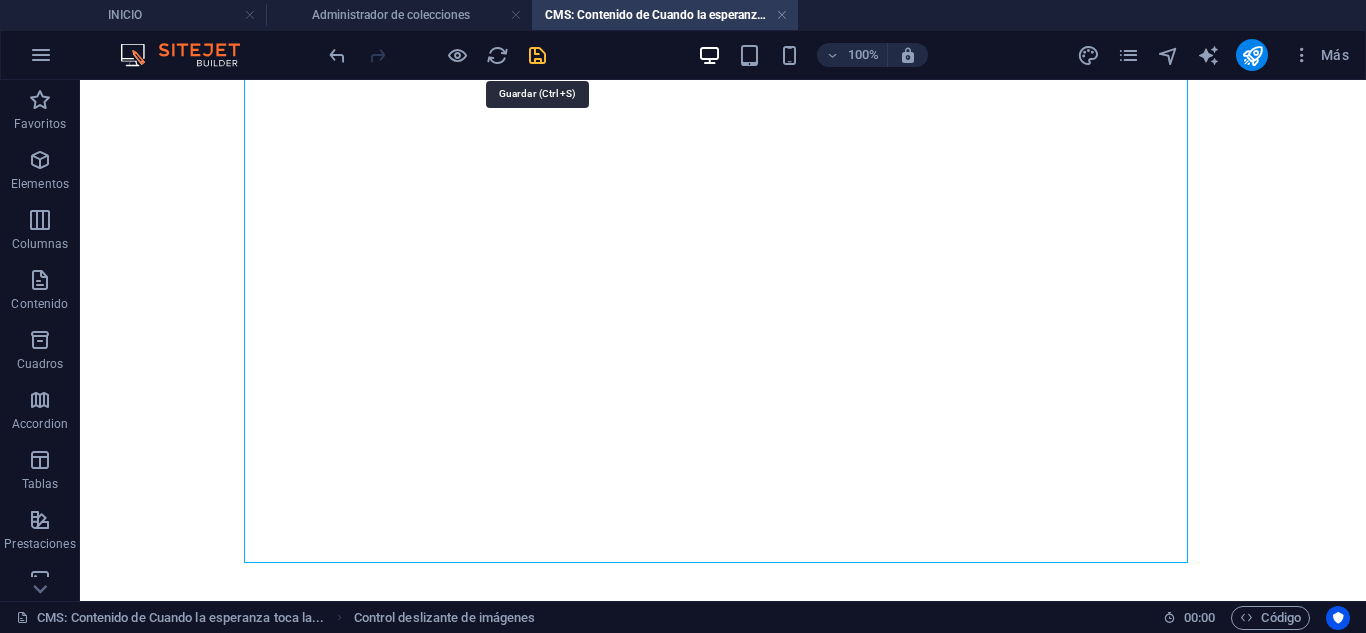 click at bounding box center [537, 55] 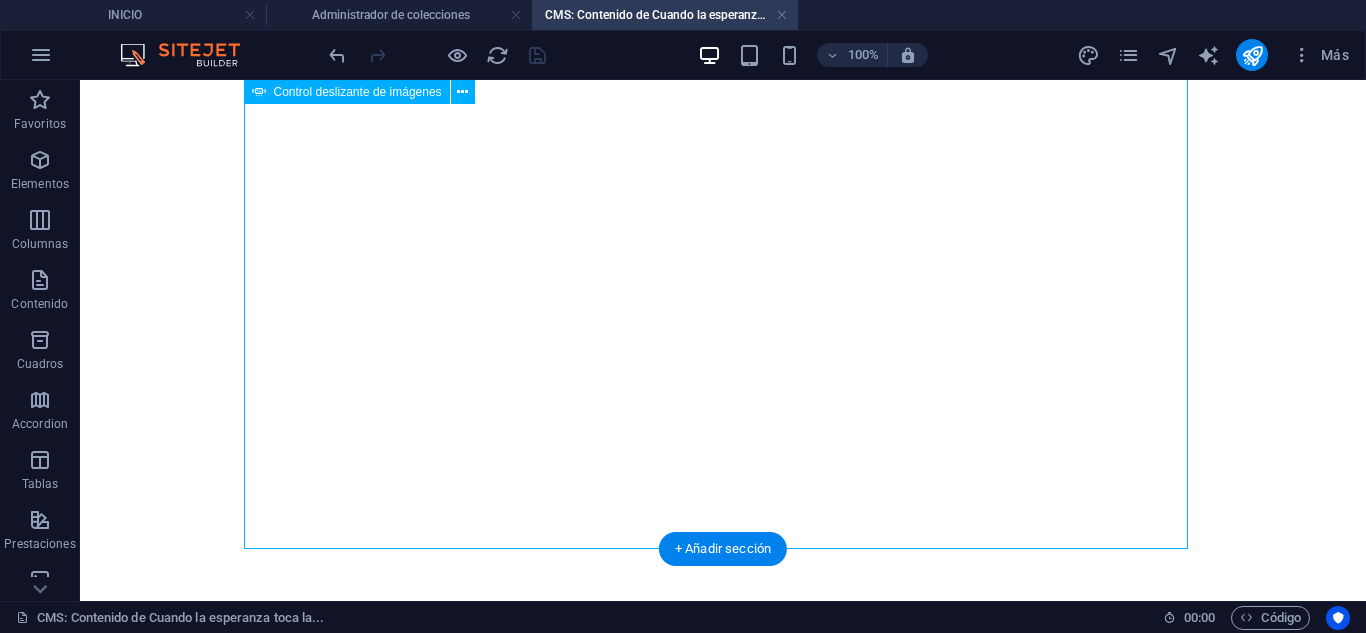 scroll, scrollTop: 858, scrollLeft: 0, axis: vertical 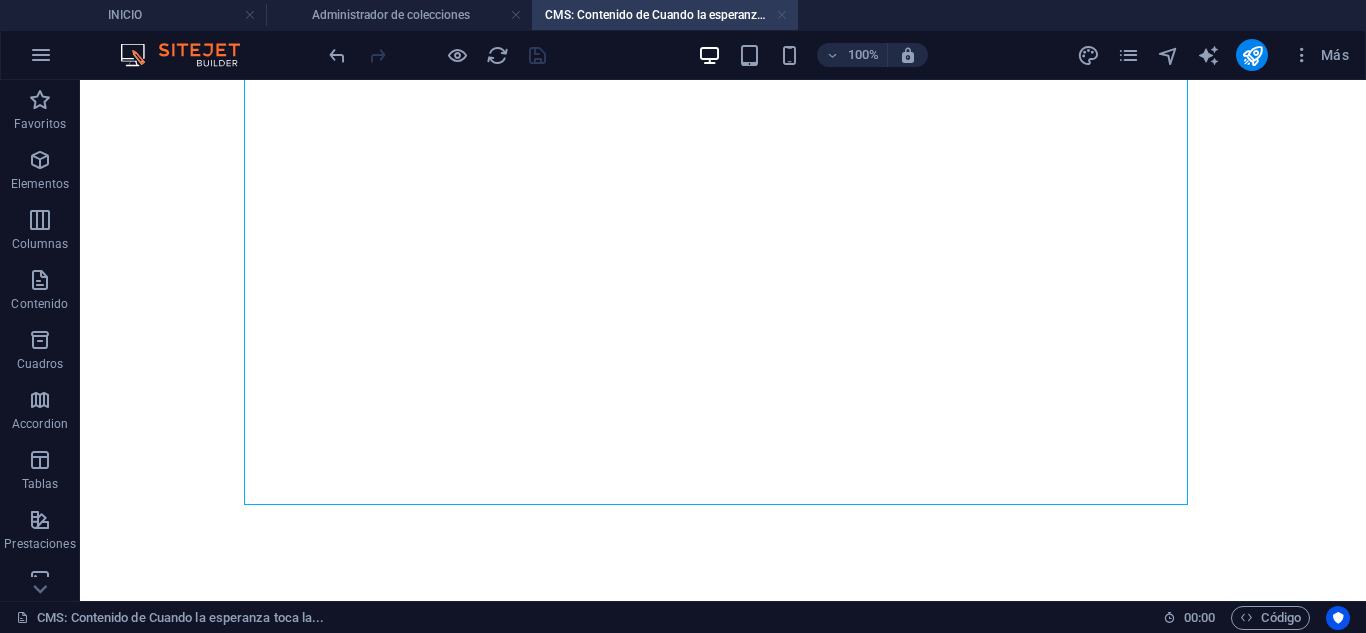 click at bounding box center (782, 15) 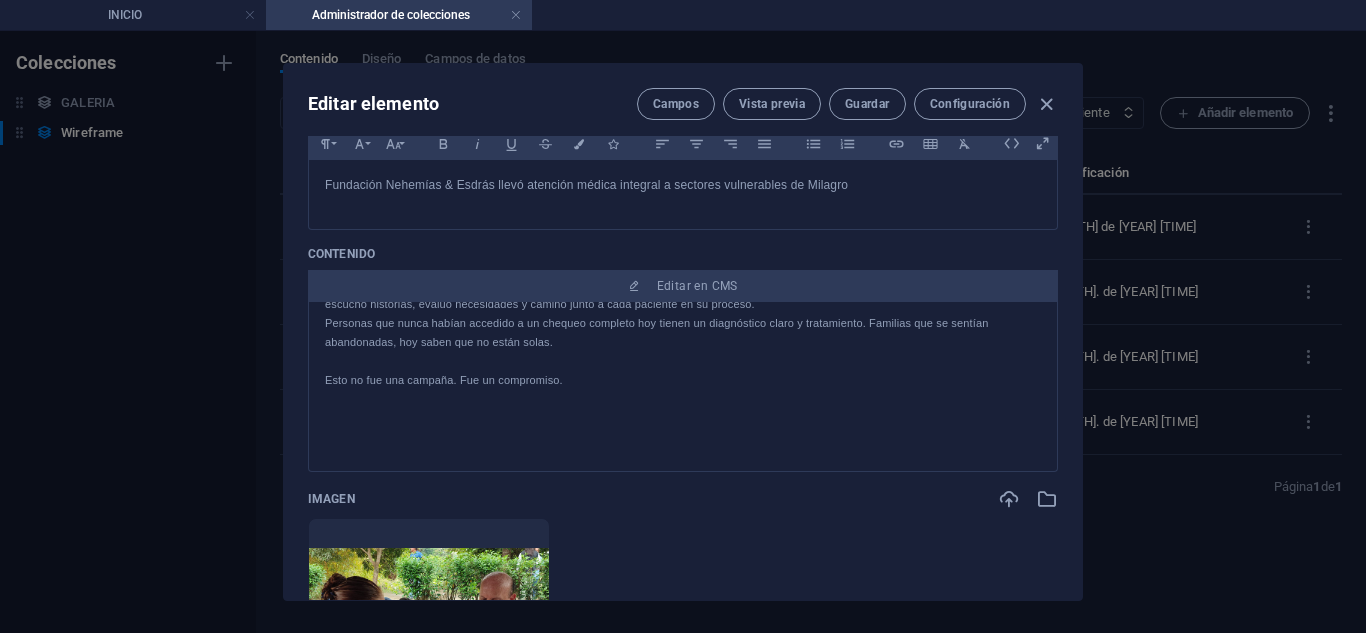scroll, scrollTop: 528, scrollLeft: 0, axis: vertical 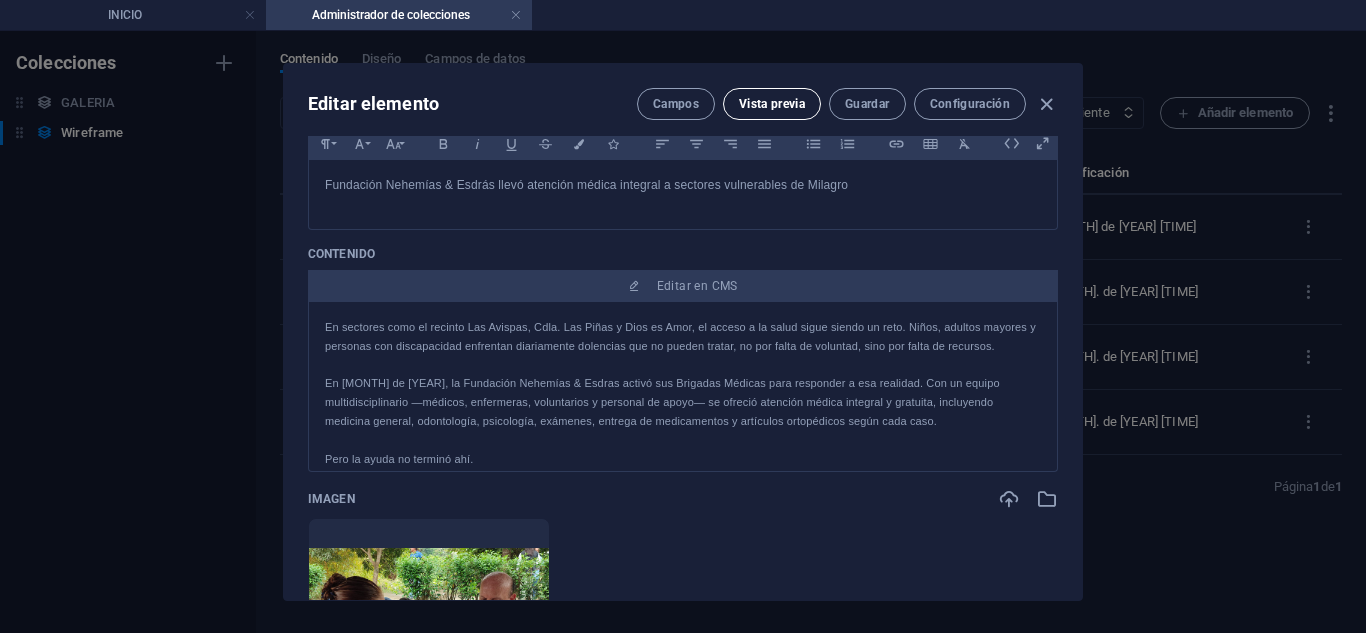 click on "Vista previa" at bounding box center [772, 104] 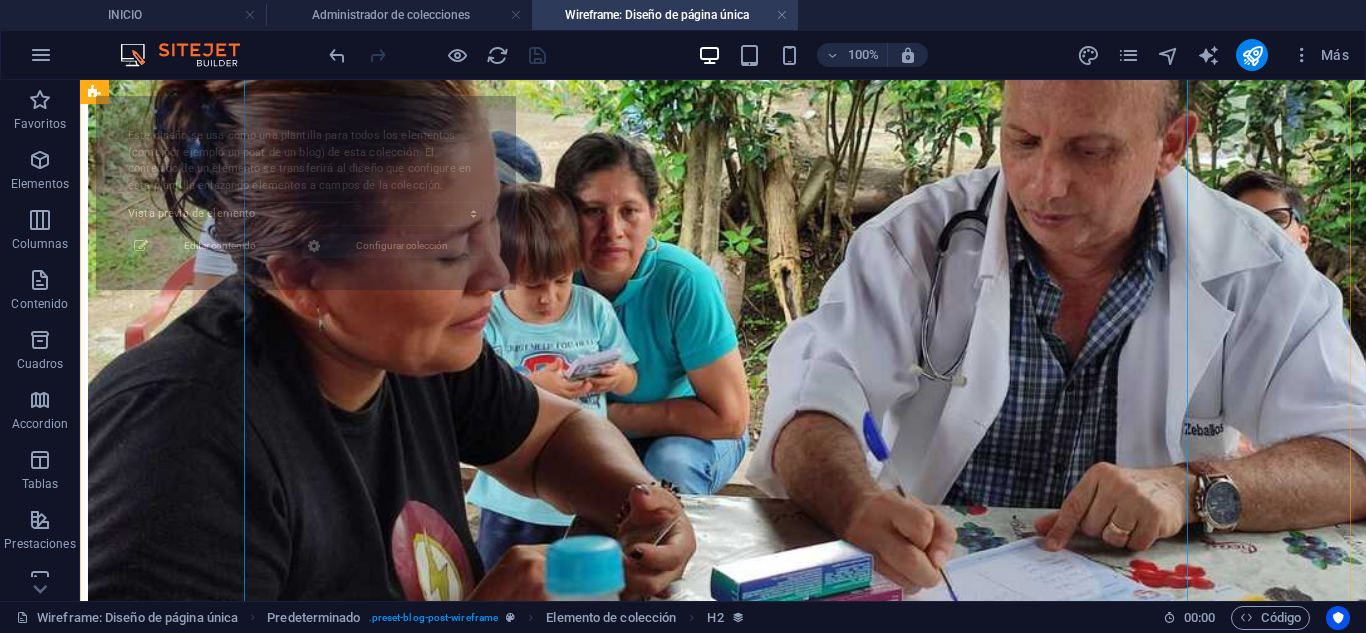 select on "688ce8eb3dafa58983083245" 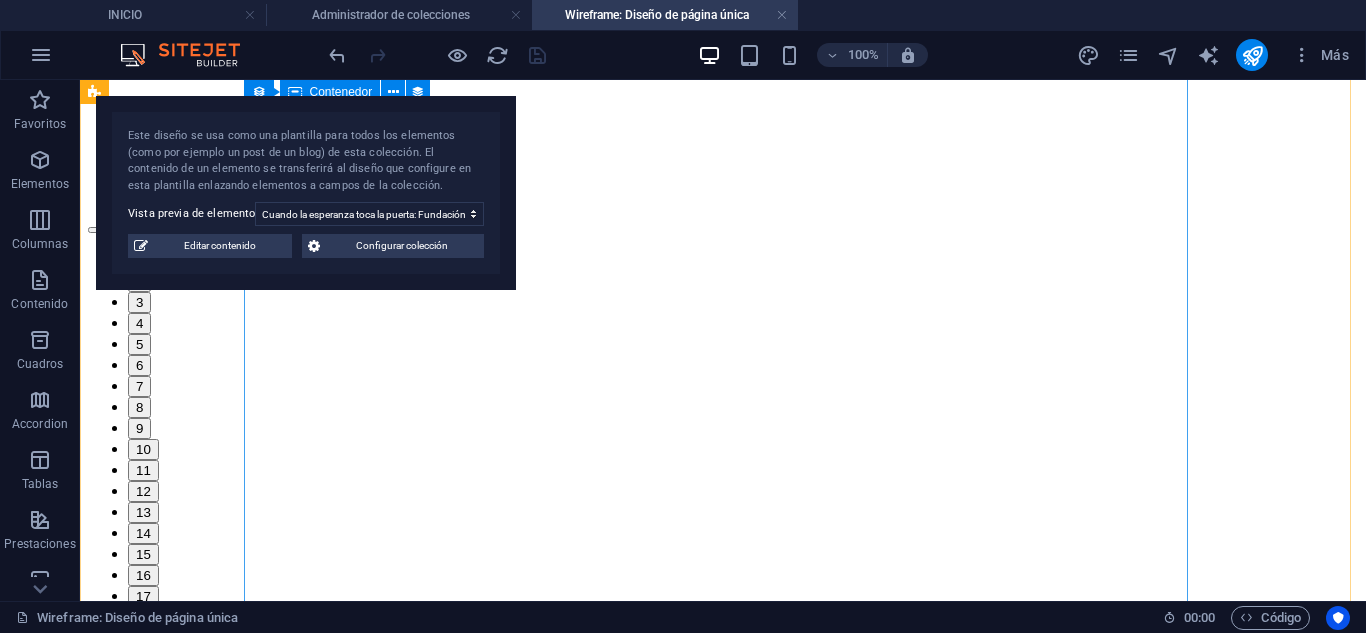 scroll, scrollTop: 2500, scrollLeft: 0, axis: vertical 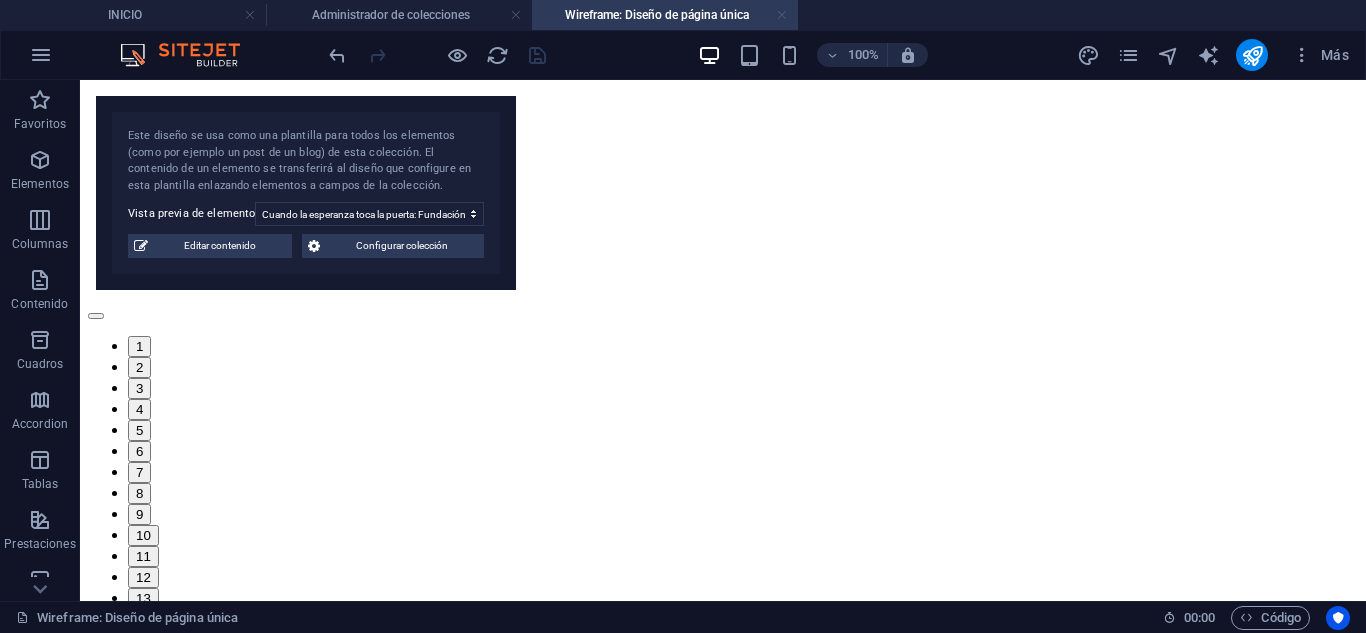 click at bounding box center (782, 15) 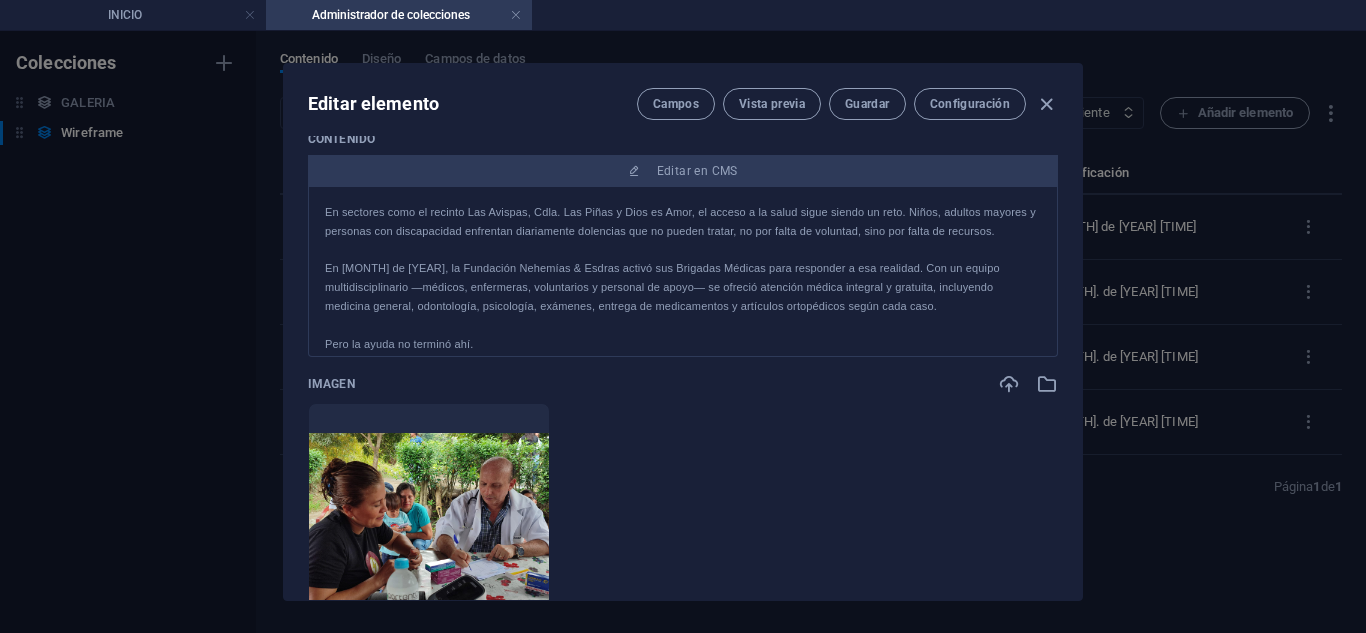 scroll, scrollTop: 200, scrollLeft: 0, axis: vertical 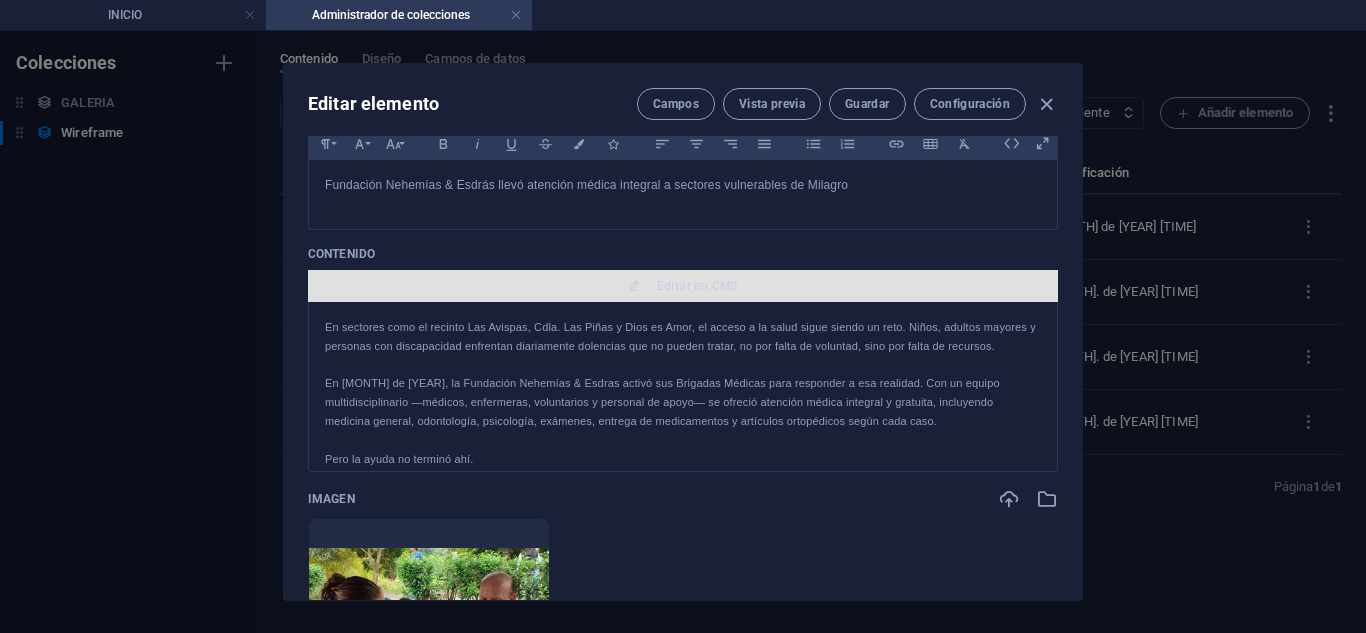 click on "Editar en CMS" at bounding box center (697, 286) 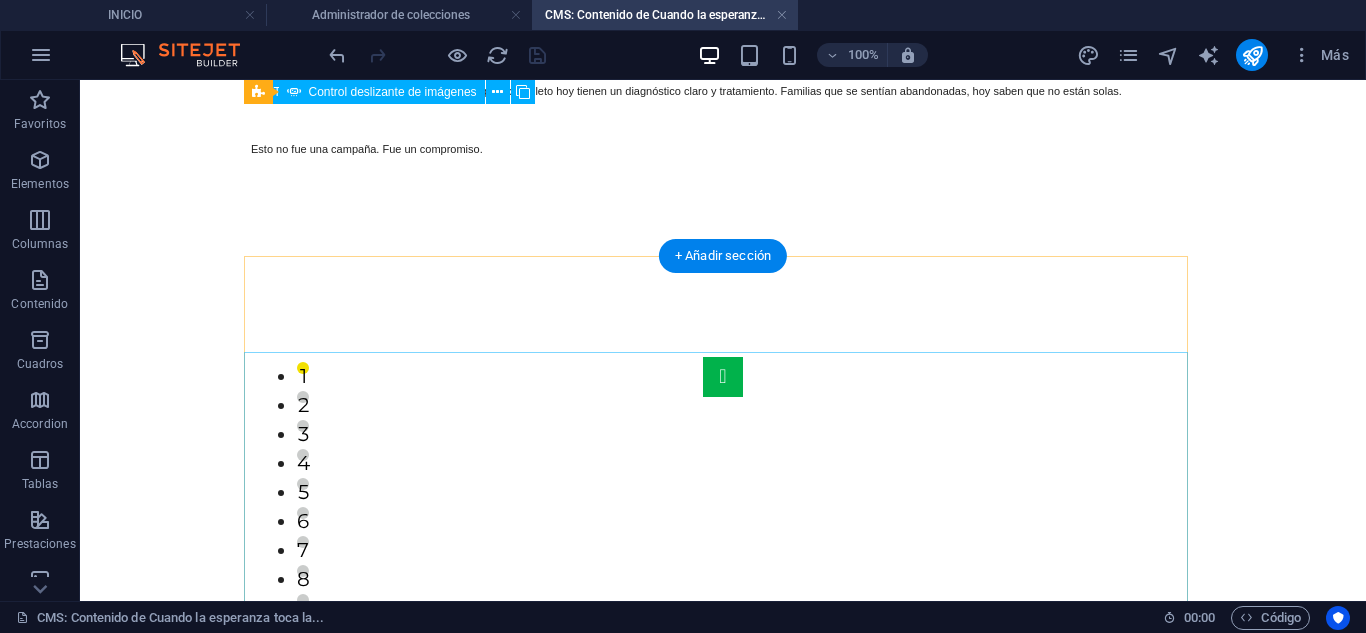 scroll, scrollTop: 776, scrollLeft: 0, axis: vertical 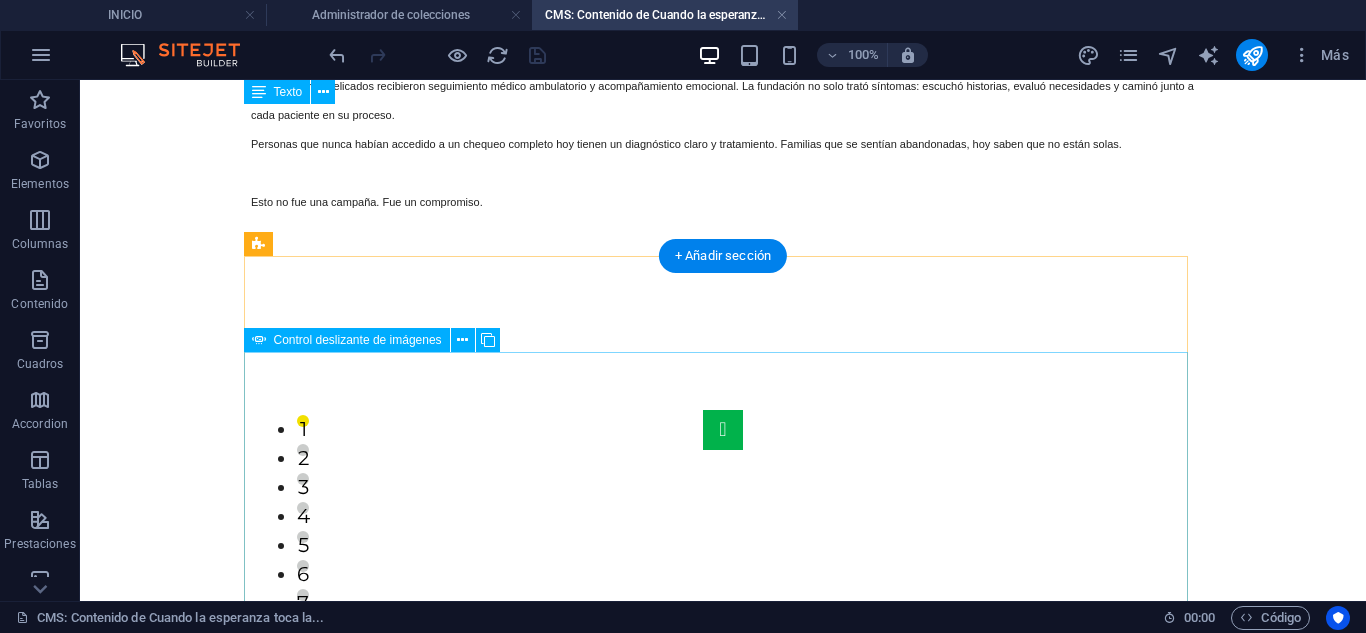 click at bounding box center (-1165, 1663) 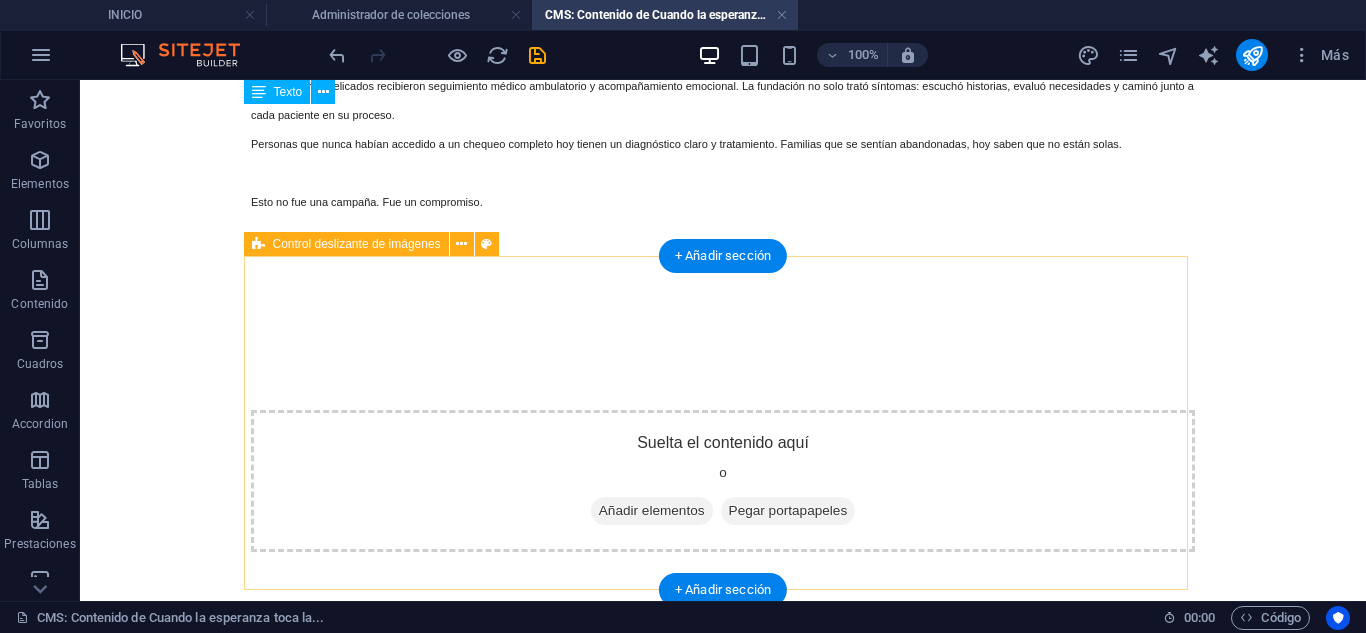 click on "Suelta el contenido aquí o  Añadir elementos  Pegar portapapeles" at bounding box center [723, 481] 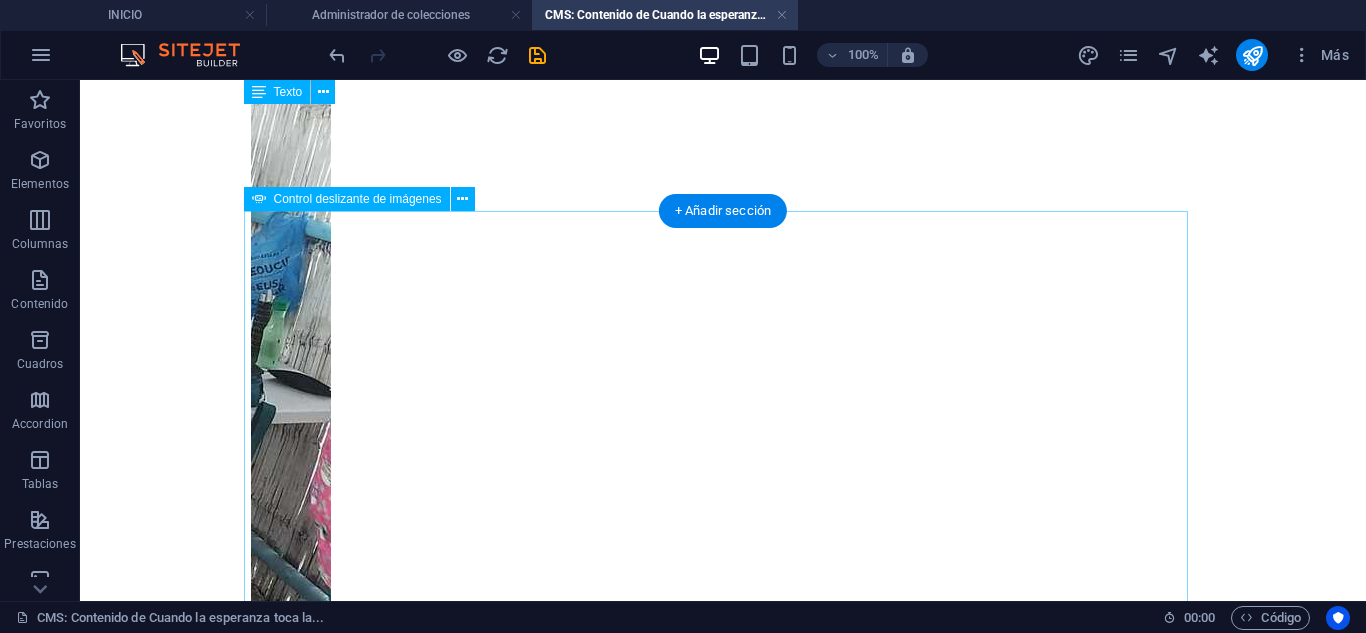 scroll, scrollTop: 1236, scrollLeft: 0, axis: vertical 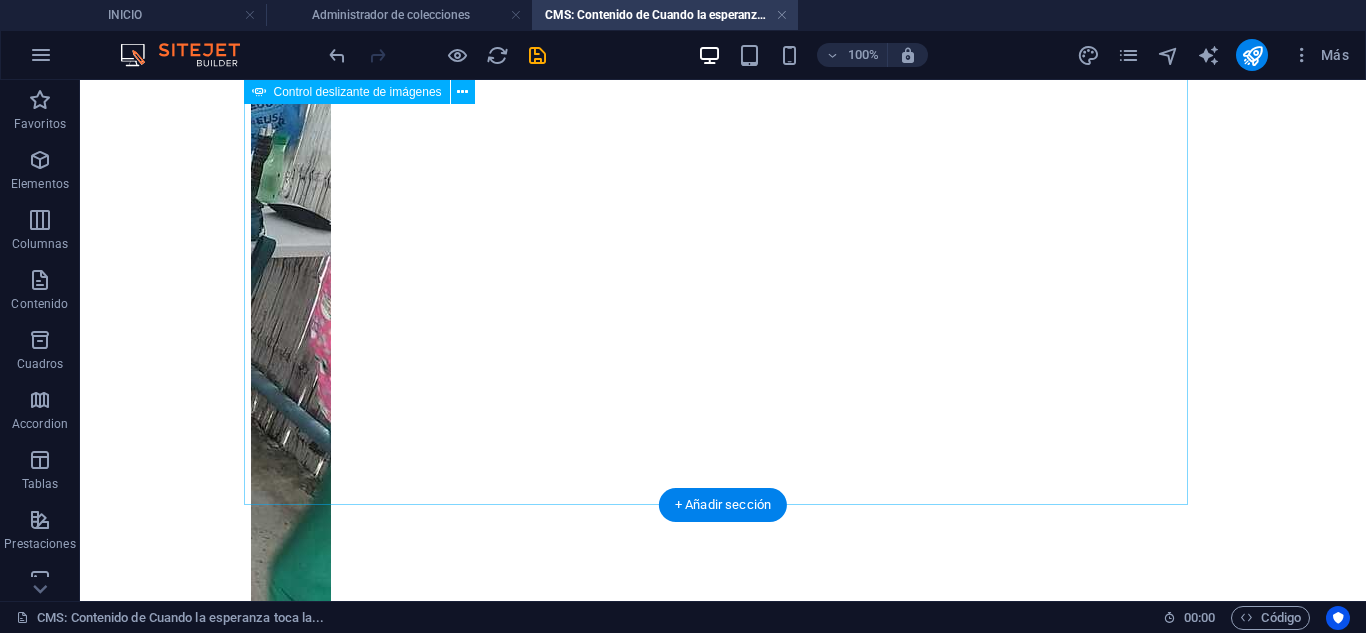 click at bounding box center [251, 613] 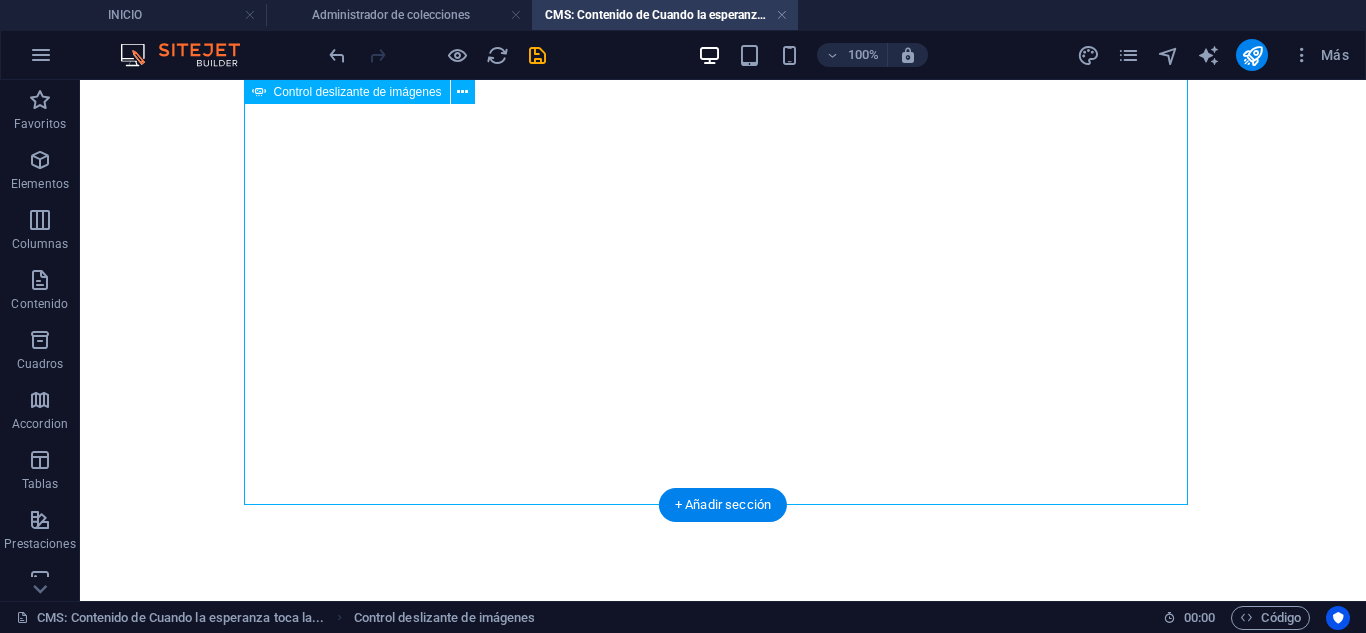 scroll, scrollTop: 1235, scrollLeft: 0, axis: vertical 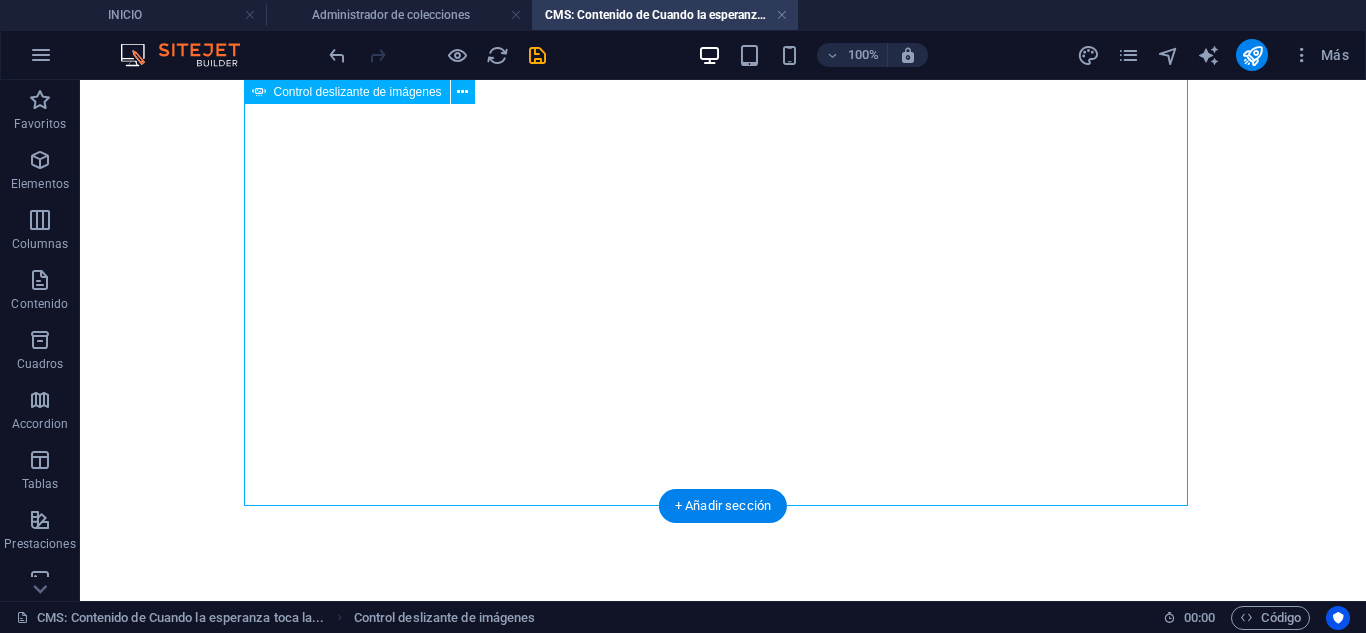 click at bounding box center [251, 613] 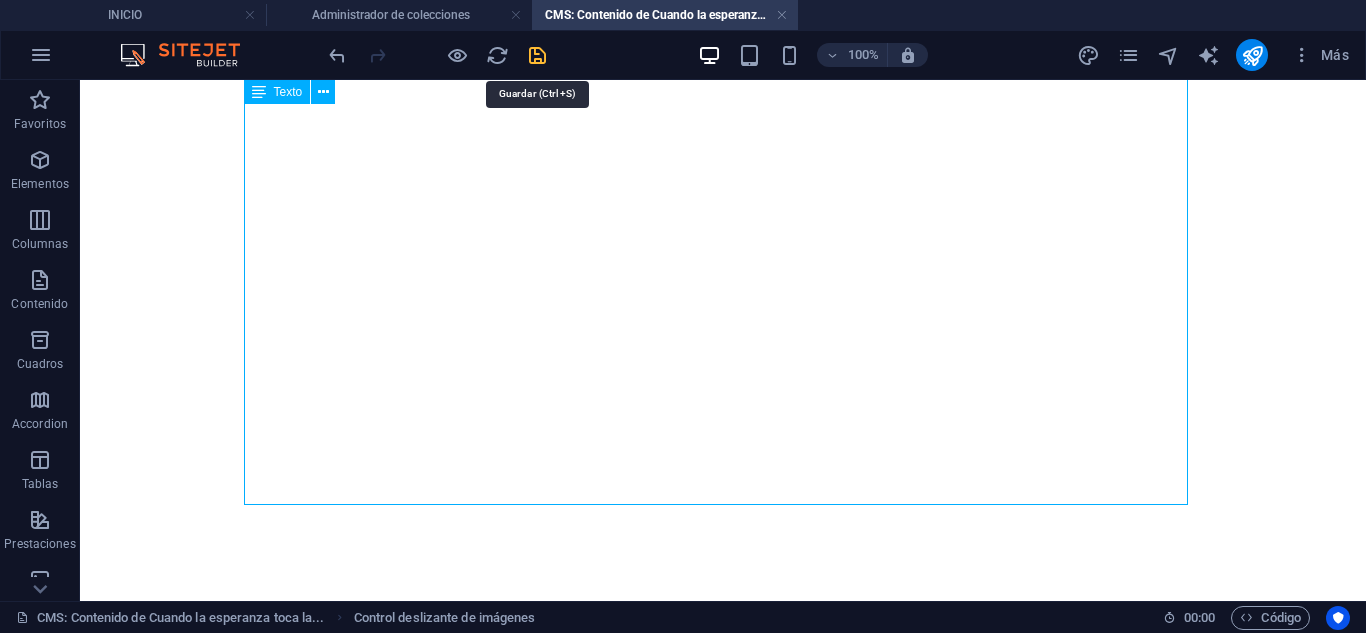 click at bounding box center (537, 55) 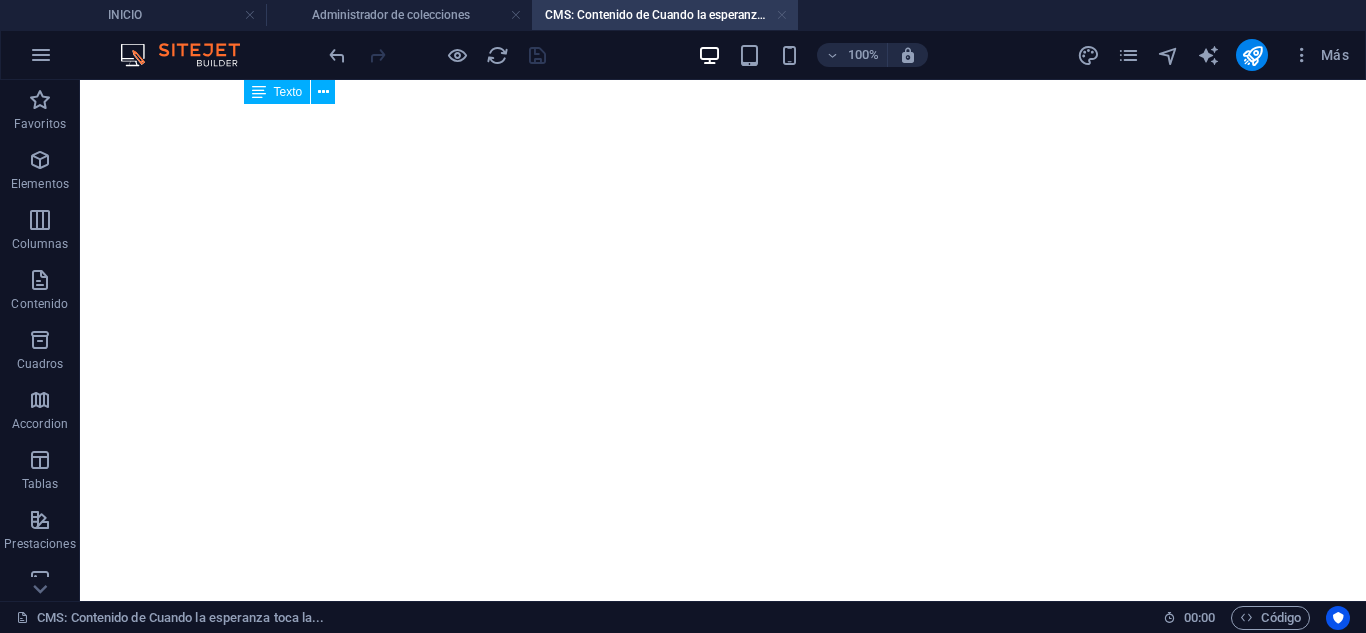 click at bounding box center (782, 15) 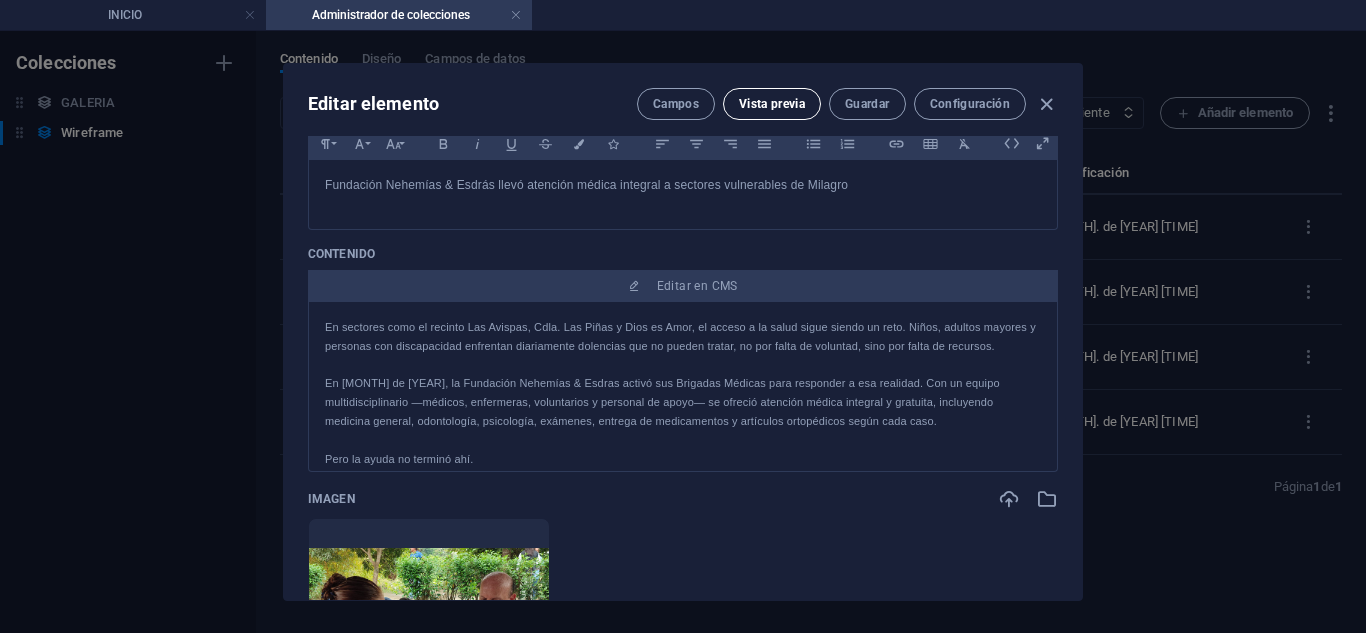 click on "Vista previa" at bounding box center (772, 104) 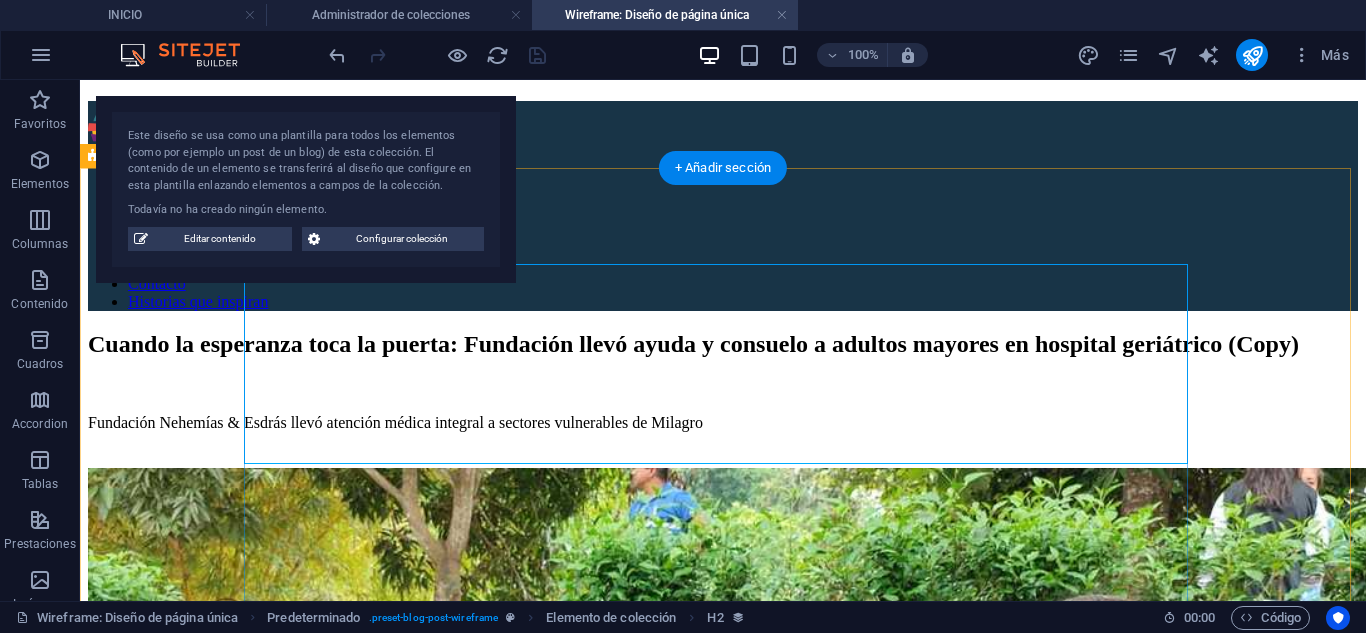 scroll, scrollTop: 0, scrollLeft: 0, axis: both 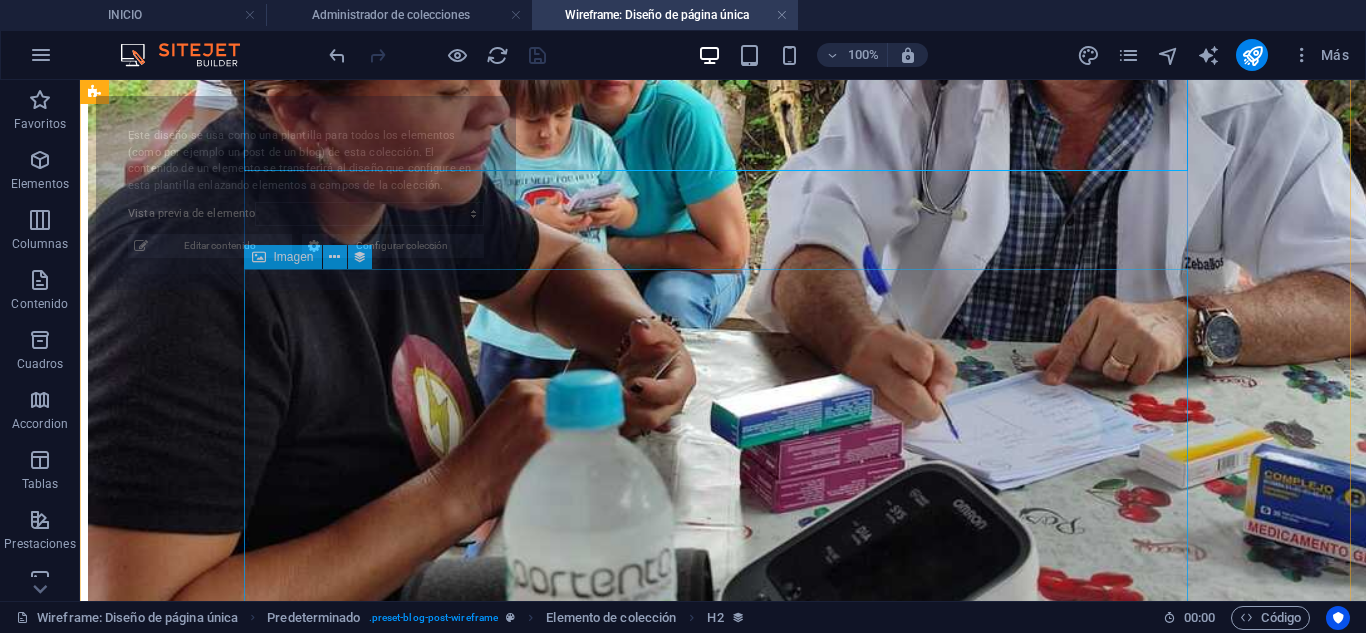 select on "688ce8eb3dafa58983083245" 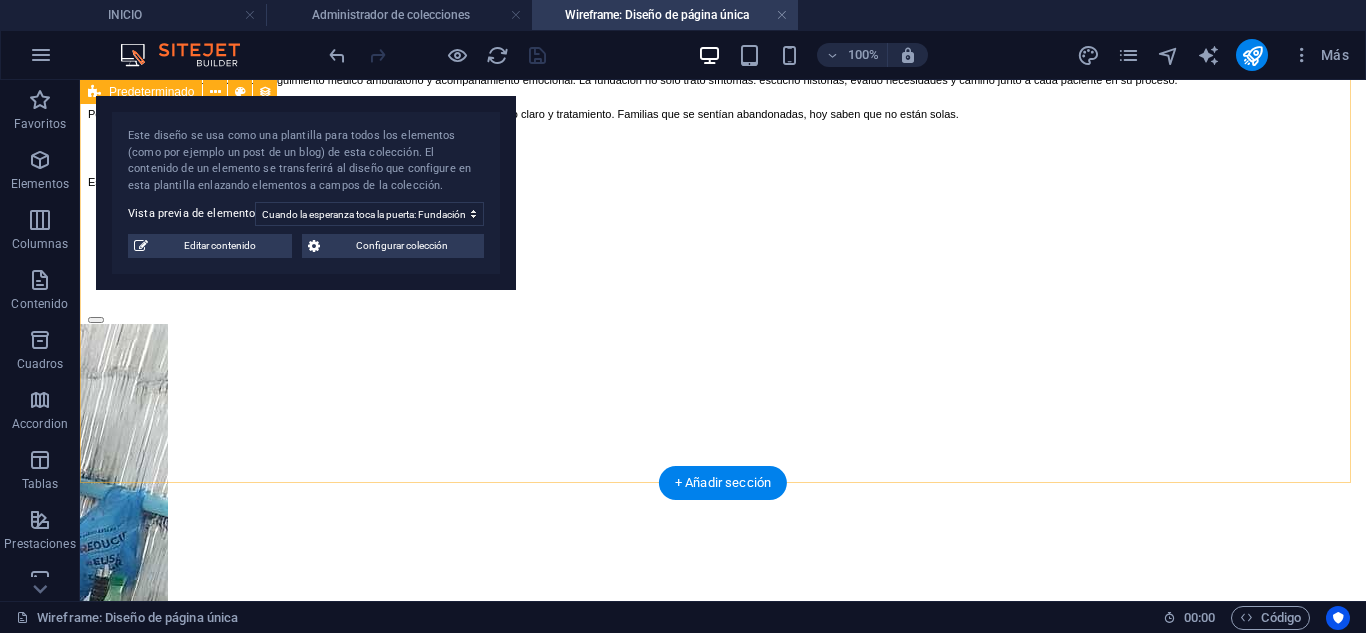 scroll, scrollTop: 2028, scrollLeft: 0, axis: vertical 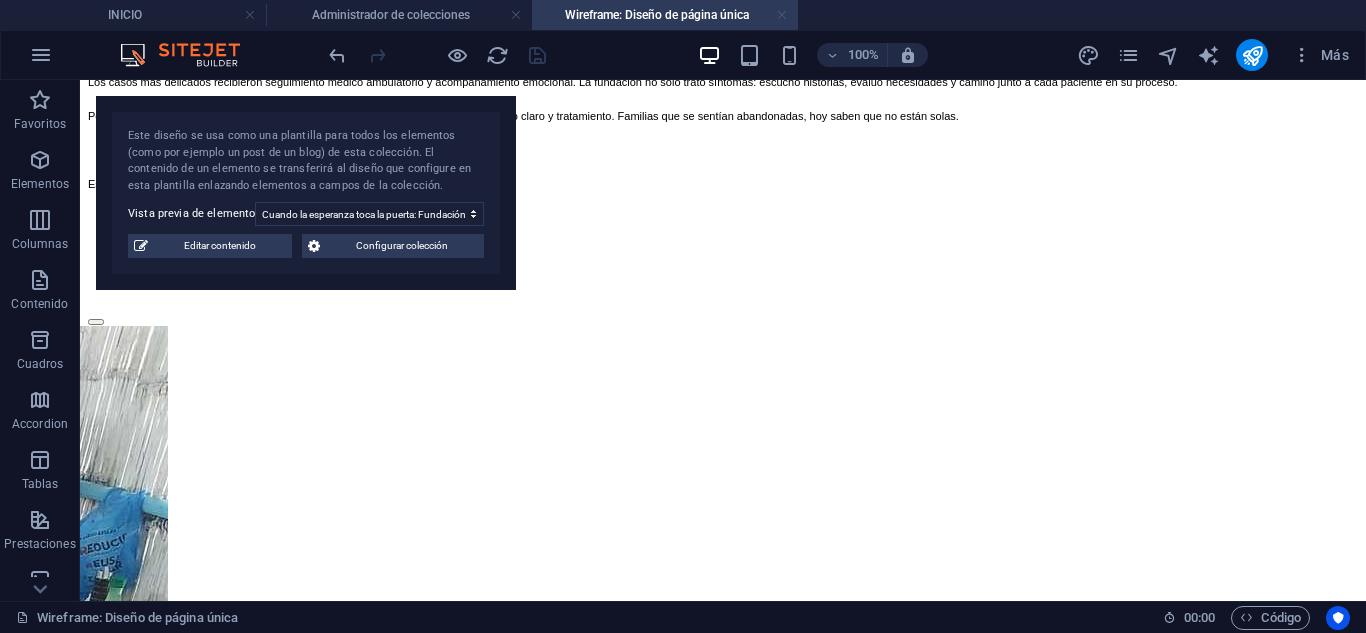 click at bounding box center [782, 15] 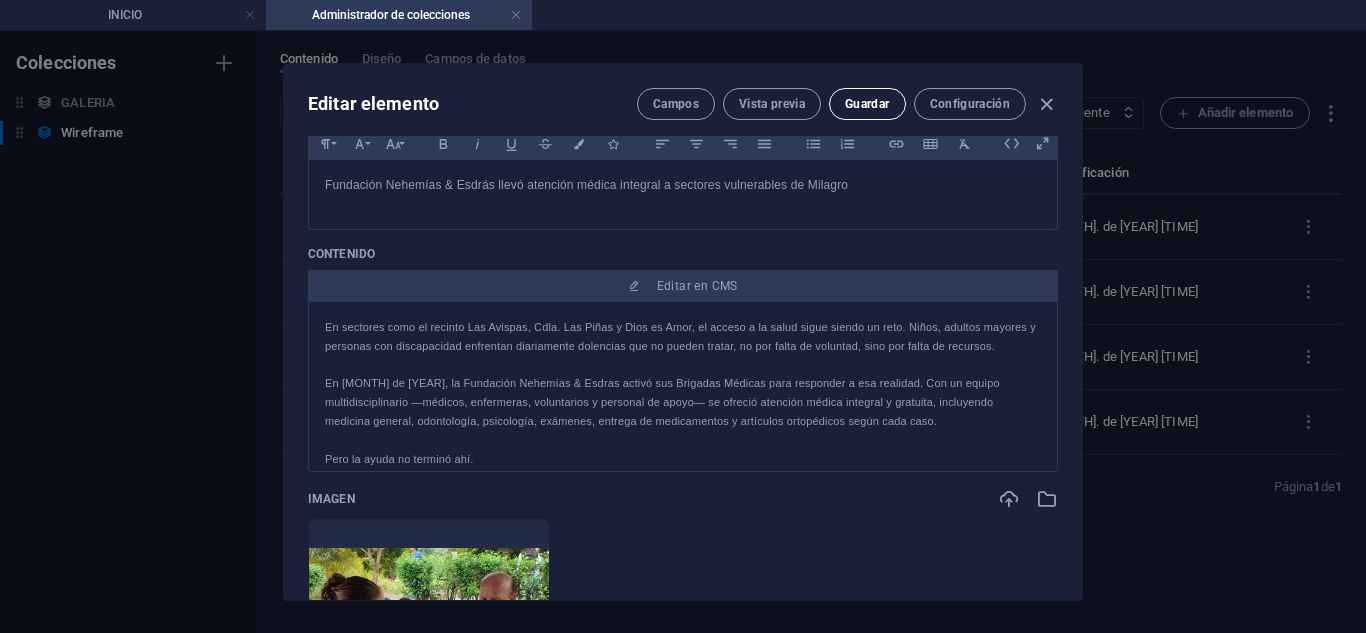 click on "Guardar" at bounding box center [867, 104] 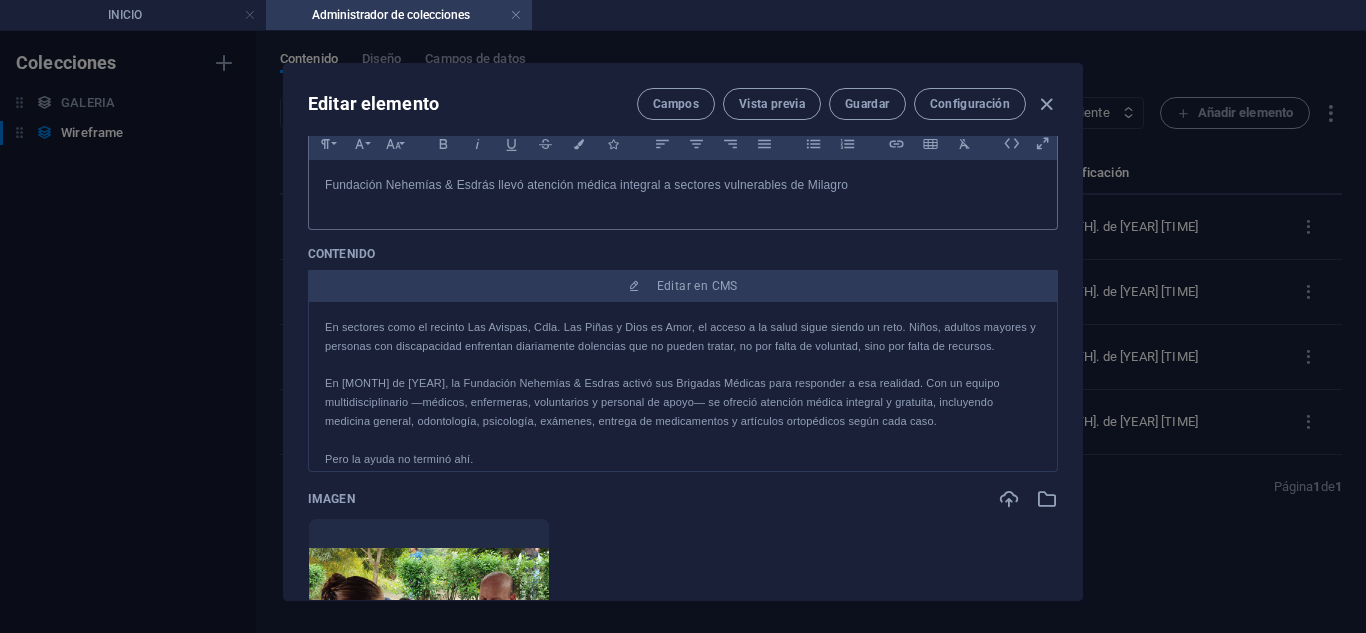 click on "Fundación Nehemías & Esdrás llevó atención médica integral a sectores vulnerables de Milagro" at bounding box center (683, 185) 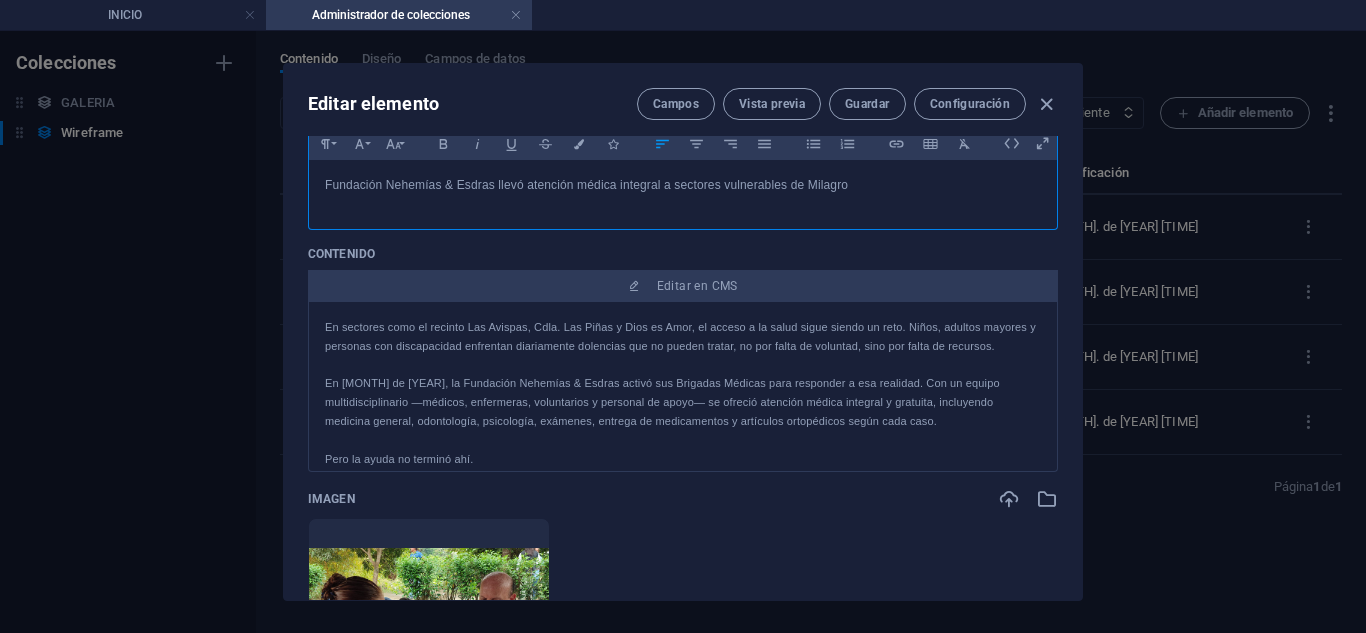 type 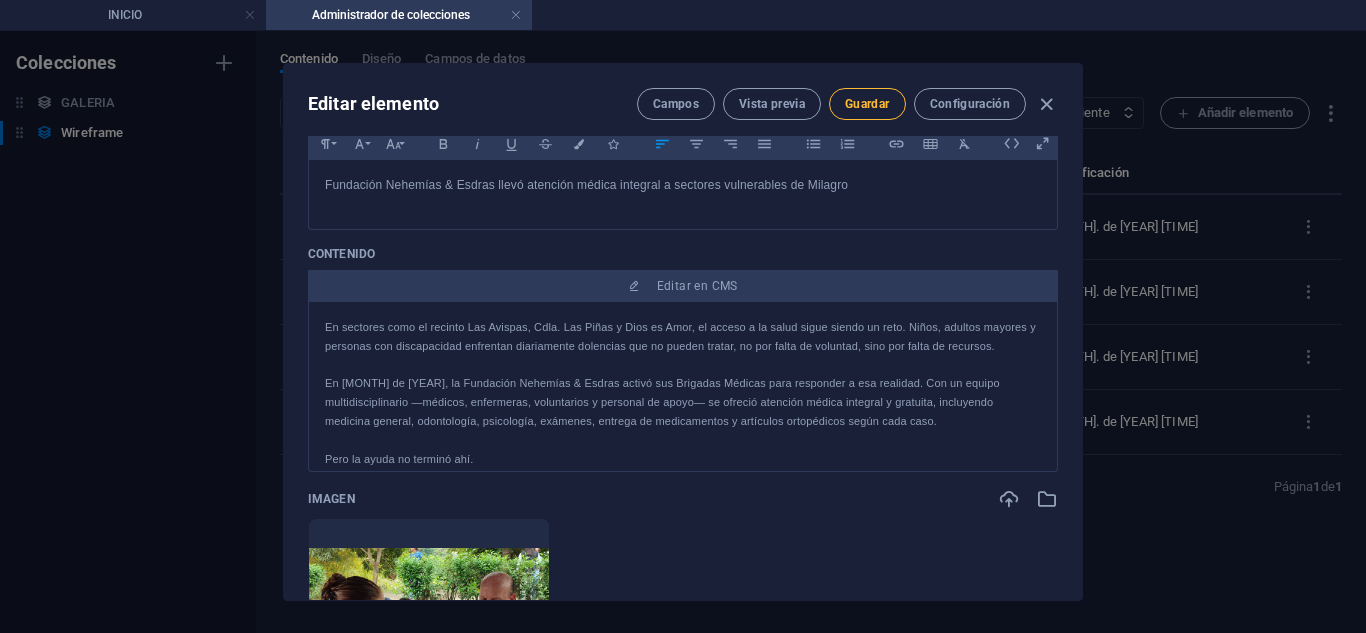 click on "Guardar" at bounding box center [867, 104] 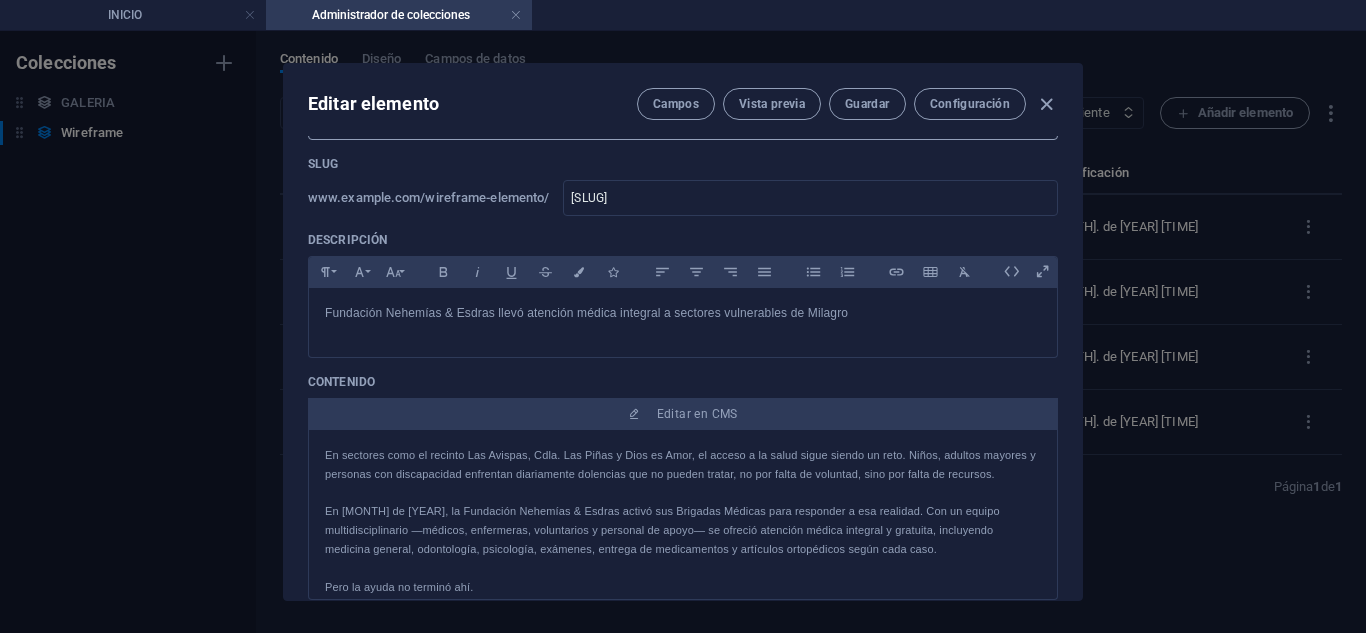 scroll, scrollTop: 0, scrollLeft: 0, axis: both 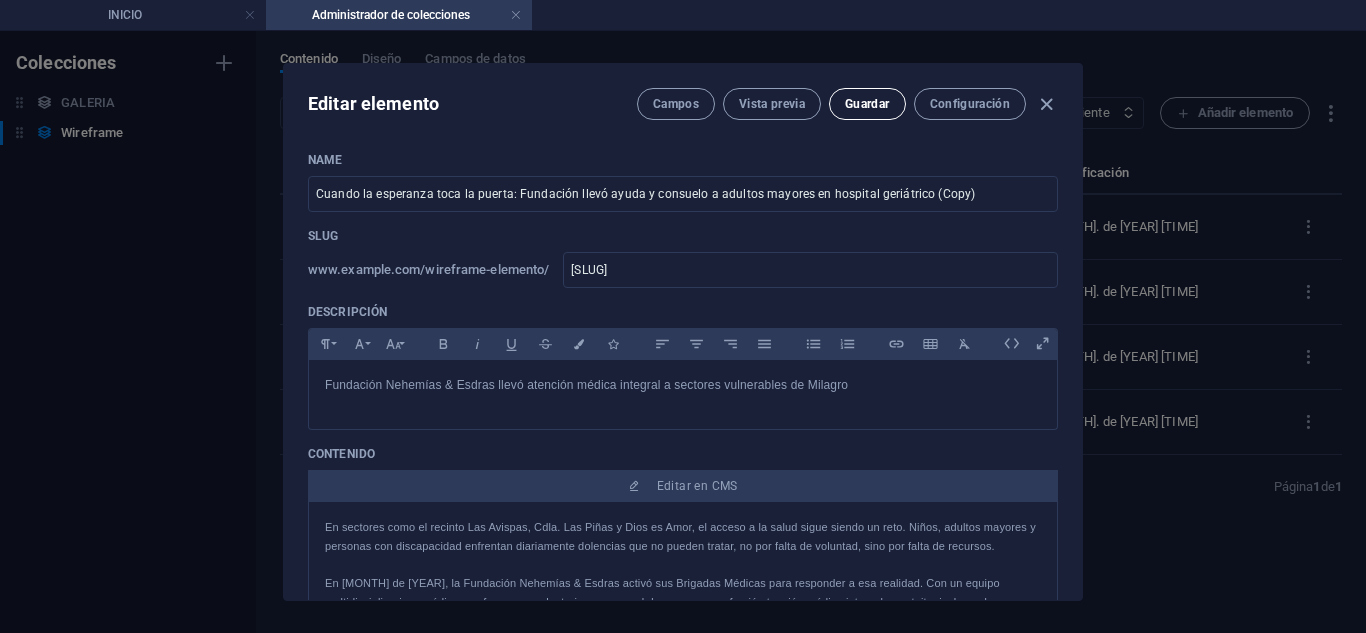 click on "Guardar" at bounding box center (867, 104) 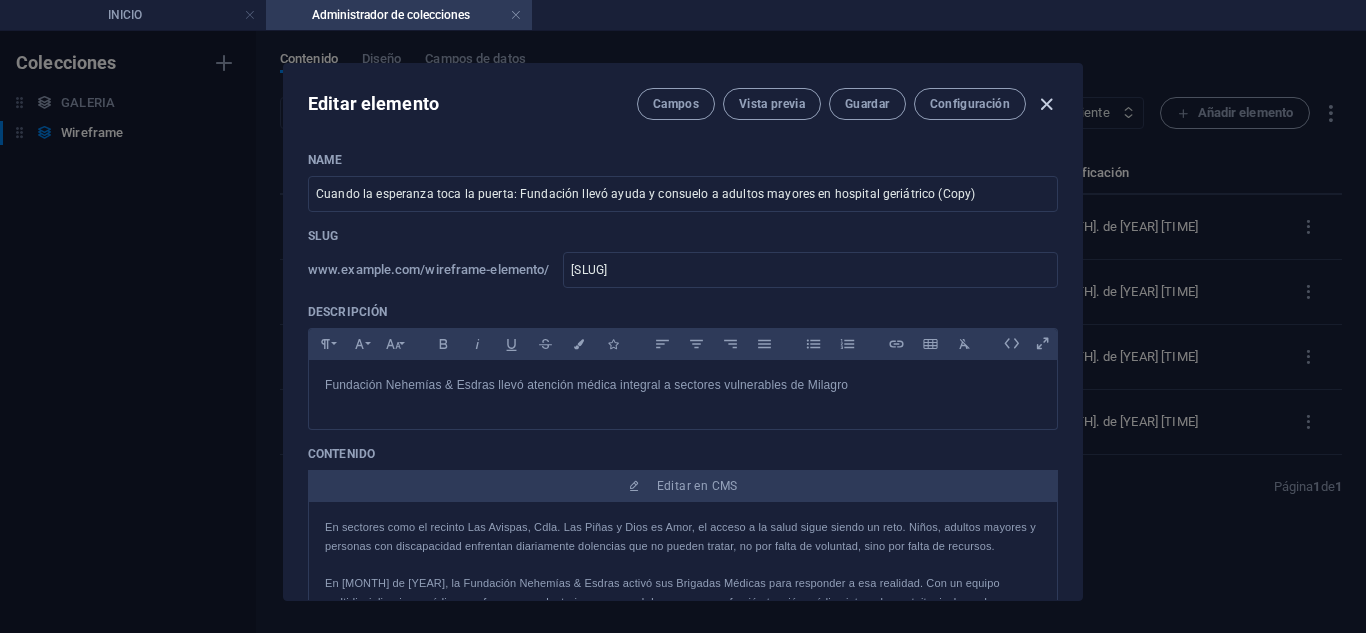 click at bounding box center (1046, 104) 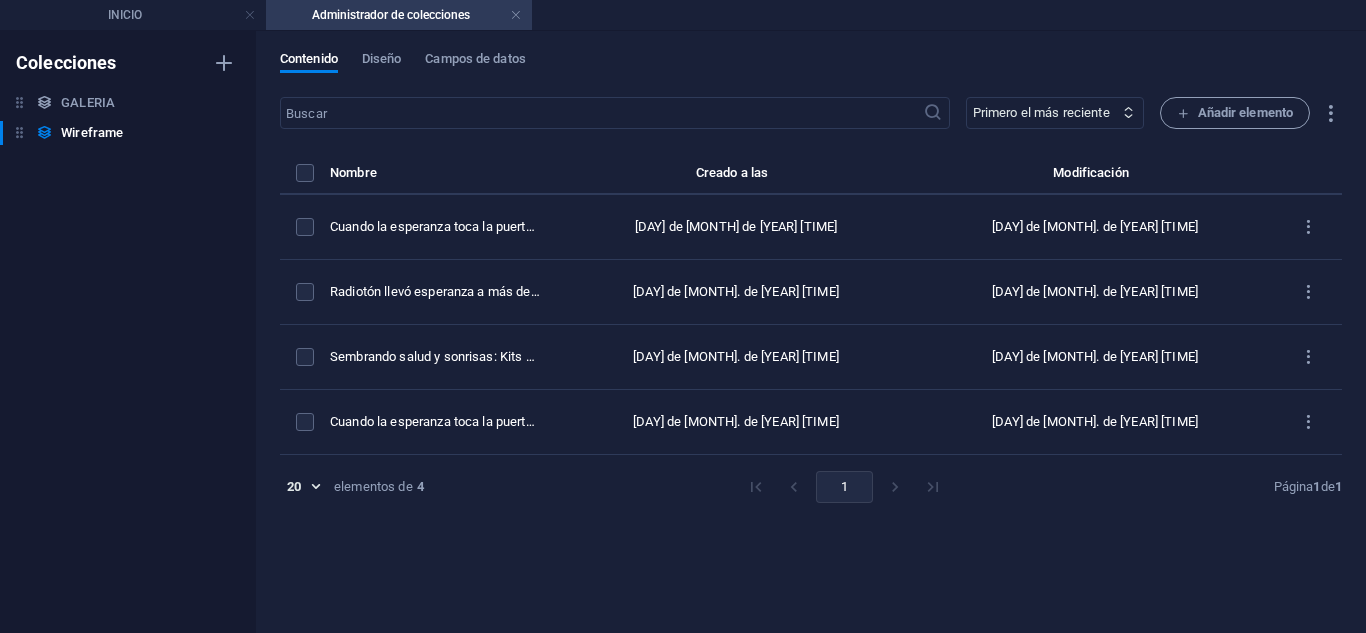 type on "[SLUG]" 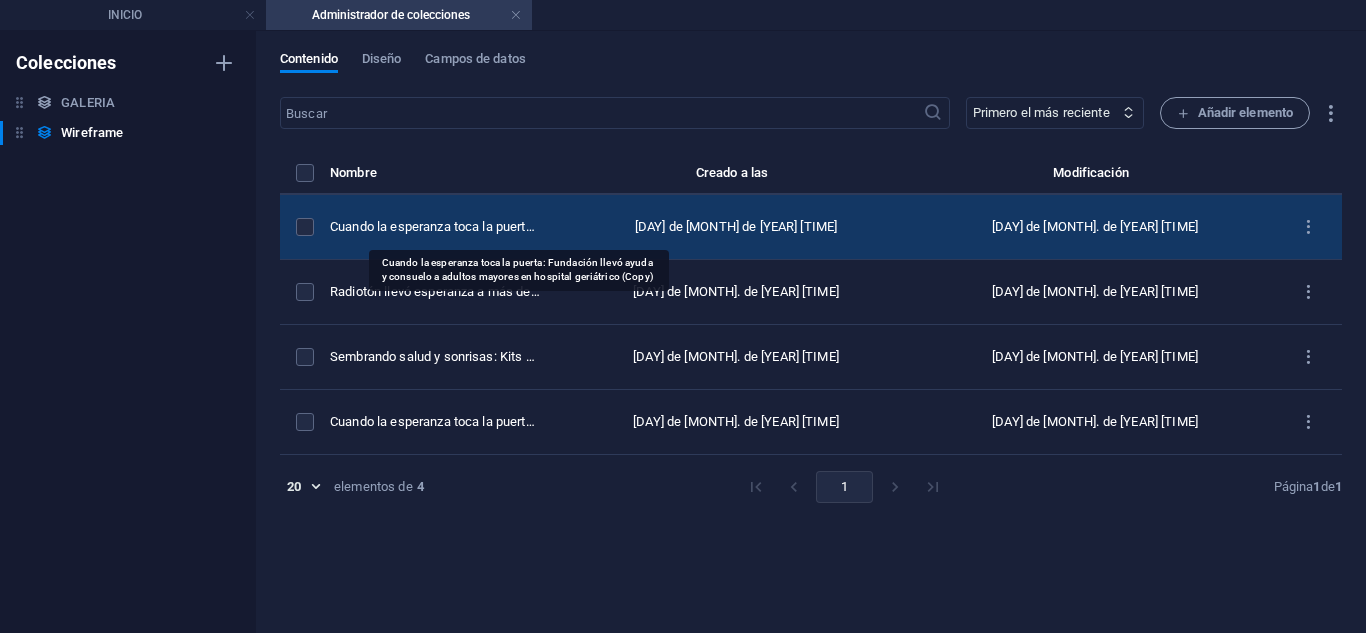 click on "Cuando la esperanza toca la puerta: Fundación llevó ayuda y consuelo a adultos mayores en hospital geriátrico (Copy)" at bounding box center [435, 227] 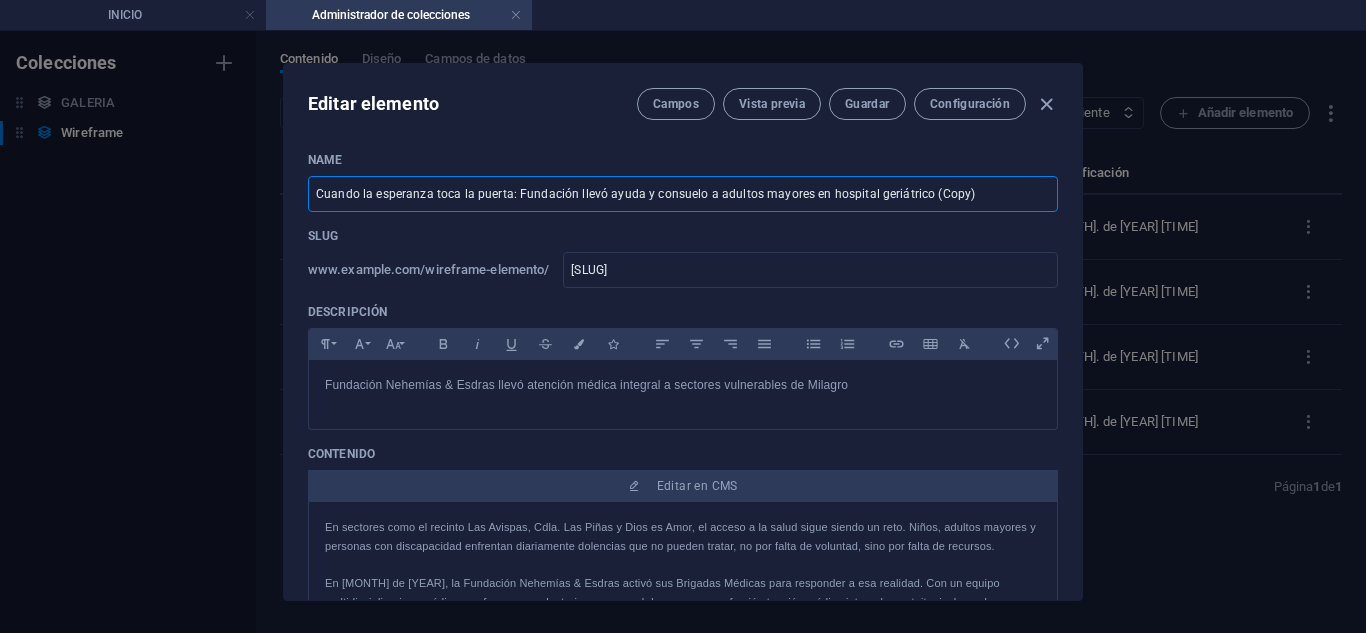 drag, startPoint x: 768, startPoint y: 168, endPoint x: 14, endPoint y: 191, distance: 754.3507 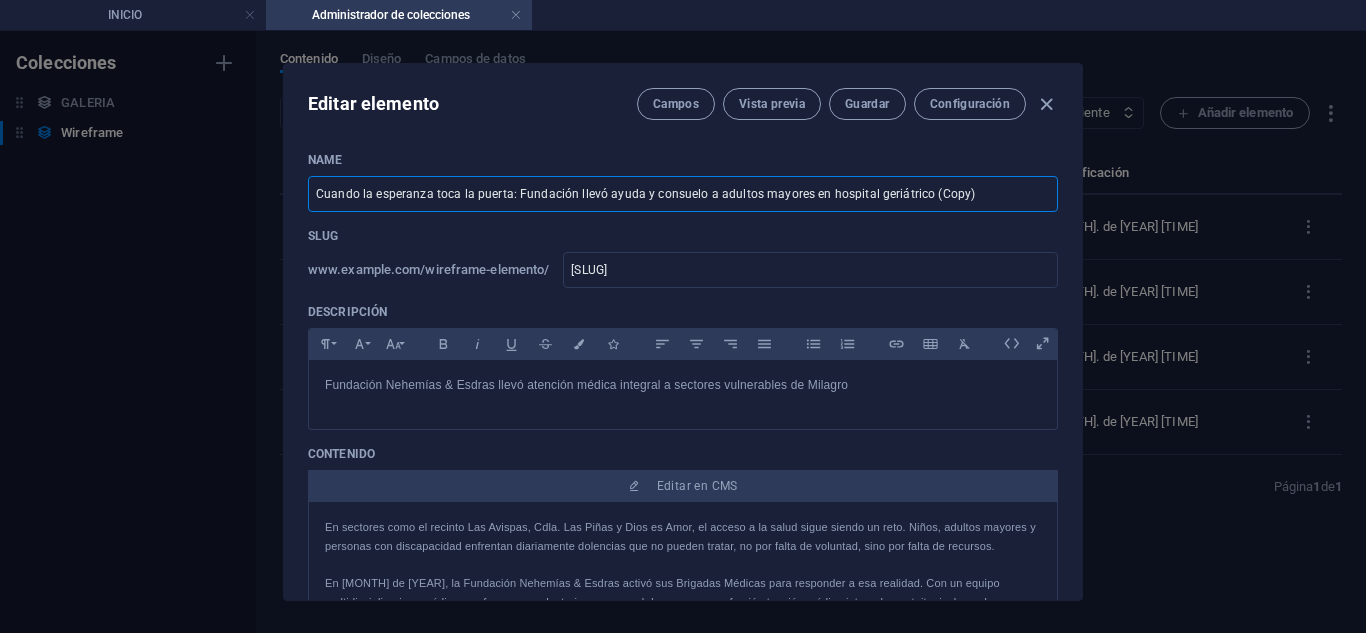 paste on "Atención médica gratuita llegó a zonas vulnerables de Milagro" 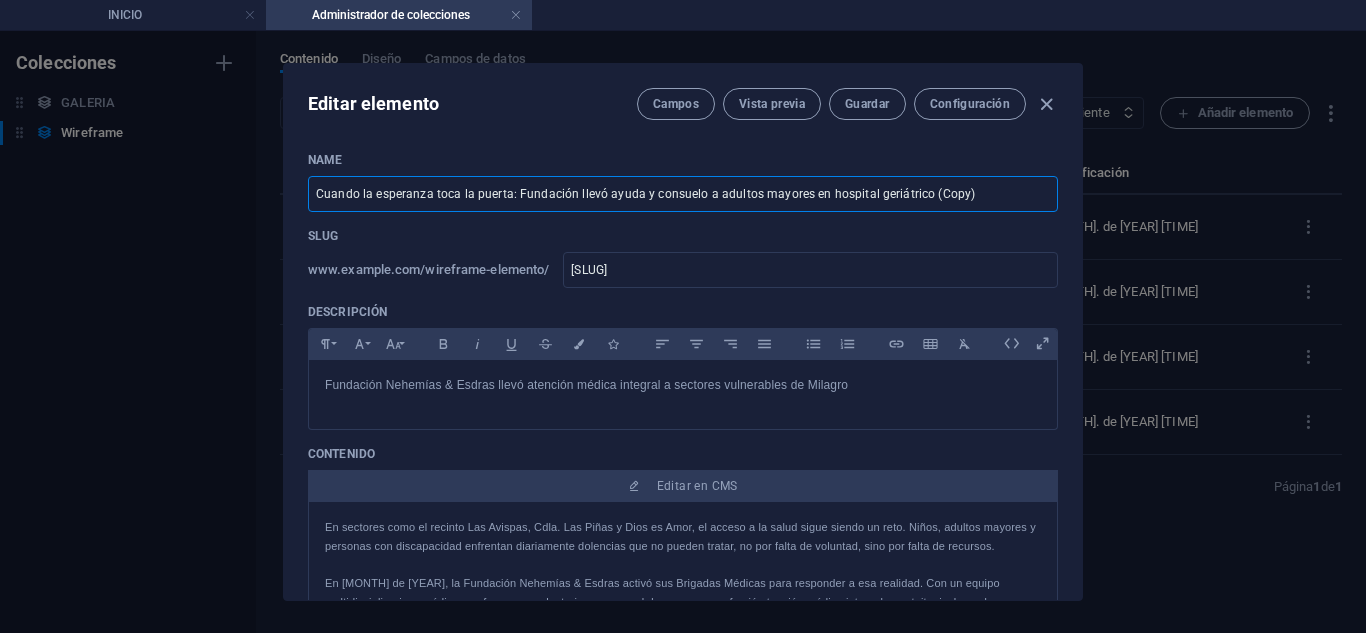 type on "Atención médica gratuita llegó a zonas vulnerables de Milagro" 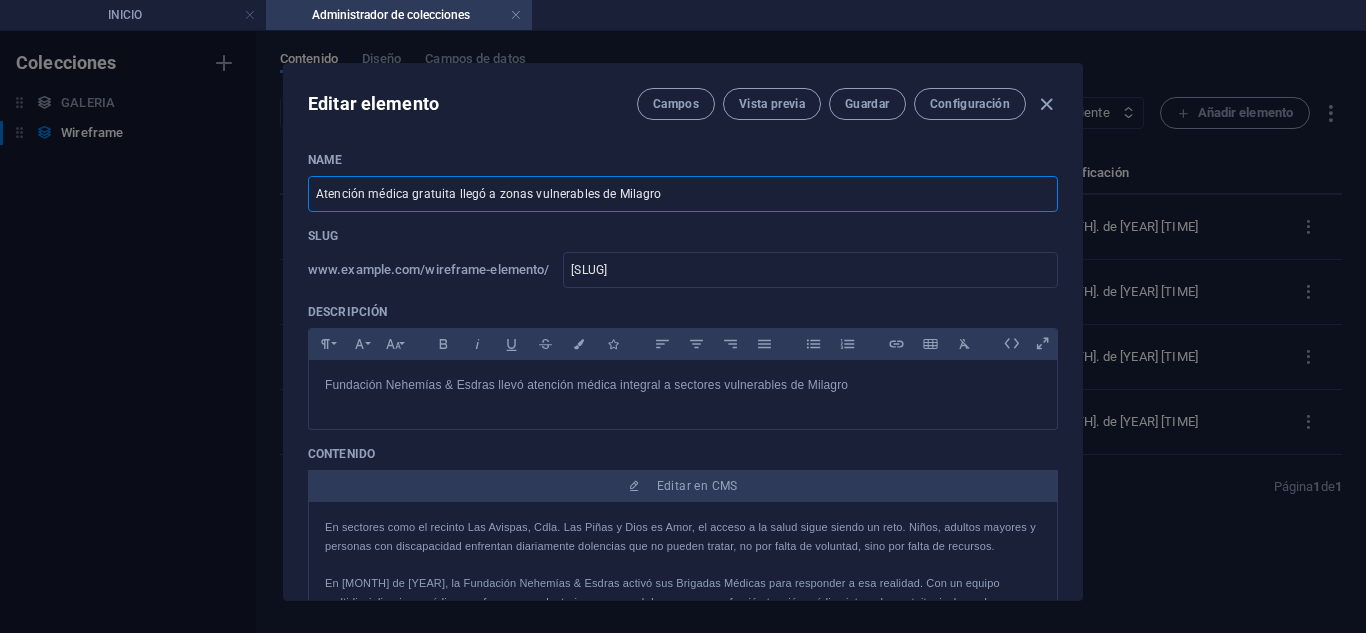 type on "atencion-medica-gratuita-llego-a-zonas-vulnerables-de-milagro" 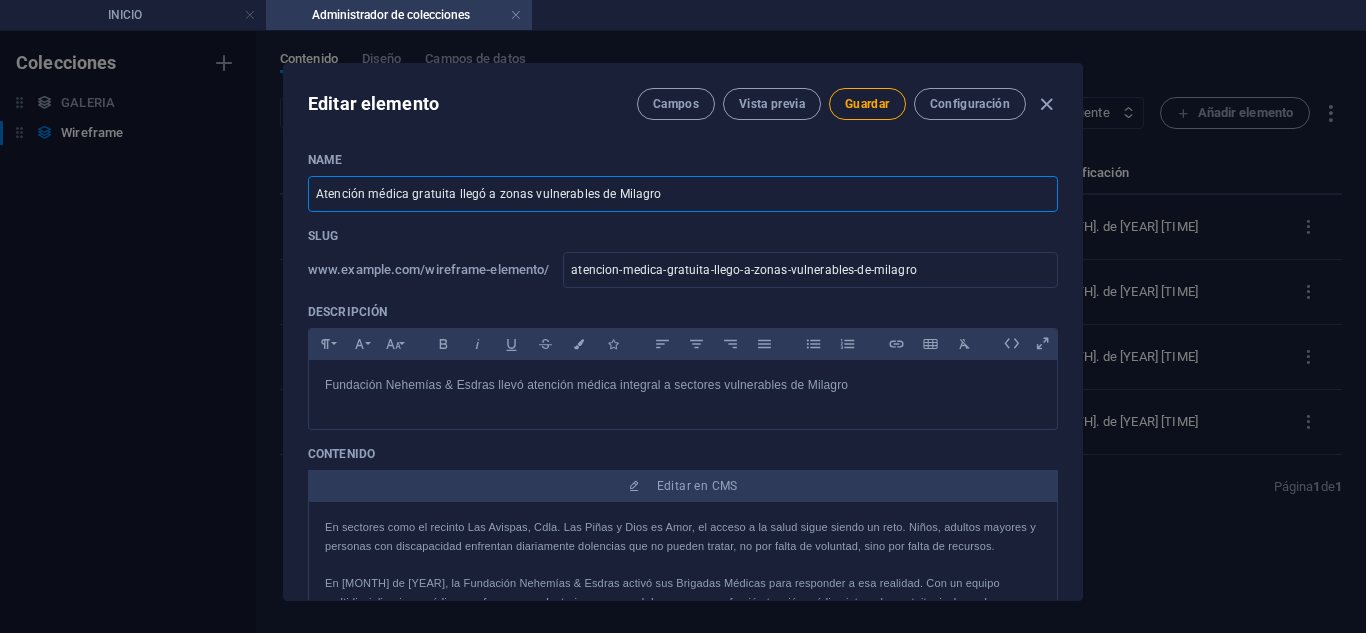 type on "Cuando la esperanza toca la puerta: Fundación llevó ayuda y consuelo a adultos mayores en hospital geriátrico (Copy)" 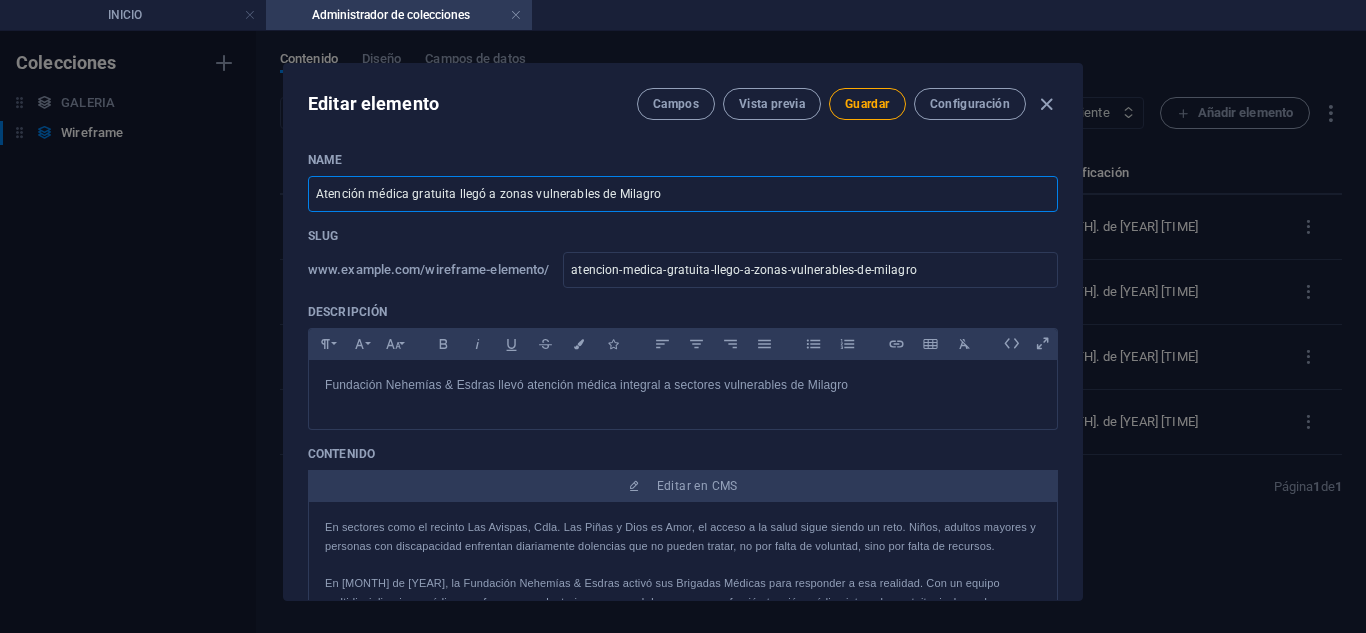type on "[SLUG]" 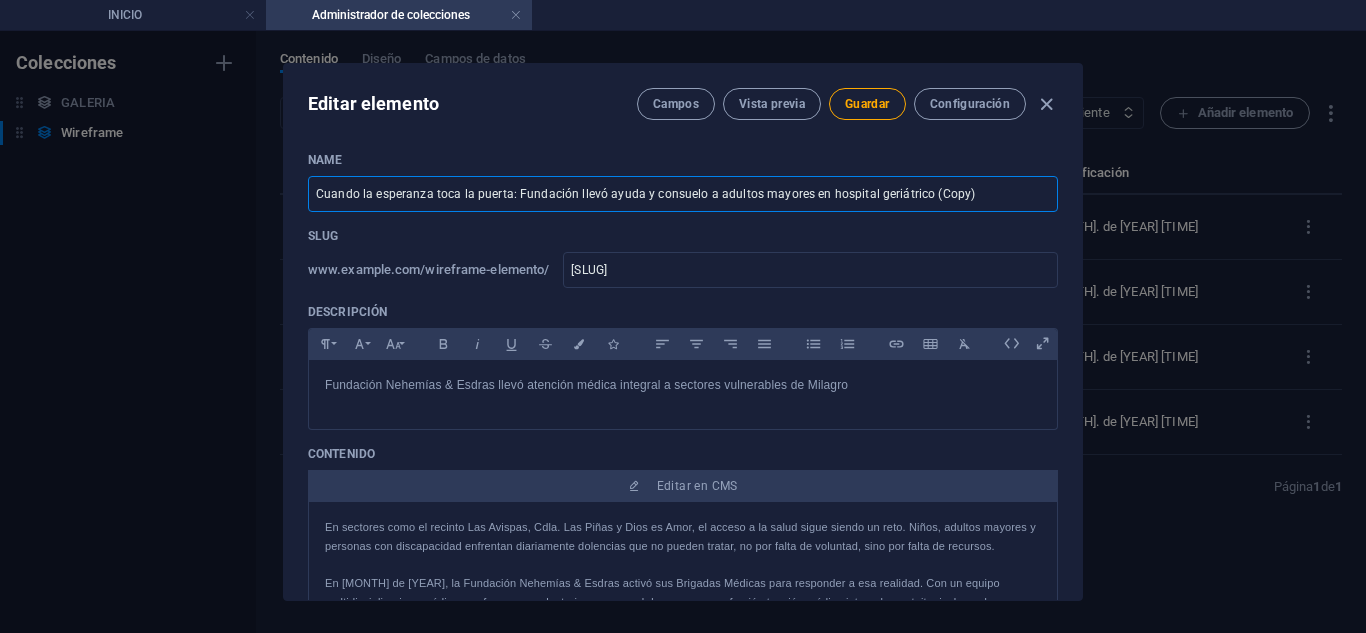 type 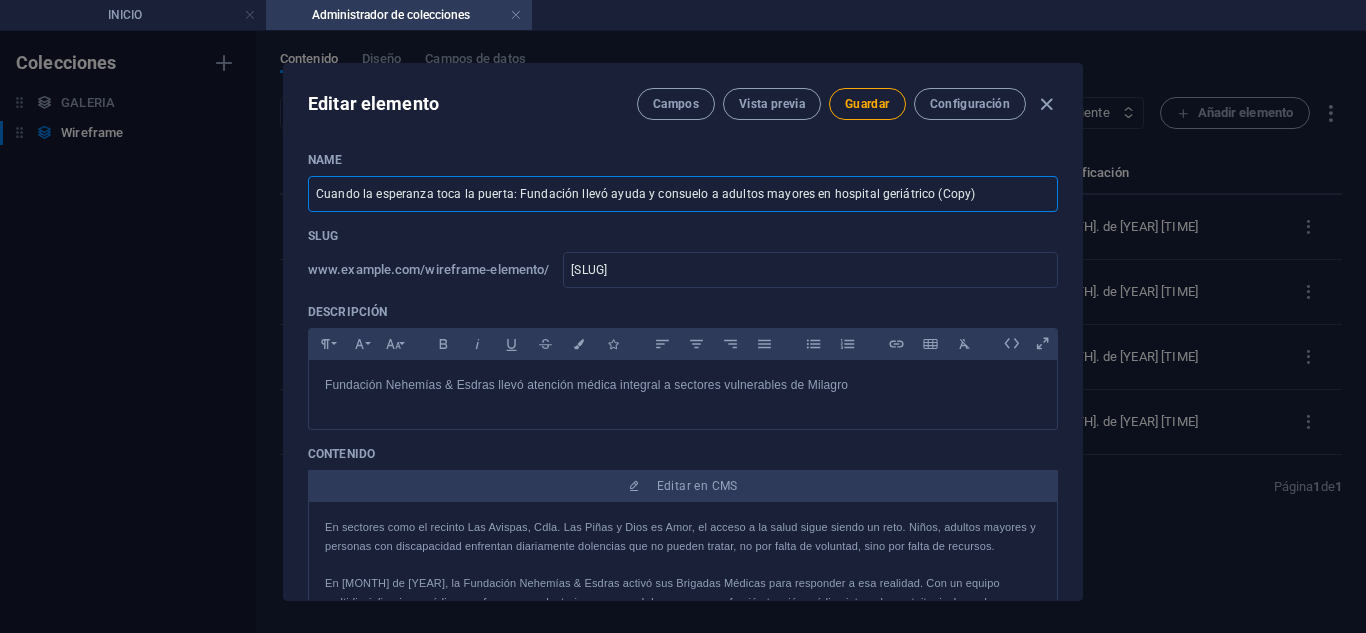 type 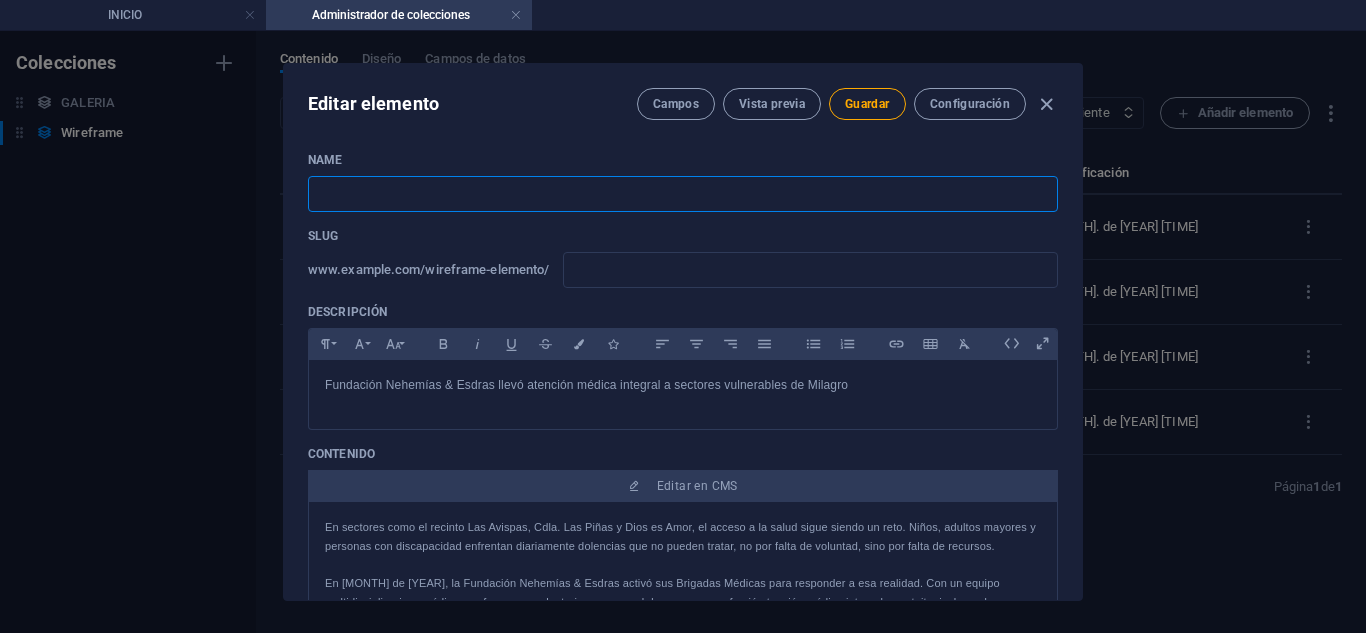 paste on "Atención médica gratuita llegó a zonas vulnerables de Milagro" 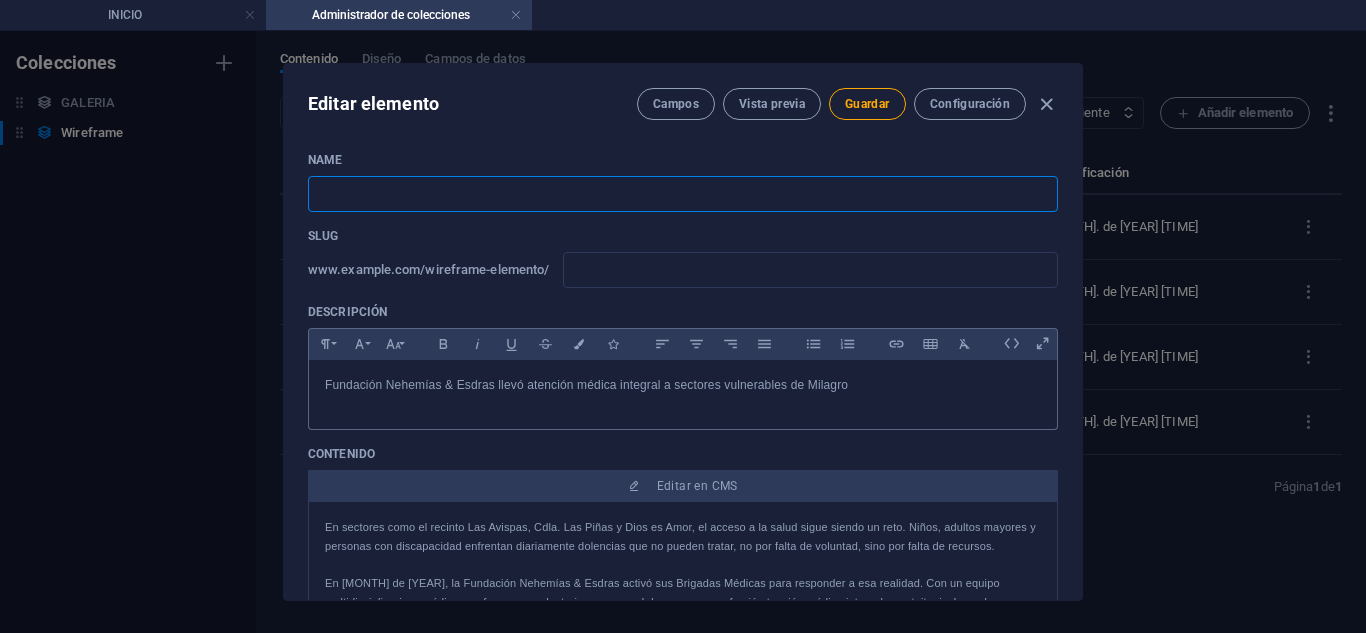 type on "Atención médica gratuita llegó a zonas vulnerables de Milagro" 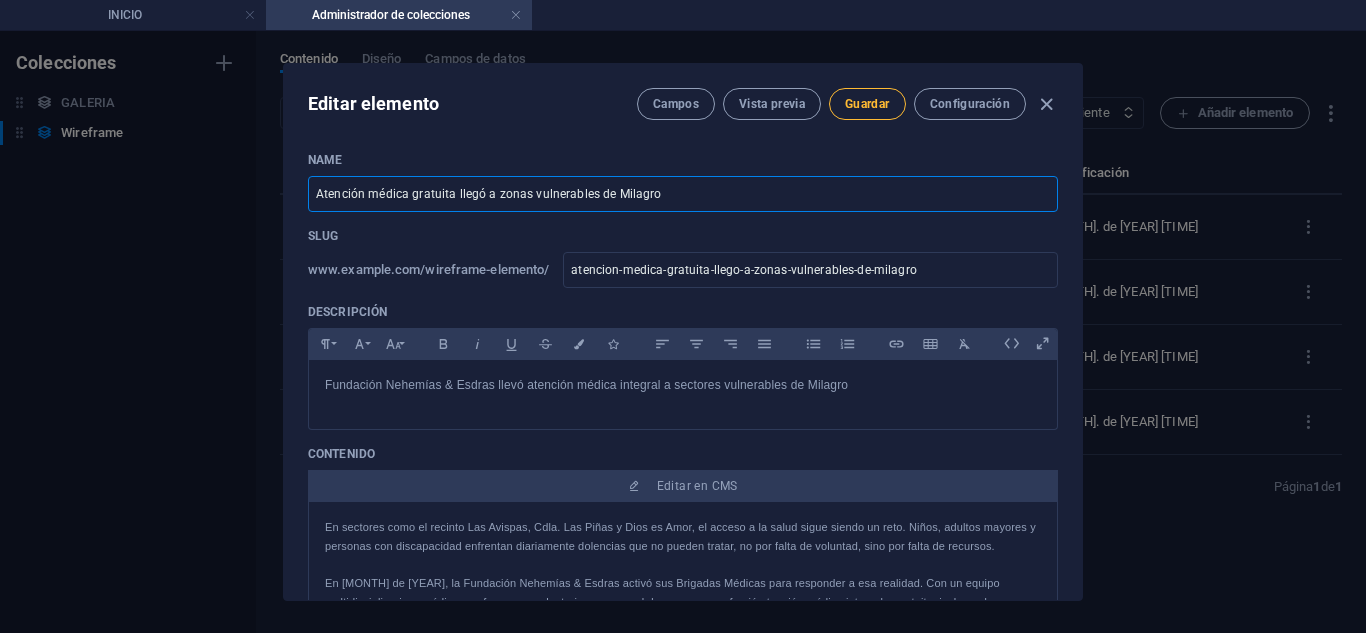 type on "Atención médica gratuita llegó a zonas vulnerables de Milagro" 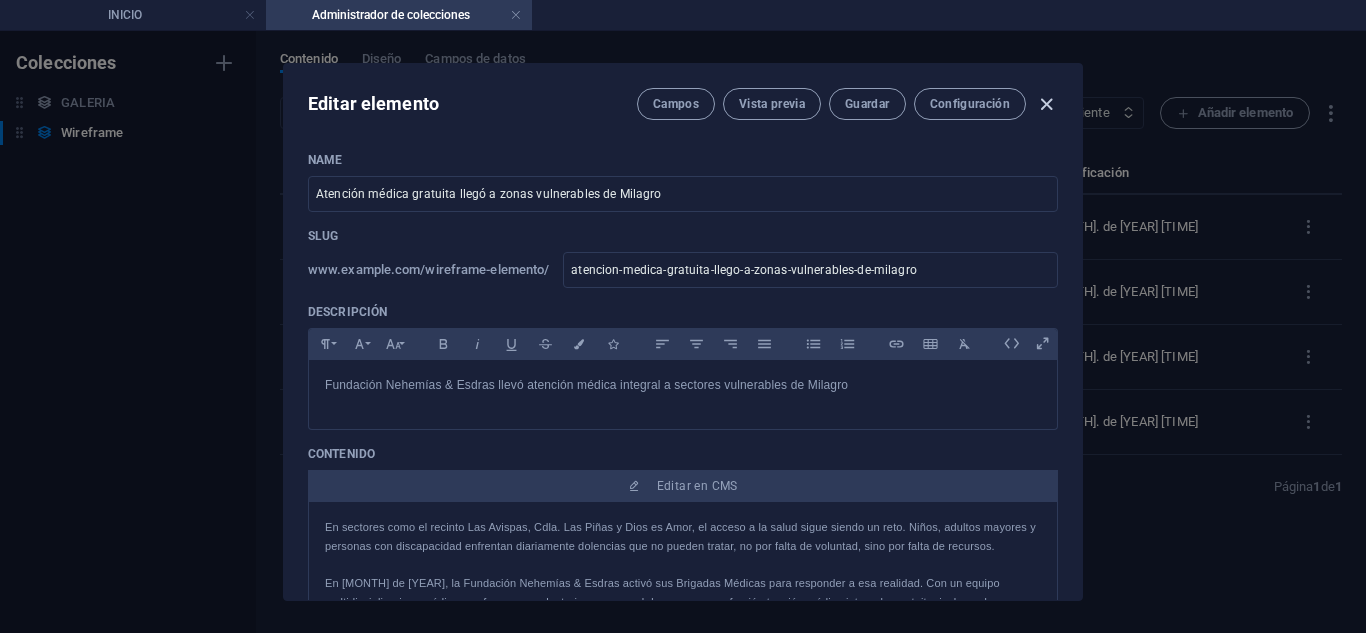 click at bounding box center [1046, 104] 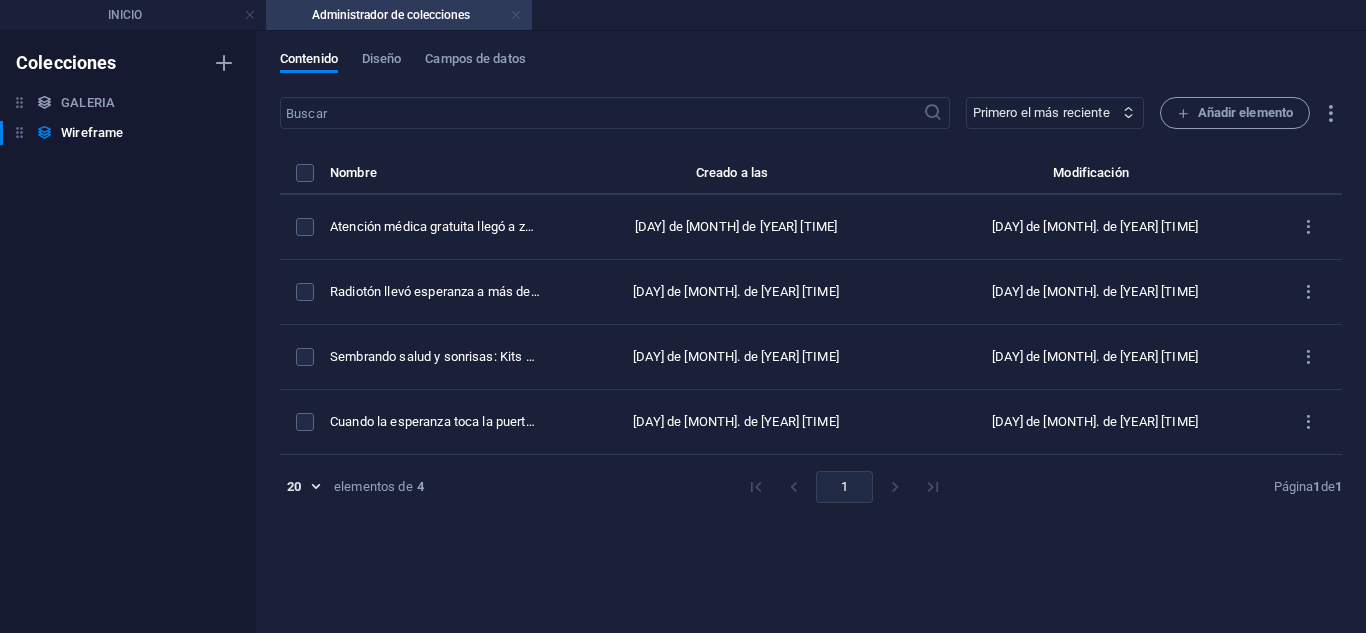 click at bounding box center [516, 15] 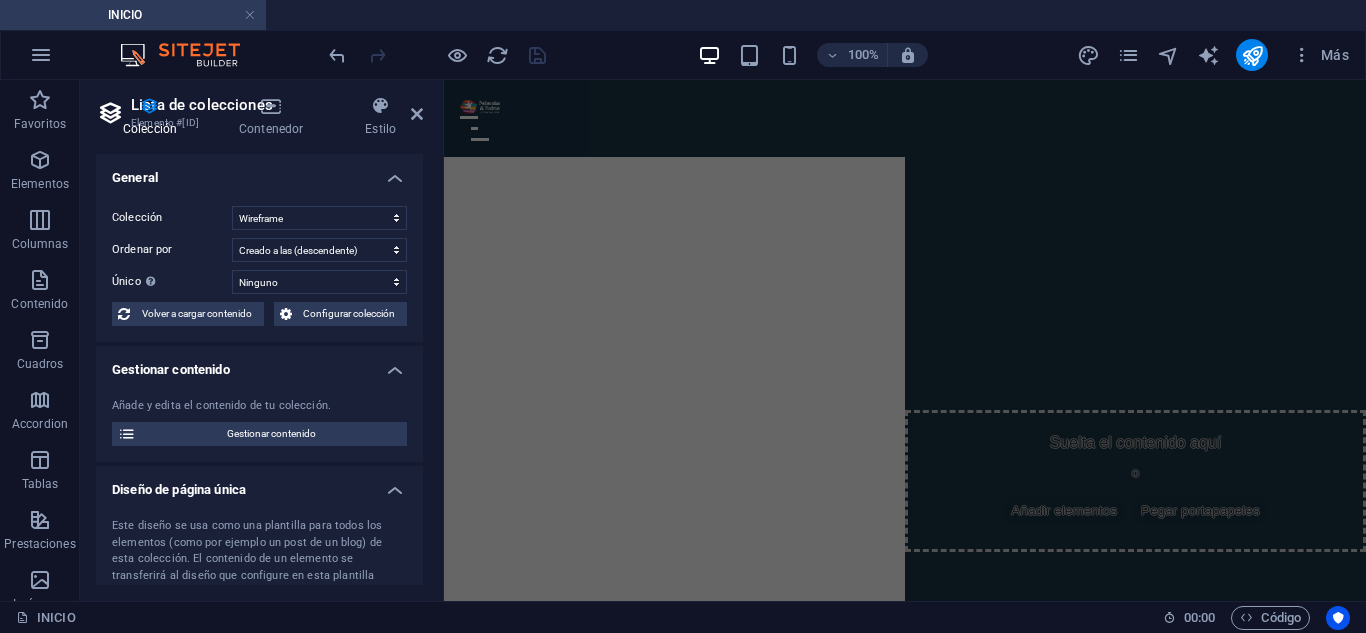 scroll, scrollTop: 523, scrollLeft: 0, axis: vertical 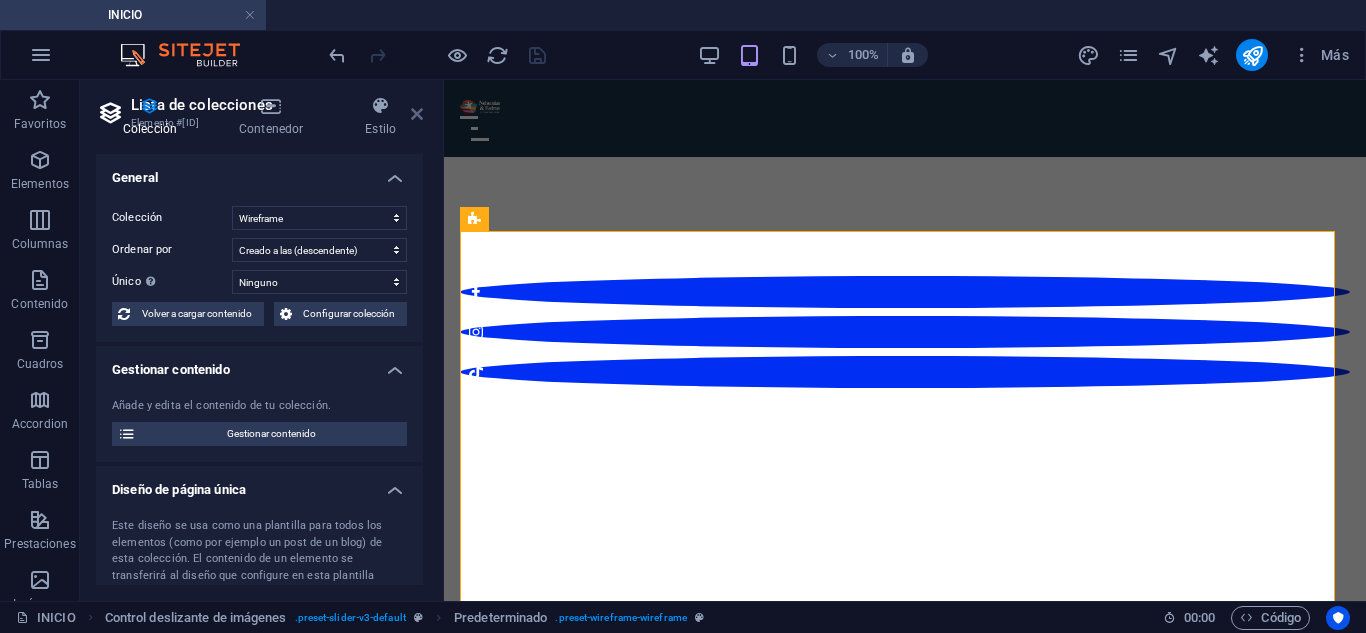 click at bounding box center [417, 114] 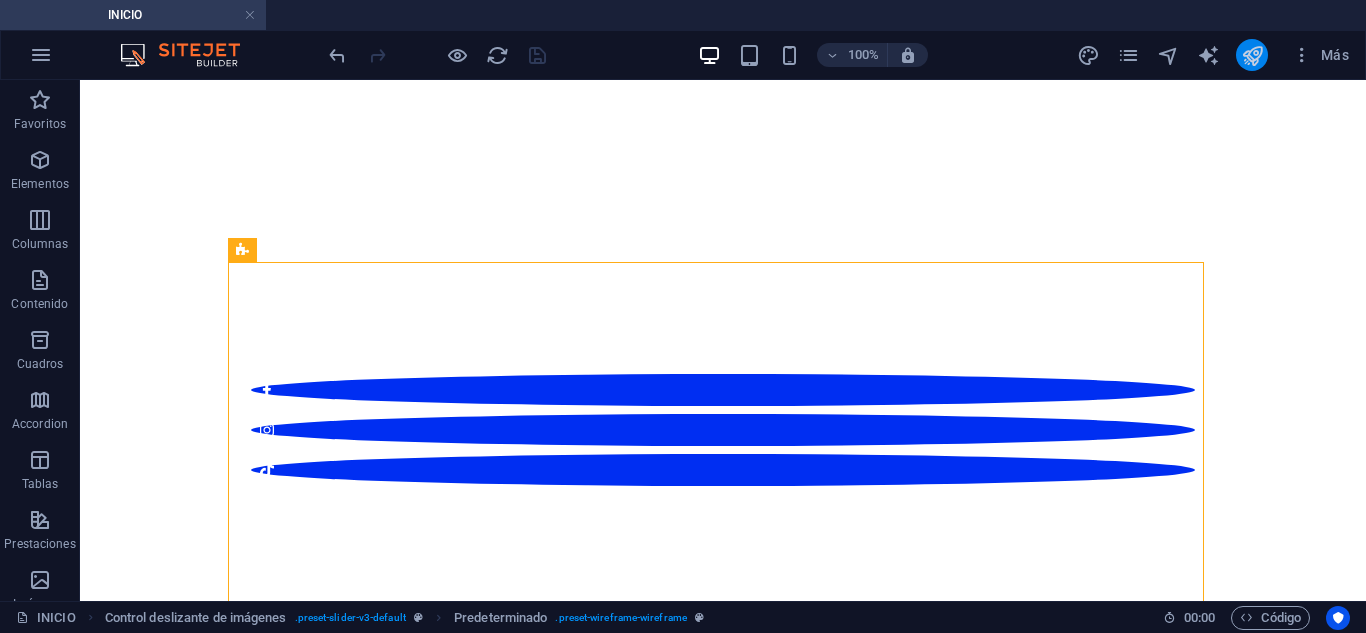 click at bounding box center [1252, 55] 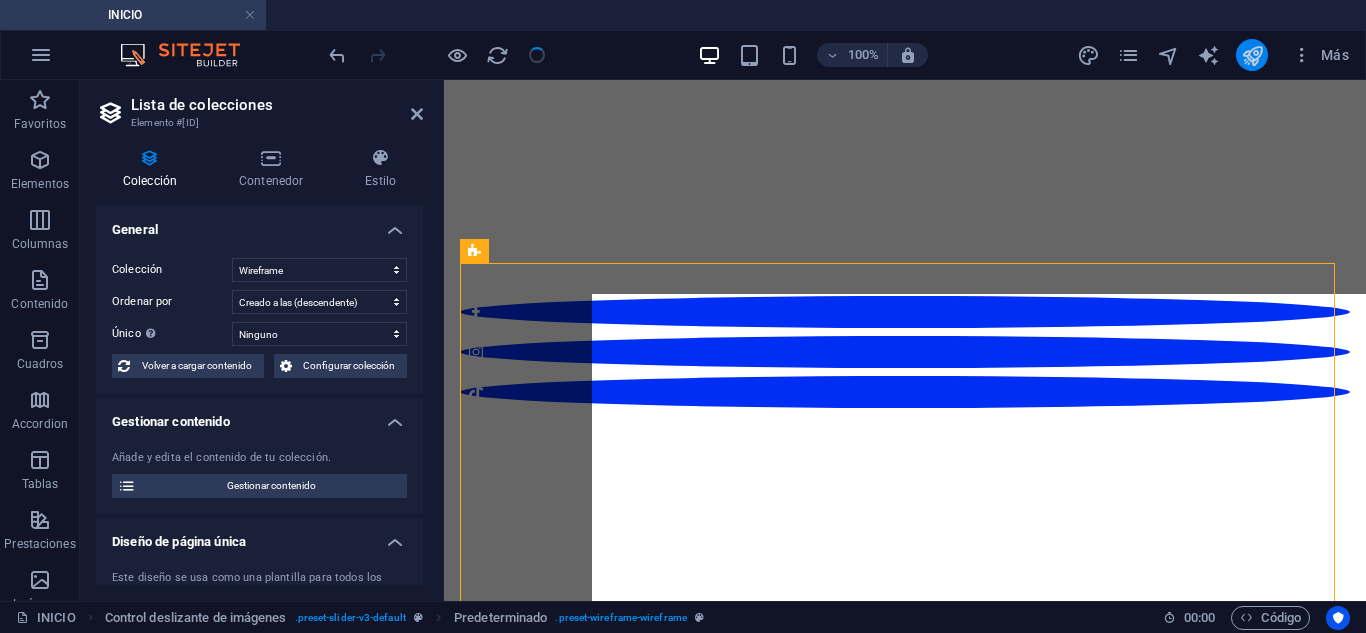 scroll, scrollTop: 491, scrollLeft: 0, axis: vertical 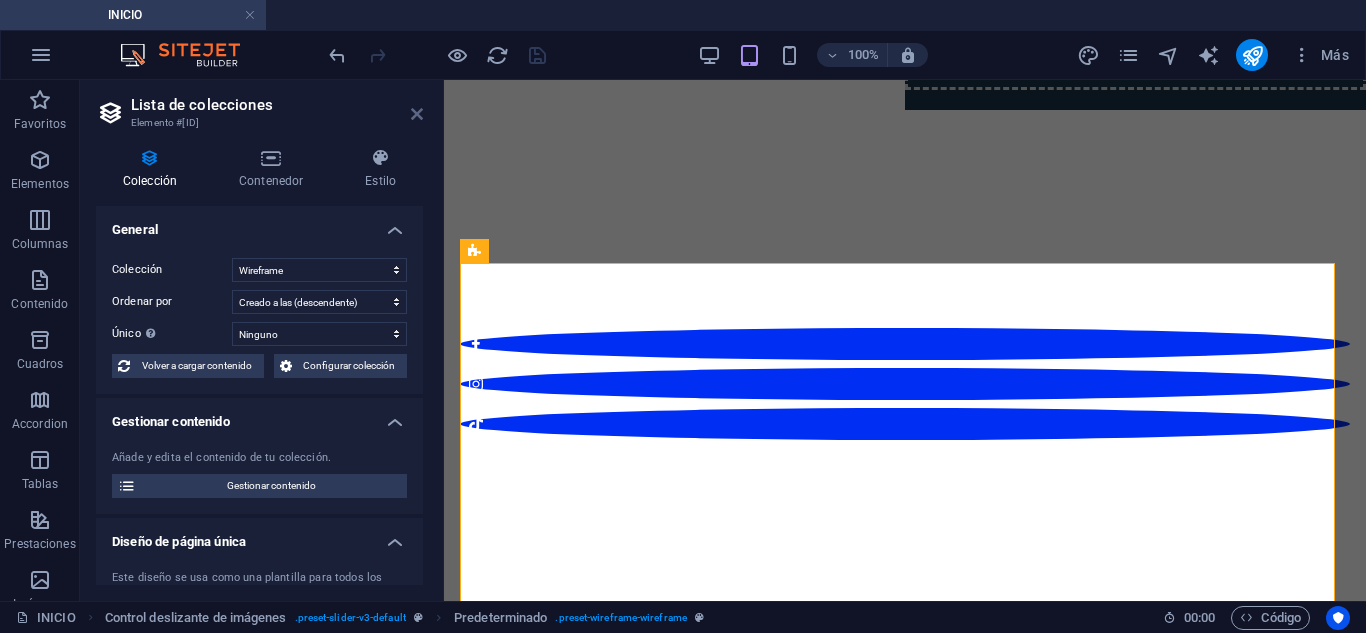 click at bounding box center (417, 114) 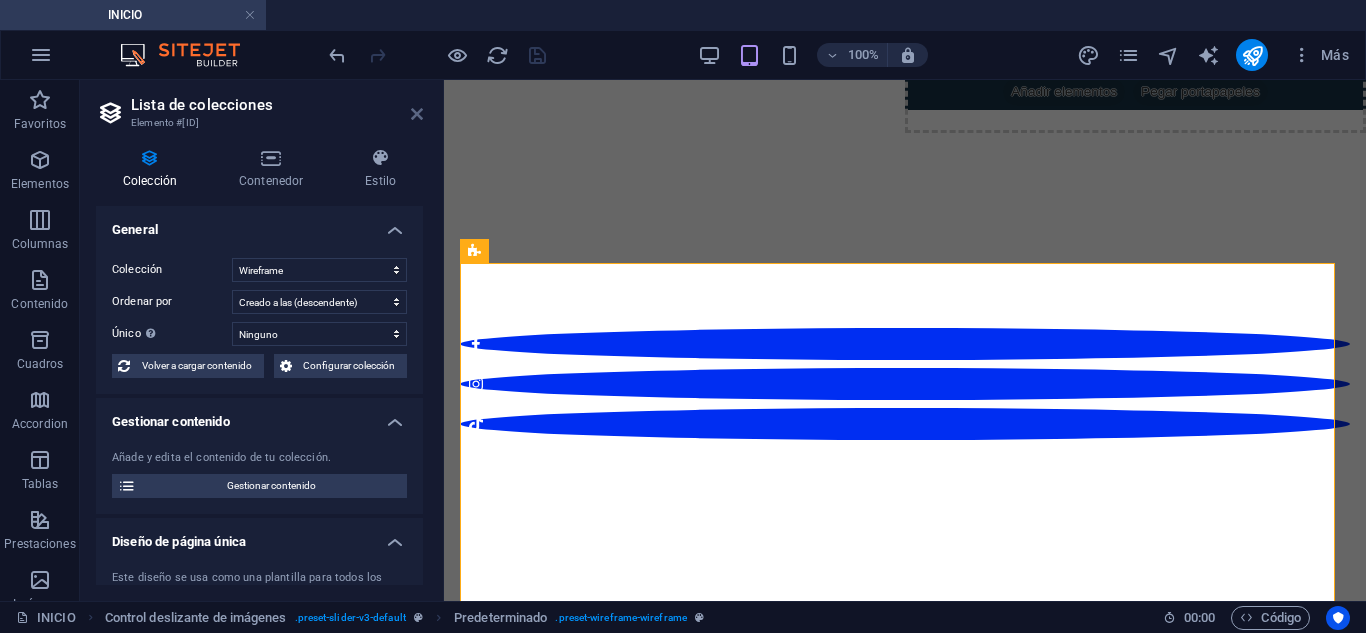 scroll, scrollTop: 523, scrollLeft: 0, axis: vertical 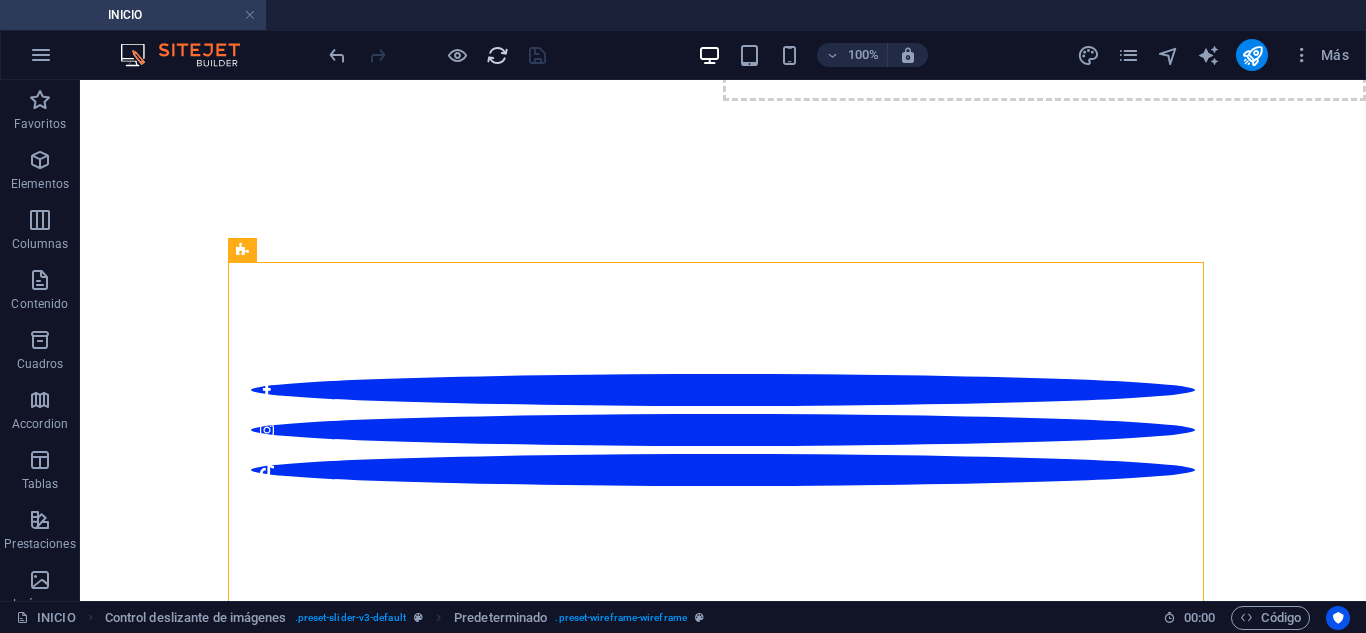 click at bounding box center [497, 55] 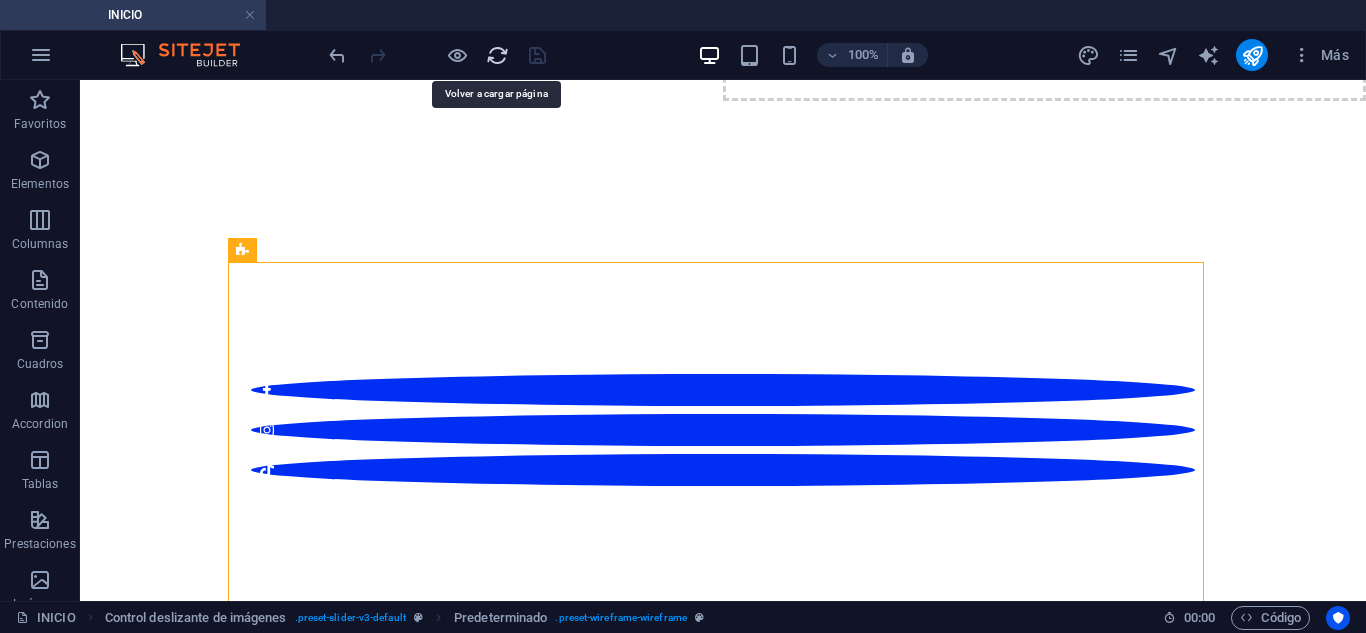 click at bounding box center (497, 55) 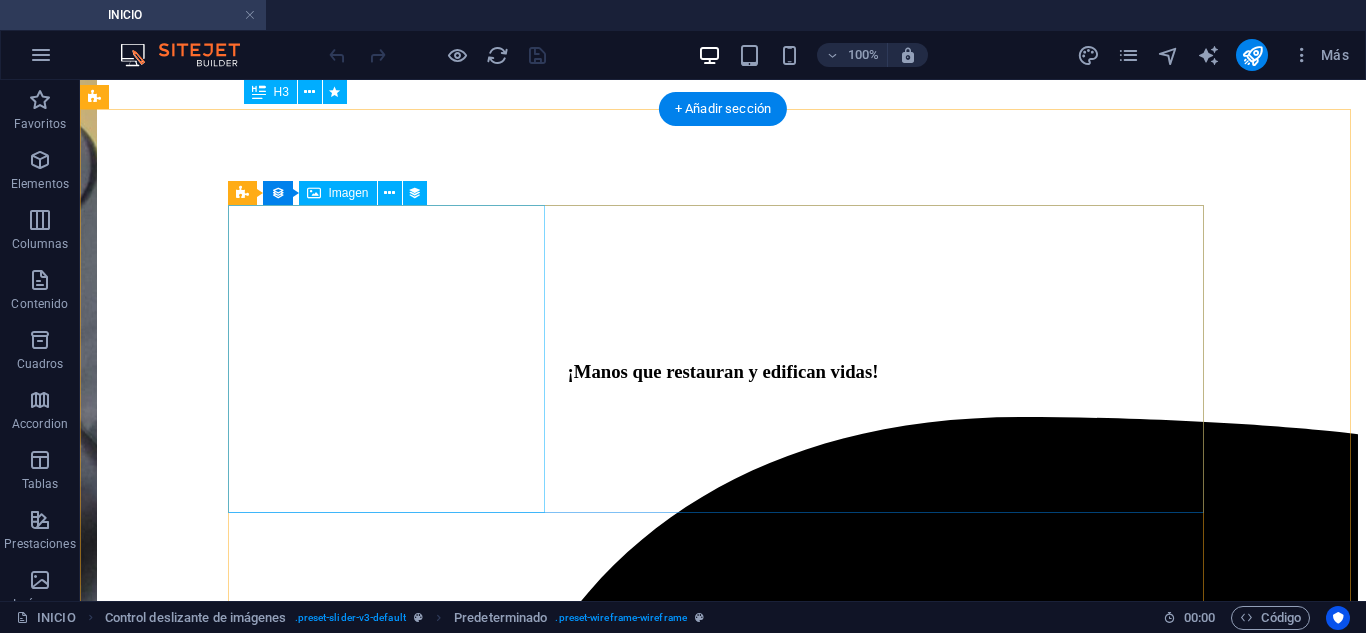scroll, scrollTop: 600, scrollLeft: 0, axis: vertical 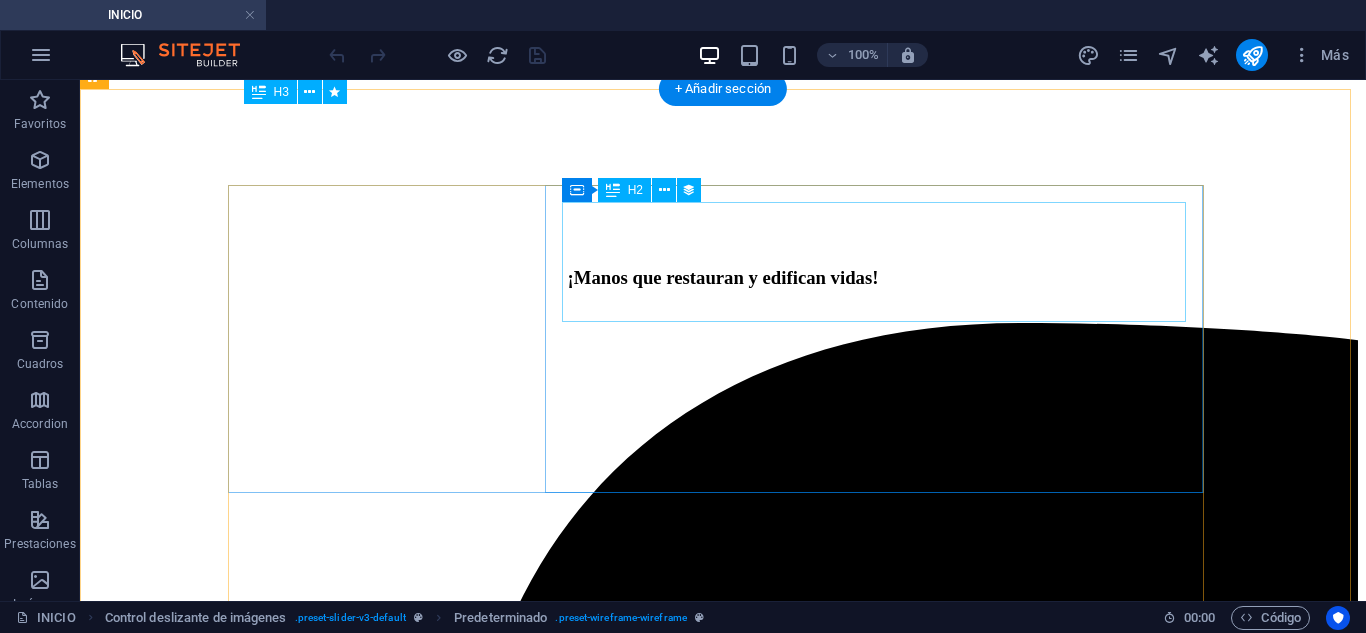 click on "Atención médica gratuita llegó a zonas vulnerables de Milagro" at bounding box center [723, 6689] 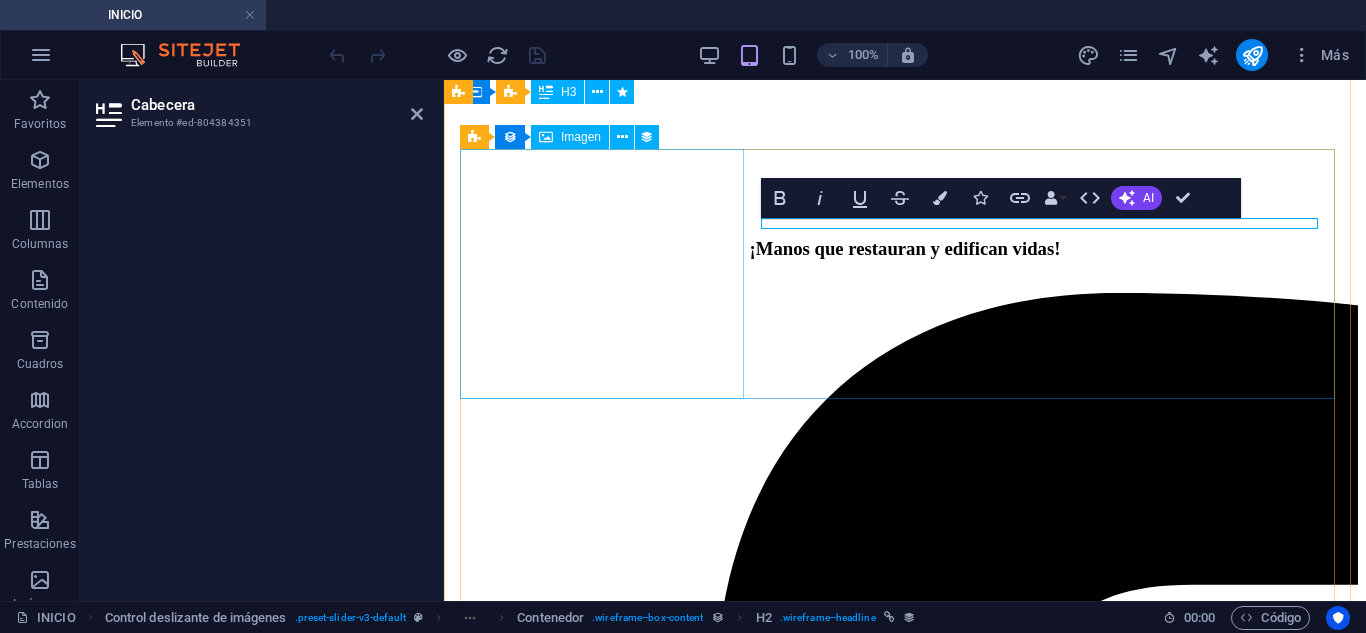 scroll, scrollTop: 606, scrollLeft: 0, axis: vertical 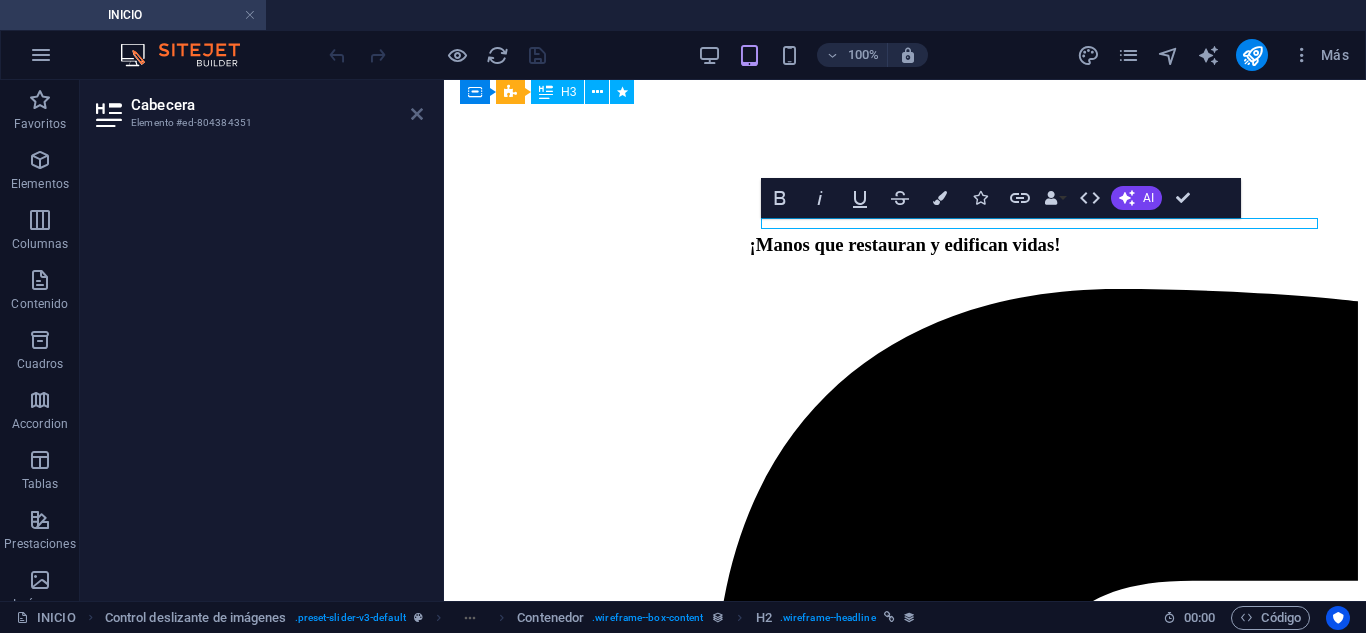 click at bounding box center [417, 114] 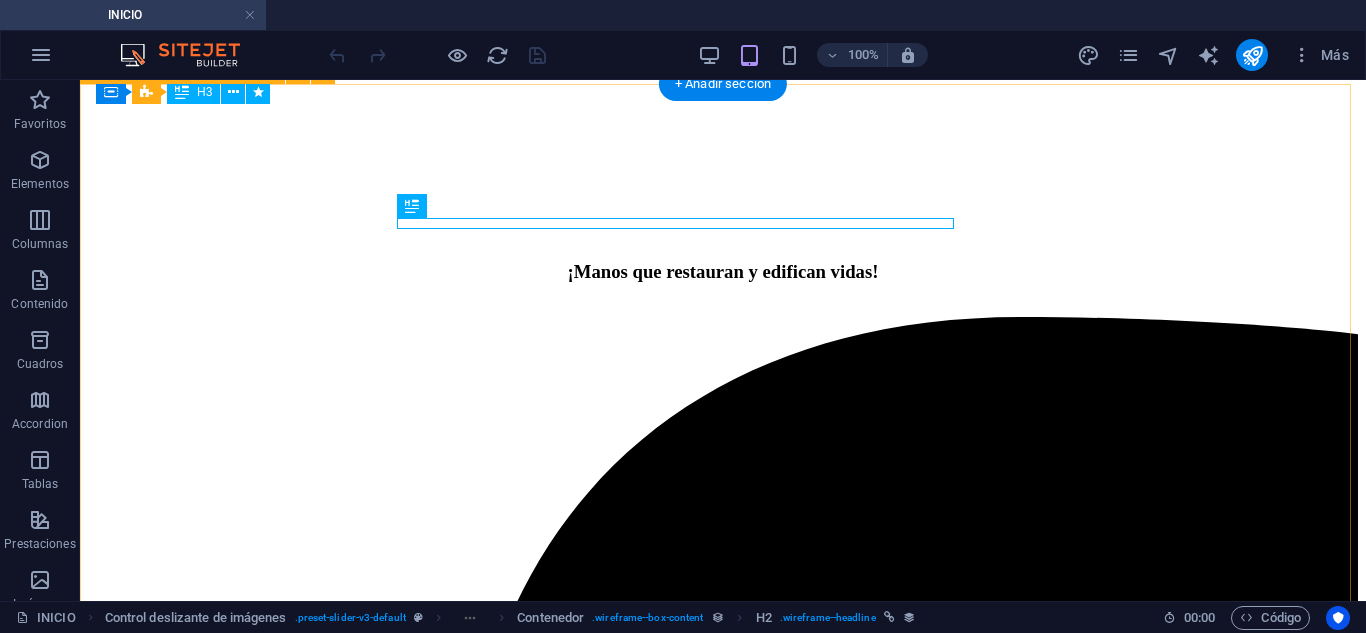 scroll, scrollTop: 605, scrollLeft: 0, axis: vertical 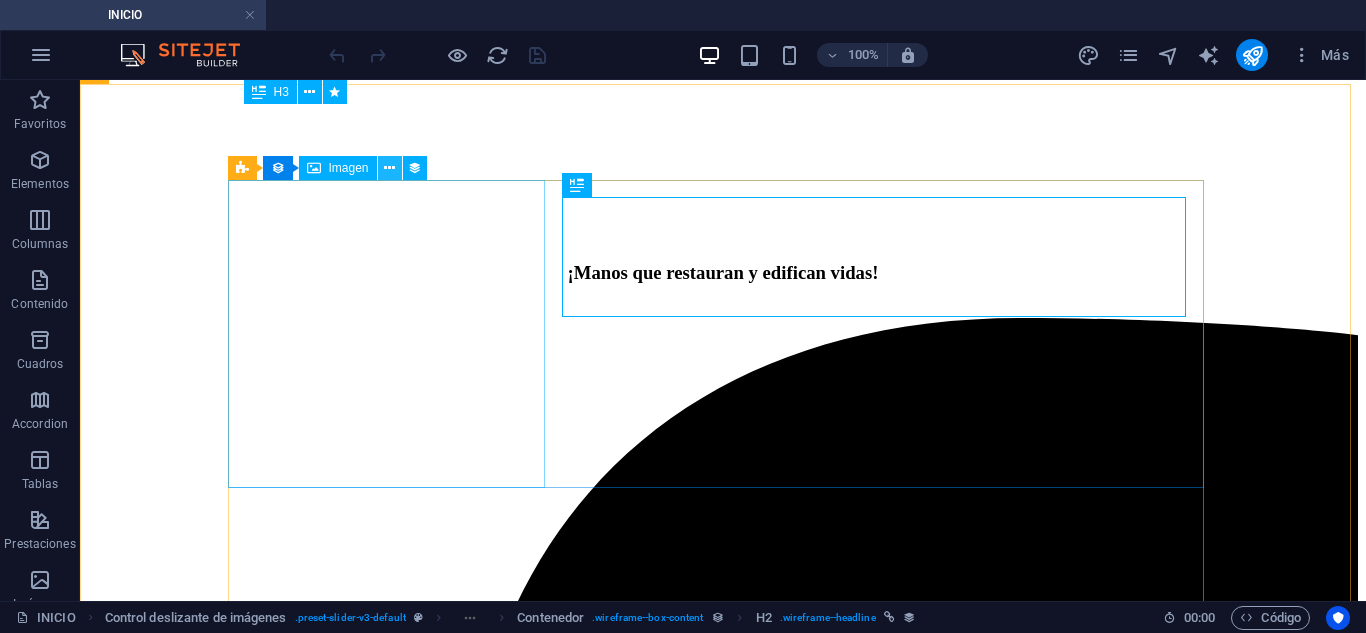 click at bounding box center (389, 168) 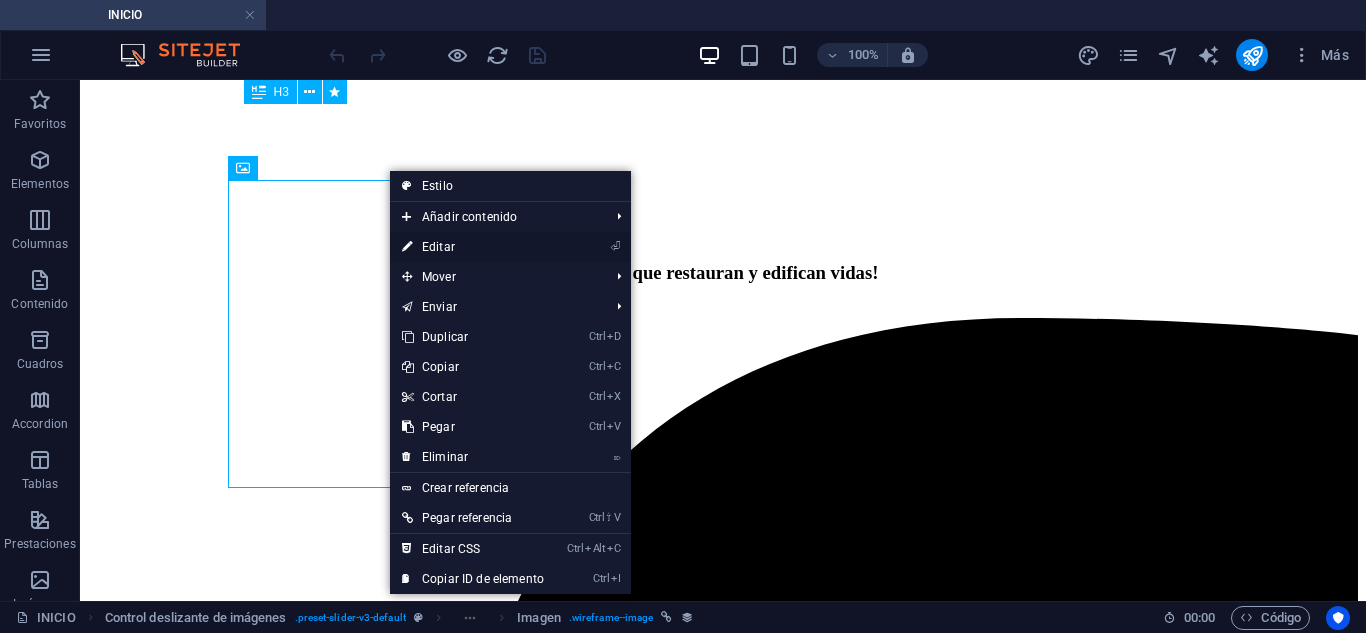 click on "⏎  Editar" at bounding box center [473, 247] 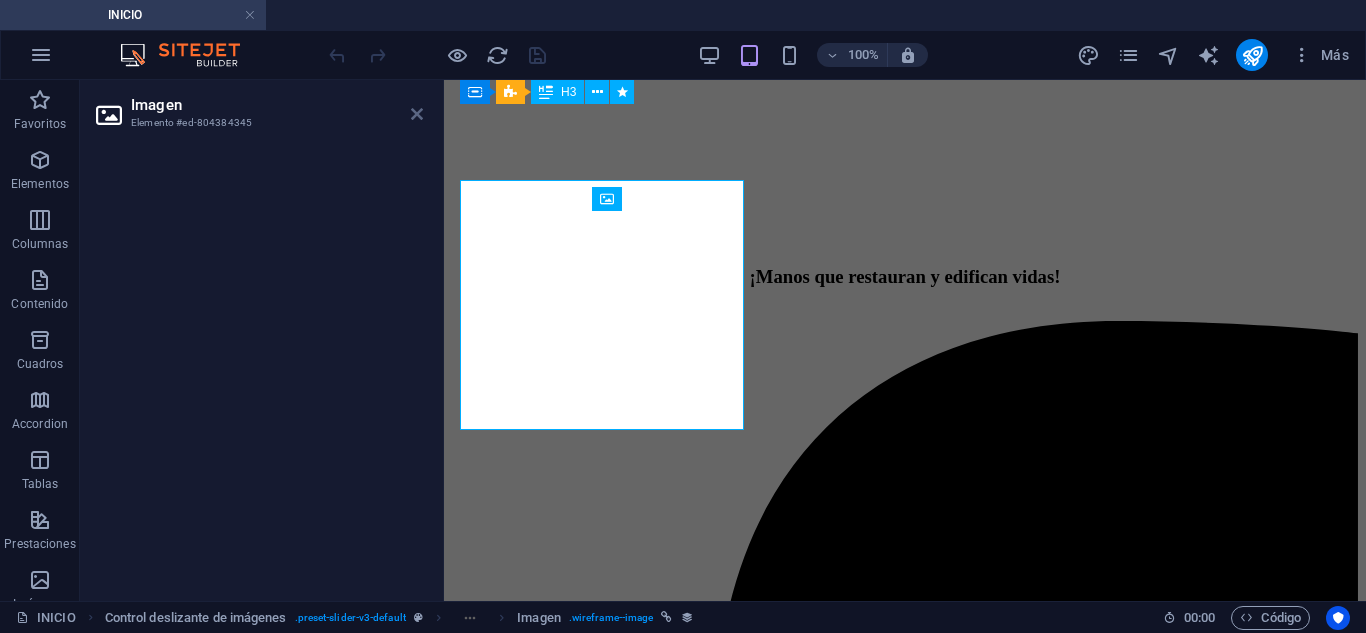 click at bounding box center [417, 114] 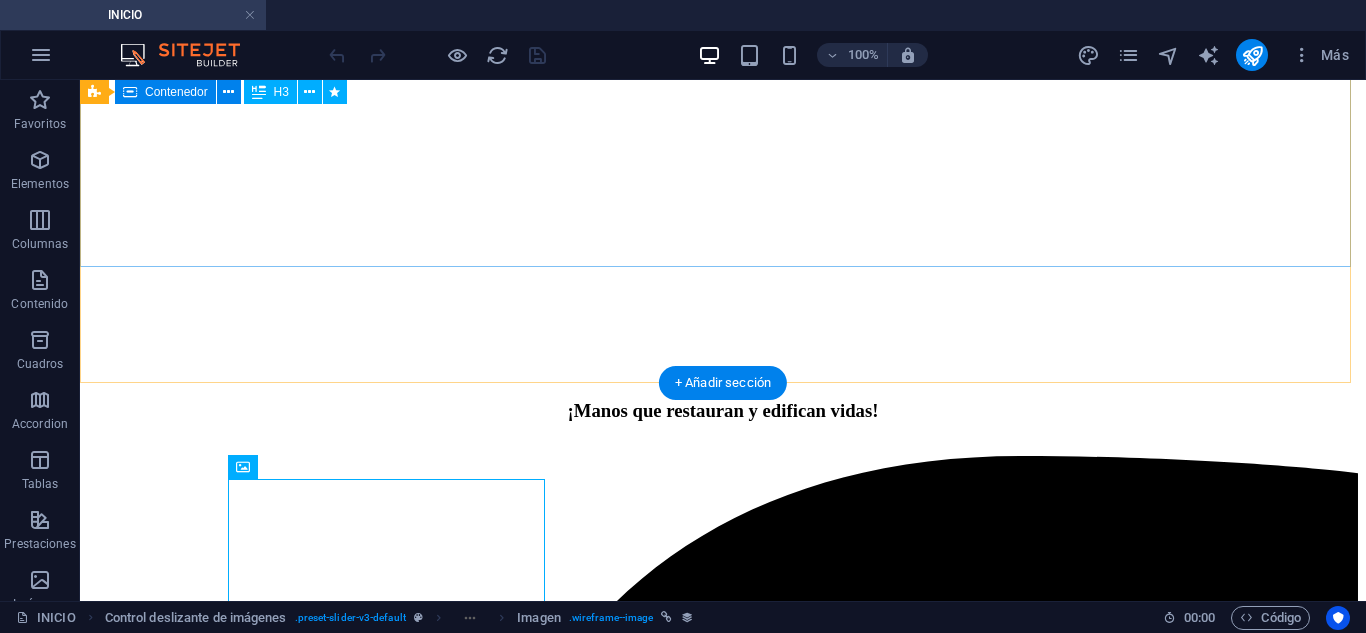 scroll, scrollTop: 306, scrollLeft: 0, axis: vertical 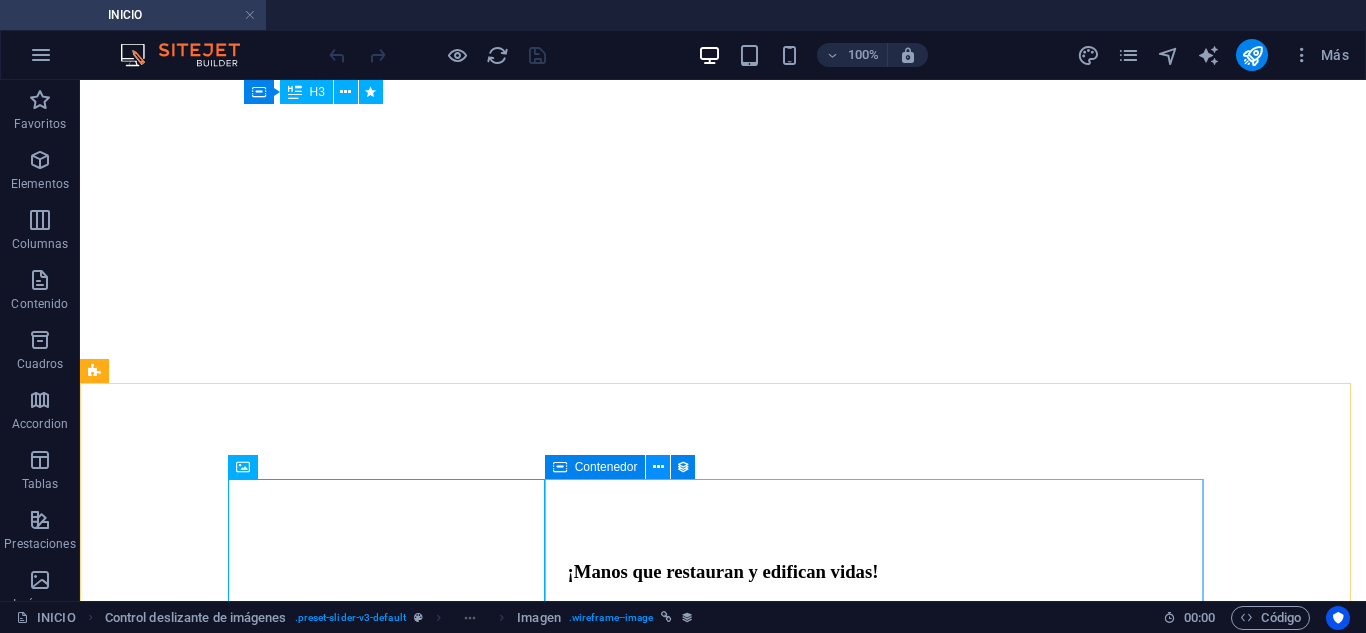 click at bounding box center [658, 467] 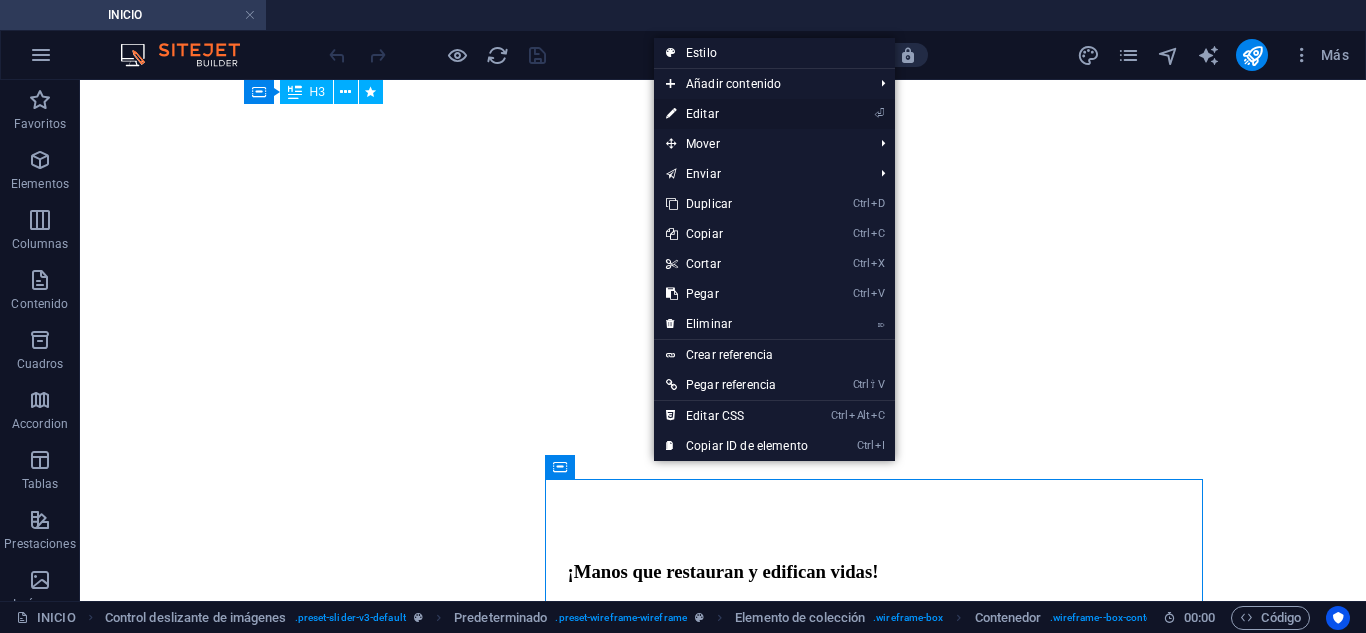 drag, startPoint x: 693, startPoint y: 114, endPoint x: 12, endPoint y: 229, distance: 690.6417 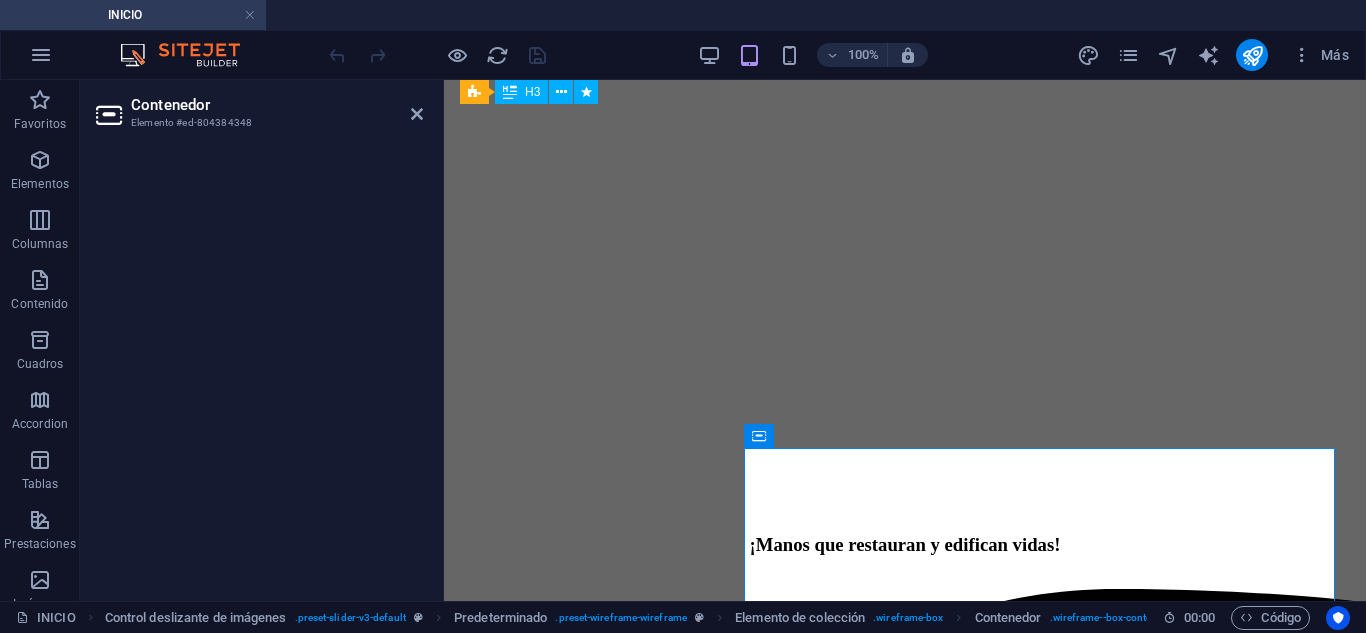 click on "Contenedor Elemento #ed-804384348" at bounding box center (262, 340) 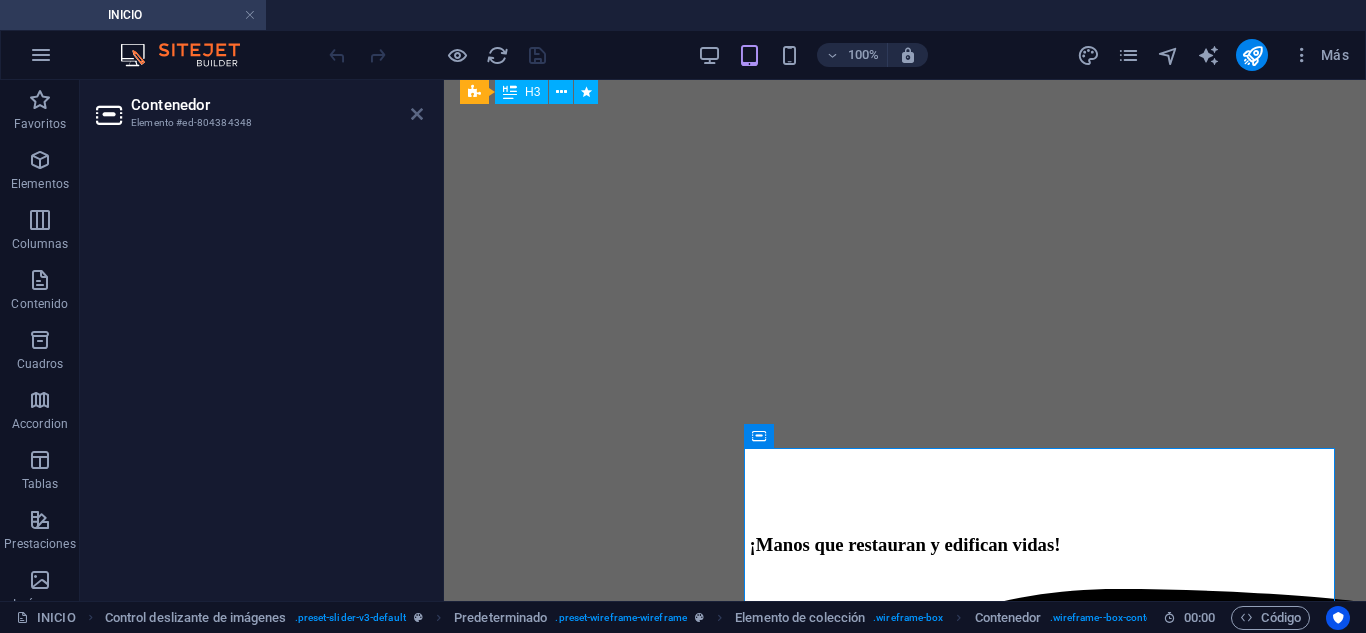 drag, startPoint x: 415, startPoint y: 114, endPoint x: 335, endPoint y: 36, distance: 111.73182 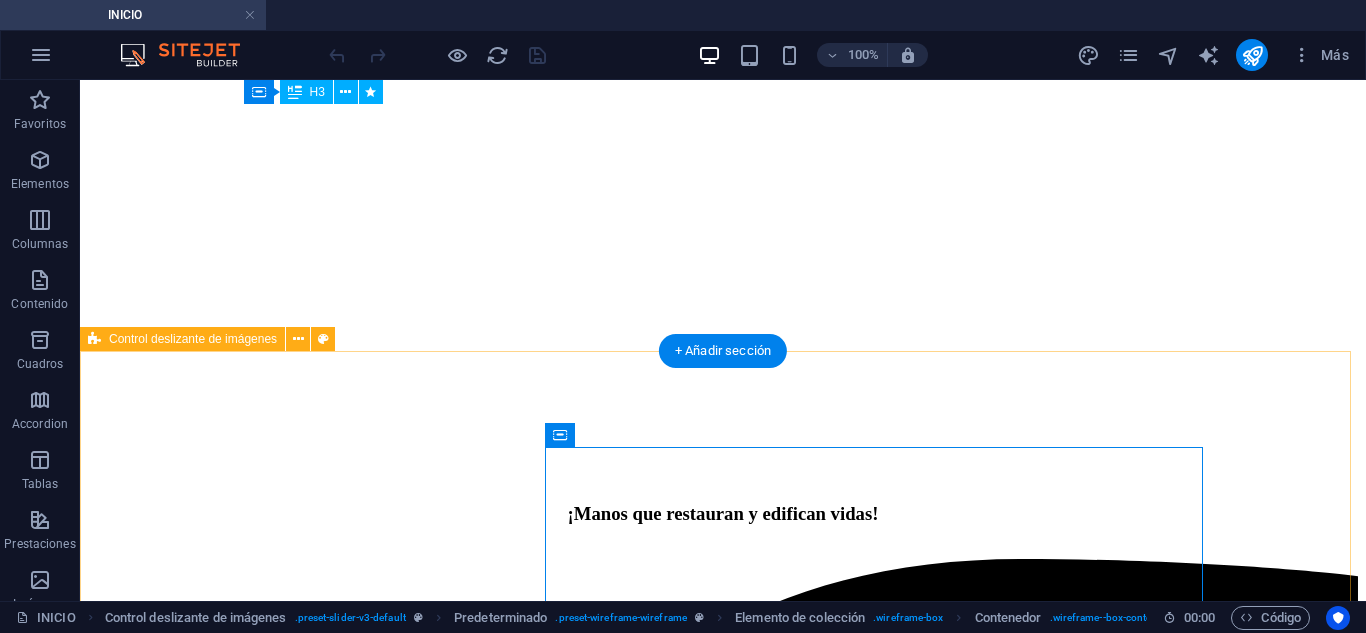 scroll, scrollTop: 838, scrollLeft: 0, axis: vertical 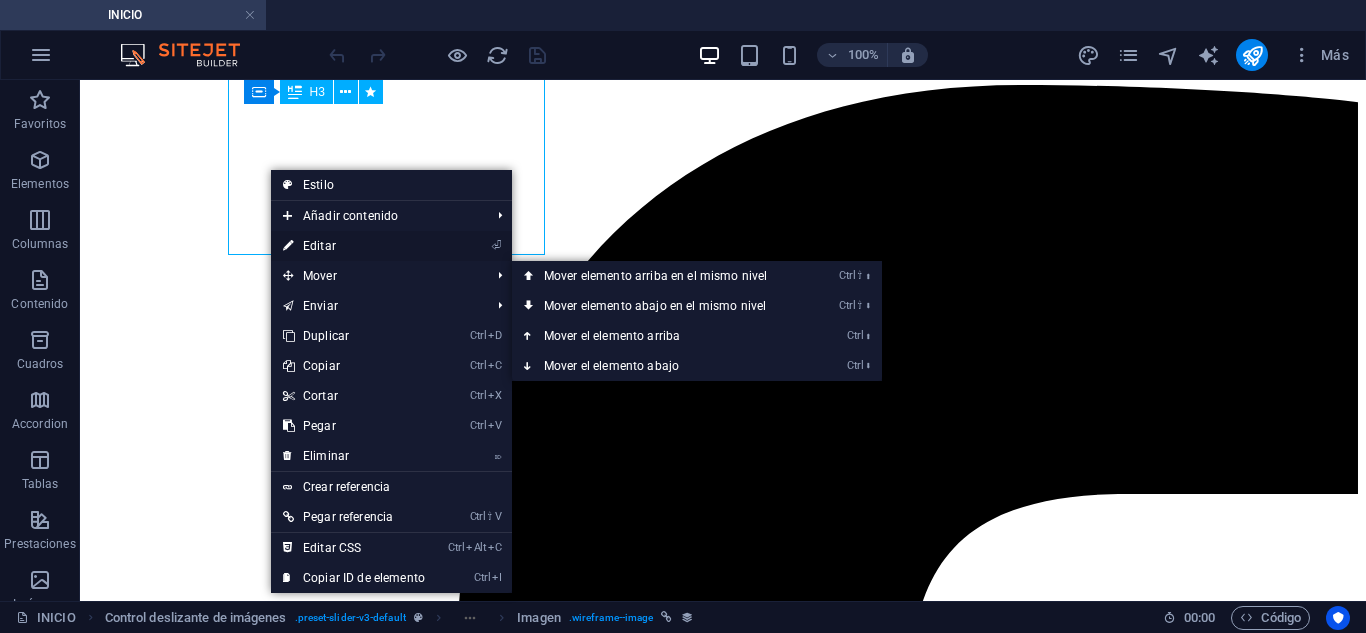 click on "⏎  Editar" at bounding box center [354, 246] 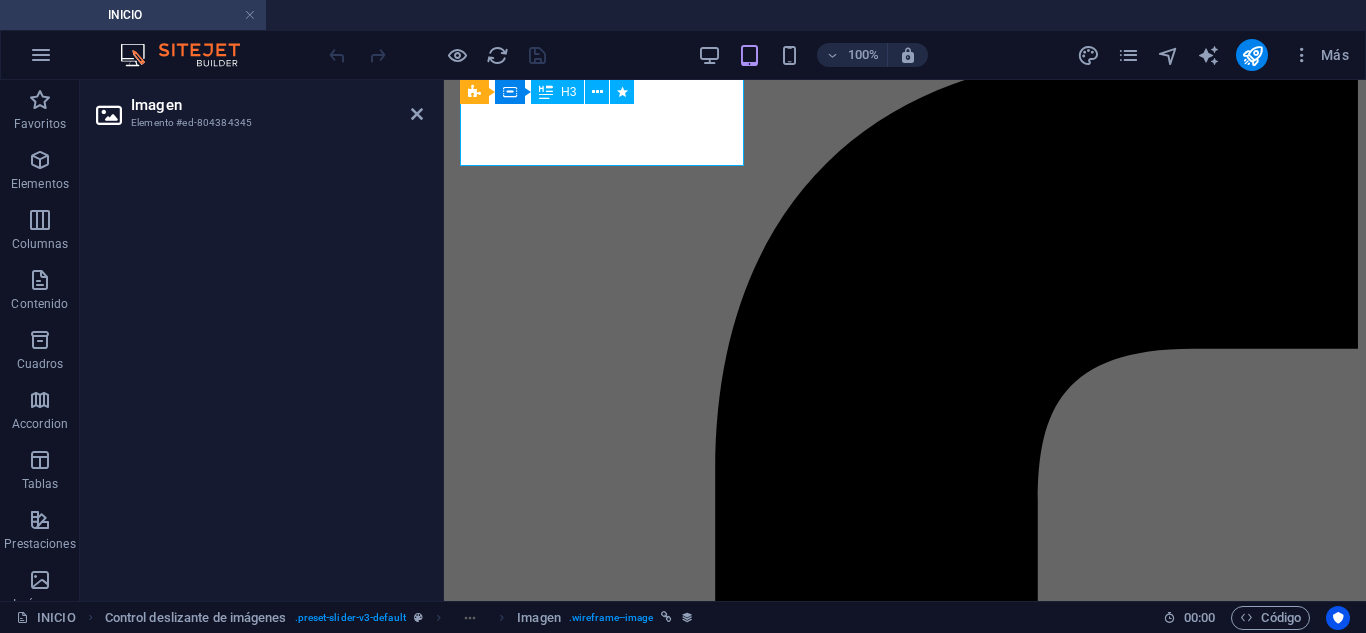click on "Imagen" at bounding box center [277, 105] 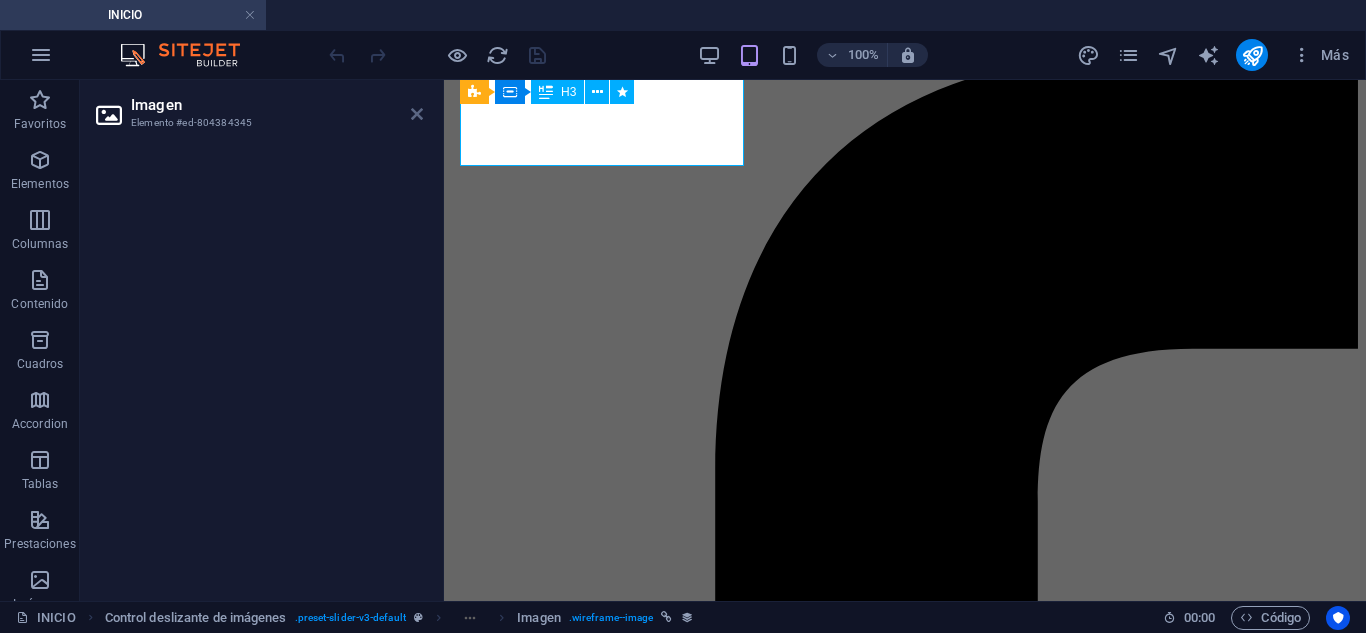 drag, startPoint x: 410, startPoint y: 112, endPoint x: 330, endPoint y: 32, distance: 113.137085 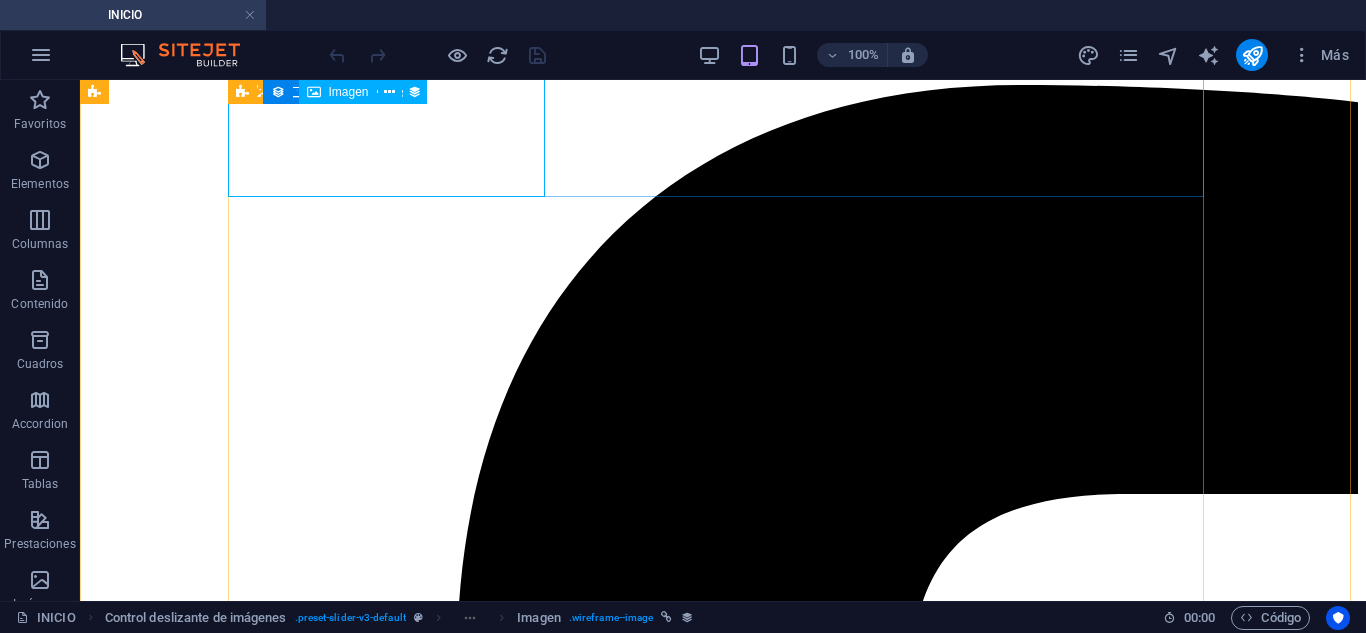 scroll, scrollTop: 837, scrollLeft: 0, axis: vertical 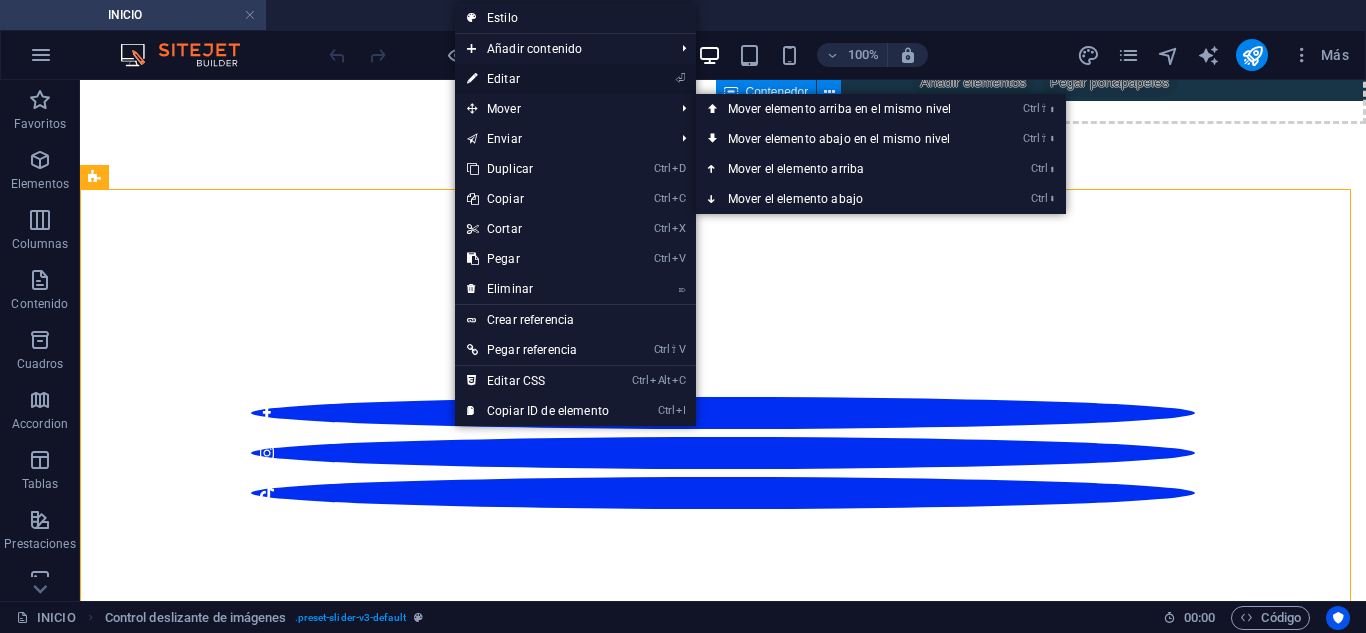 click on "⏎  Editar" at bounding box center [538, 79] 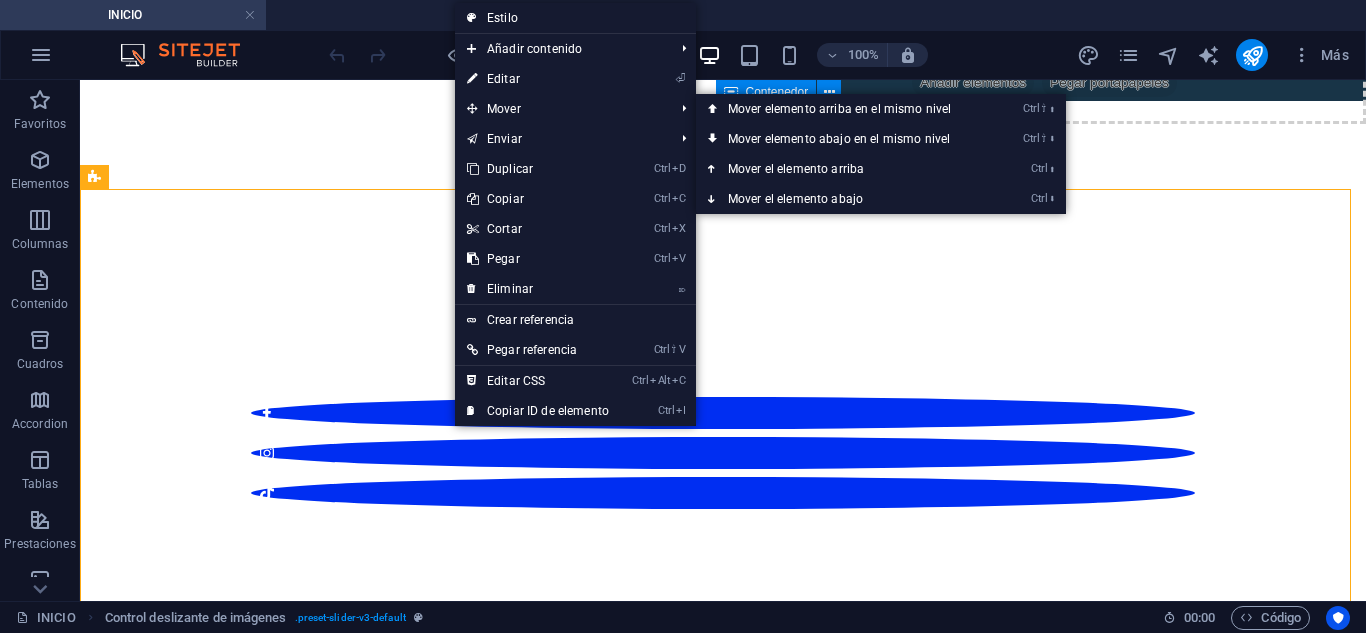 select on "region" 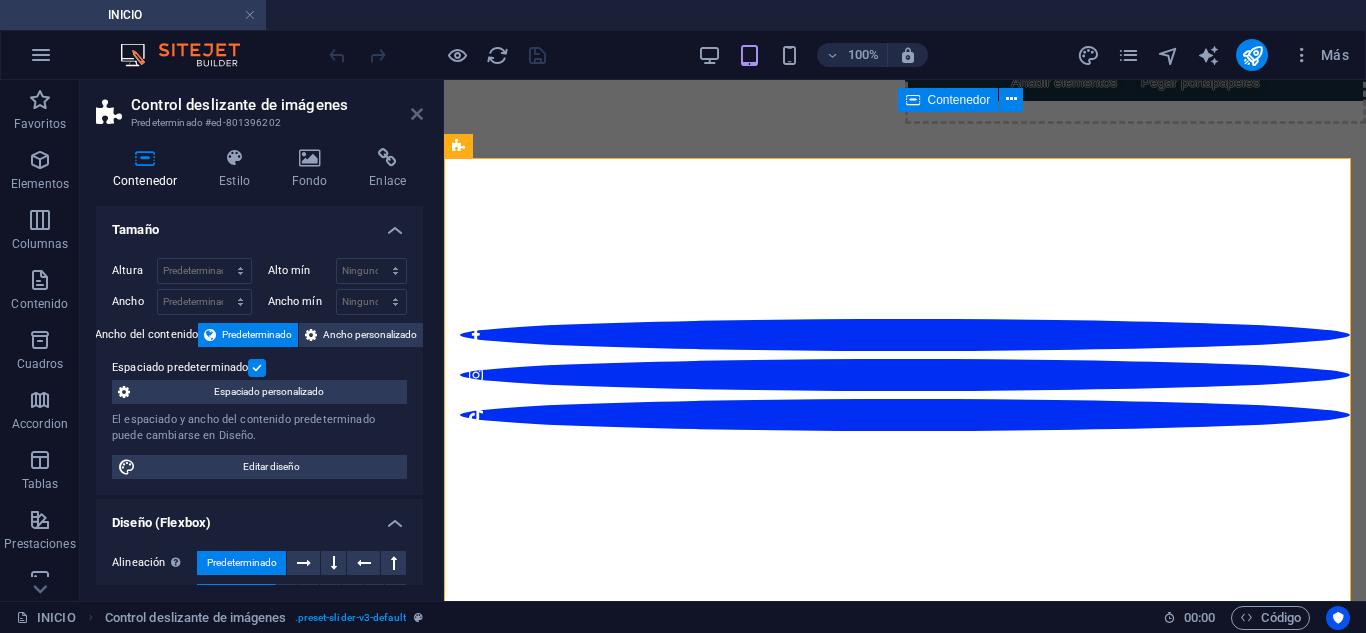 click at bounding box center [417, 114] 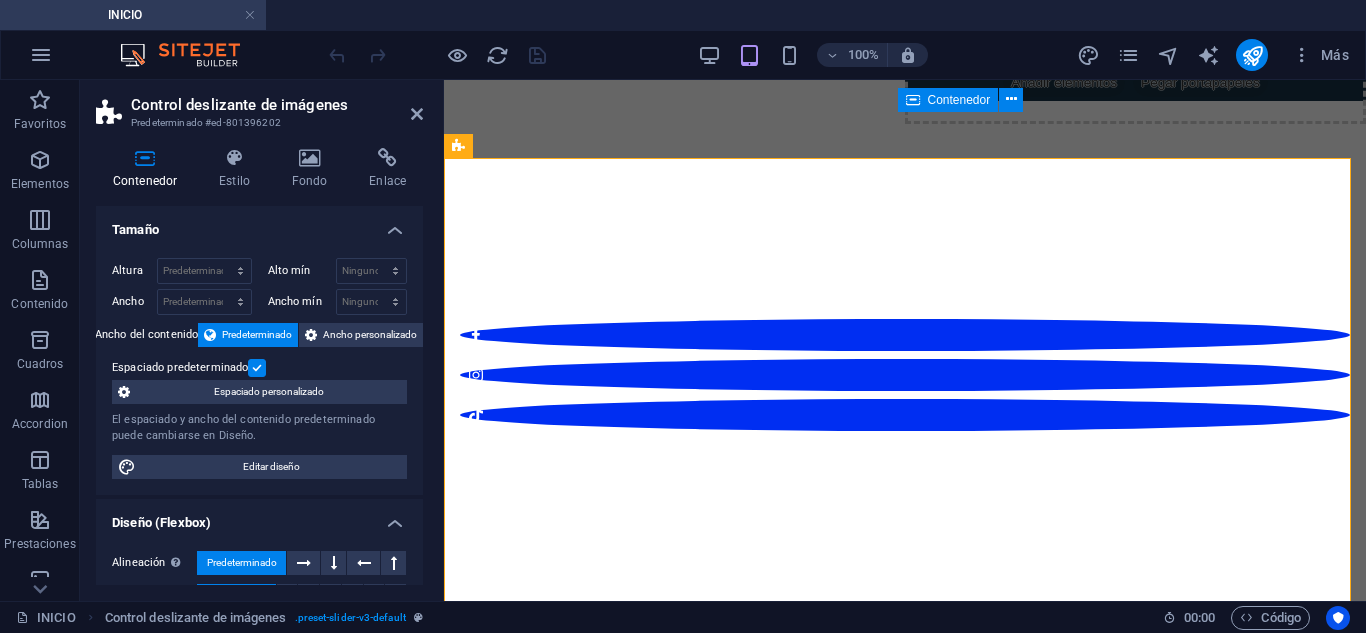 scroll, scrollTop: 531, scrollLeft: 0, axis: vertical 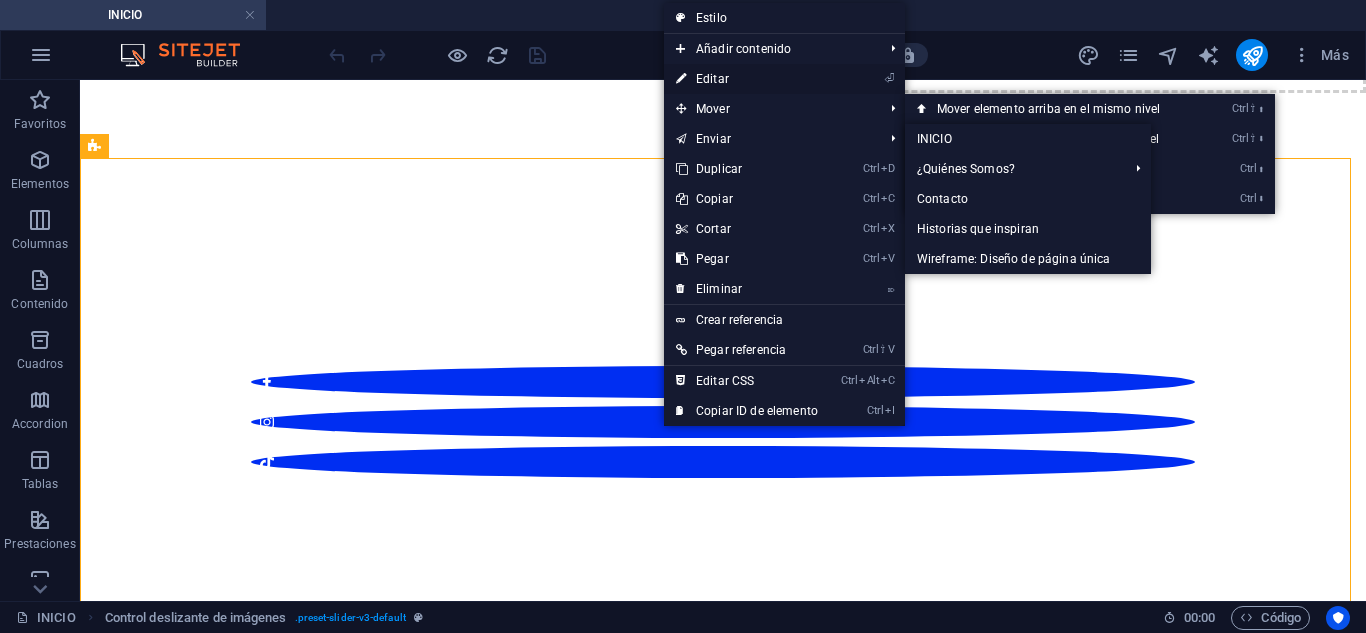 click on "⏎  Editar" at bounding box center [747, 79] 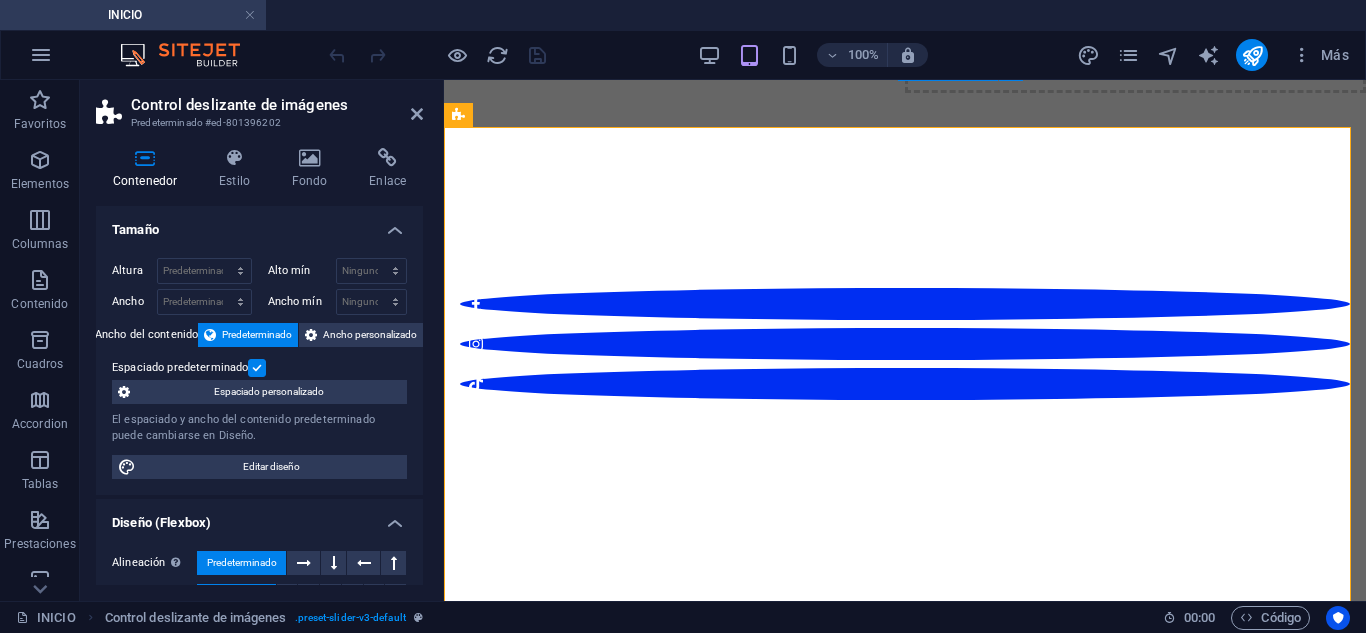 click on "Control deslizante de imágenes Predeterminado #ed-801396202
Contenedor Estilo Fondo Enlace Tamaño Altura Predeterminado px rem % vh vw Alto mín Ninguno px rem % vh vw Ancho Predeterminado px rem % em vh vw Ancho mín Ninguno px rem % vh vw Ancho del contenido Predeterminado Ancho personalizado Ancho Predeterminado px rem % em vh vw Ancho mín Ninguno px rem % vh vw Espaciado predeterminado Espaciado personalizado El espaciado y ancho del contenido predeterminado puede cambiarse en Diseño. Editar diseño Diseño (Flexbox) Alineación Determina flex-direction. Predeterminado Eje principal Determina la forma en la que los elementos deberían comportarse por el eje principal en este contenedor (contenido justificado). Predeterminado Eje lateral Controla la dirección vertical del elemento en el contenedor (alinear elementos). Predeterminado Ajuste Predeterminado Habilitado Deshabilitado Relleno Predeterminado Accesibilidad Rol El rol de ARIA define el propósito de un elemento.  Ninguno Alert" at bounding box center [262, 340] 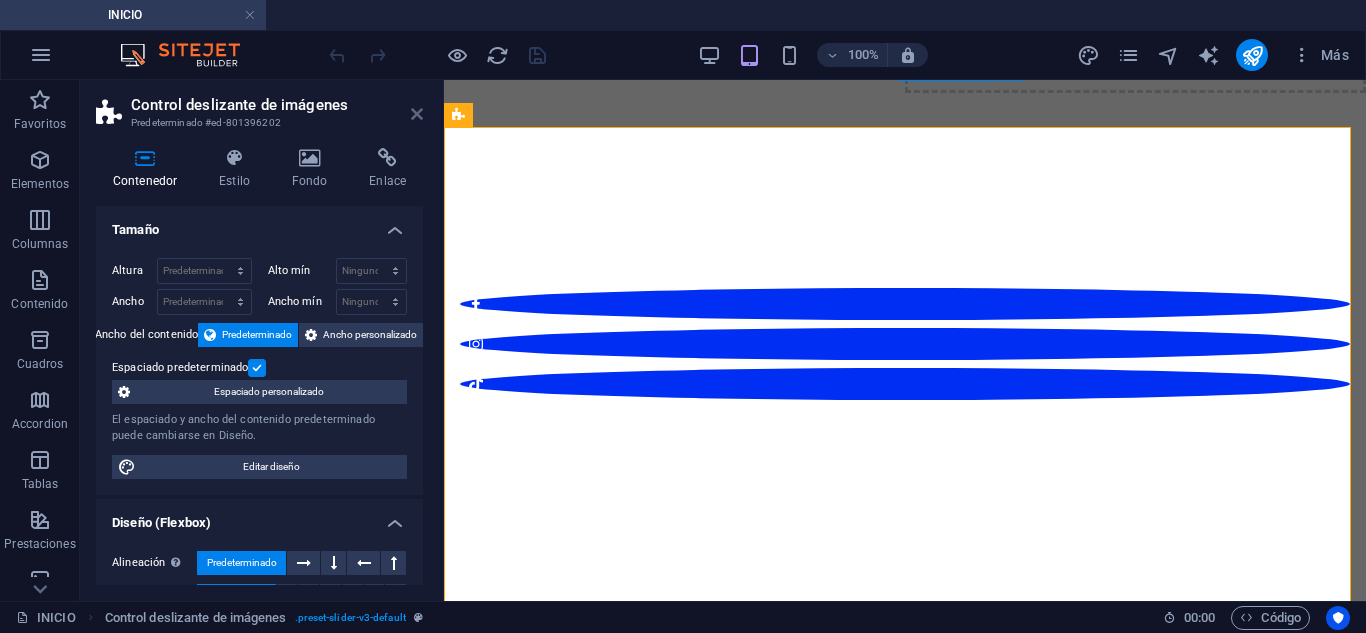 click at bounding box center (417, 114) 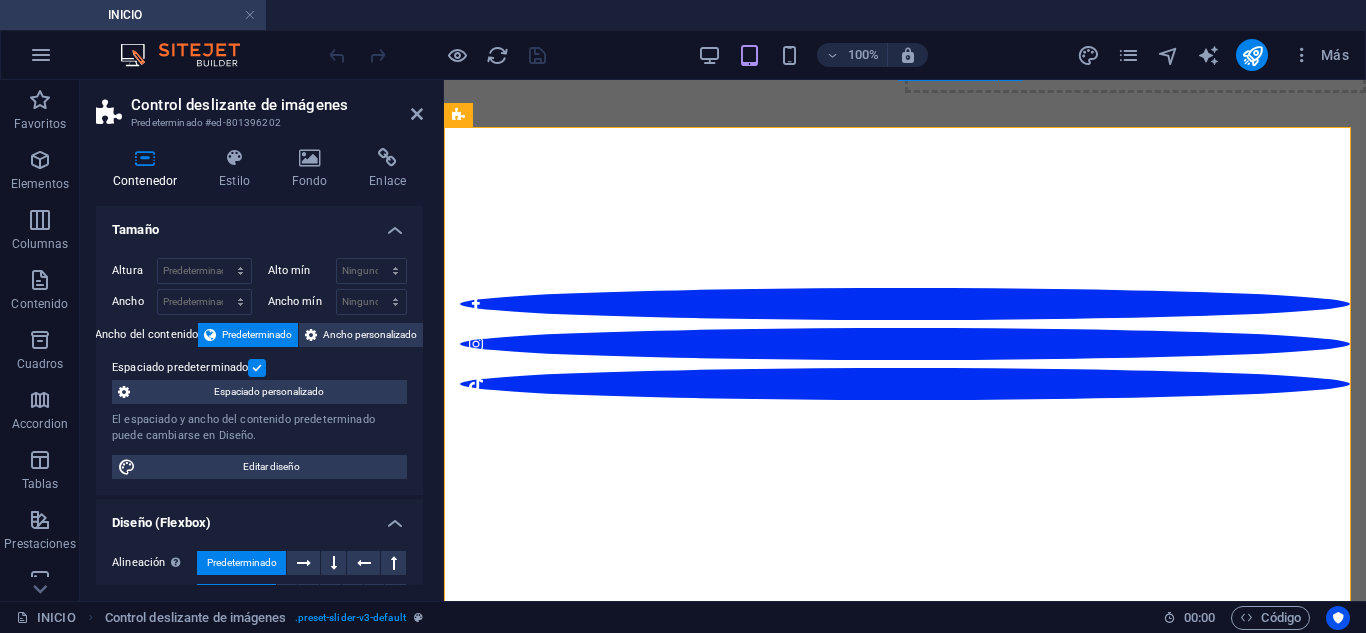scroll, scrollTop: 563, scrollLeft: 0, axis: vertical 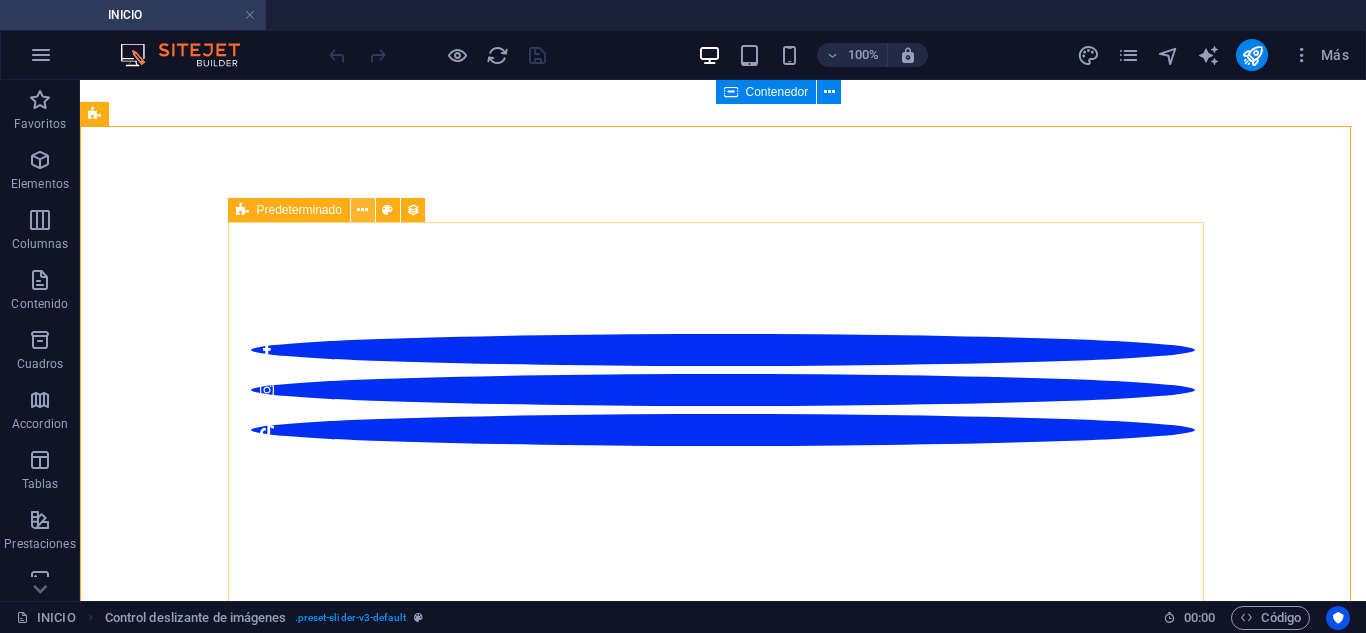 click at bounding box center [362, 210] 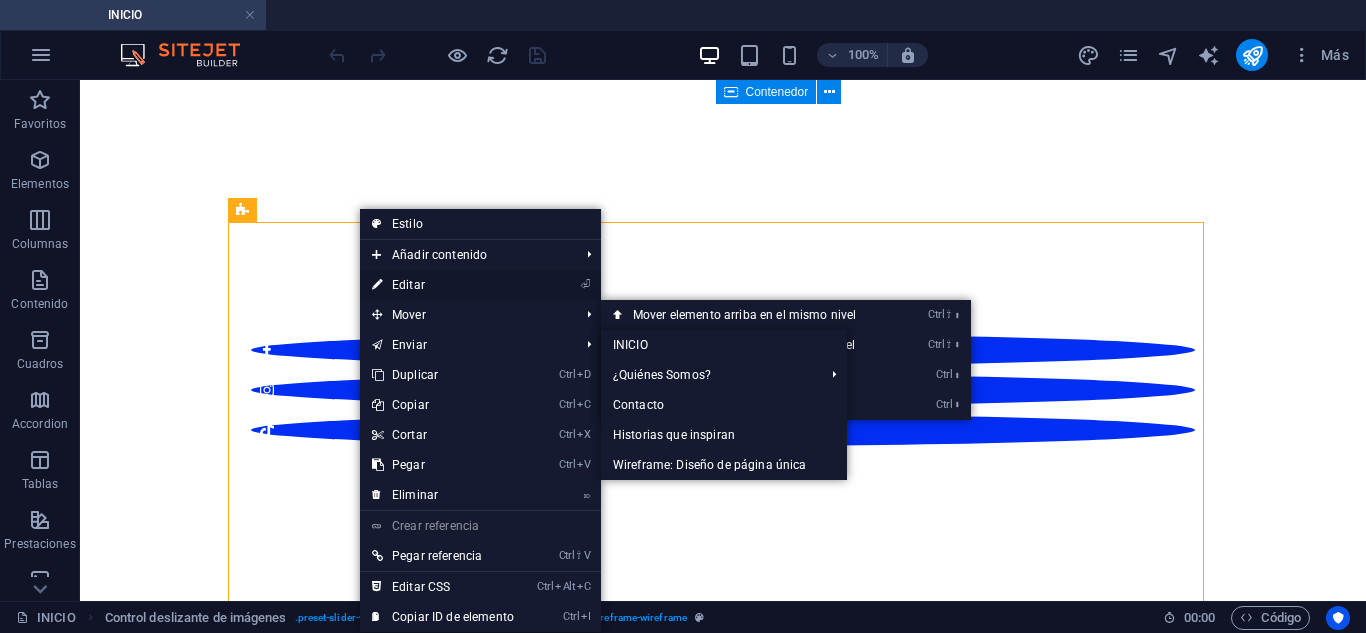 click on "⏎  Editar" at bounding box center [443, 285] 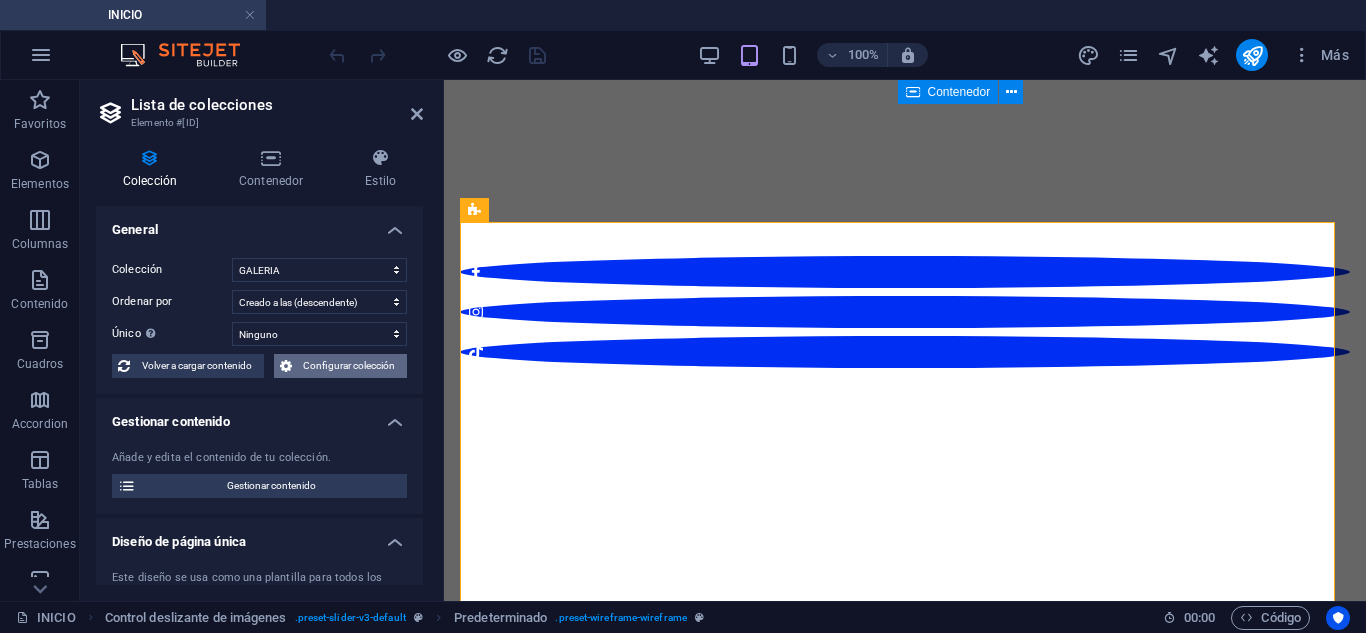 scroll, scrollTop: 532, scrollLeft: 0, axis: vertical 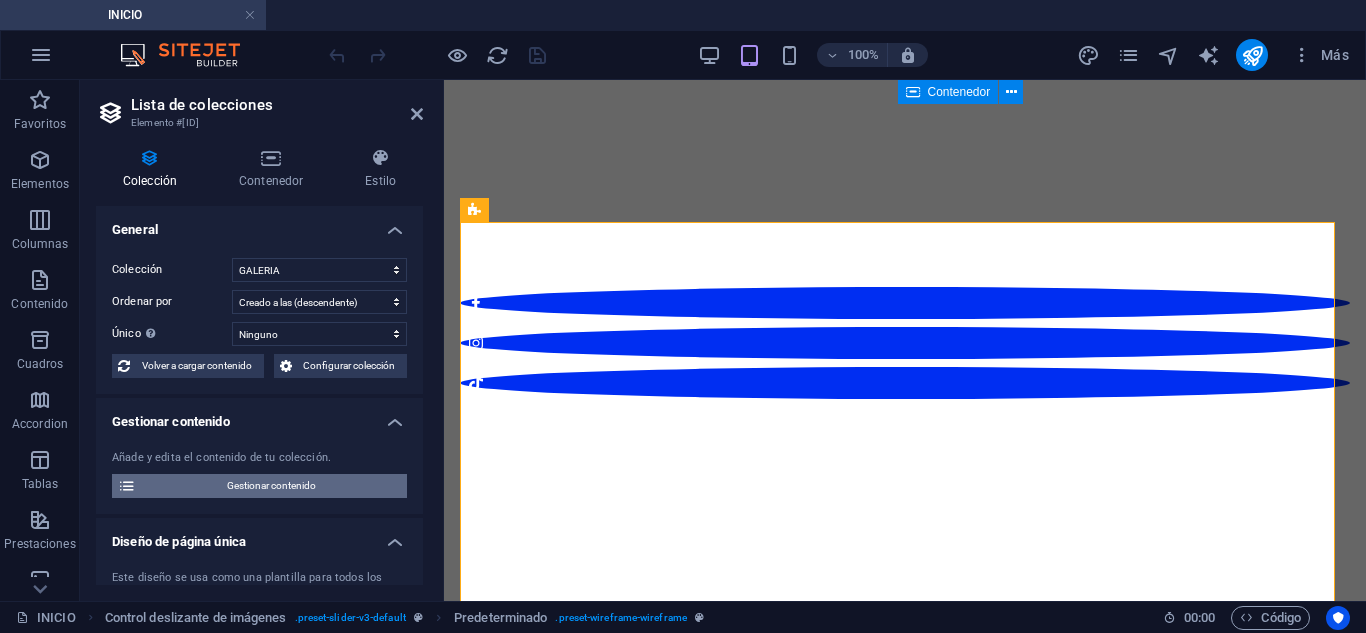 click on "Gestionar contenido" at bounding box center [271, 486] 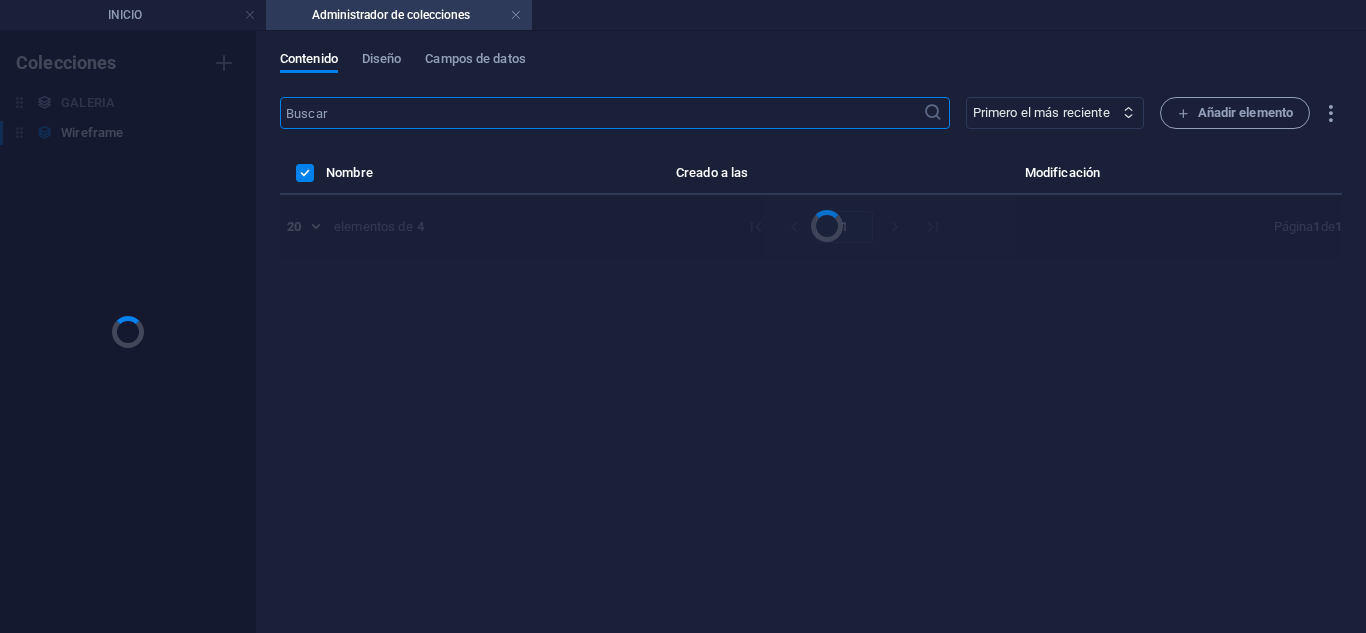 scroll, scrollTop: 0, scrollLeft: 0, axis: both 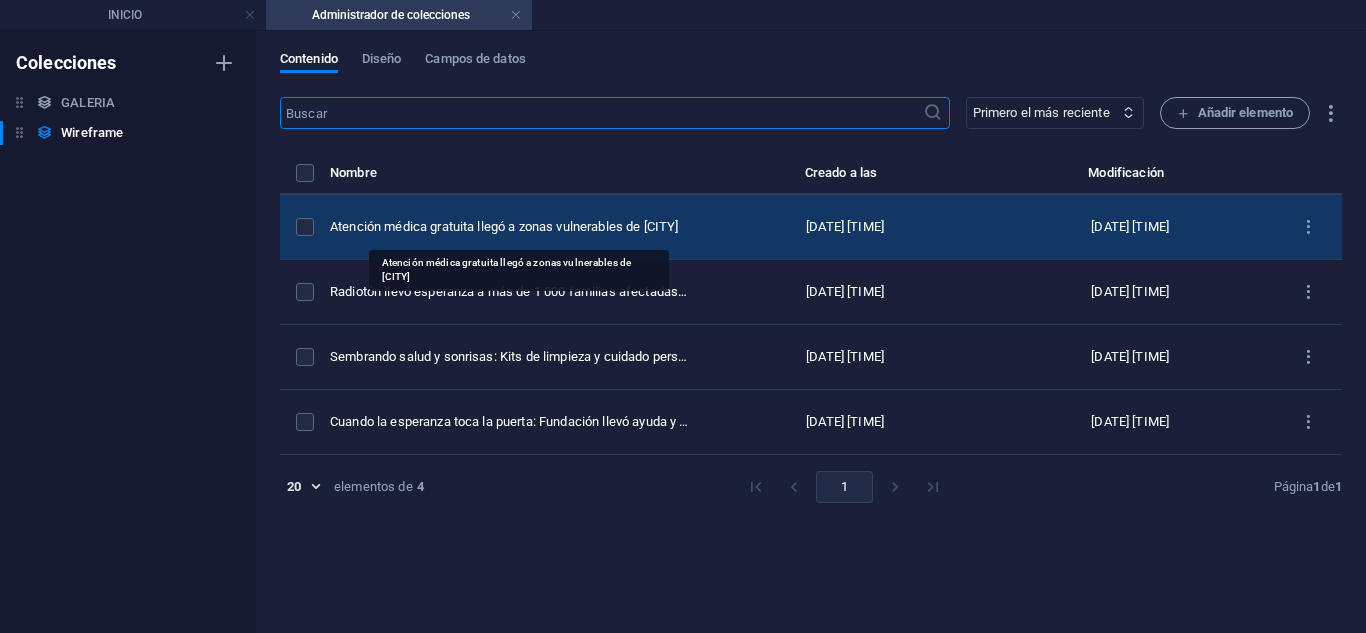 click on "Atención médica gratuita llegó a zonas vulnerables de Milagro" at bounding box center (509, 227) 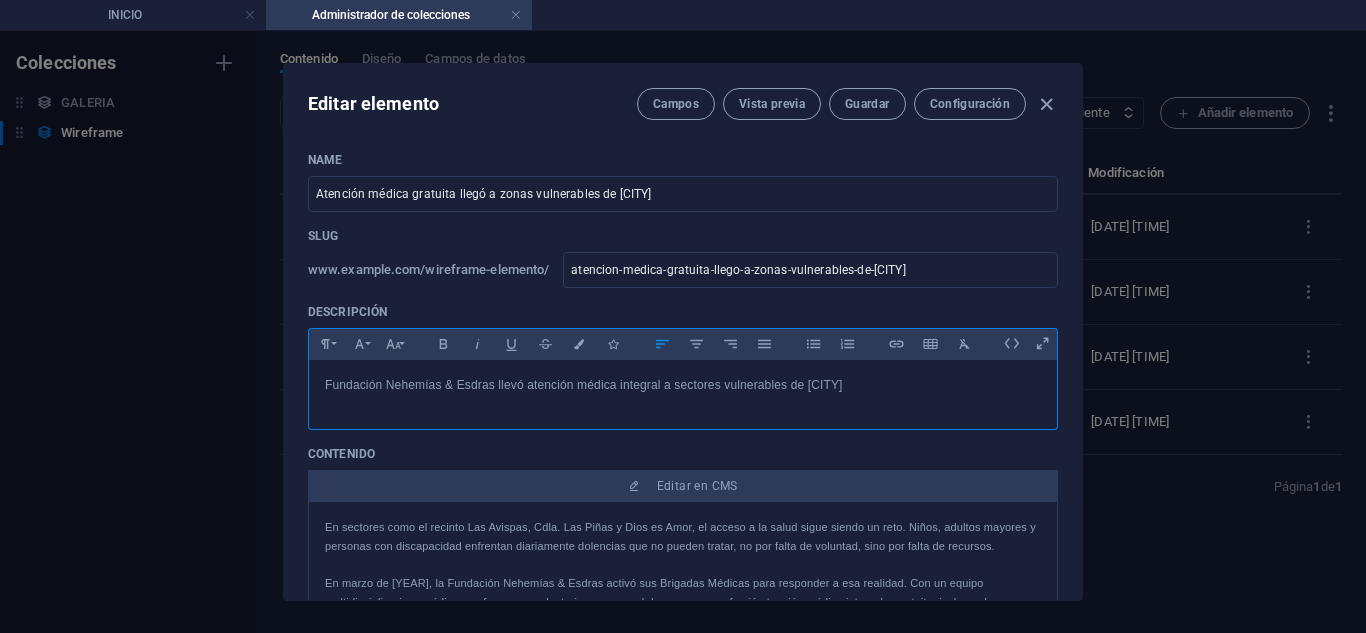 drag, startPoint x: 881, startPoint y: 387, endPoint x: 209, endPoint y: 395, distance: 672.0476 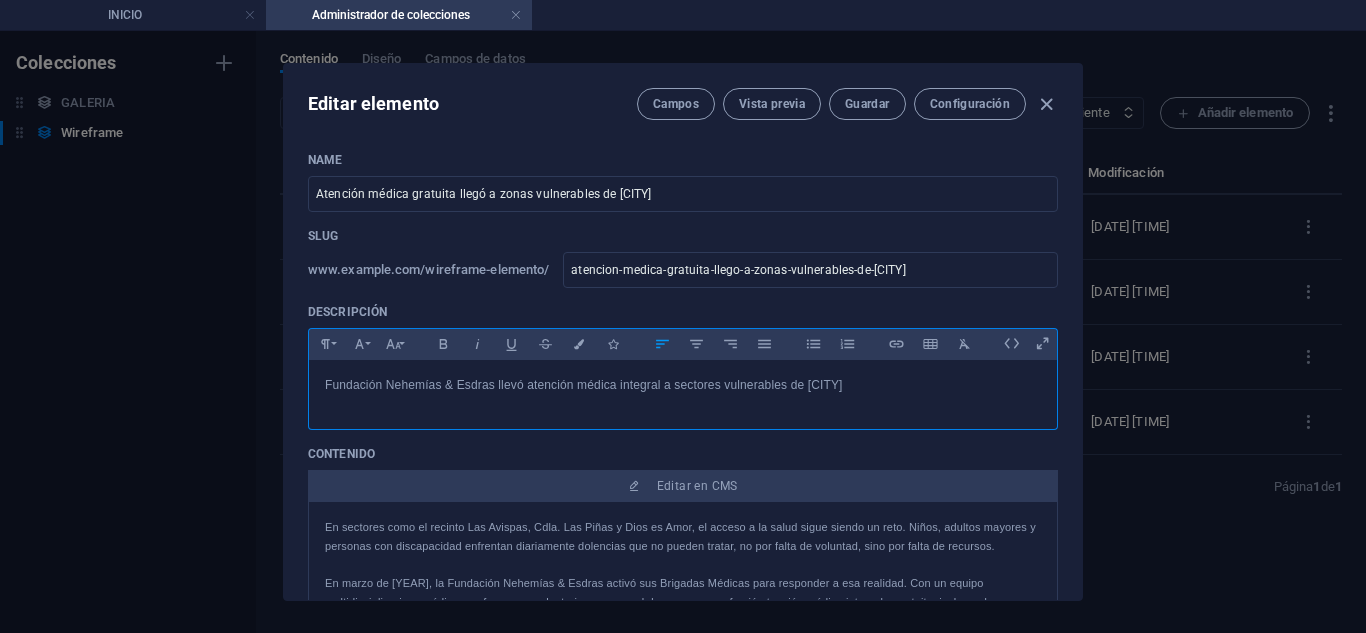 click on "Editar elemento Campos Vista previa Guardar Configuración Name Atención médica gratuita llegó a zonas vulnerables de Milagro ​ Slug www.example.com/wireframe-elemento/ atencion-medica-gratuita-llego-a-zonas-vulnerables-de-milagro ​ Descripción Paragraph Format Normal Heading 1 Heading 2 Heading 3 Heading 4 Heading 5 Heading 6 Code Font Family Arial Georgia Impact Tahoma Times New Roman Verdana Font Size 8 9 10 11 12 14 18 24 30 36 48 60 72 96 Bold Italic Underline Strikethrough Colors Icons Align Left Align Center Align Right Align Justify Unordered List Ordered List Insert Link Insert Table Clear Formatting Fundación Nehemías & Esdras llevó atención médica integral a sectores vulnerables de Milagro <p>Fundación Nehemías &amp; Esdras llevó atención médica integral a sectores vulnerables de Milagro</p> Contenido Editar en CMS Pero la ayuda no terminó ahí. Esto no fue una campaña. Fue un compromiso. Pero la ayuda no terminó ahí. Esto no fue una campaña. Fue un compromiso. Imagen IA ​" at bounding box center [683, 332] 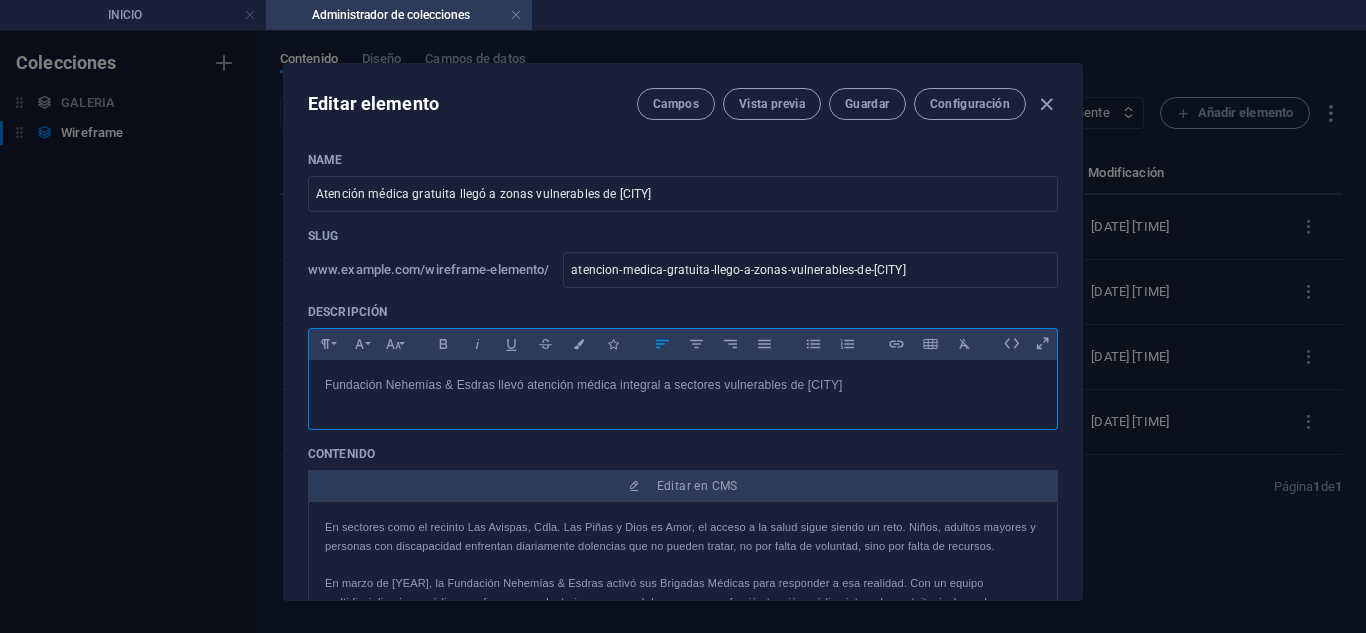 copy on "Fundación Nehemías & Esdras llevó atención médica integral a sectores vulnerables de Milagro" 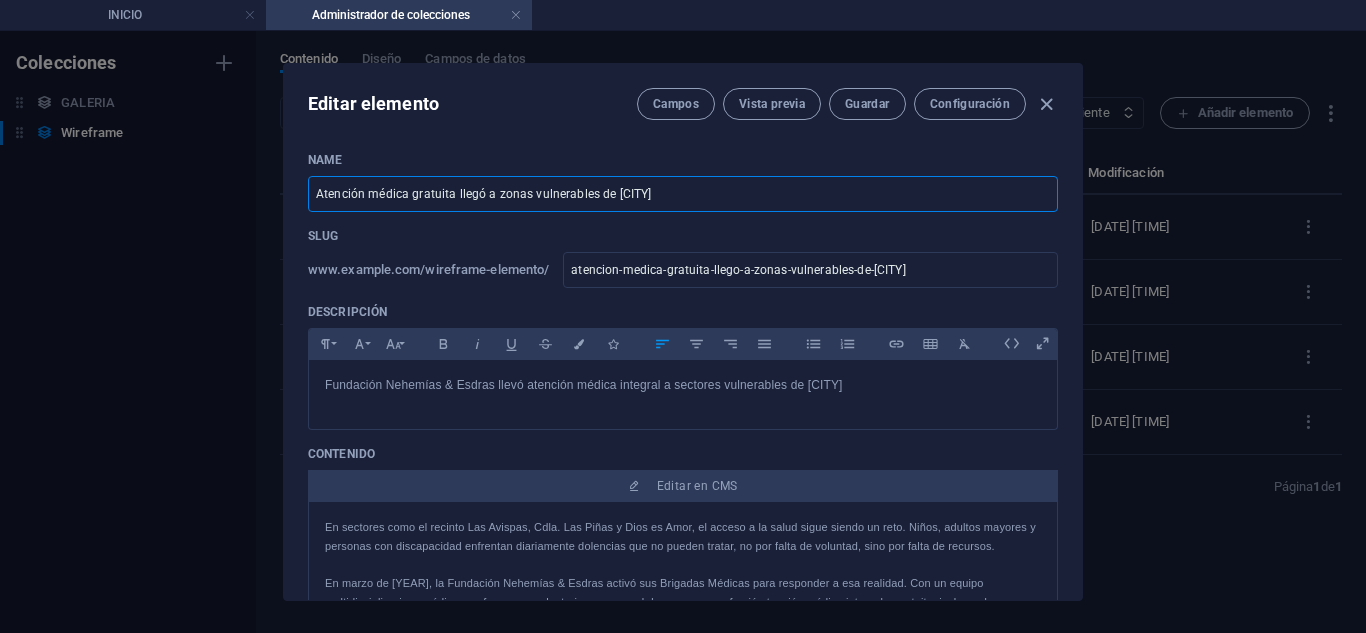 click on "Atención médica gratuita llegó a zonas vulnerables de Milagro" at bounding box center [683, 194] 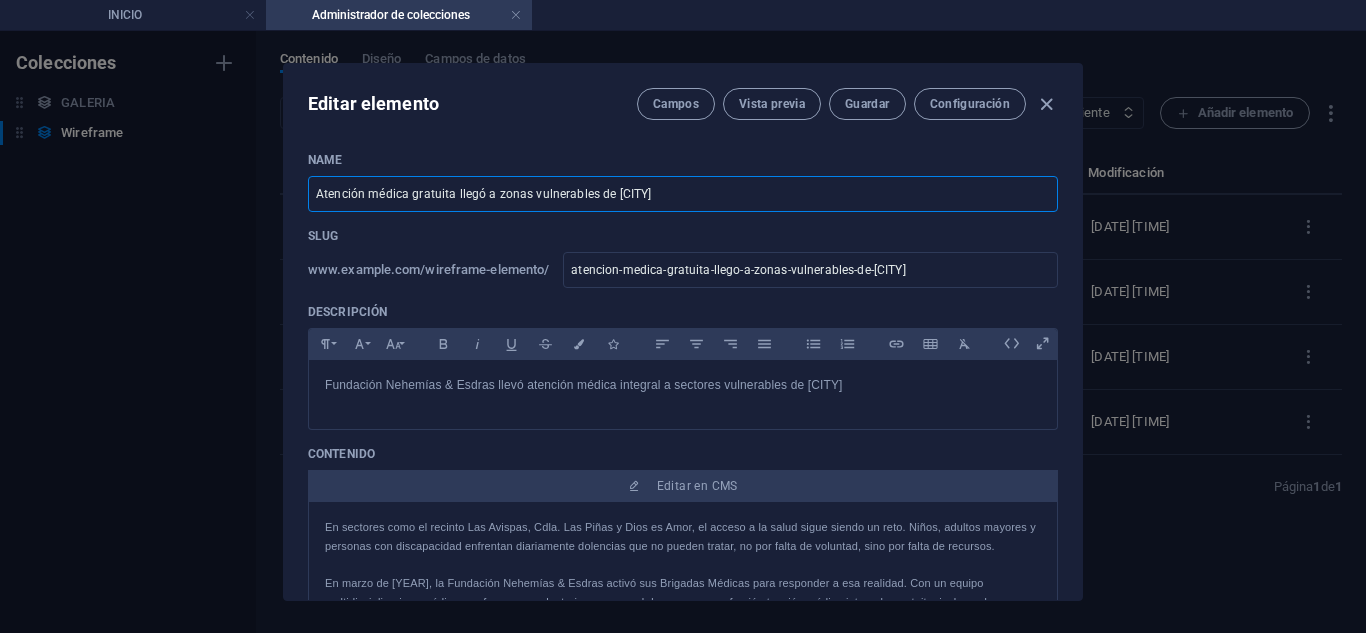 drag, startPoint x: 301, startPoint y: 233, endPoint x: 208, endPoint y: 245, distance: 93.770996 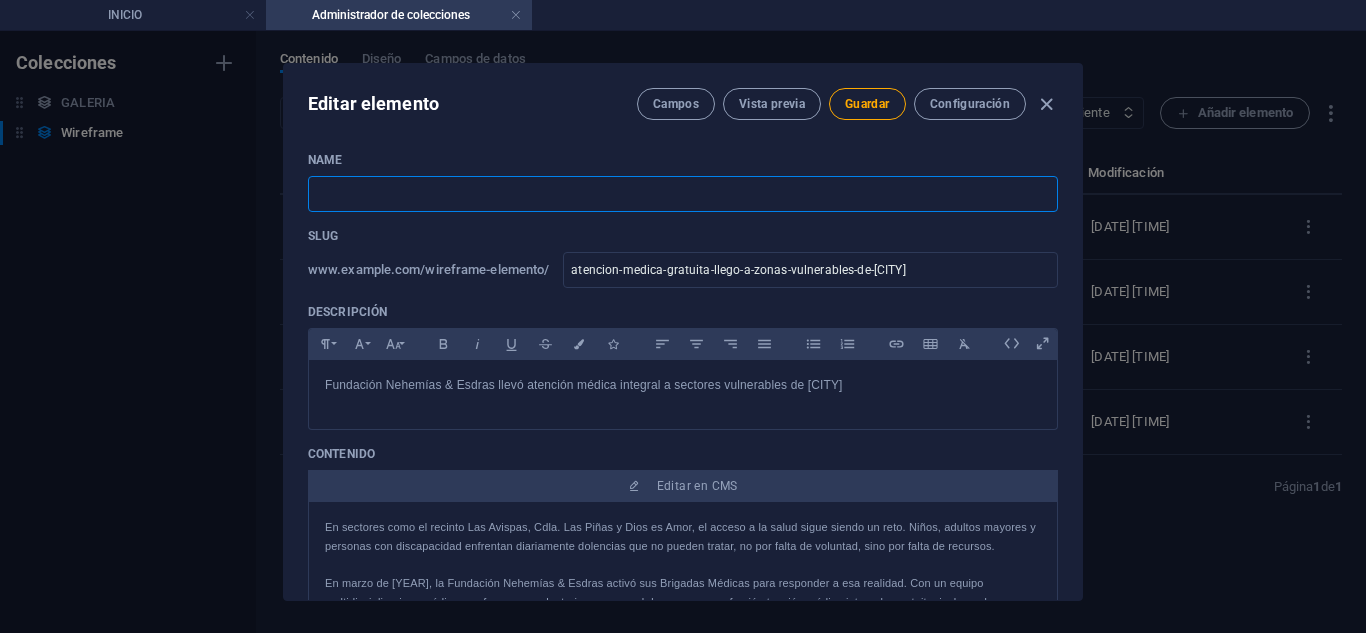 paste on "Fundación Nehemías & Esdras desplegó brigadas médicas con enfoque social en Milagro" 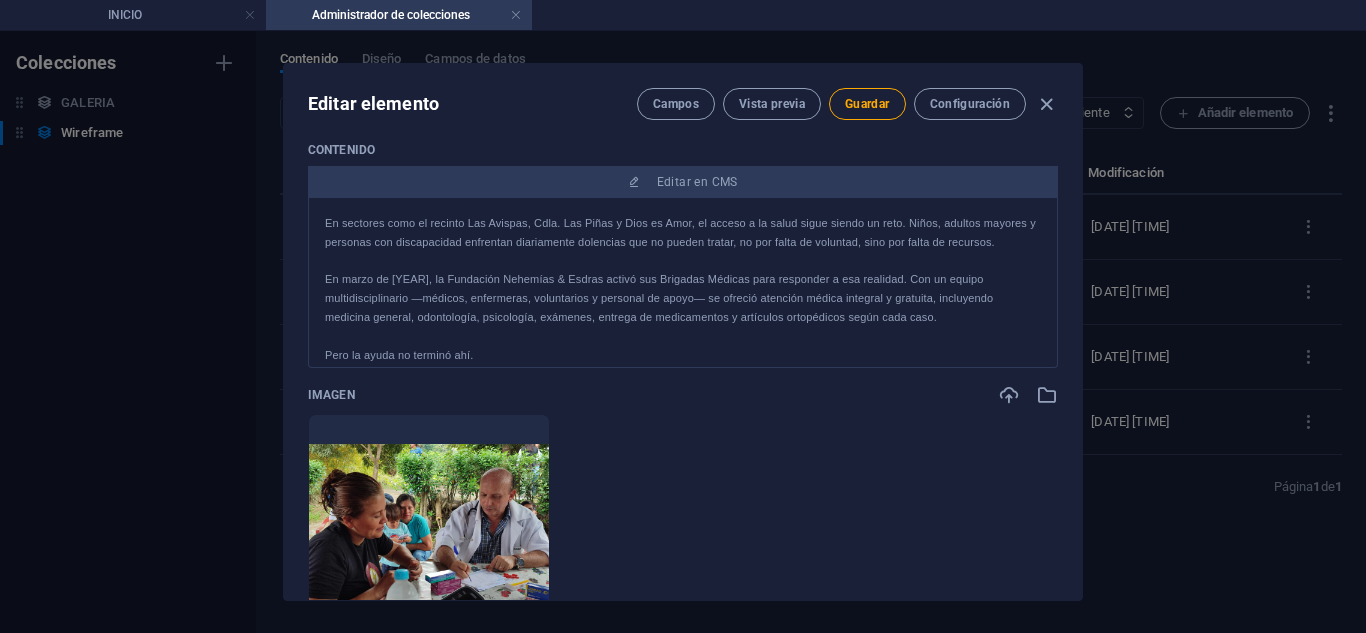 scroll, scrollTop: 100, scrollLeft: 0, axis: vertical 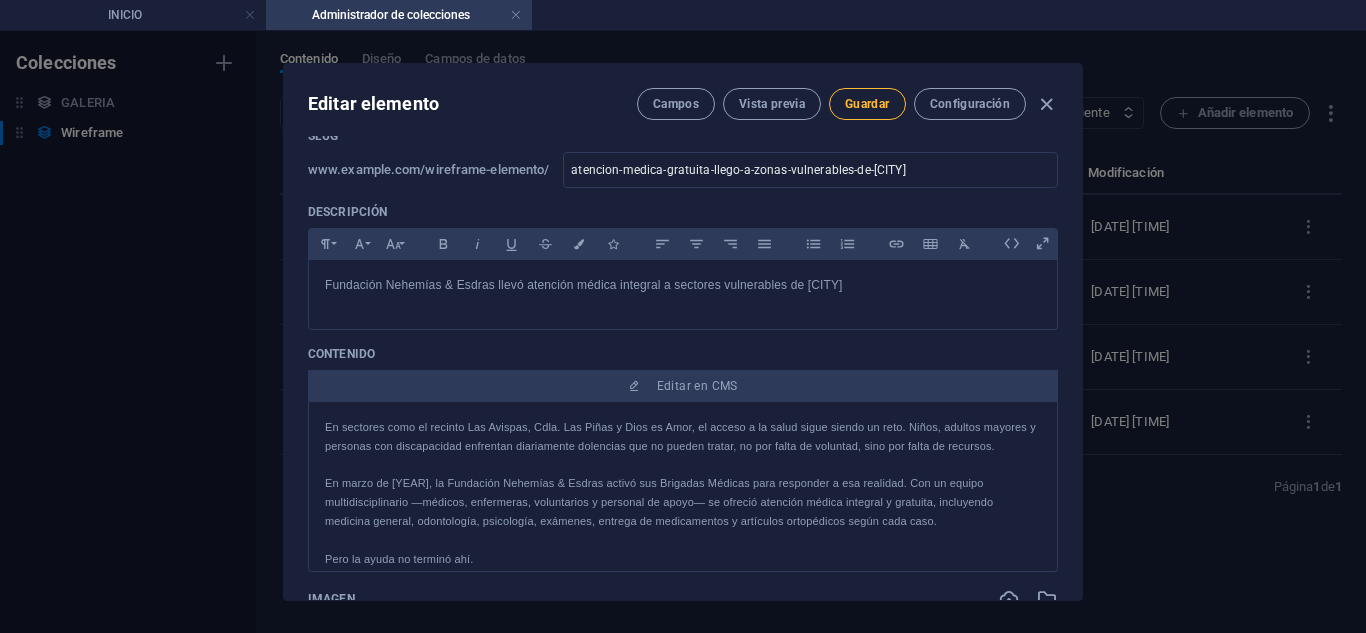 type on "Fundación Nehemías & Esdras desplegó brigadas médicas con enfoque social en Milagro" 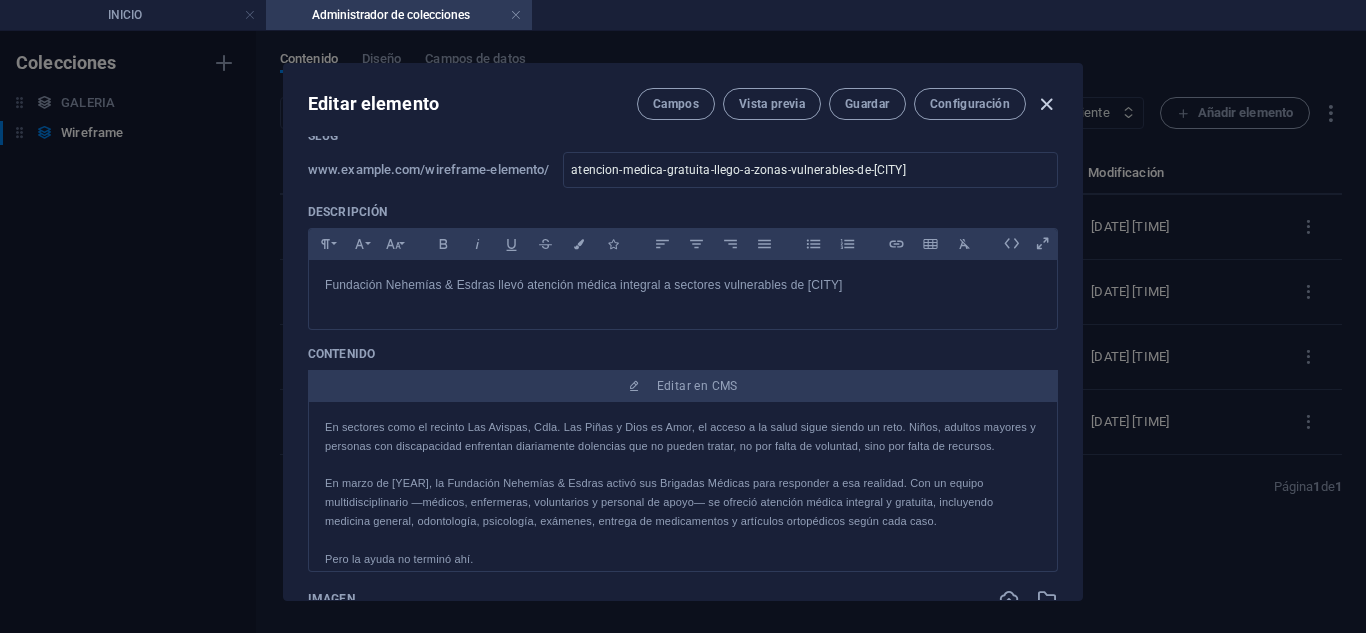click at bounding box center (1046, 104) 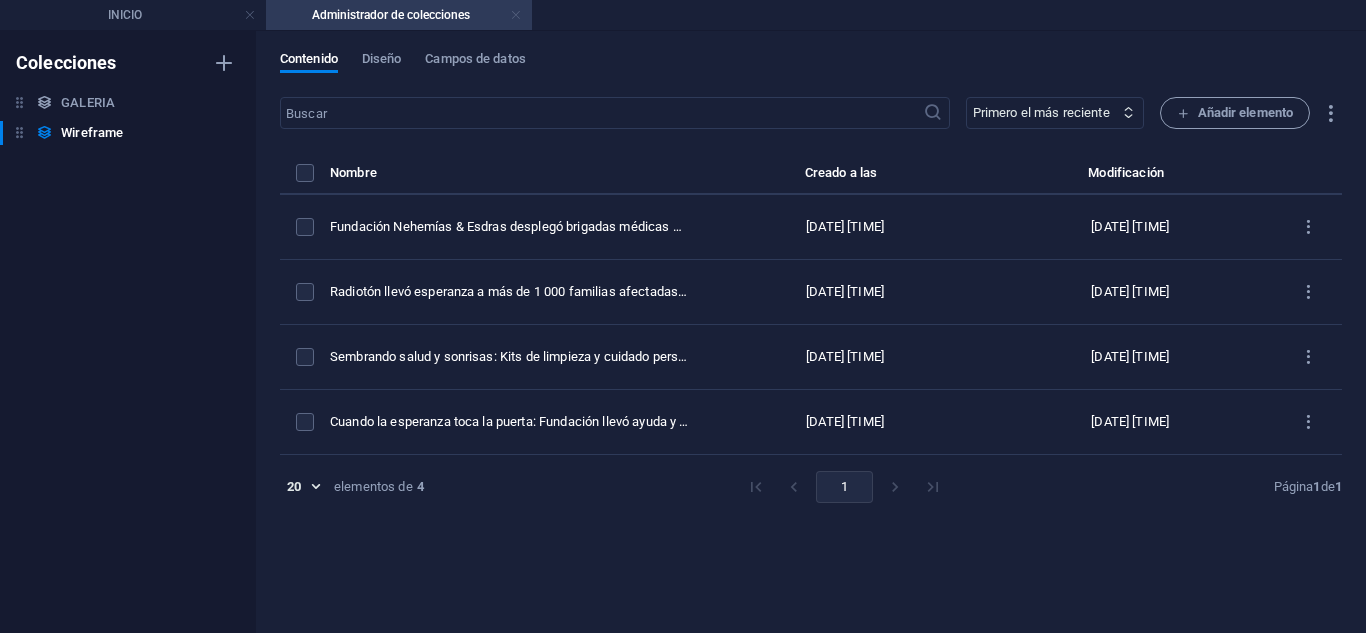 click at bounding box center [516, 15] 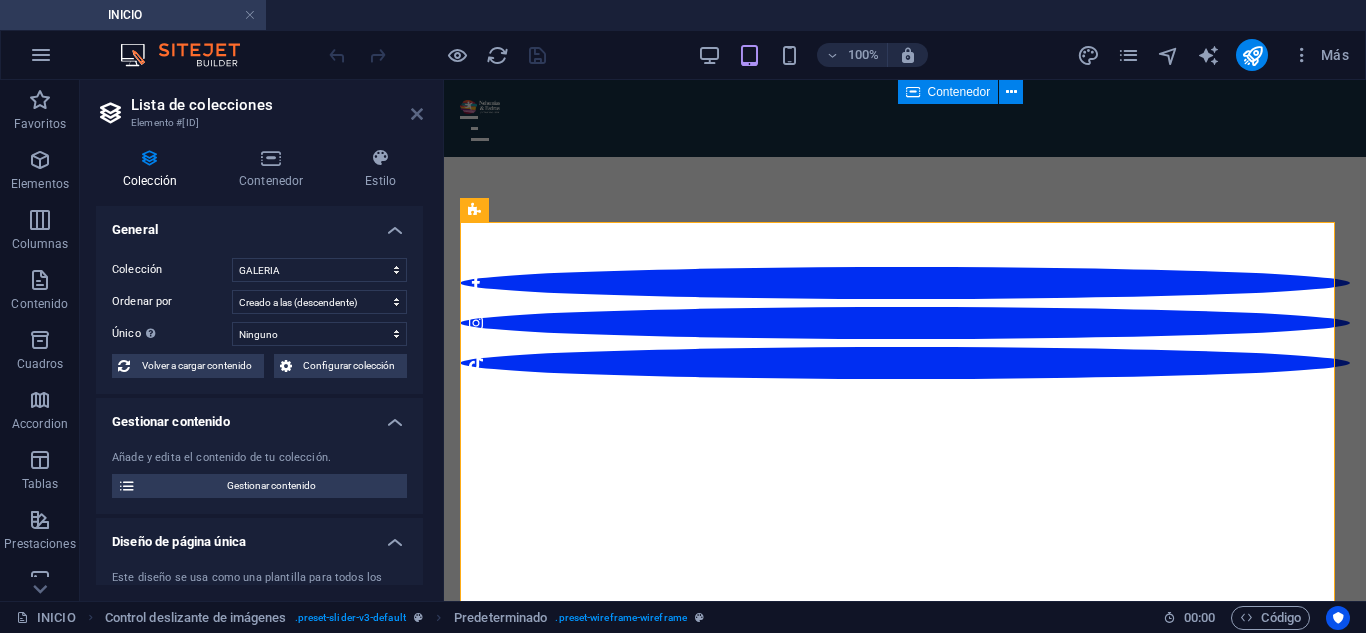click at bounding box center (417, 114) 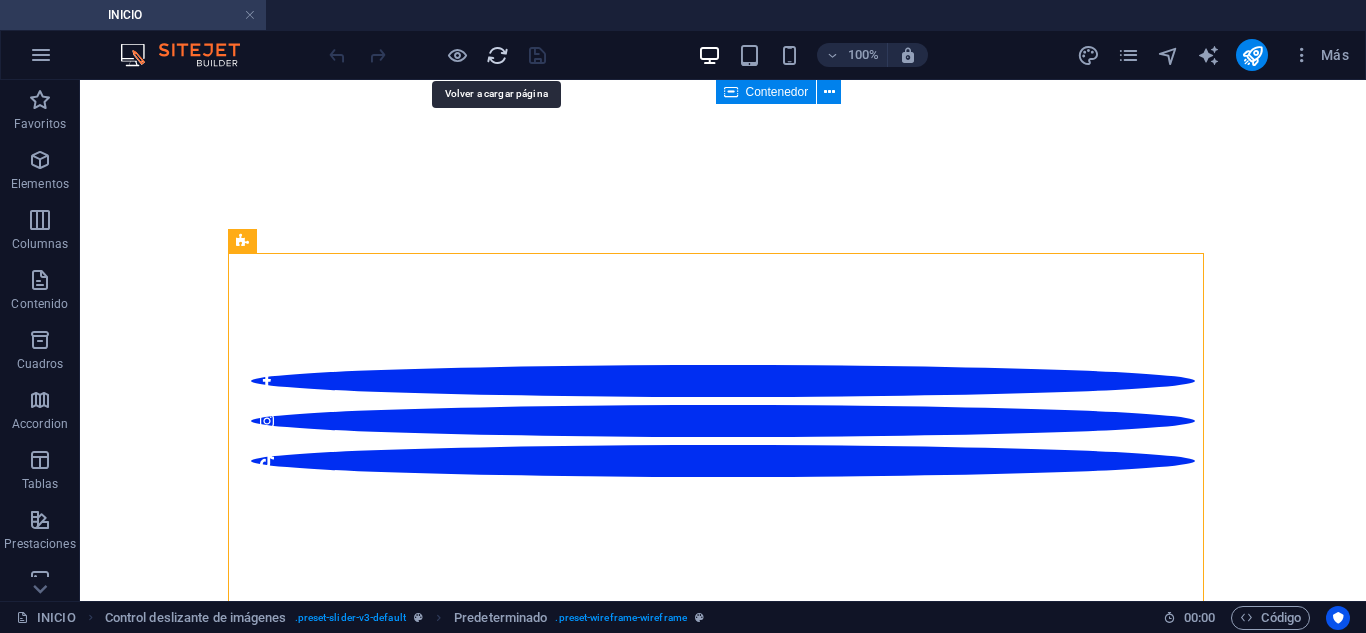 click at bounding box center [497, 55] 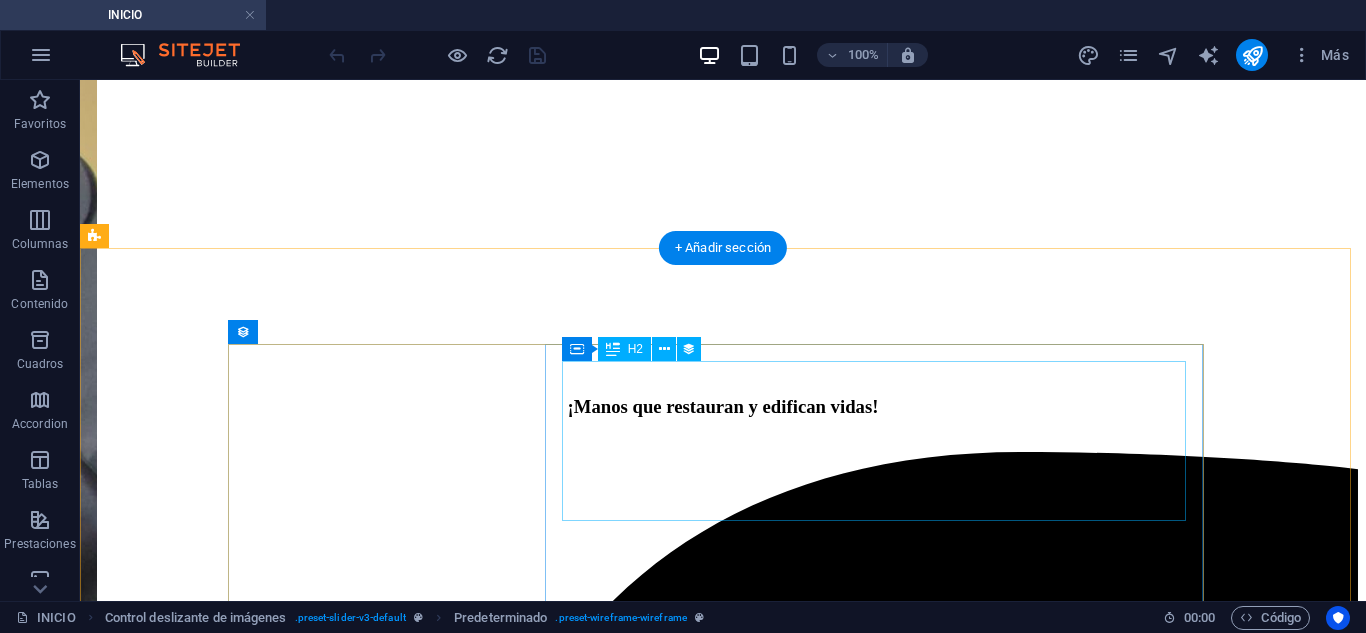scroll, scrollTop: 500, scrollLeft: 0, axis: vertical 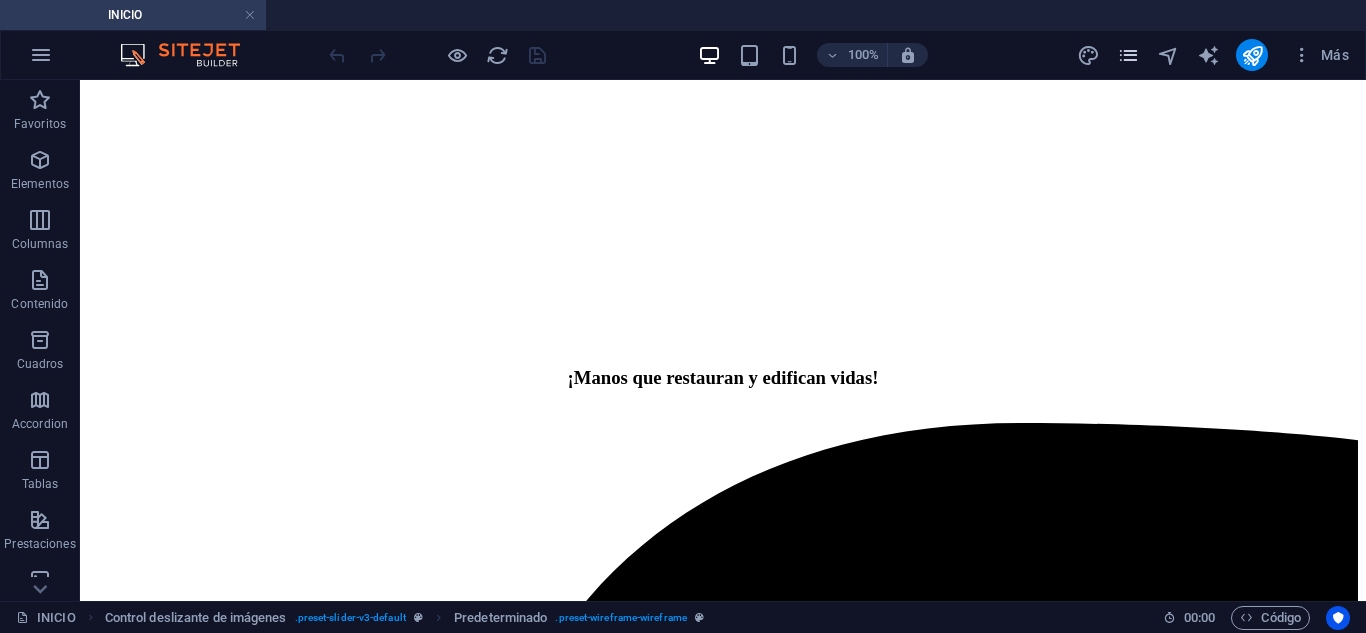 click at bounding box center [1128, 55] 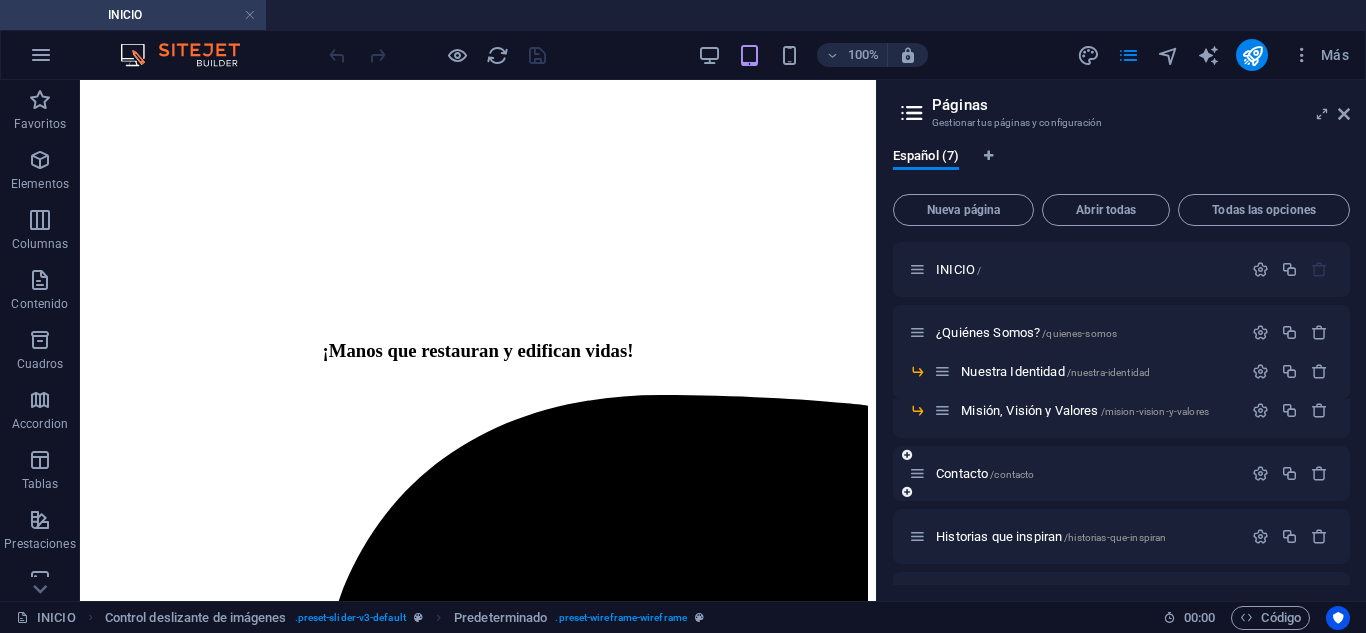 scroll, scrollTop: 50, scrollLeft: 0, axis: vertical 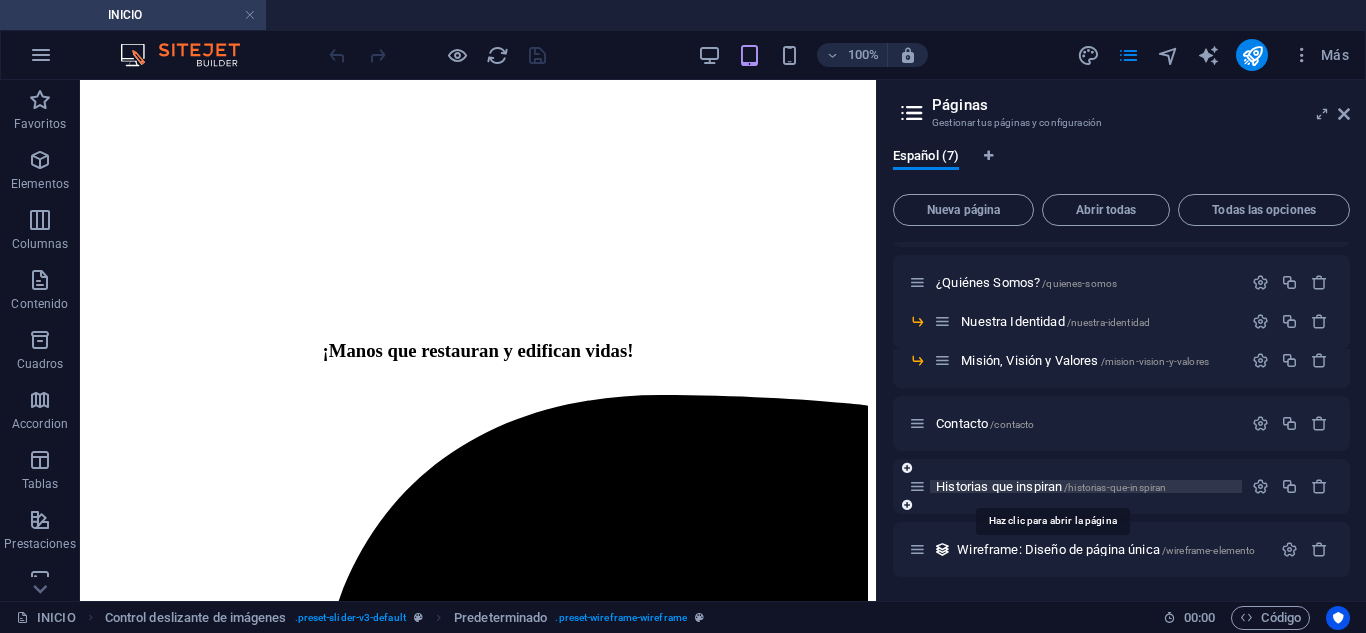 click on "Historias que inspiran /historias-que-inspiran" at bounding box center (1051, 486) 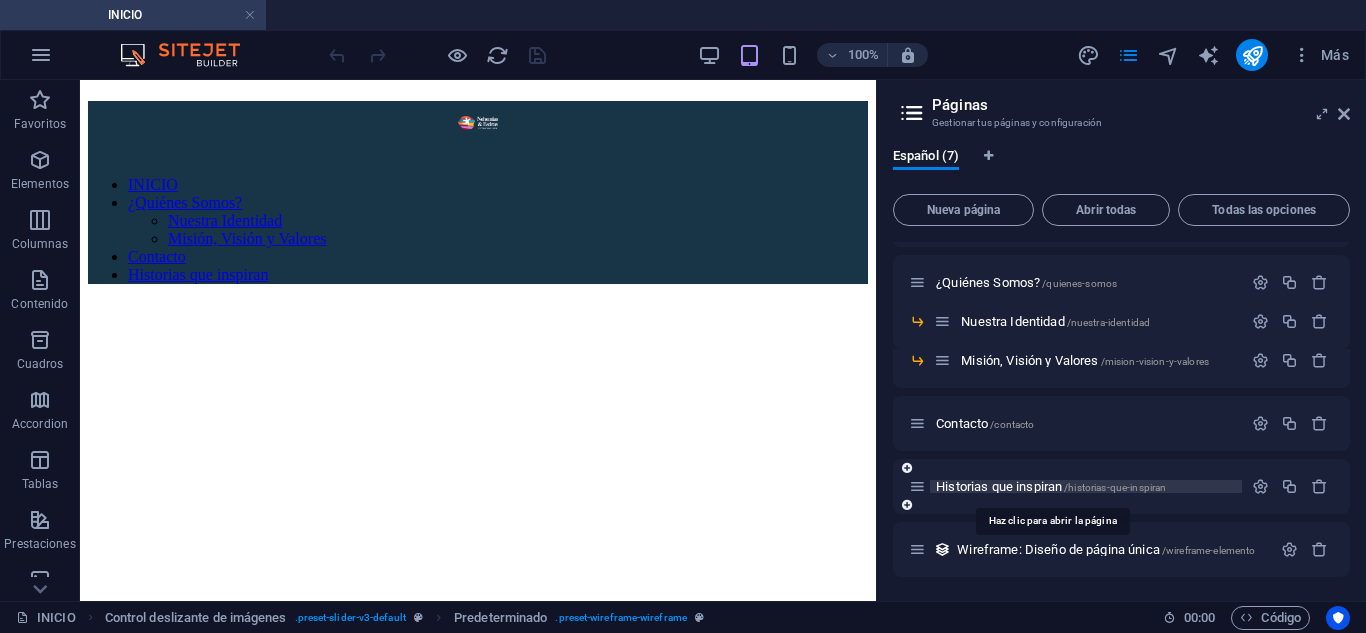 scroll, scrollTop: 0, scrollLeft: 0, axis: both 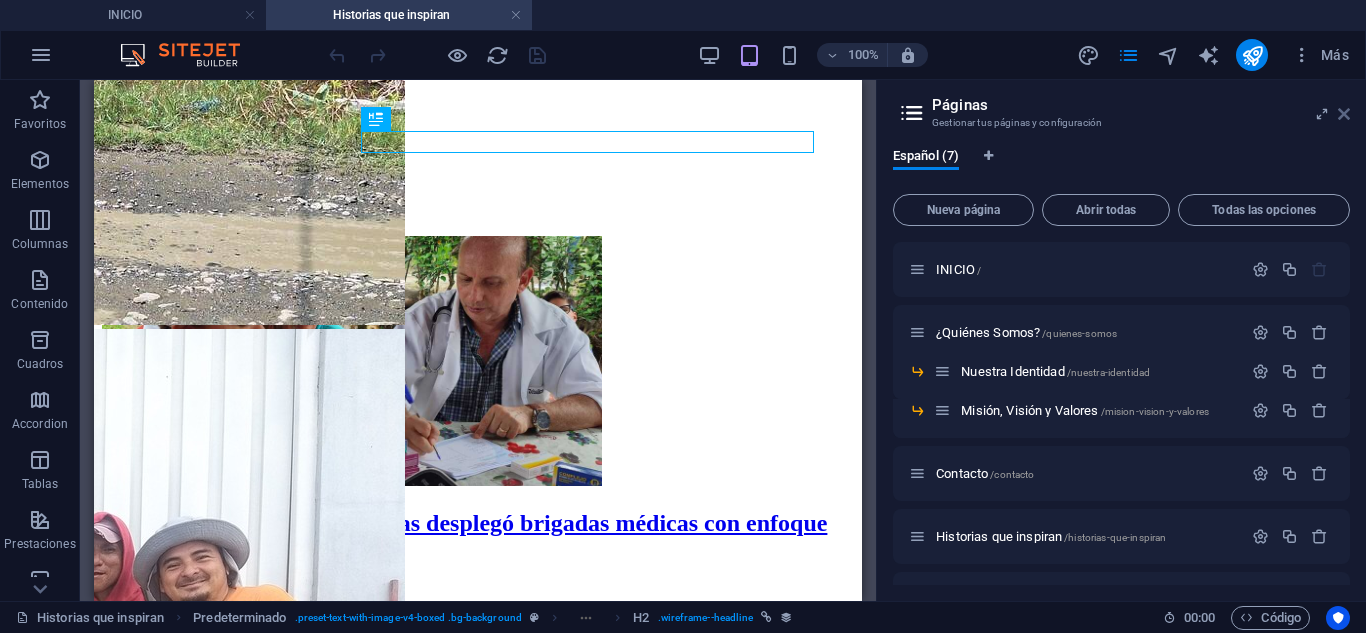 click at bounding box center (1344, 114) 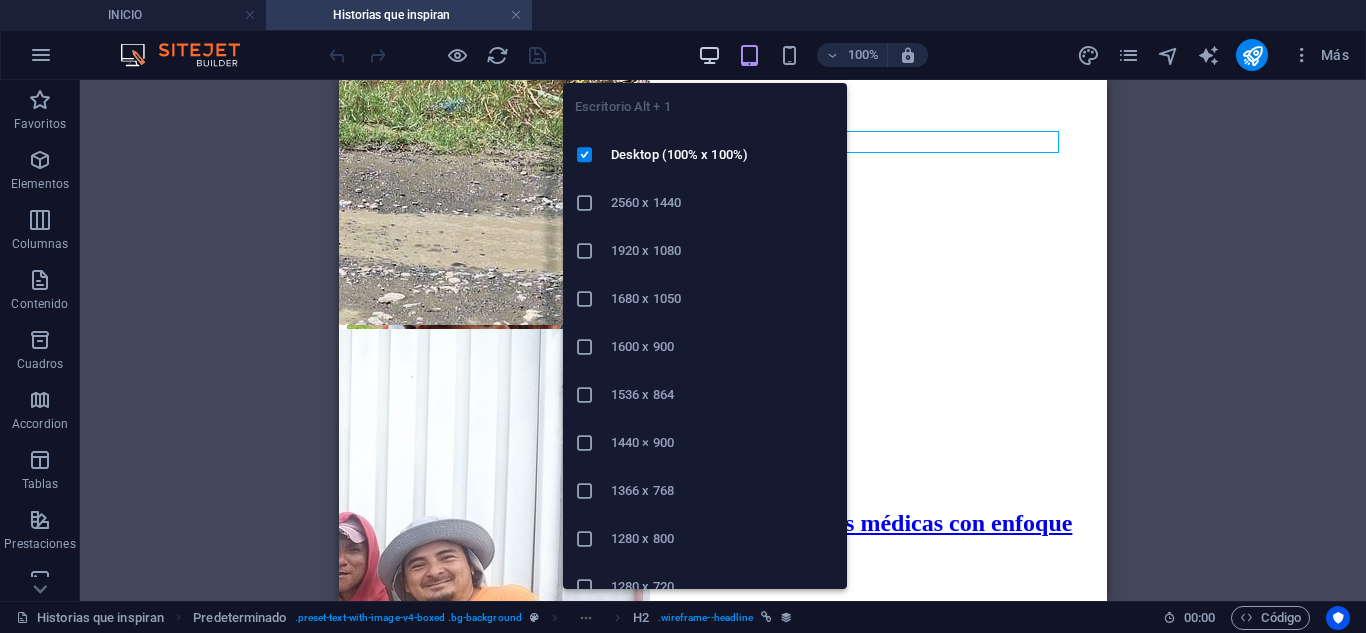 click at bounding box center [709, 55] 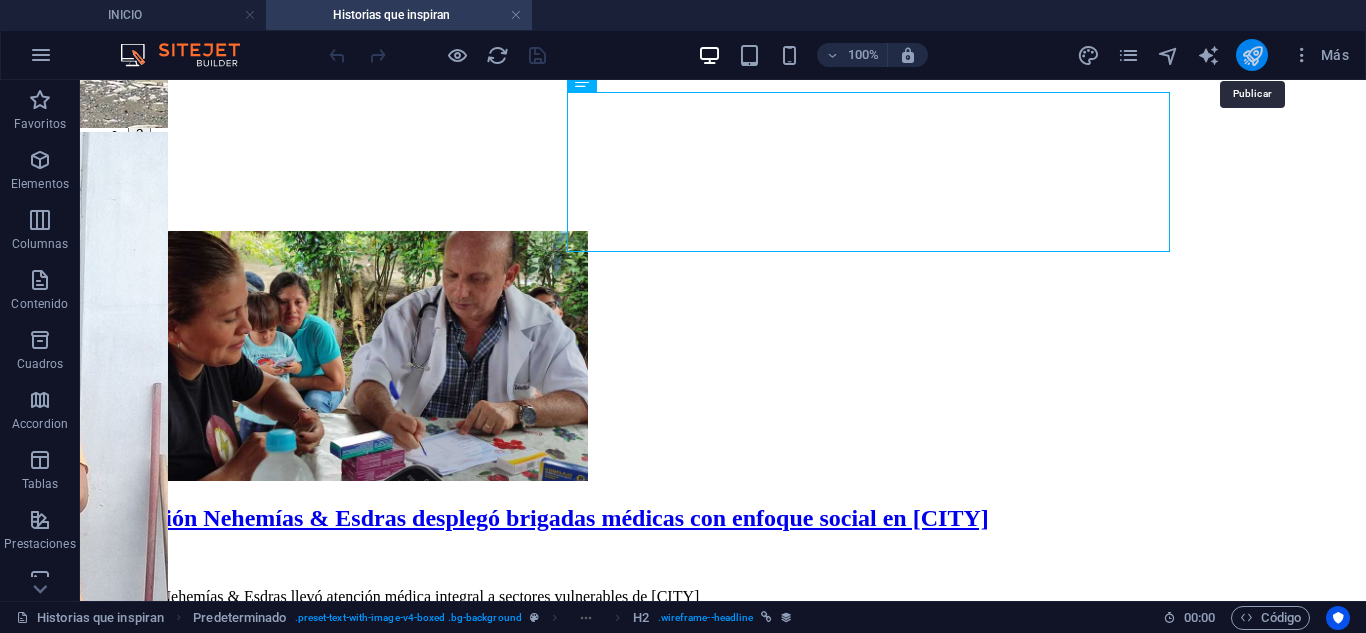 click at bounding box center (1252, 55) 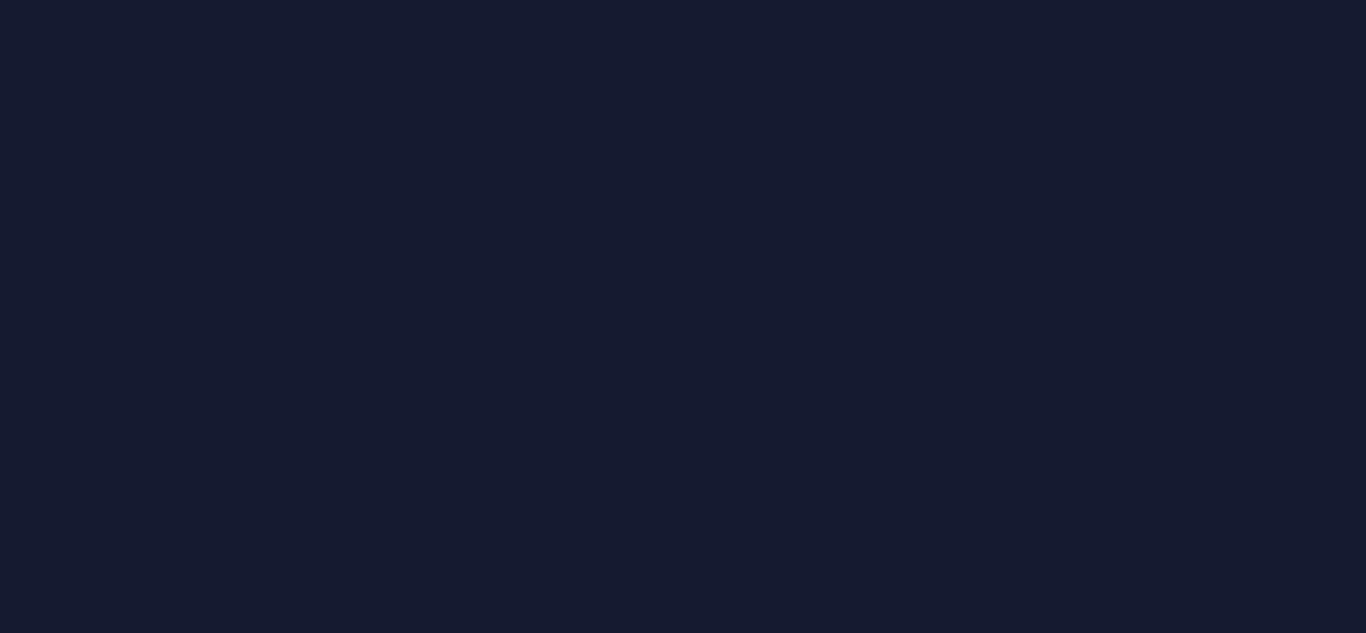 scroll, scrollTop: 0, scrollLeft: 0, axis: both 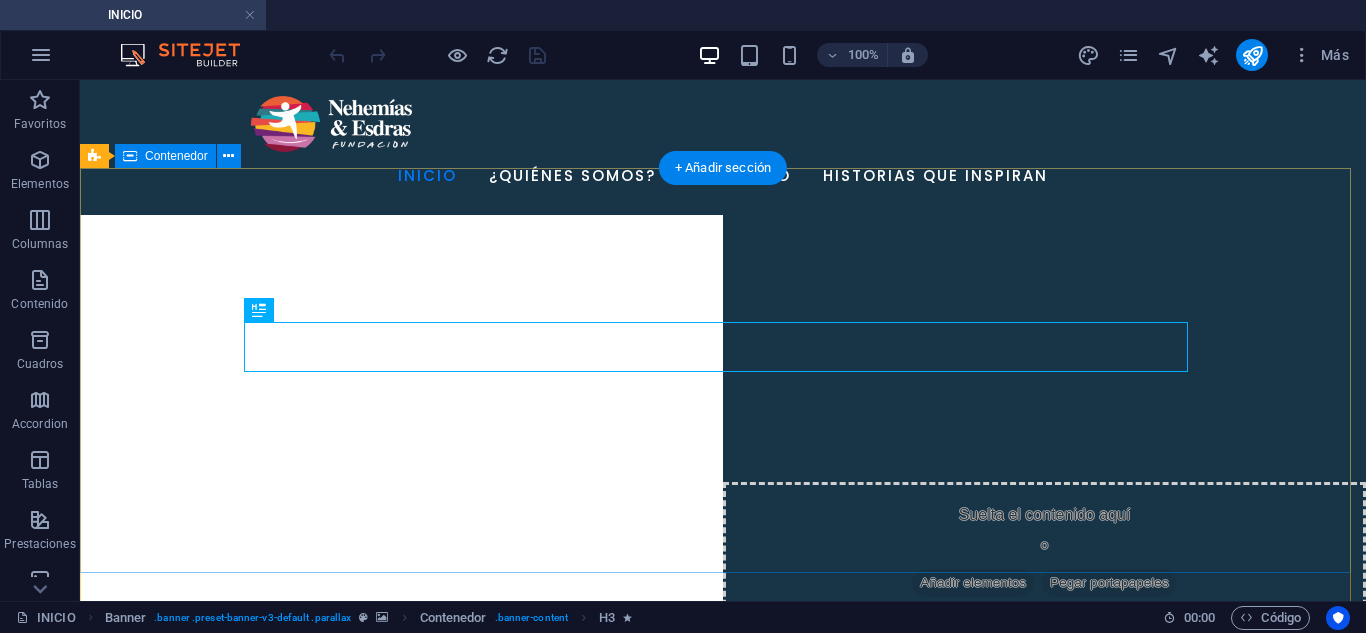 click on "¡Manos que restauran y edifican vidas!" at bounding box center [723, 920] 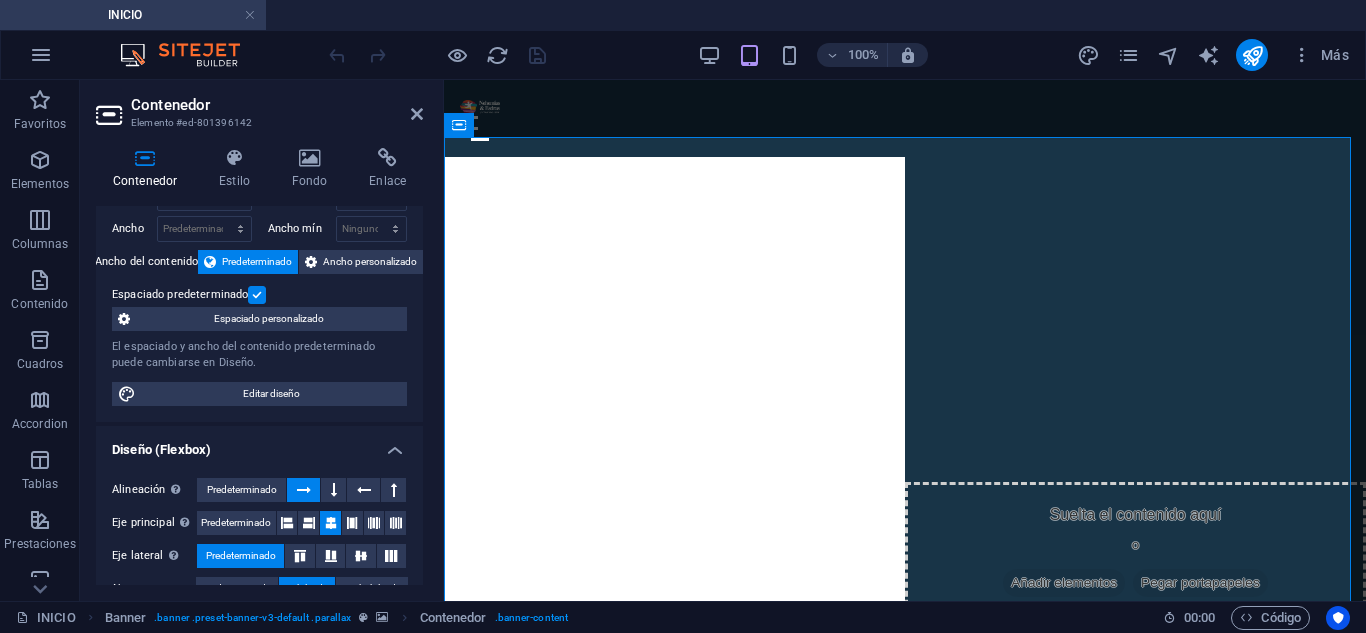 scroll, scrollTop: 0, scrollLeft: 0, axis: both 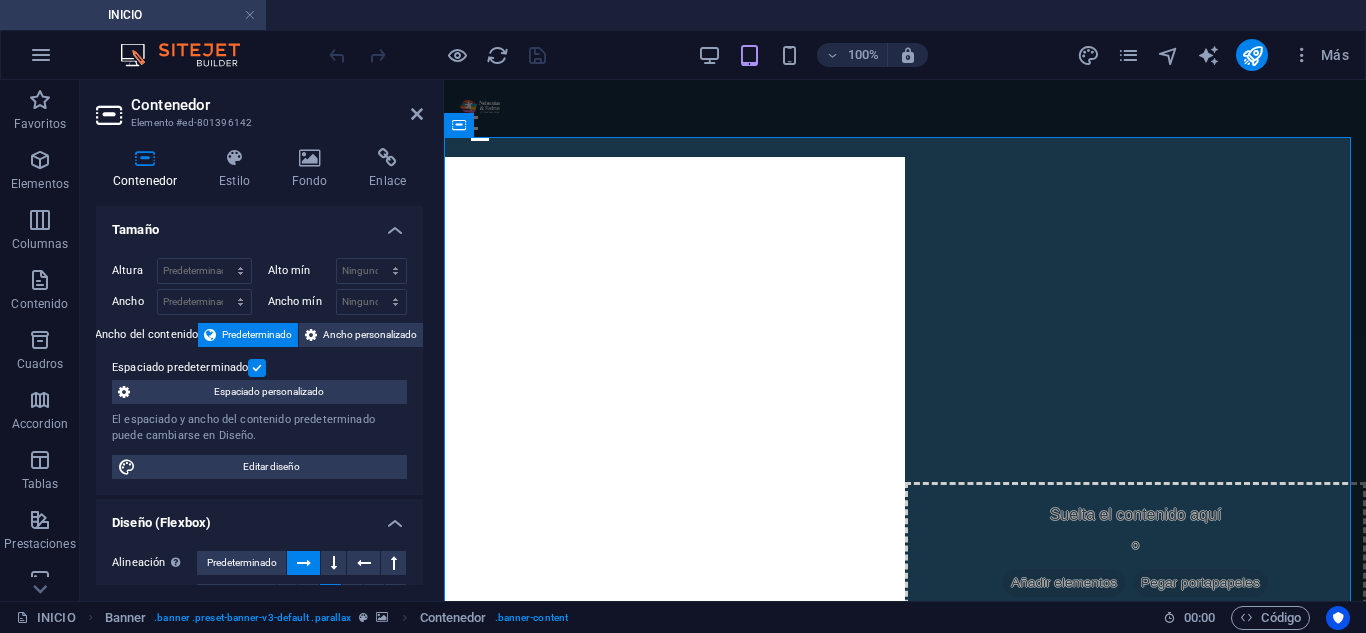 click on "Contenedor Estilo Fondo Enlace Tamaño Altura Predeterminado px rem % vh vw Alto mín Ninguno px rem % vh vw Ancho Predeterminado px rem % em vh vw Ancho mín Ninguno px rem % vh vw Ancho del contenido Predeterminado Ancho personalizado Ancho Predeterminado px rem % em vh vw Ancho mín Ninguno px rem % vh vw Espaciado predeterminado Espaciado personalizado El espaciado y ancho del contenido predeterminado puede cambiarse en Diseño. Editar diseño Diseño (Flexbox) Alineación Determina flex-direction. Predeterminado Eje principal Determina la forma en la que los elementos deberían comportarse por el eje principal en este contenedor (contenido justificado). Predeterminado Eje lateral Controla la dirección vertical del elemento en el contenedor (alinear elementos). Predeterminado Ajuste Predeterminado Habilitado Deshabilitado Relleno Controla las distancias y la dirección de los elementos en el eje Y en varias líneas (alinear contenido). Predeterminado Accesibilidad Rol Ninguno Alert Timer" at bounding box center (259, 366) 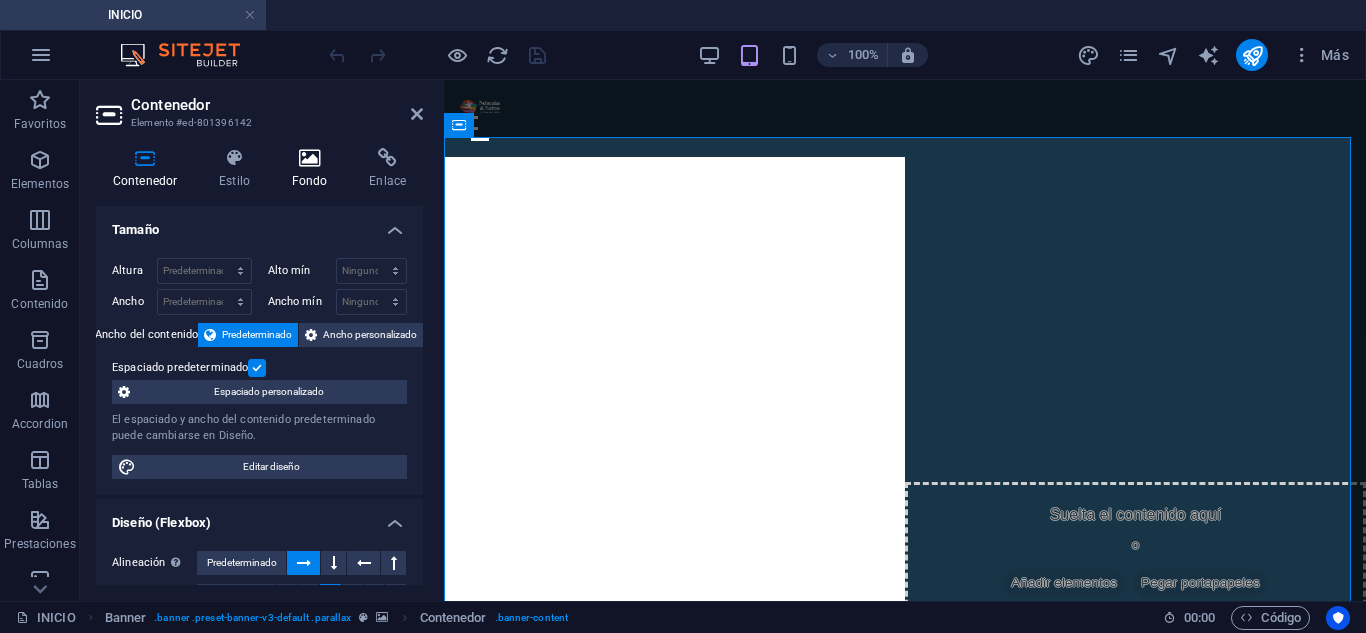click at bounding box center (310, 158) 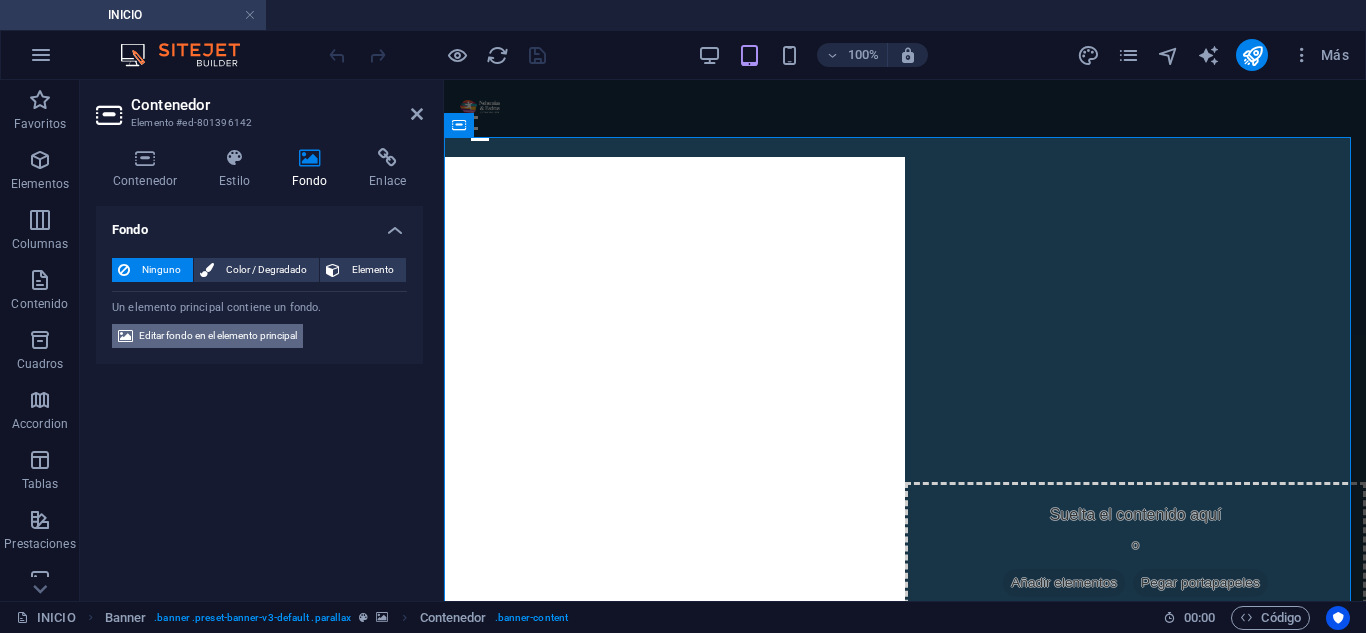 click on "Editar fondo en el elemento principal" at bounding box center [218, 336] 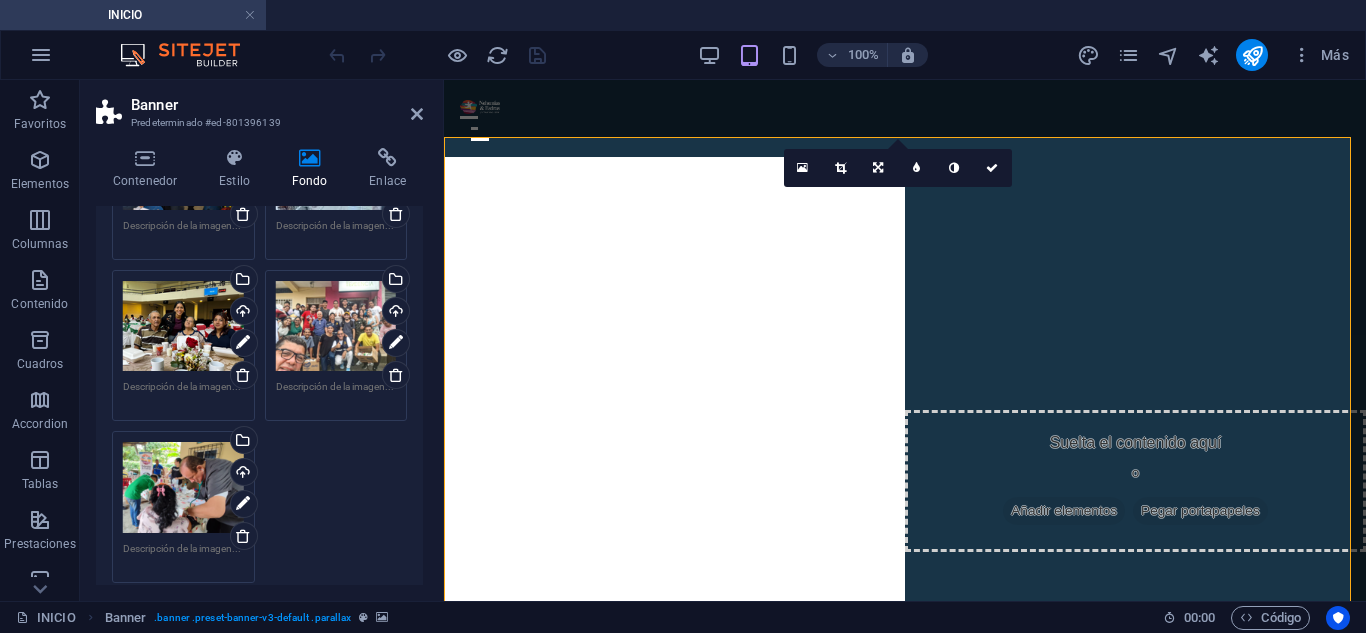 scroll, scrollTop: 200, scrollLeft: 0, axis: vertical 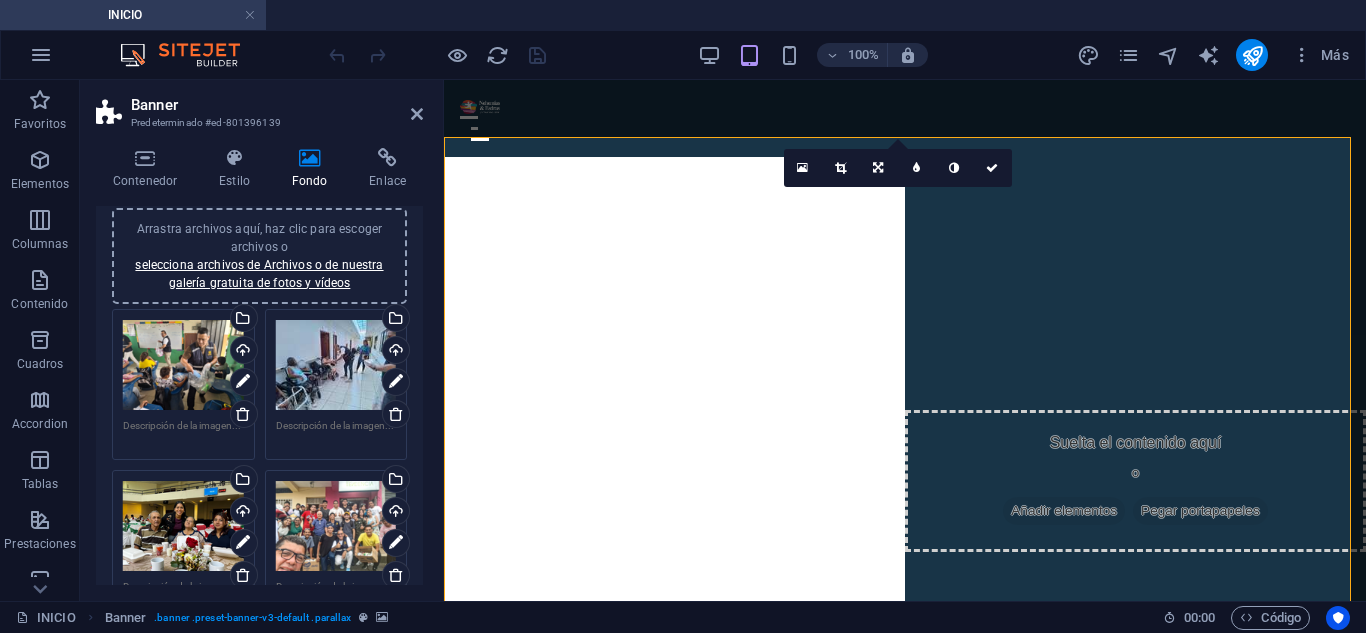 click on "Arrastra archivos aquí, haz clic para escoger archivos o  selecciona archivos de Archivos o de nuestra galería gratuita de fotos y vídeos" at bounding box center [259, 256] 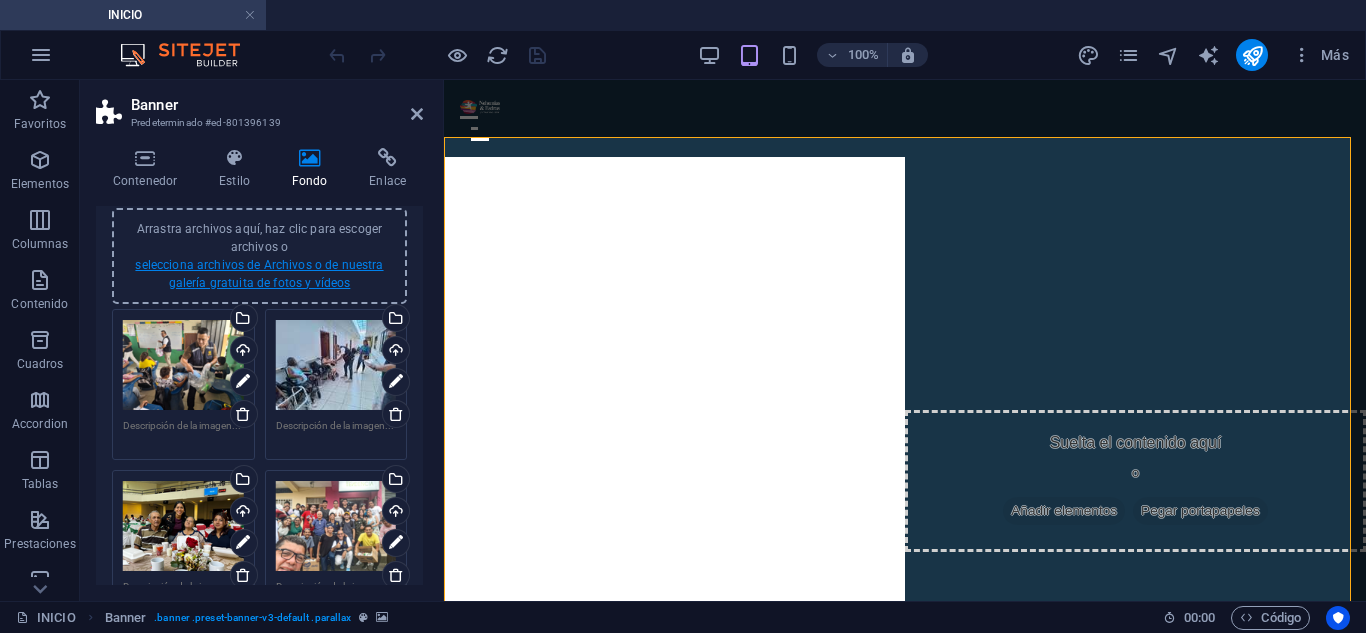 click on "selecciona archivos de Archivos o de nuestra galería gratuita de fotos y vídeos" at bounding box center [259, 274] 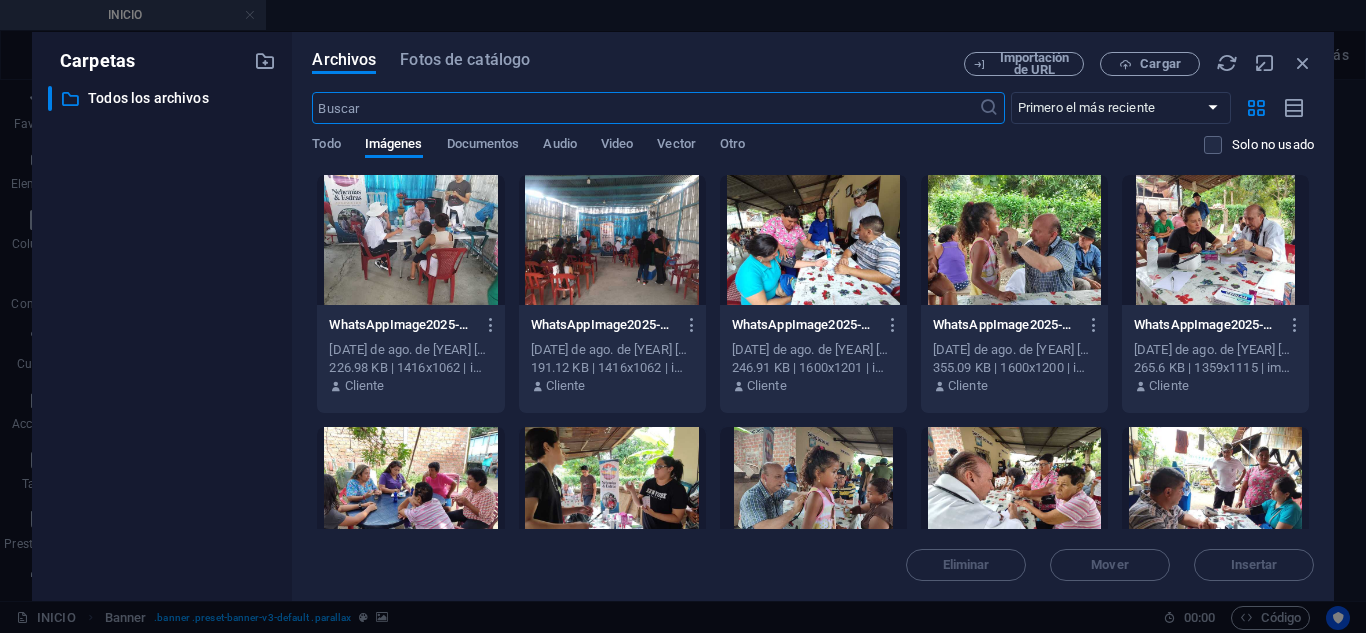 click at bounding box center [1014, 240] 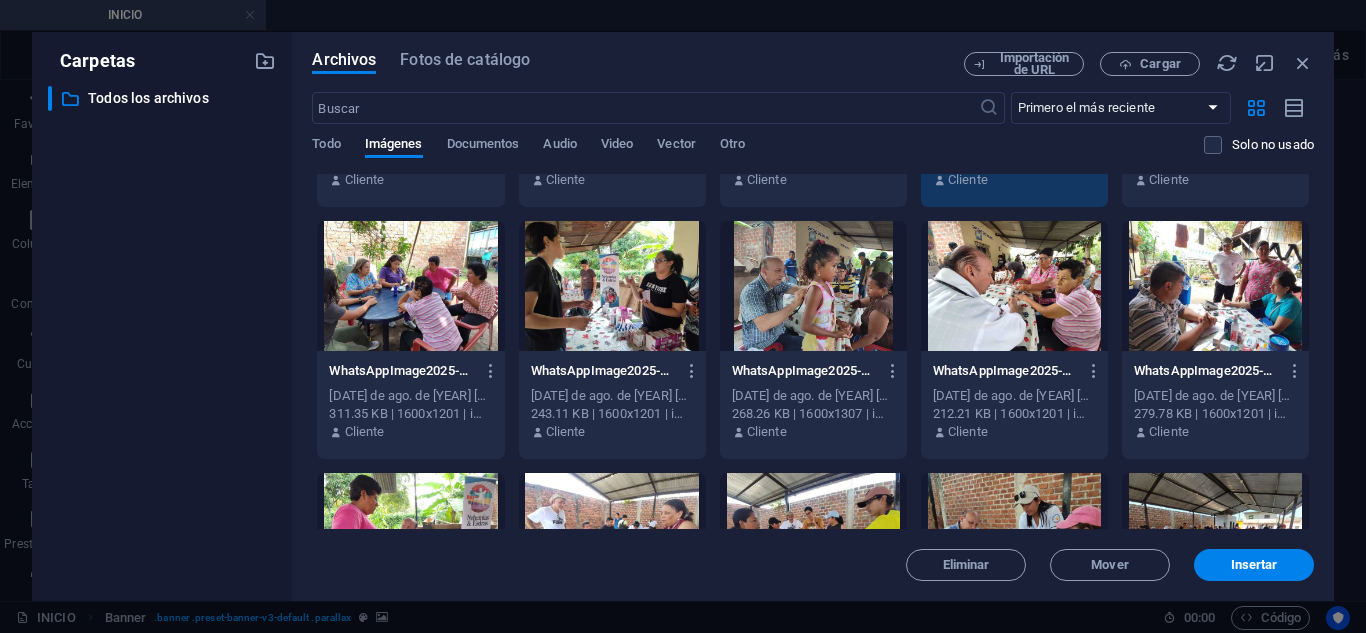 scroll, scrollTop: 100, scrollLeft: 0, axis: vertical 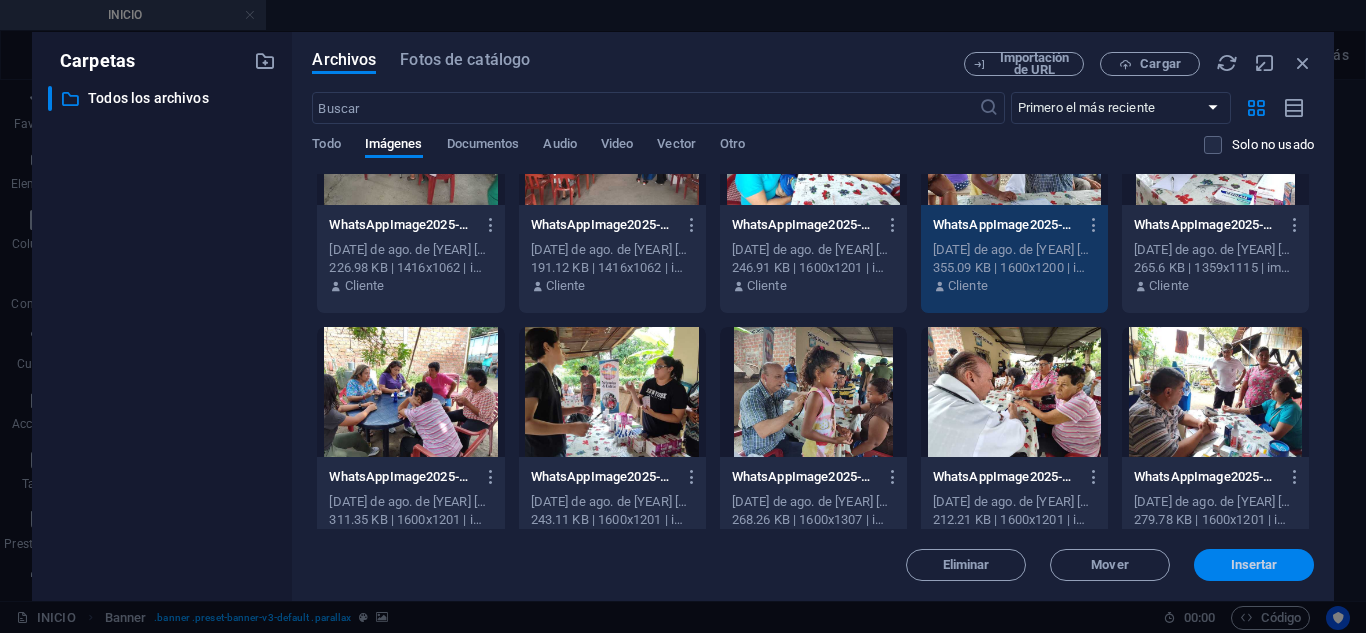 drag, startPoint x: 1229, startPoint y: 558, endPoint x: 783, endPoint y: 476, distance: 453.47546 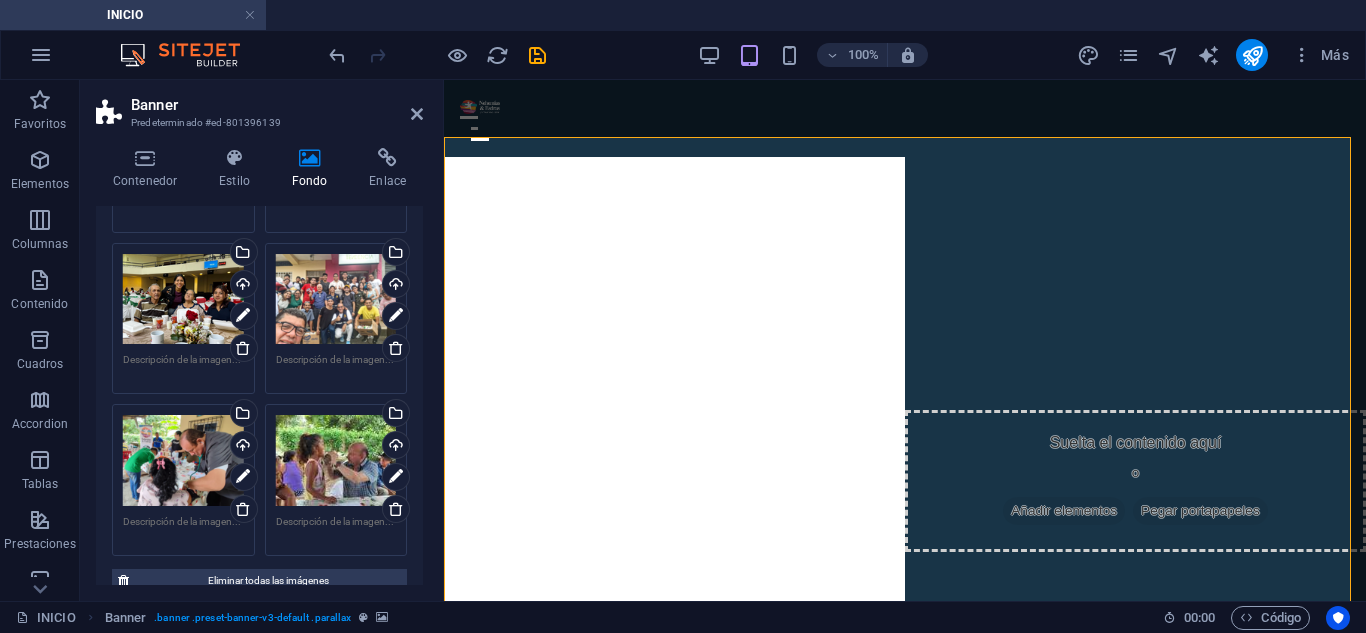 scroll, scrollTop: 400, scrollLeft: 0, axis: vertical 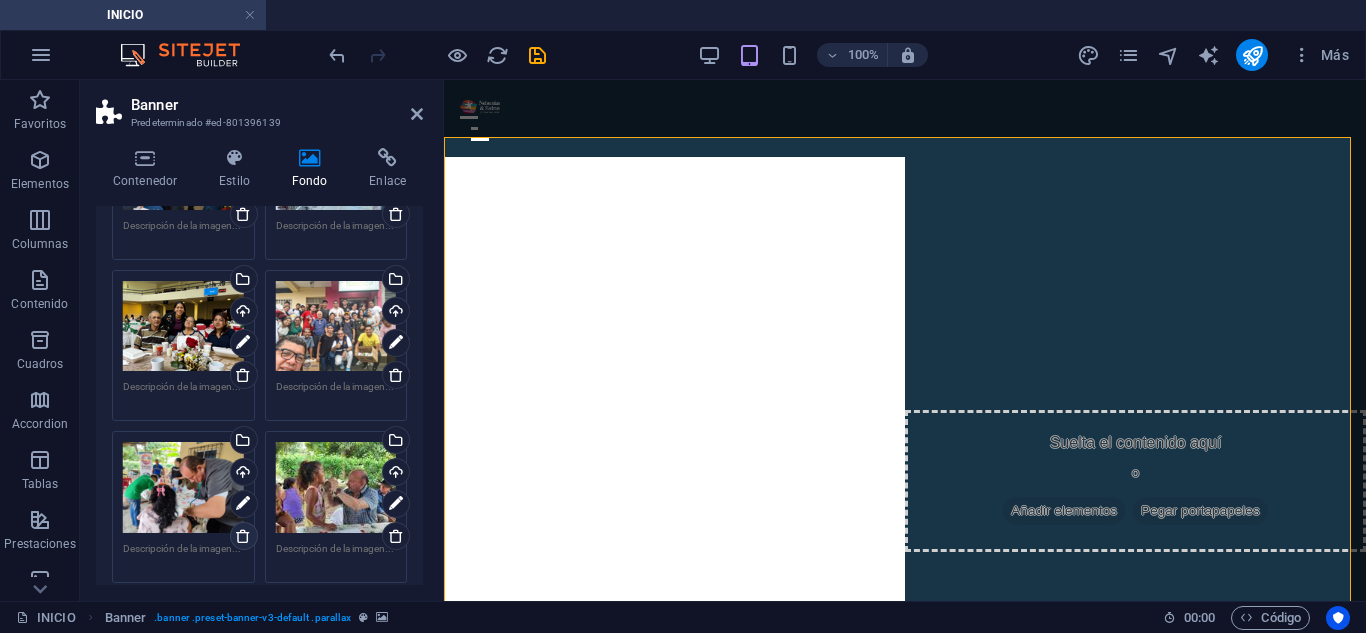 click at bounding box center (243, 536) 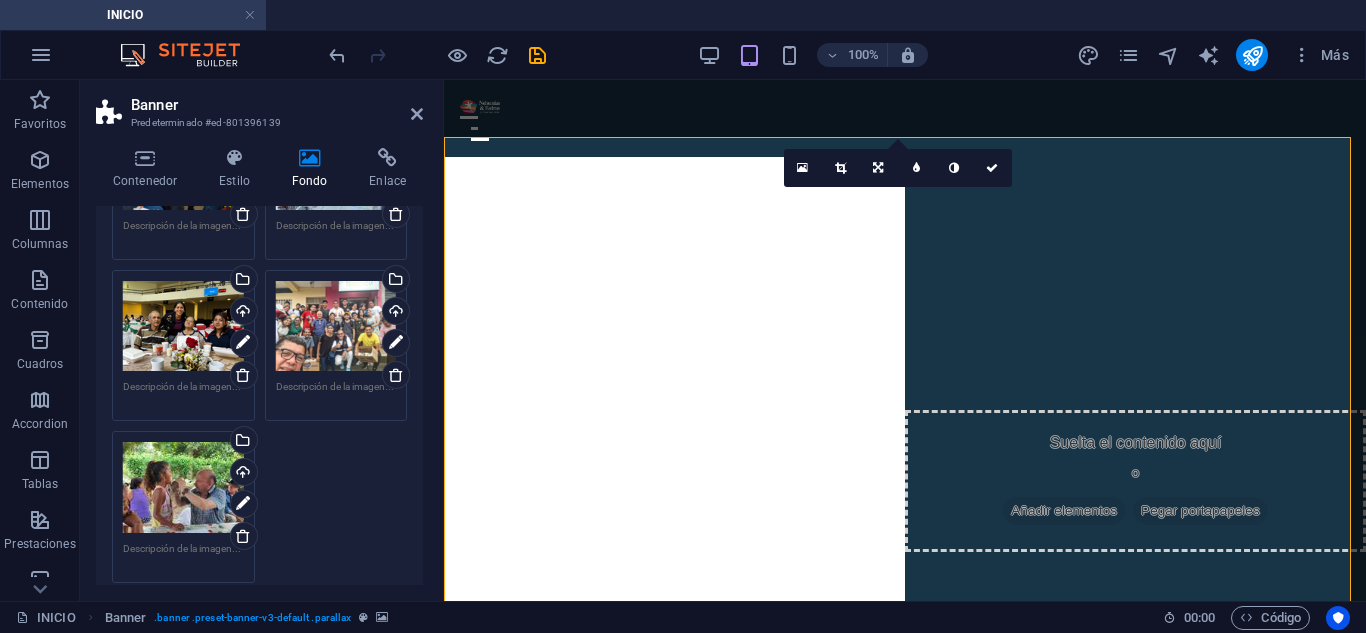 scroll, scrollTop: 100, scrollLeft: 0, axis: vertical 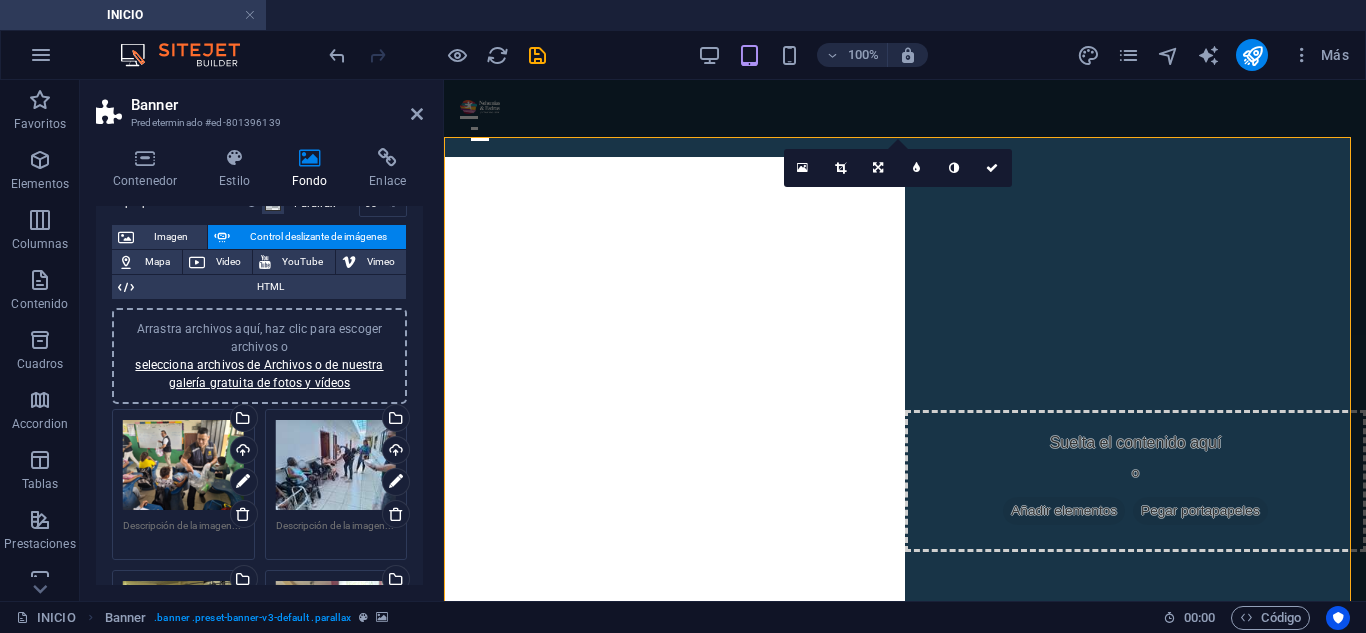 click on "Arrastra archivos aquí, haz clic para escoger archivos o  selecciona archivos de Archivos o de nuestra galería gratuita de fotos y vídeos" at bounding box center [259, 356] 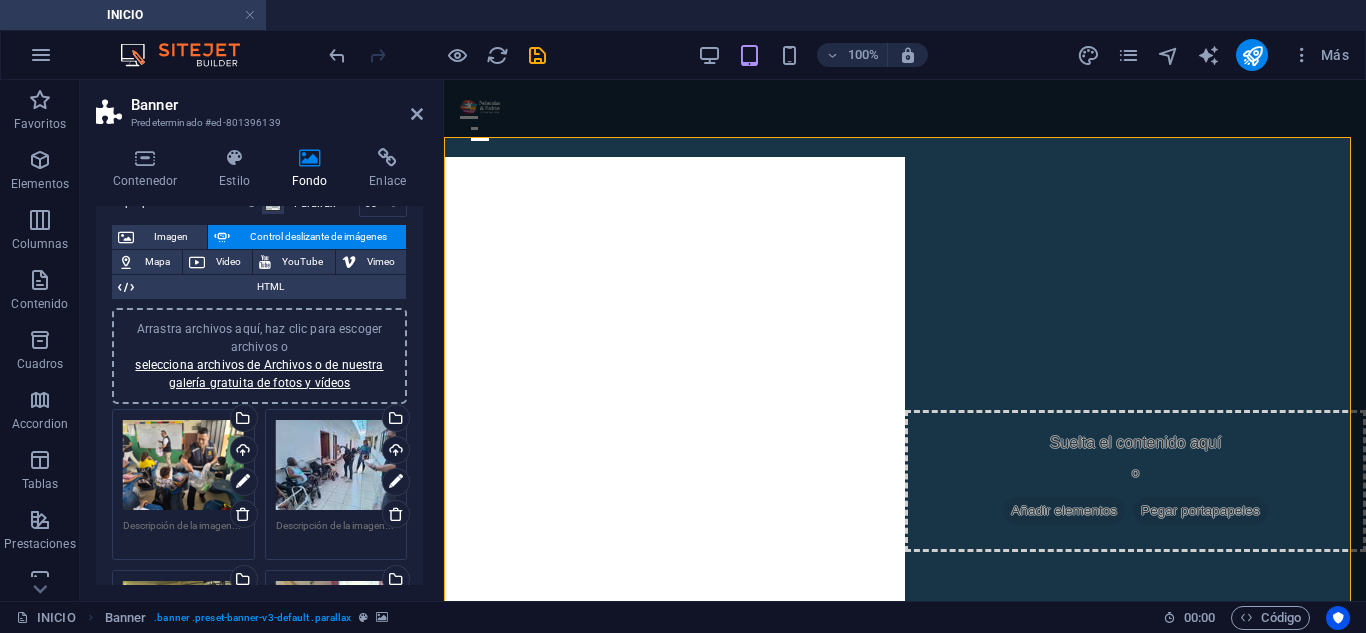 scroll, scrollTop: 200, scrollLeft: 0, axis: vertical 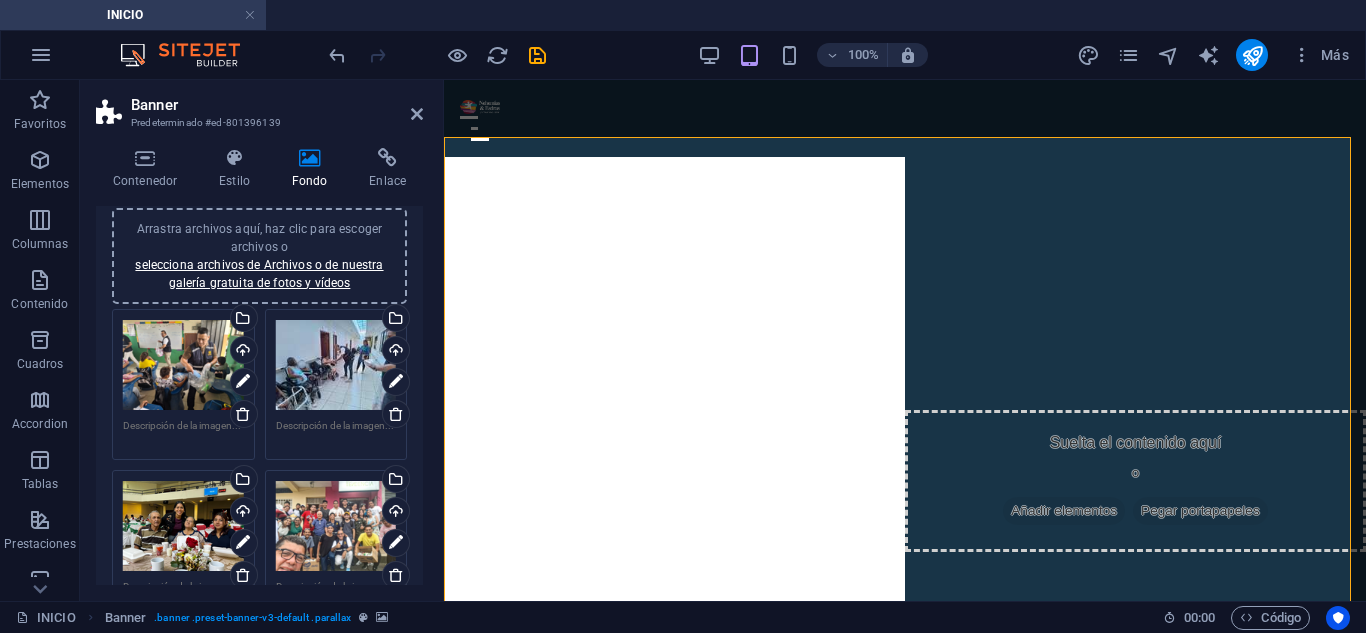 click on "Arrastra archivos aquí, haz clic para escoger archivos o  selecciona archivos de Archivos o de nuestra galería gratuita de fotos y vídeos" at bounding box center [259, 256] 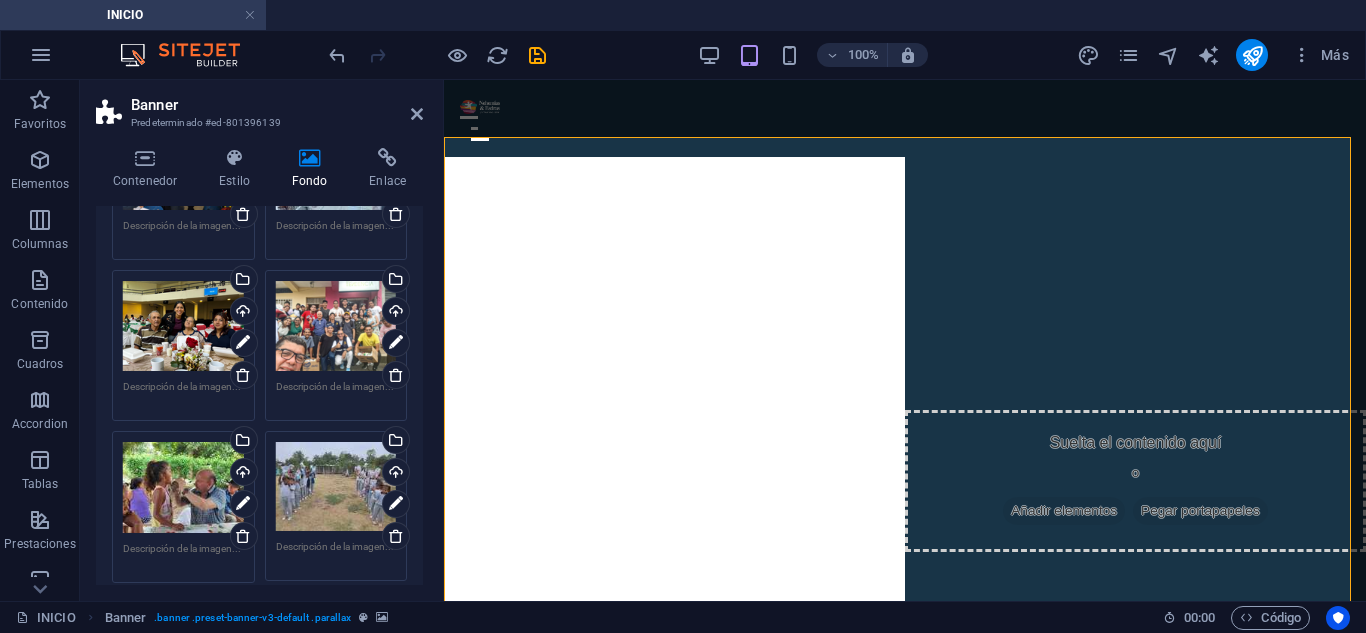 scroll, scrollTop: 200, scrollLeft: 0, axis: vertical 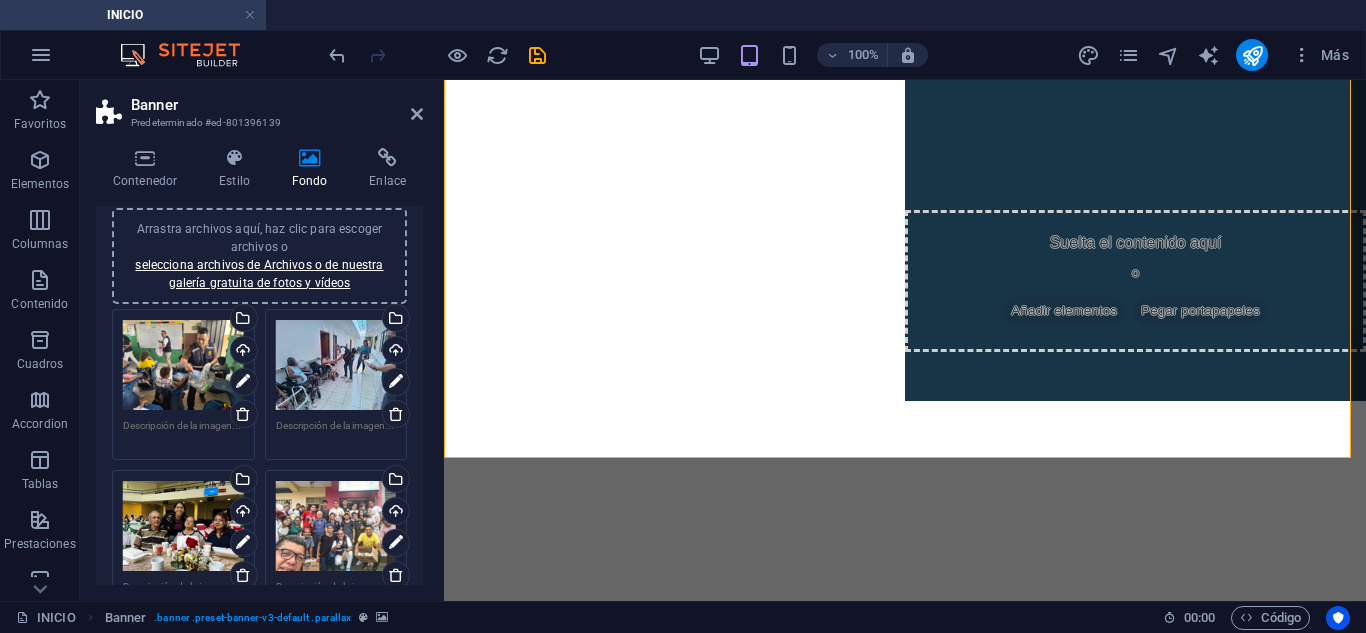 click on "Arrastra archivos aquí, haz clic para escoger archivos o  selecciona archivos de Archivos o de nuestra galería gratuita de fotos y vídeos" at bounding box center [336, 365] 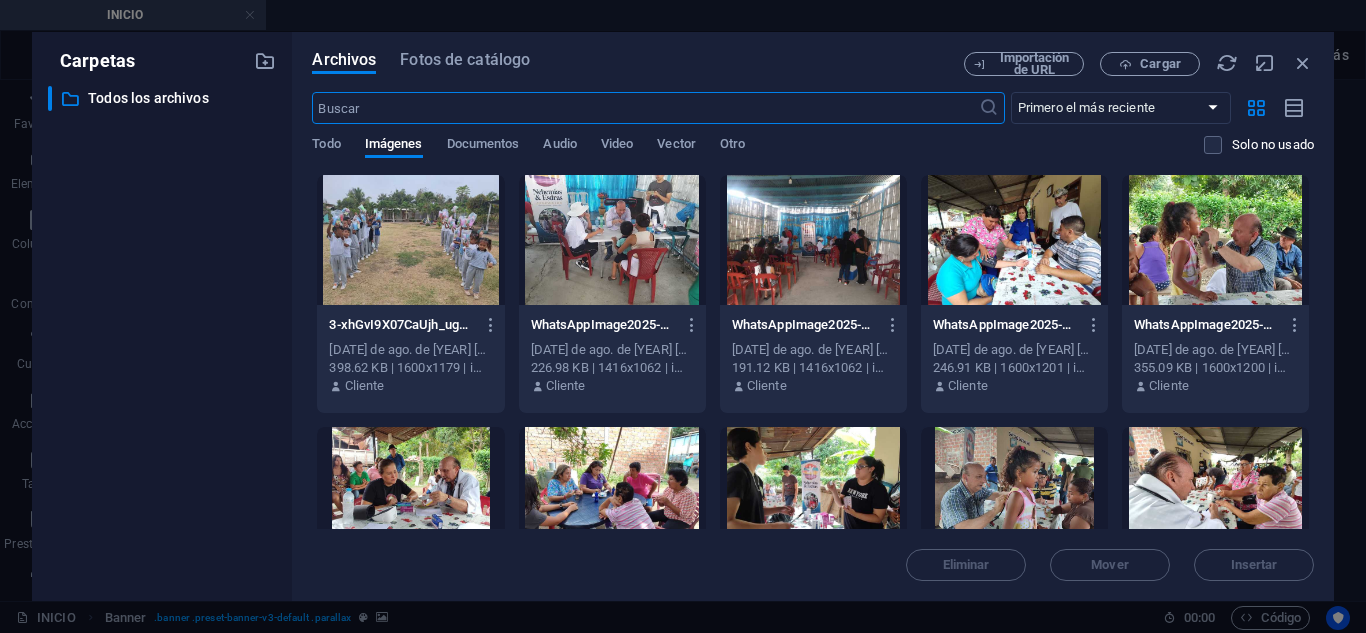 click at bounding box center [1303, 63] 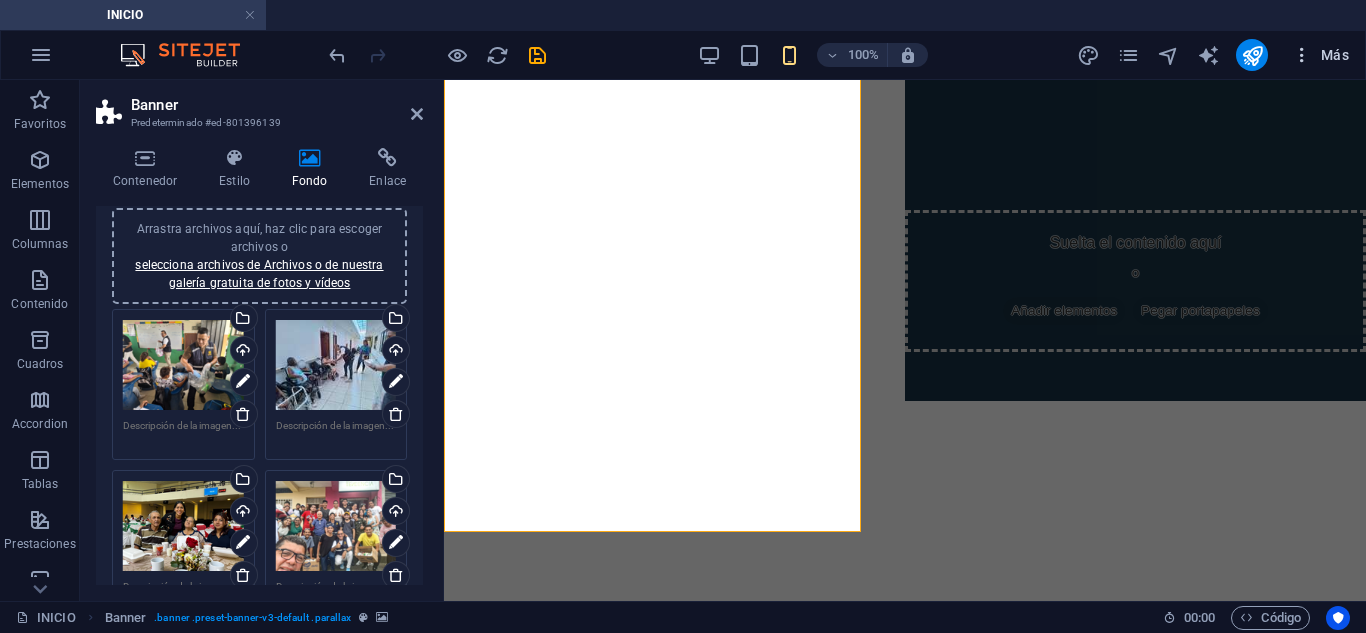 scroll, scrollTop: 163, scrollLeft: 0, axis: vertical 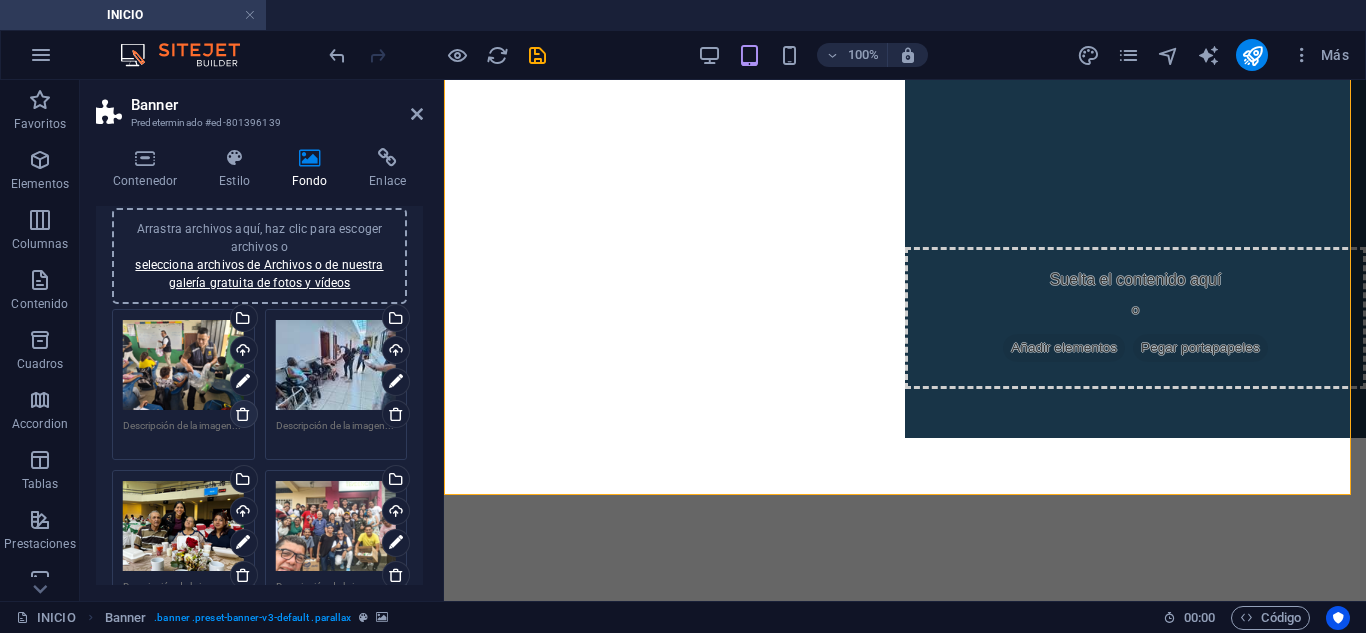 click at bounding box center [244, 414] 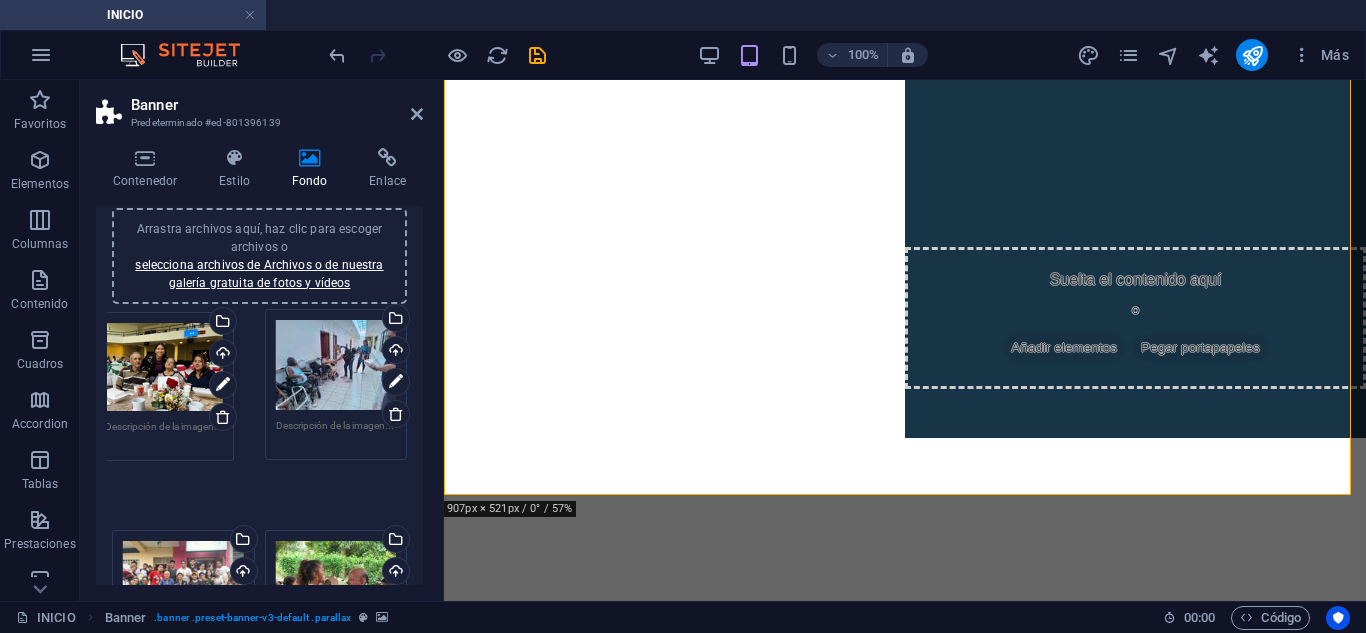 drag, startPoint x: 316, startPoint y: 369, endPoint x: 157, endPoint y: 370, distance: 159.00314 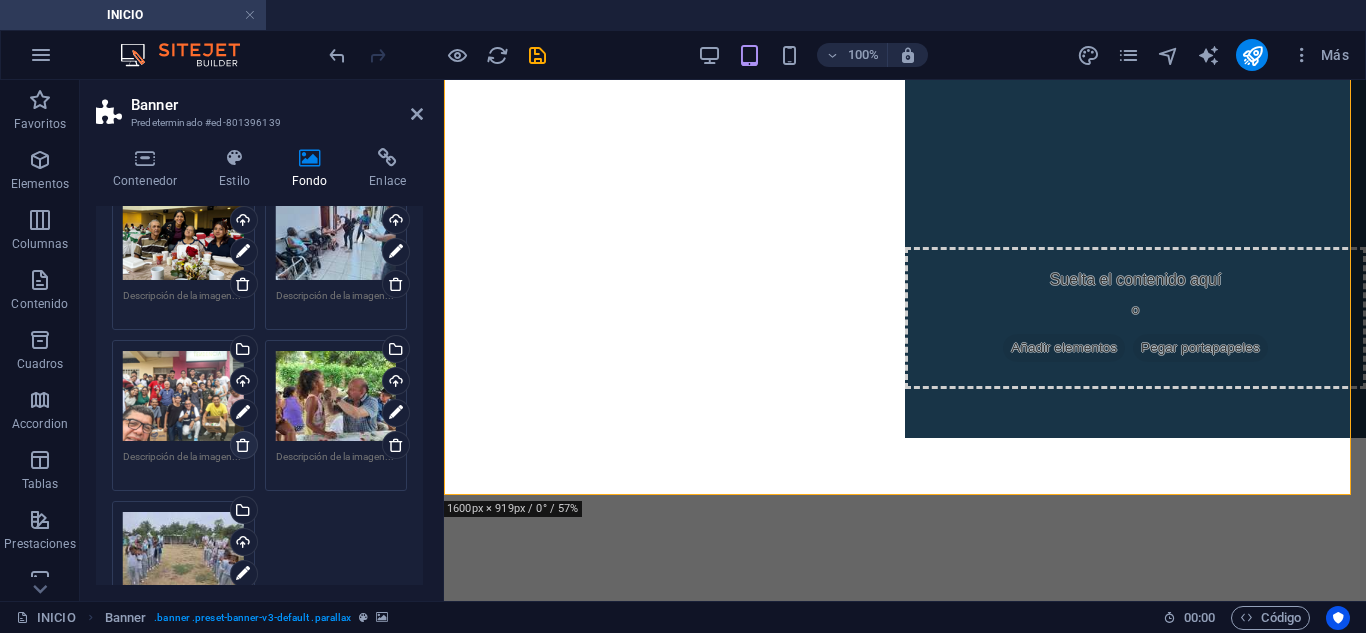scroll, scrollTop: 300, scrollLeft: 0, axis: vertical 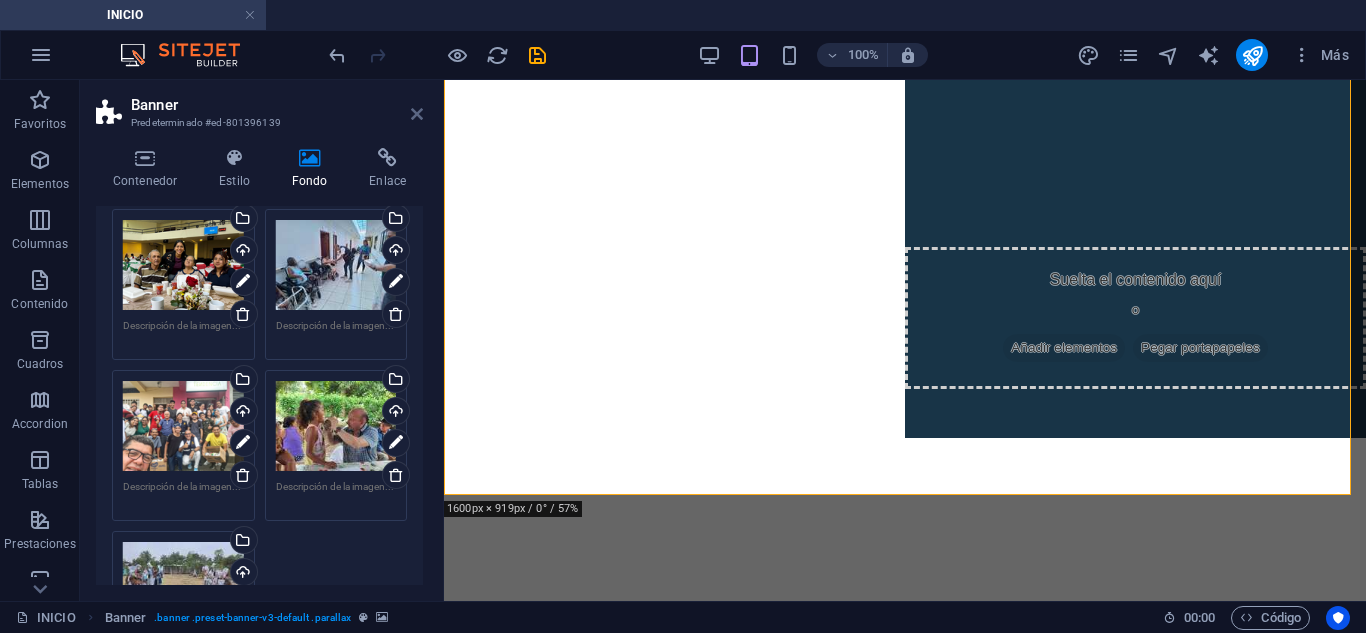 click at bounding box center [417, 114] 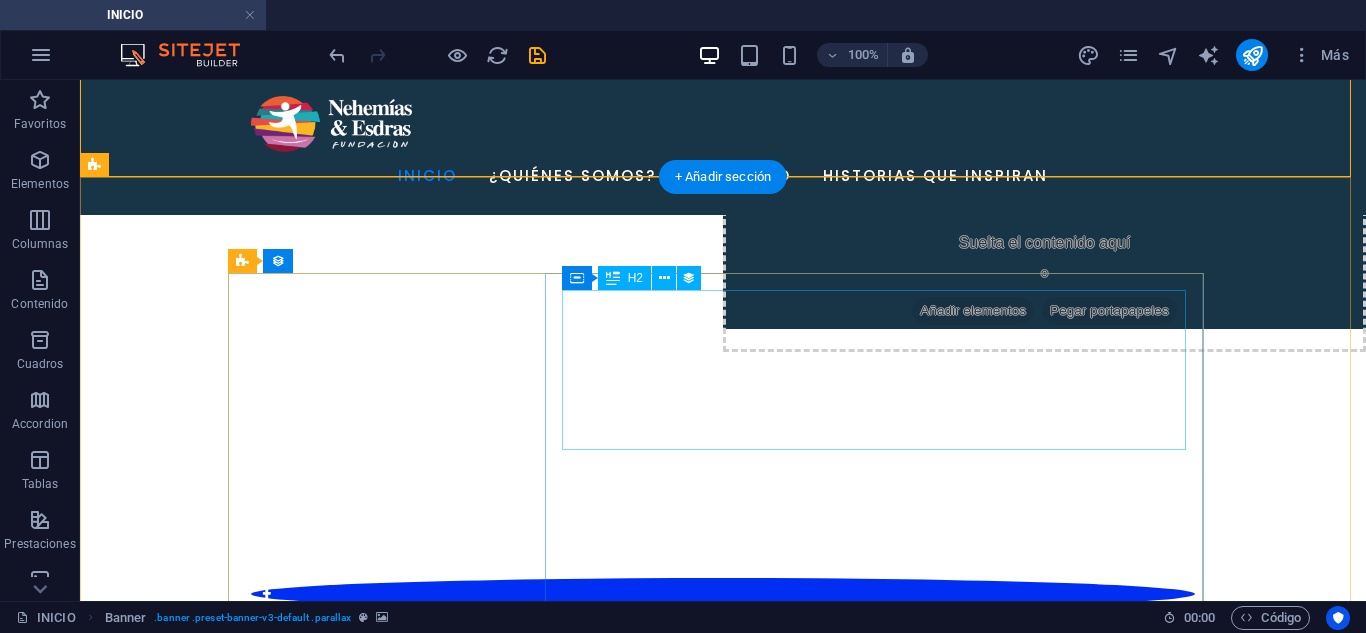 scroll, scrollTop: 200, scrollLeft: 0, axis: vertical 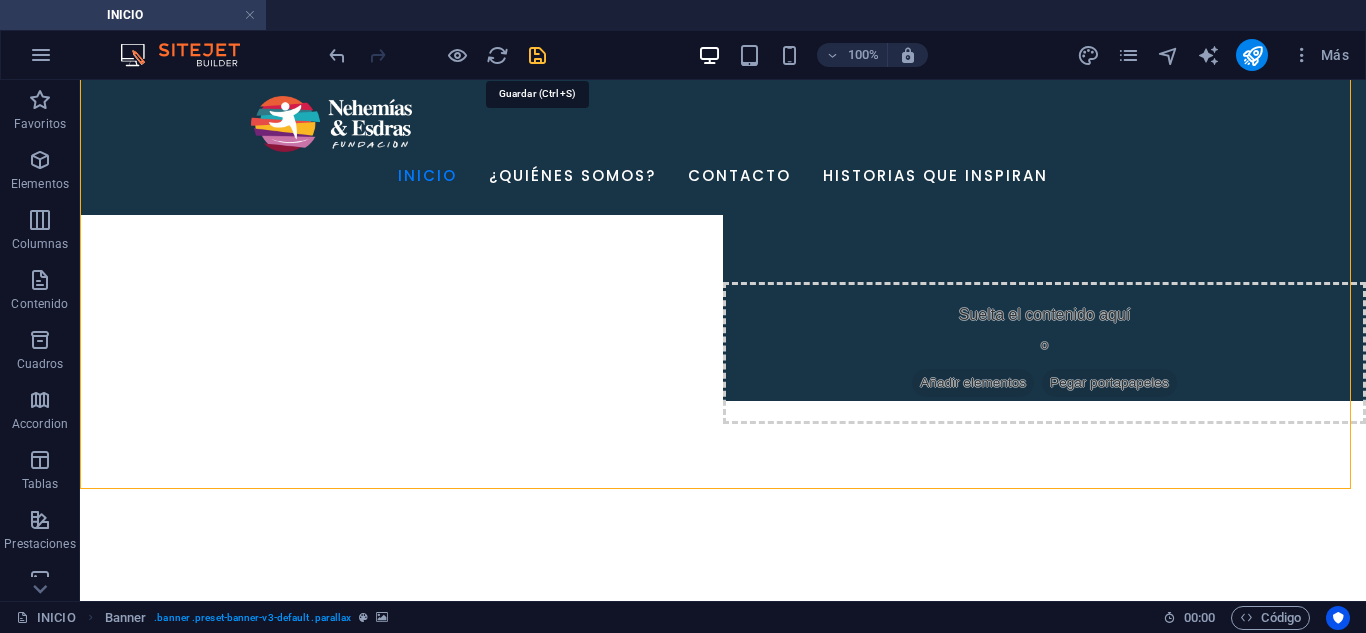 click at bounding box center [537, 55] 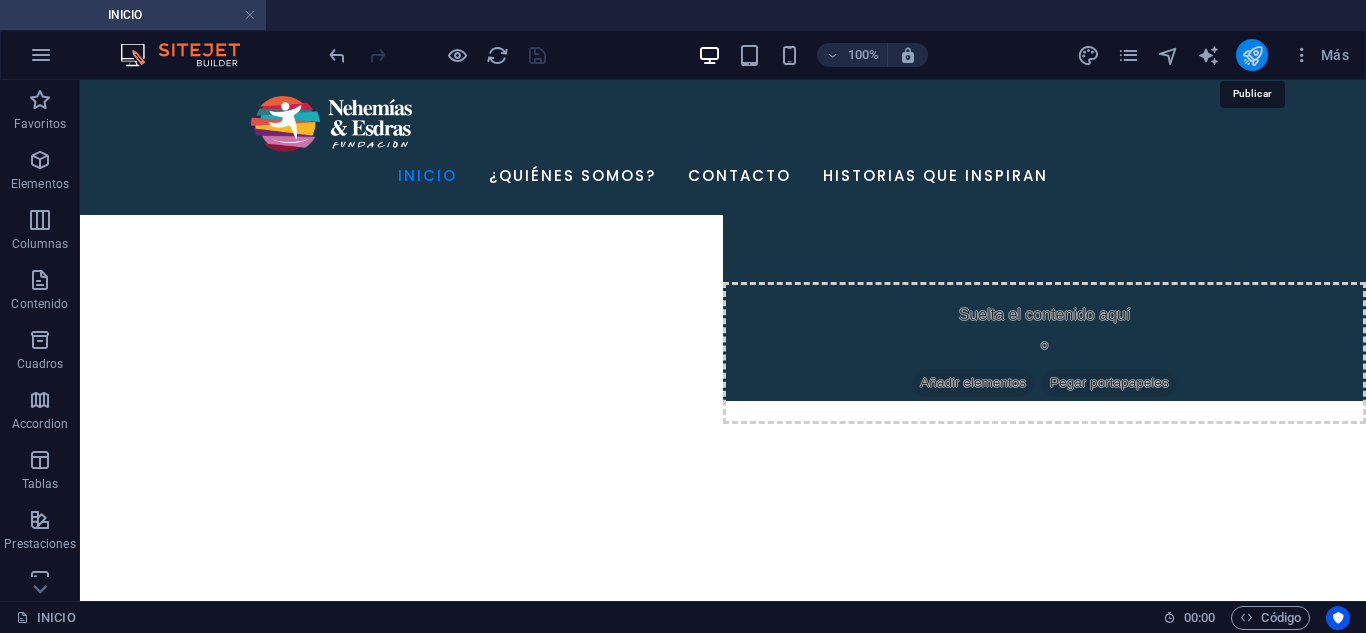 click at bounding box center [1252, 55] 